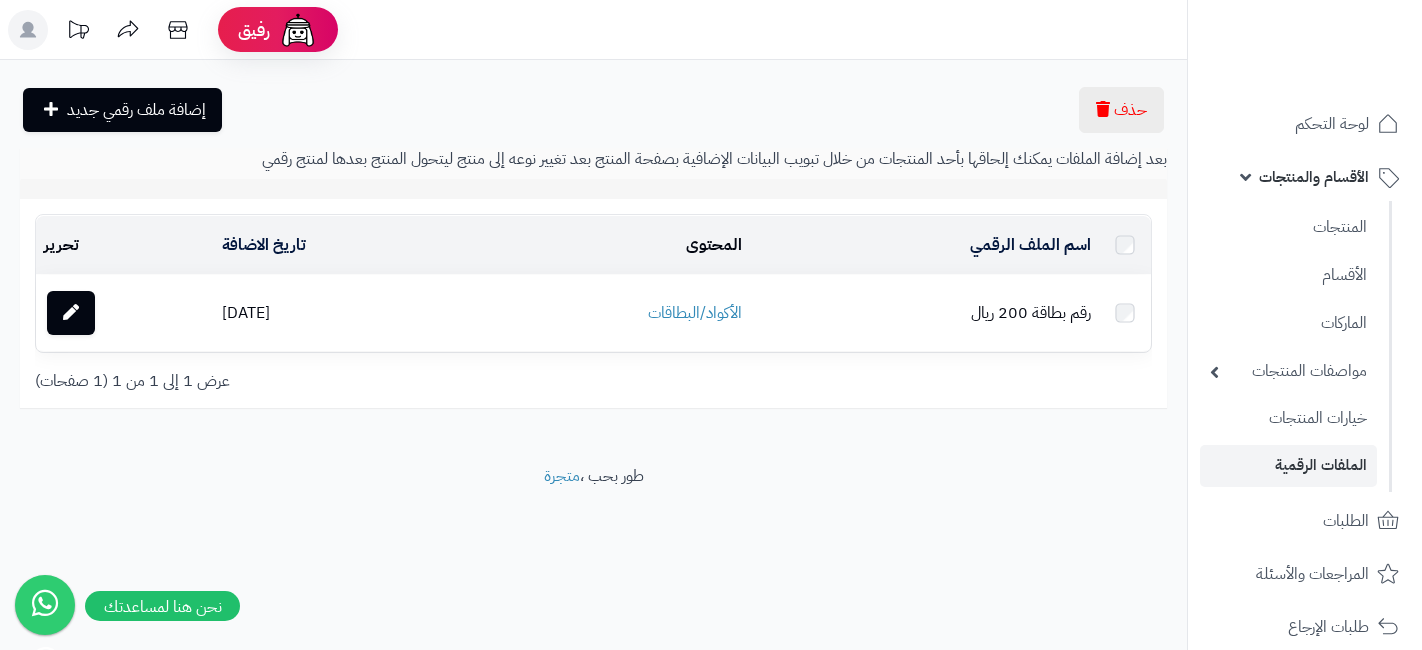 scroll, scrollTop: 0, scrollLeft: 0, axis: both 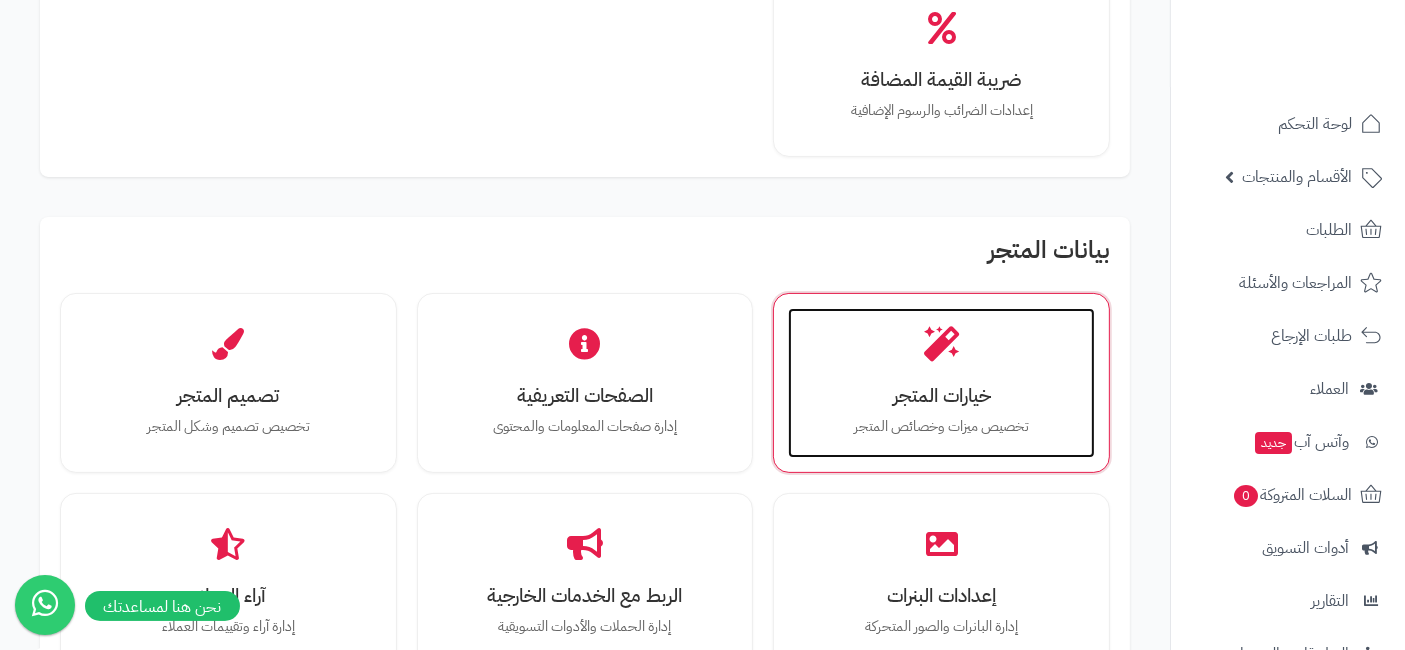 click on "خيارات المتجر تخصيص ميزات وخصائص المتجر" at bounding box center [941, 383] 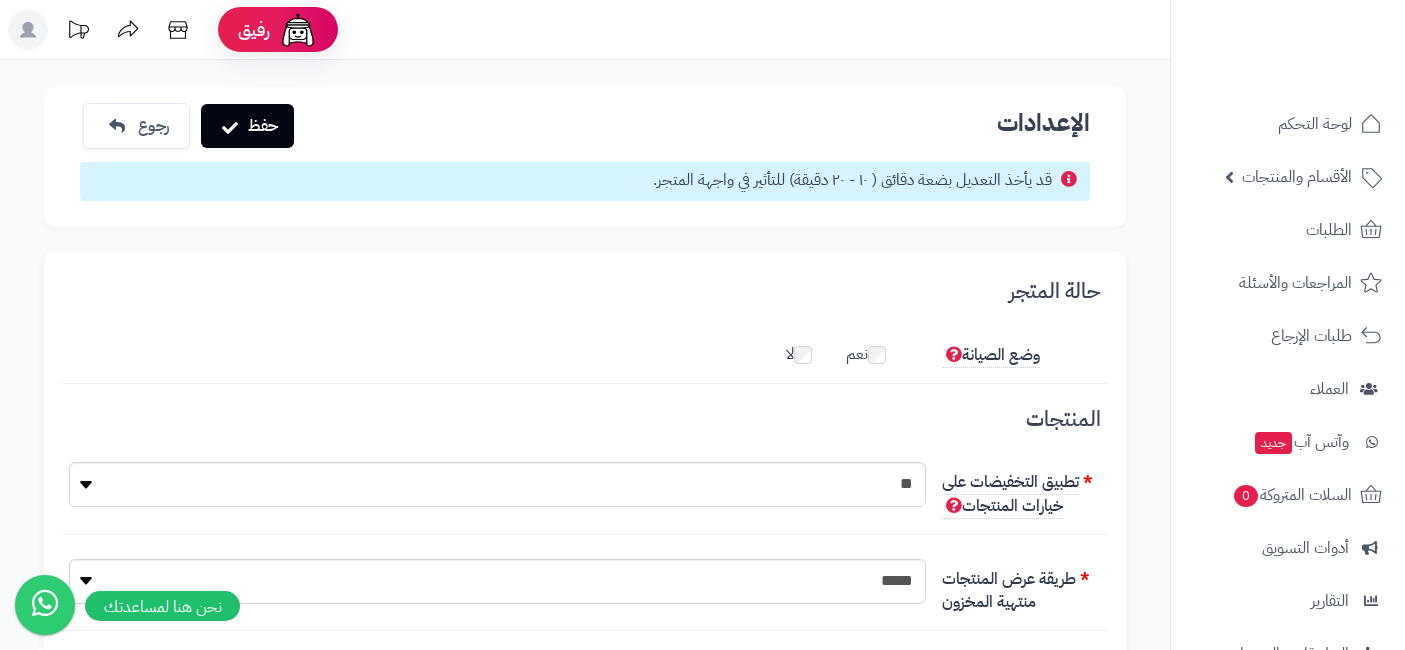 scroll, scrollTop: 0, scrollLeft: 0, axis: both 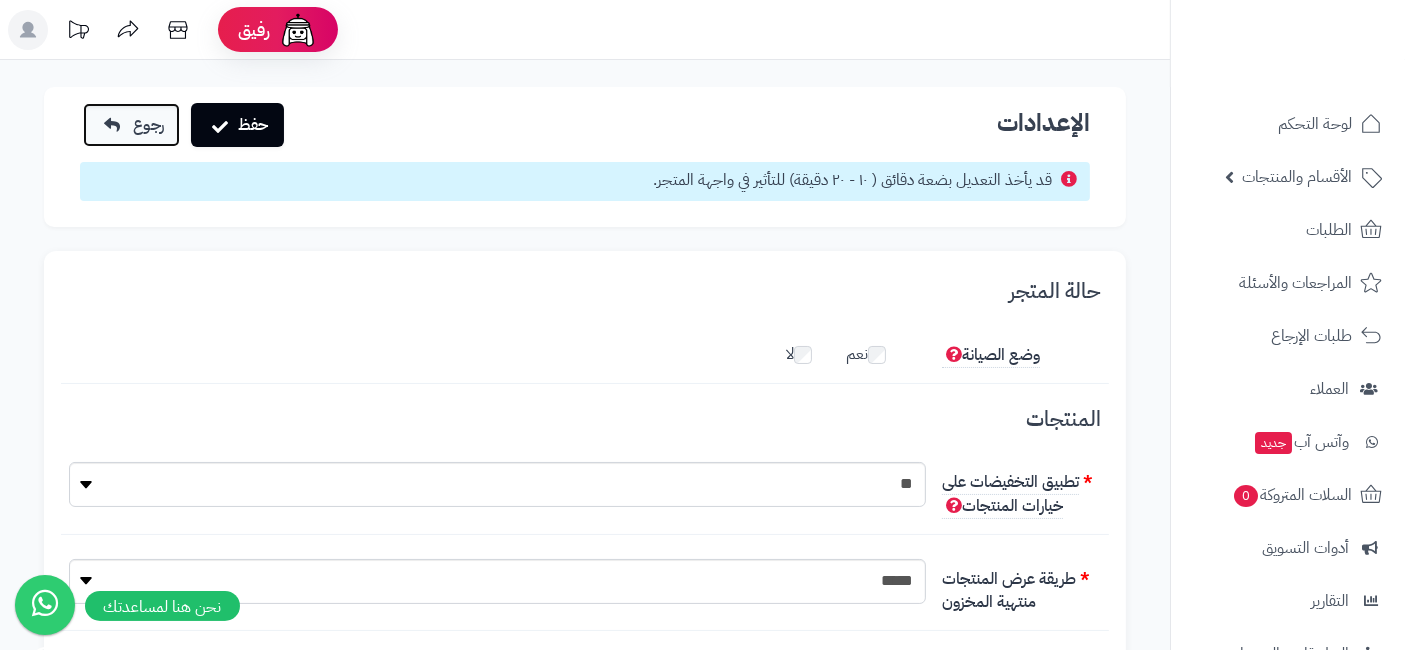 click on "رجوع" at bounding box center [148, 125] 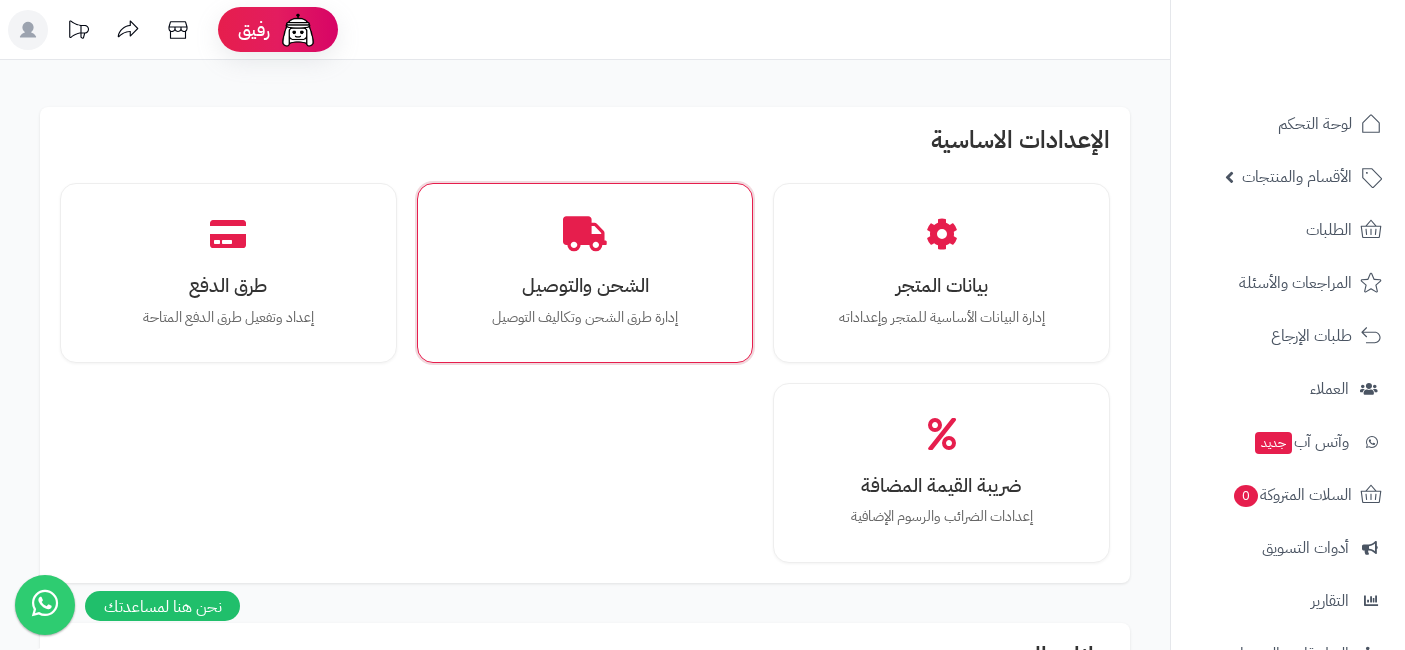 scroll, scrollTop: 0, scrollLeft: 0, axis: both 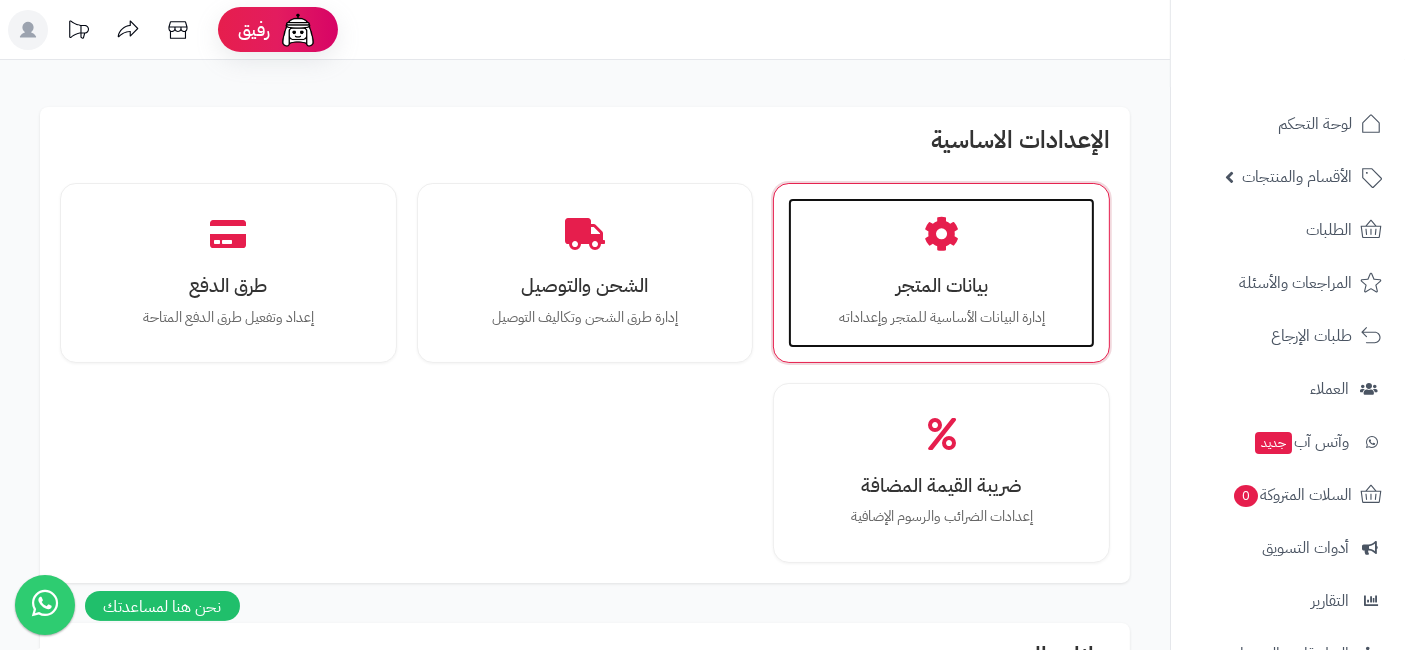 click on "بيانات المتجر" at bounding box center (941, 285) 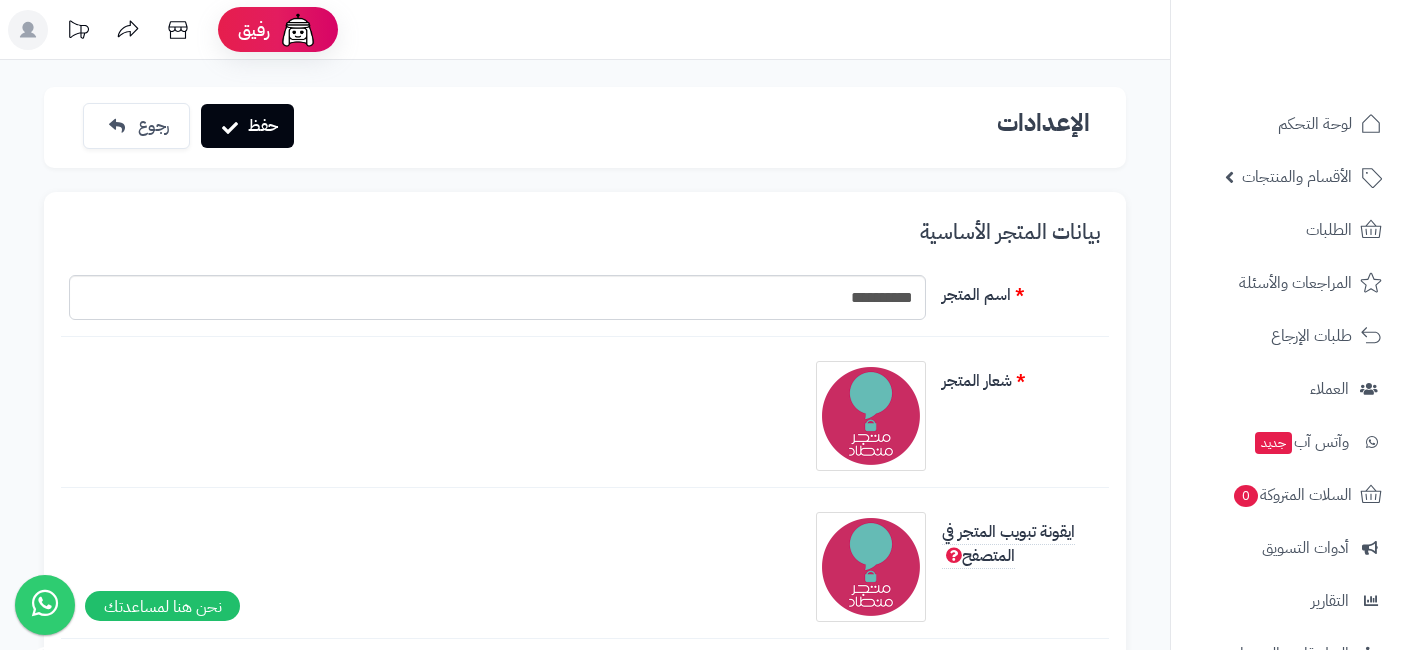 scroll, scrollTop: 0, scrollLeft: 0, axis: both 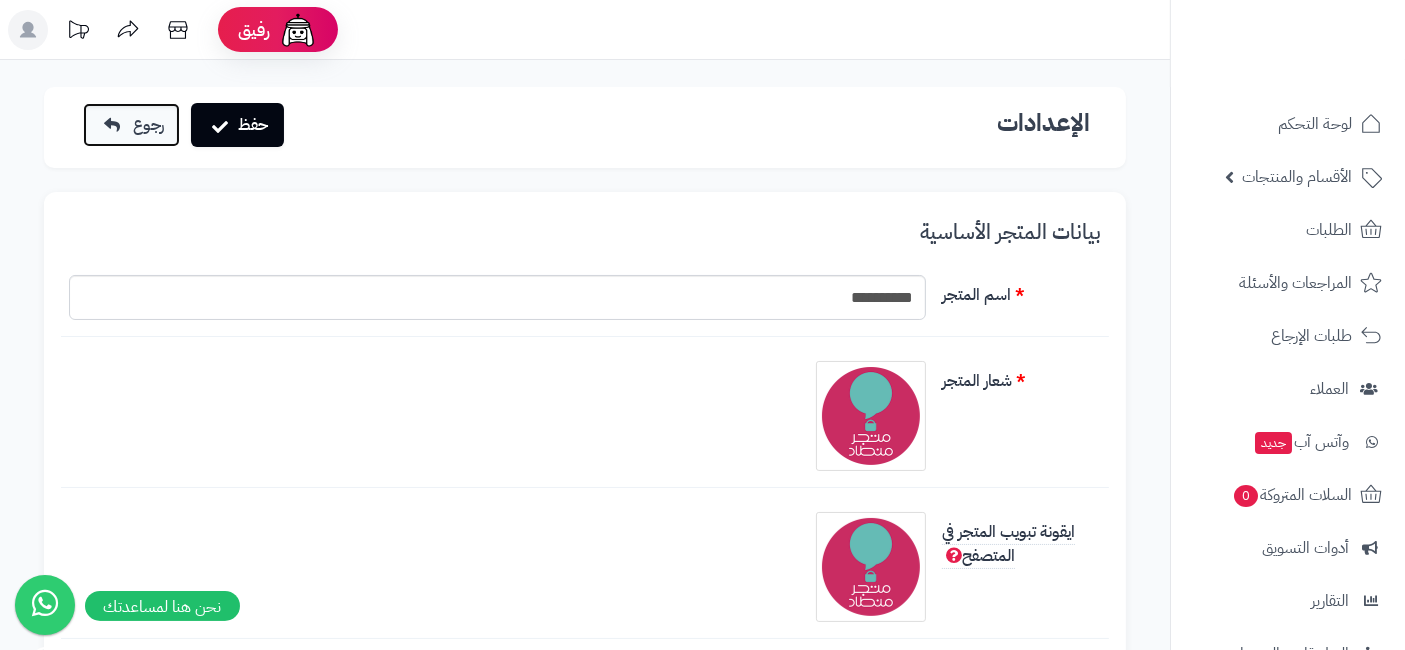 click on "رجوع" at bounding box center (148, 125) 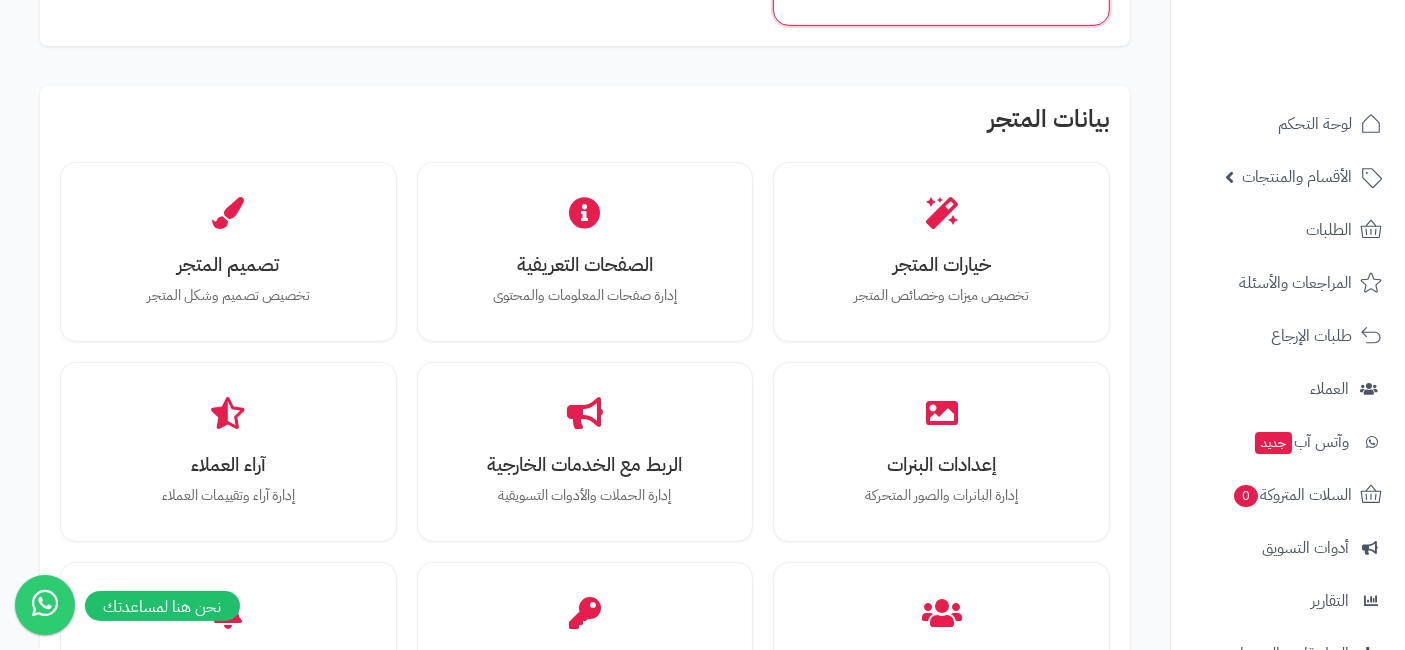 scroll, scrollTop: 533, scrollLeft: 0, axis: vertical 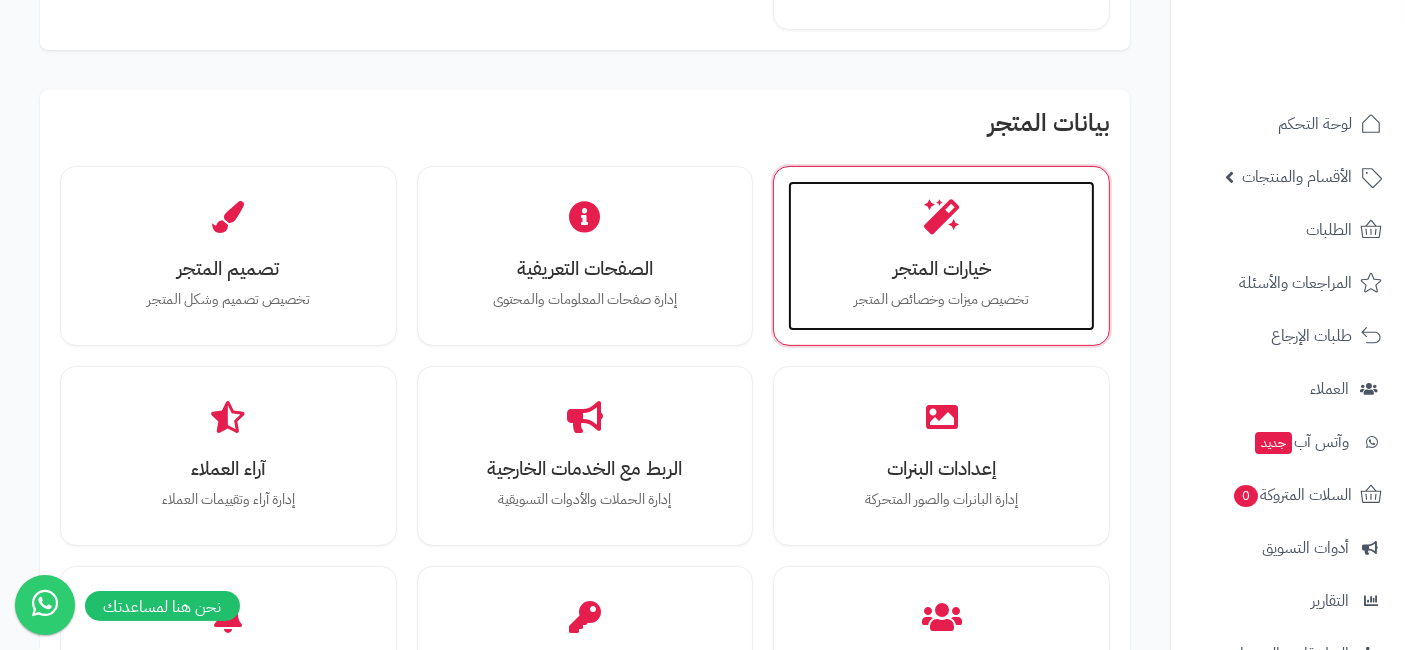 click on "تخصيص ميزات وخصائص المتجر" at bounding box center (941, 300) 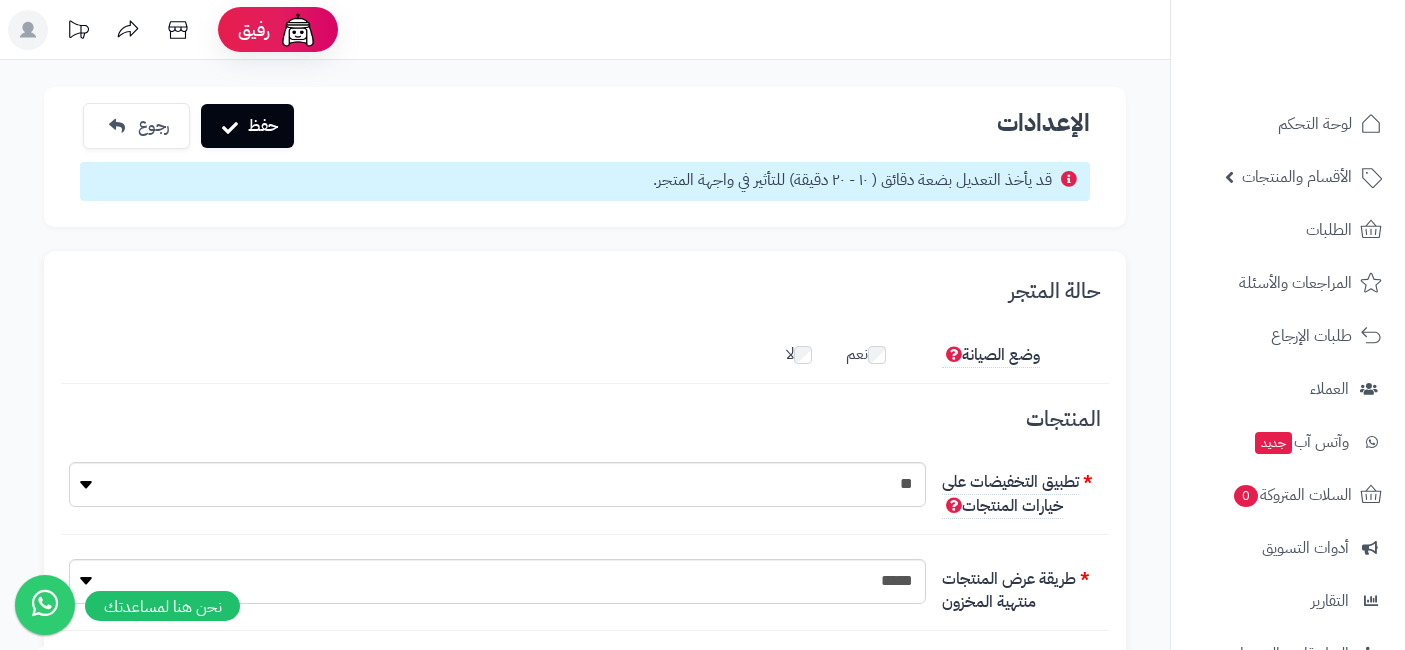 scroll, scrollTop: 0, scrollLeft: 0, axis: both 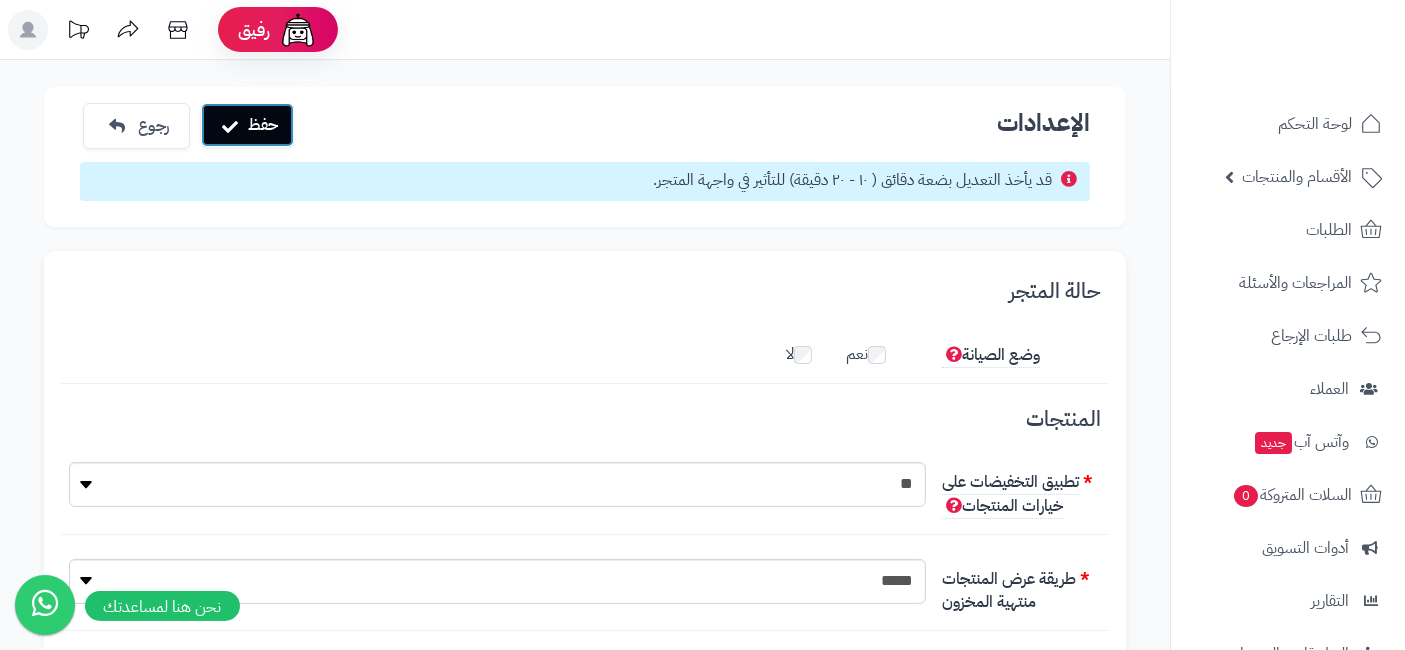click on "حفظ" at bounding box center [247, 125] 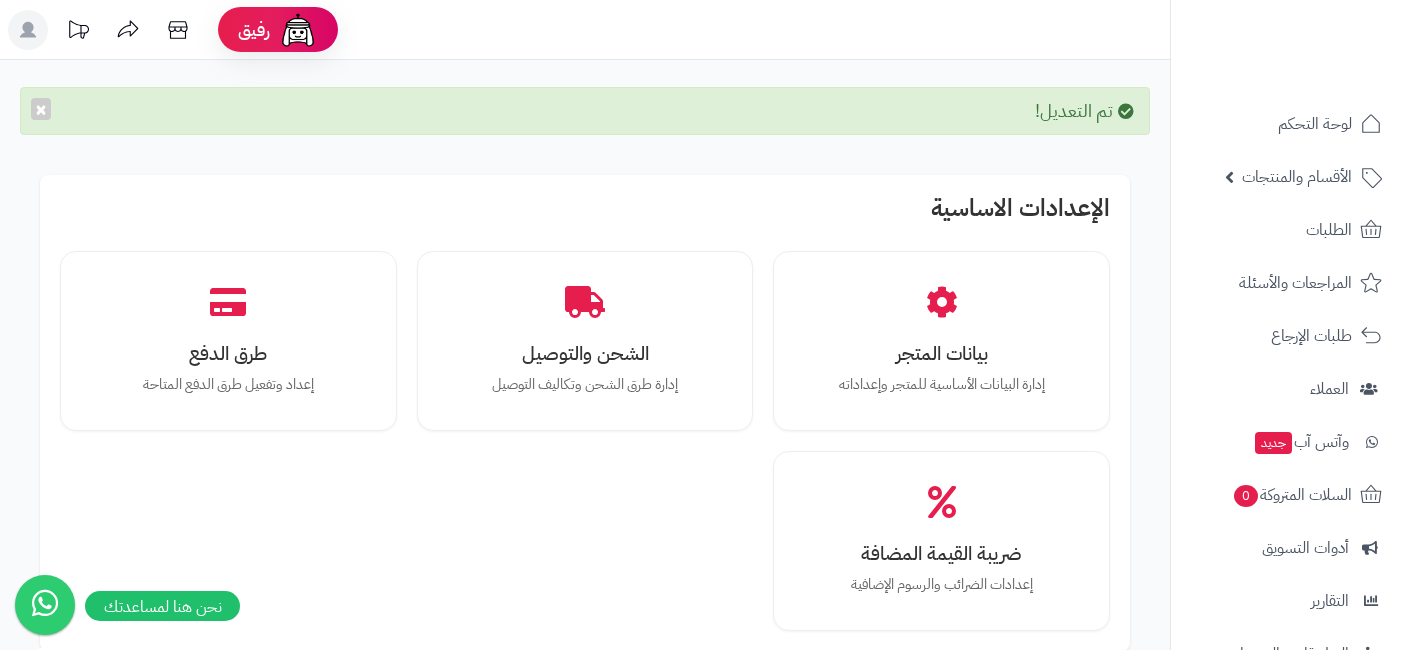 scroll, scrollTop: 0, scrollLeft: 0, axis: both 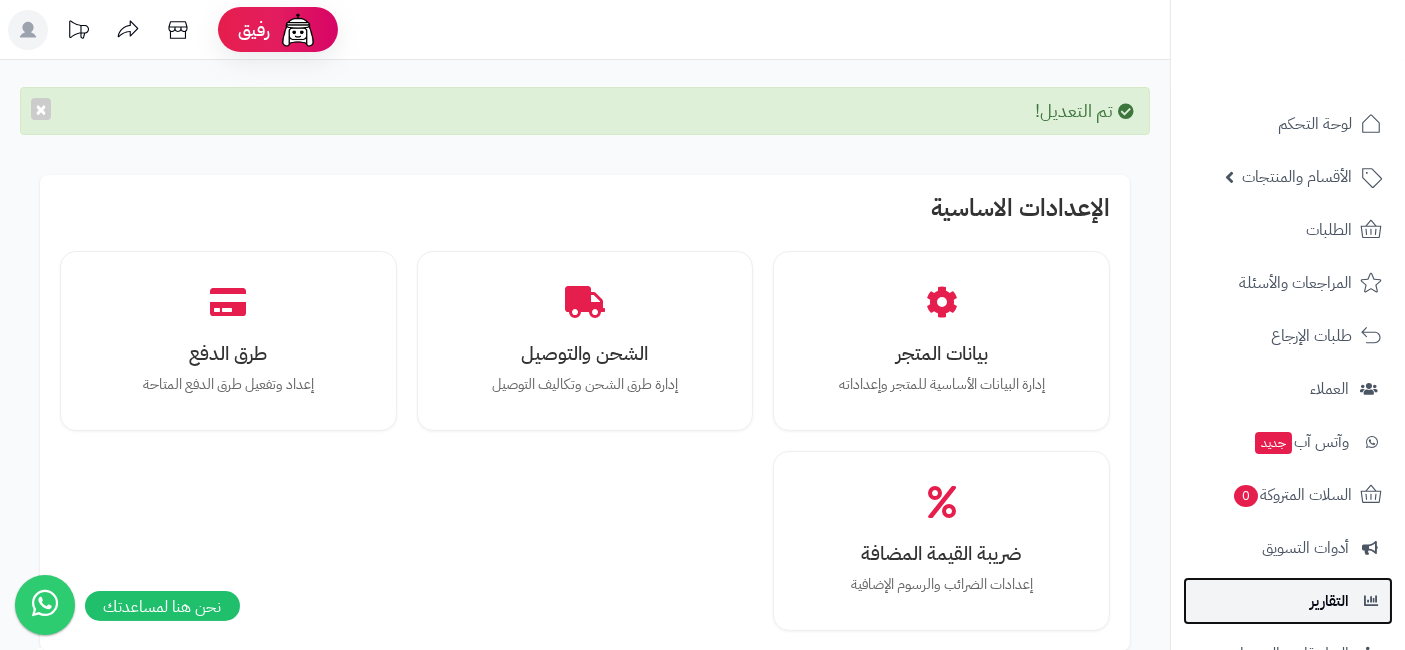 click on "التقارير" at bounding box center [1329, 601] 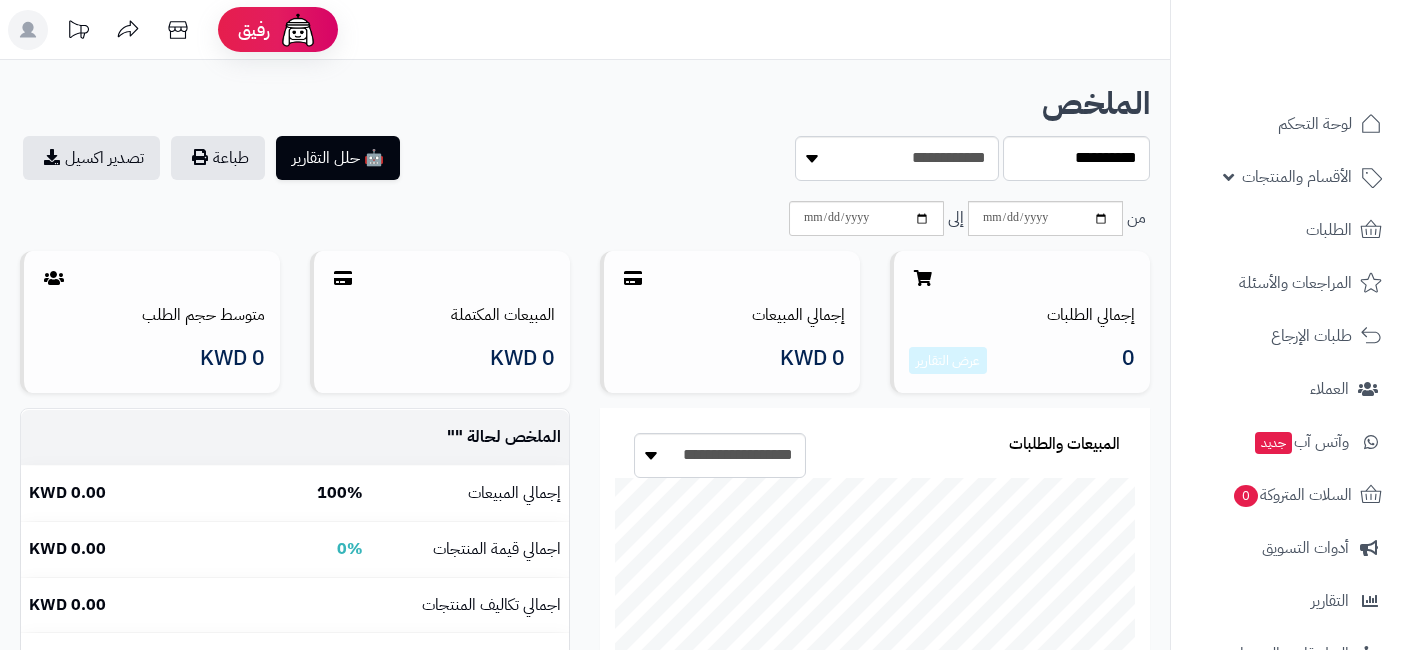 scroll, scrollTop: 0, scrollLeft: 0, axis: both 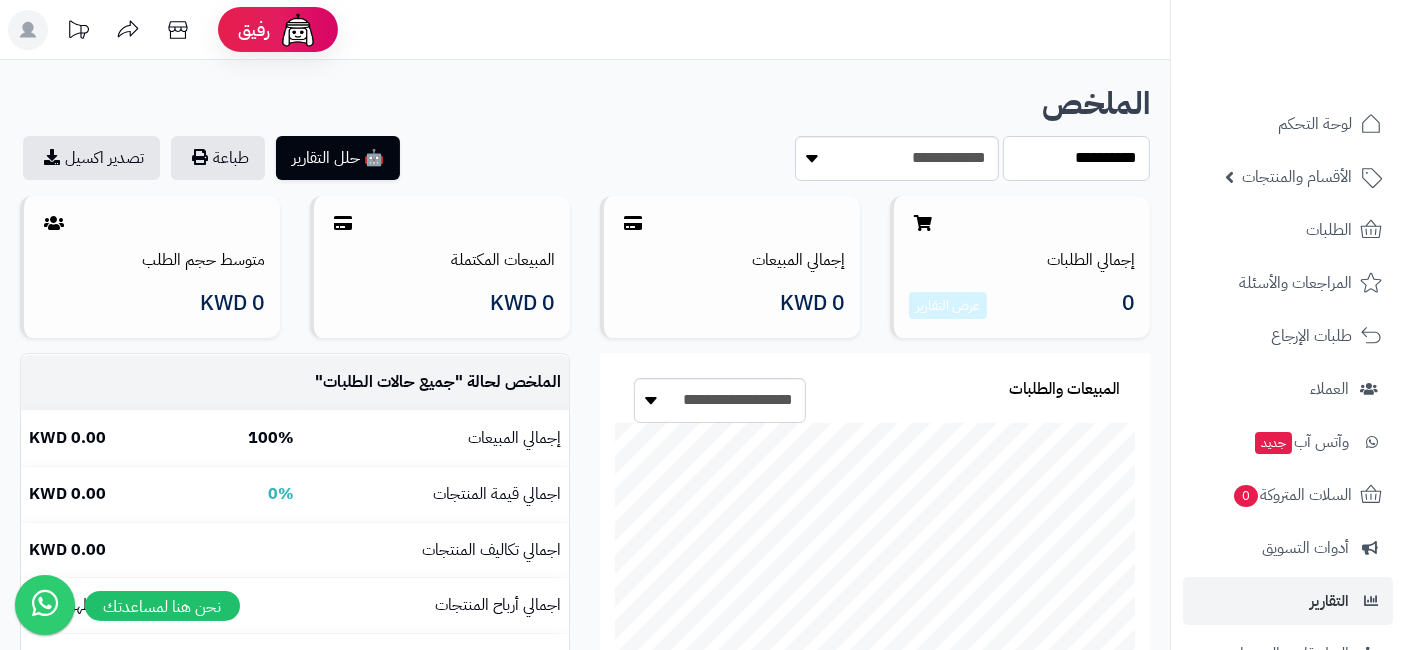 click on "**********" at bounding box center (1076, 158) 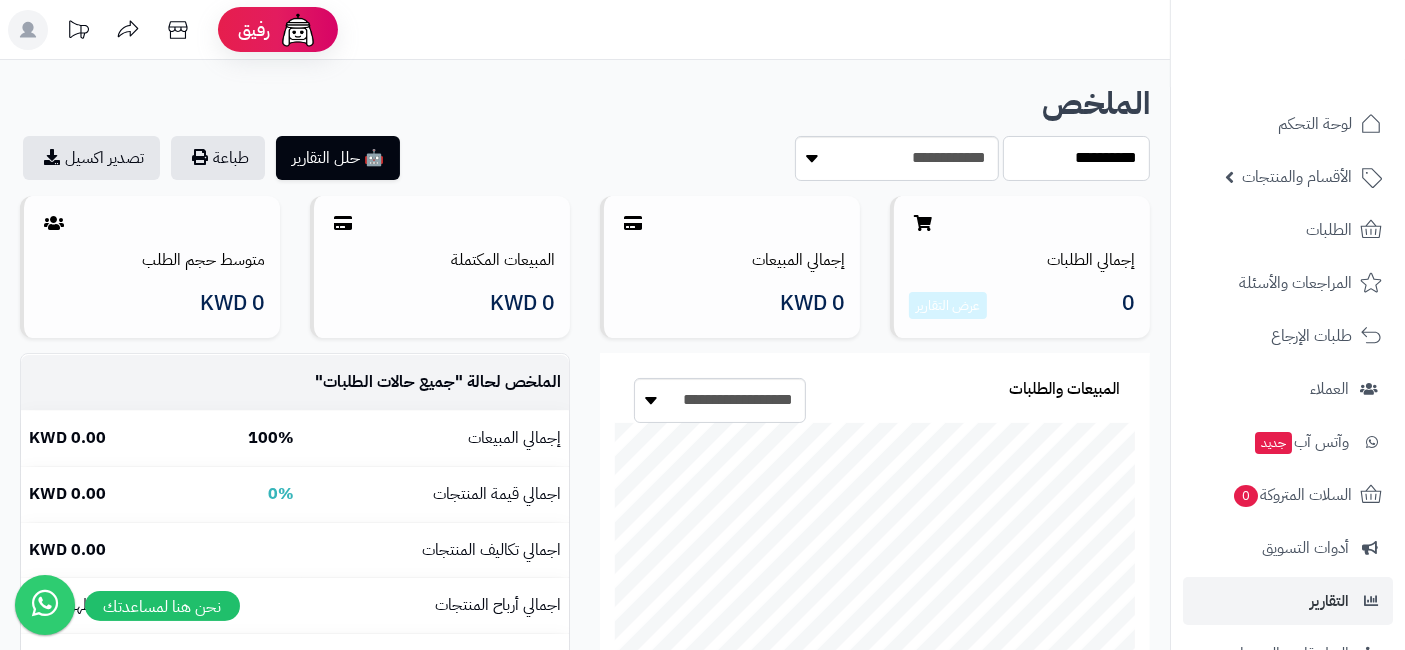 select on "******" 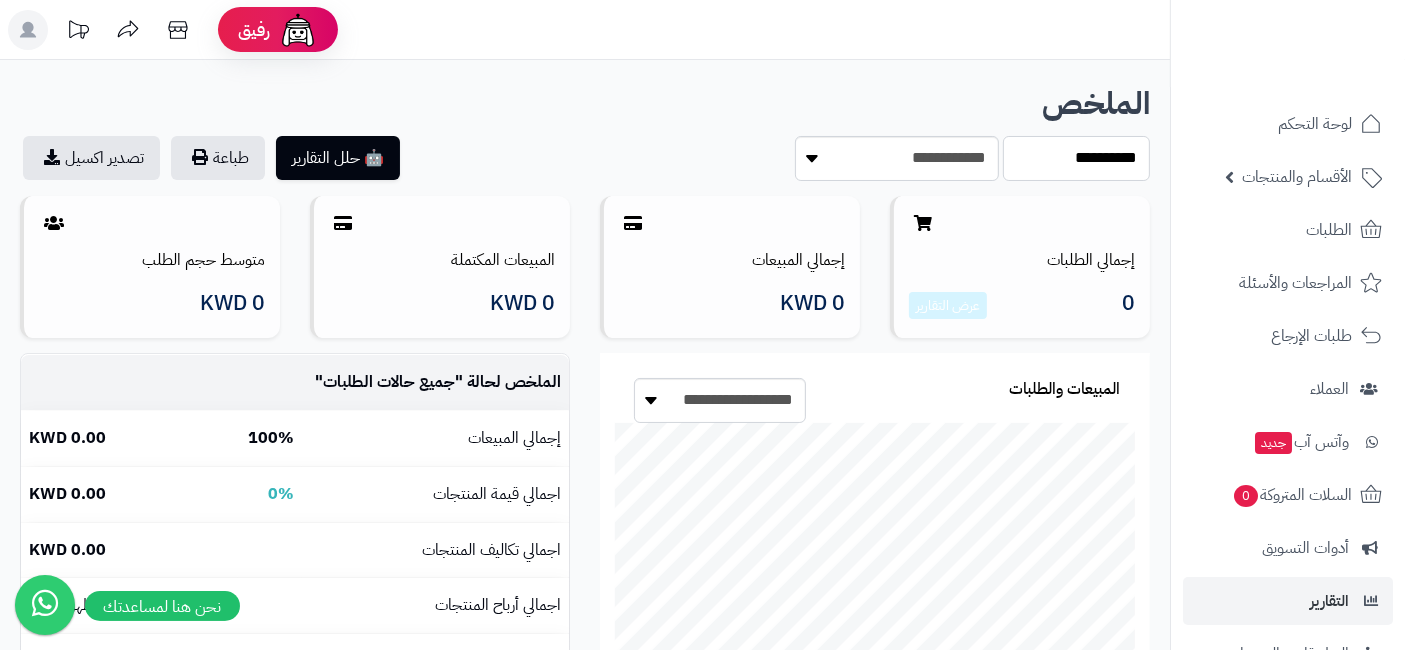click on "**********" at bounding box center [1076, 158] 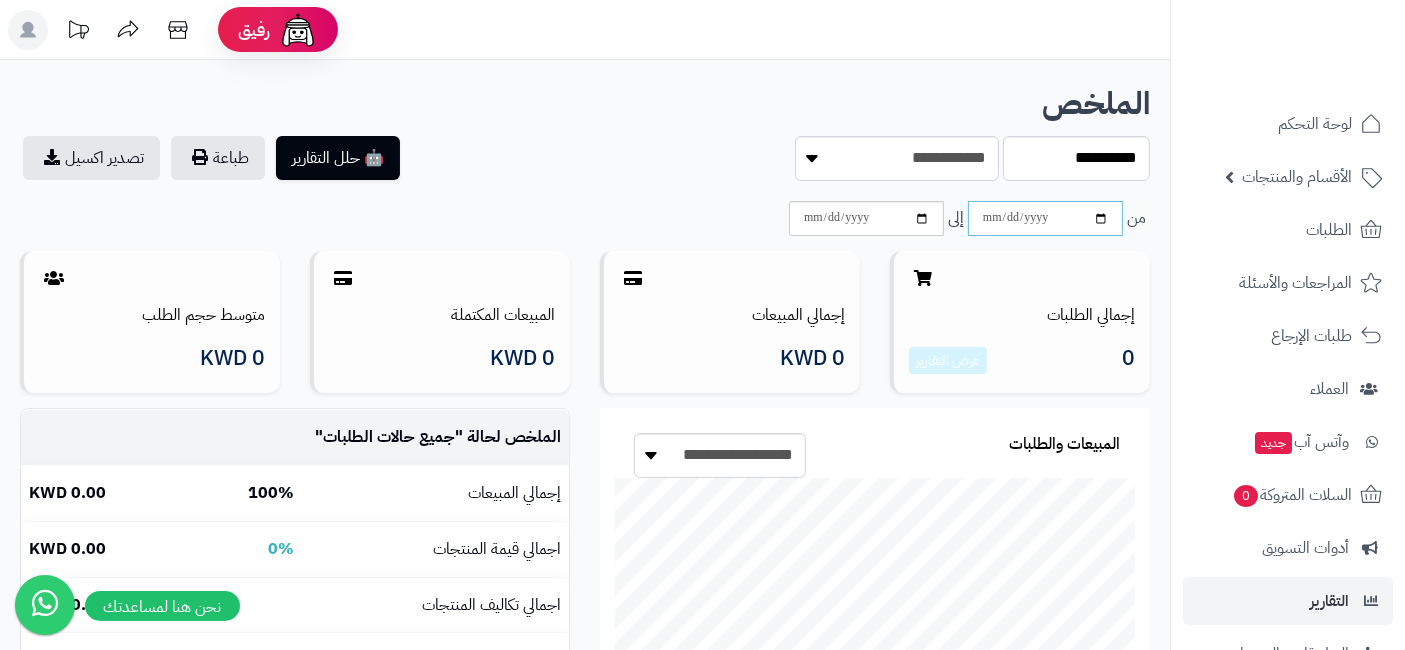 click at bounding box center (1045, 218) 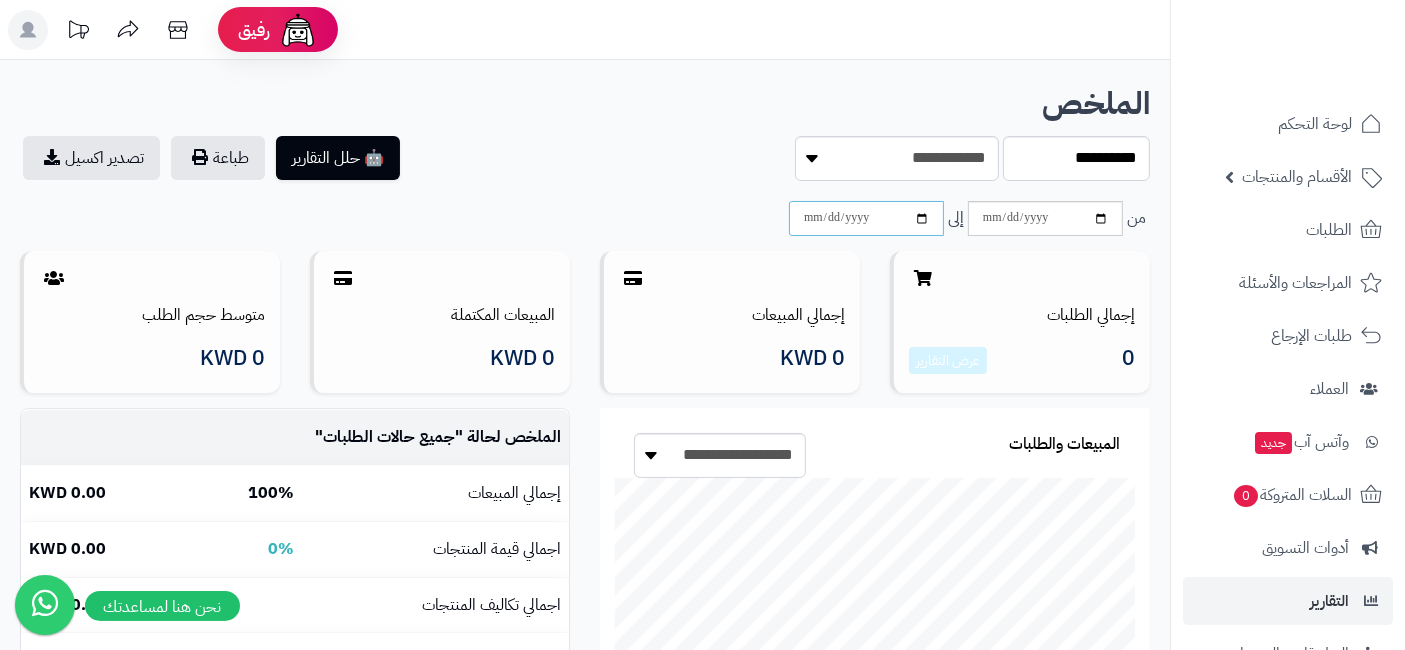 type on "**********" 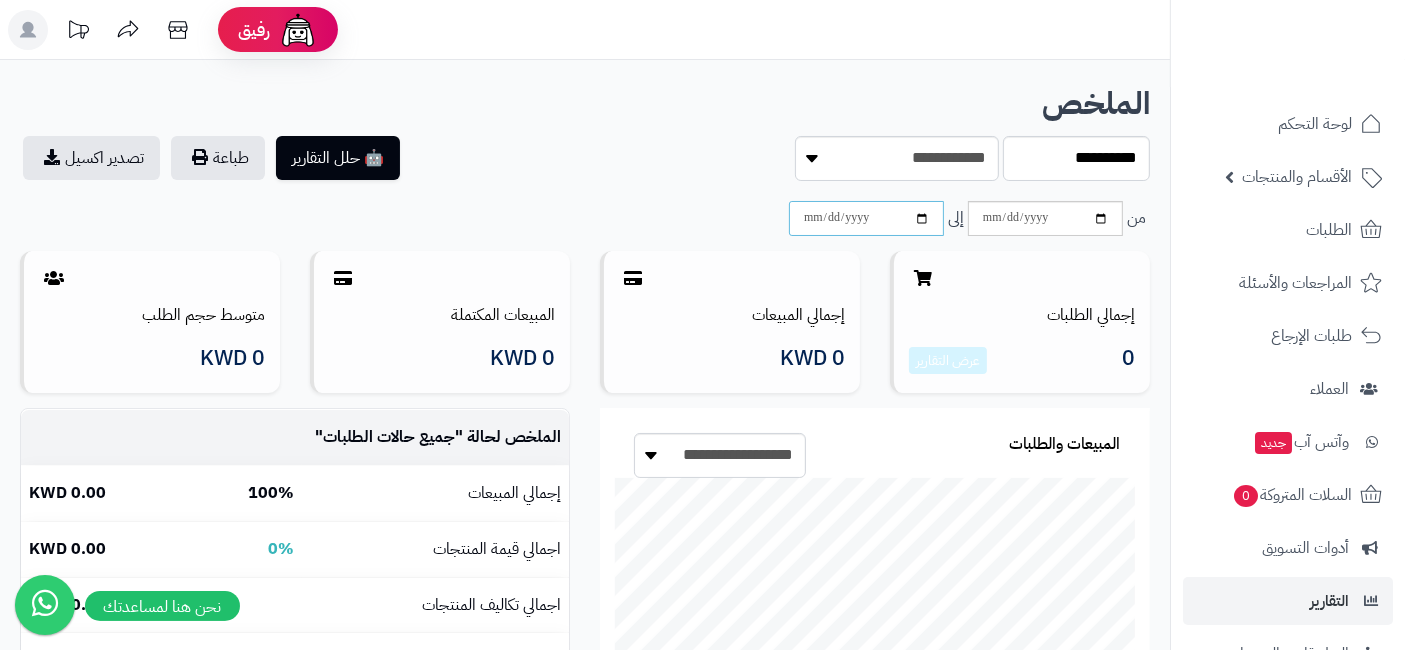 type on "**********" 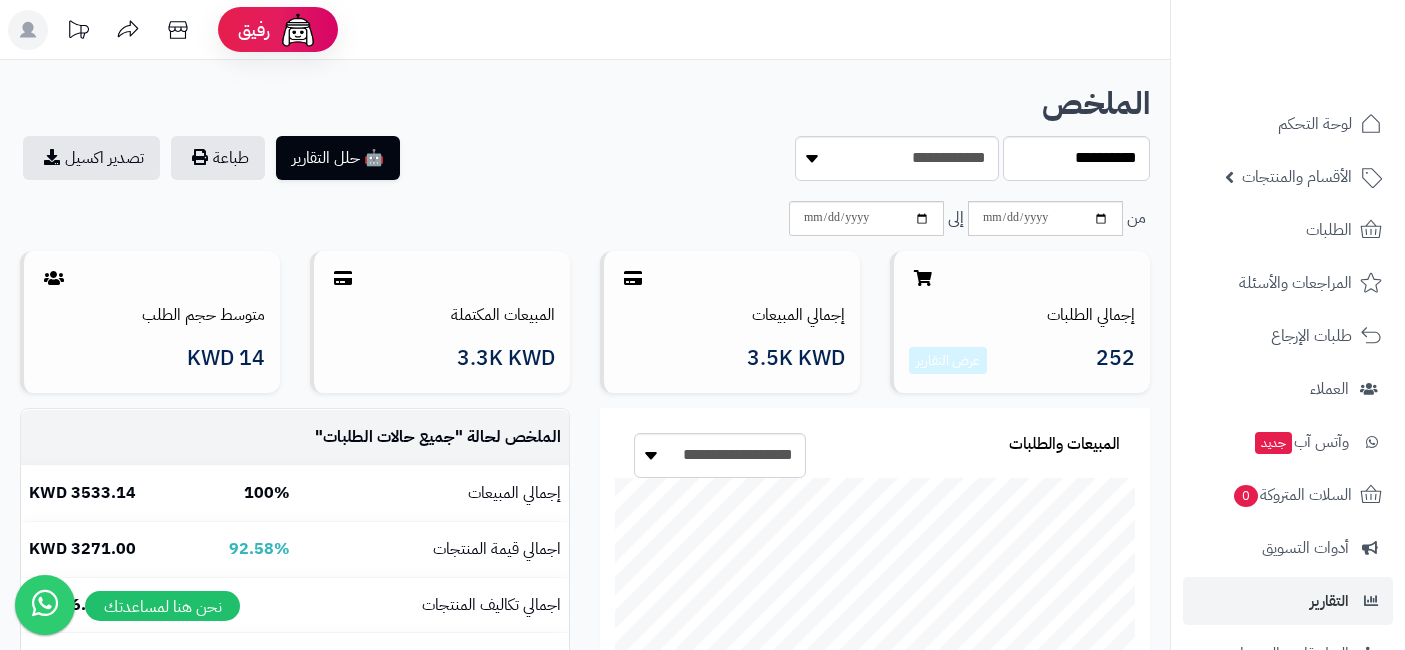 scroll, scrollTop: 0, scrollLeft: 0, axis: both 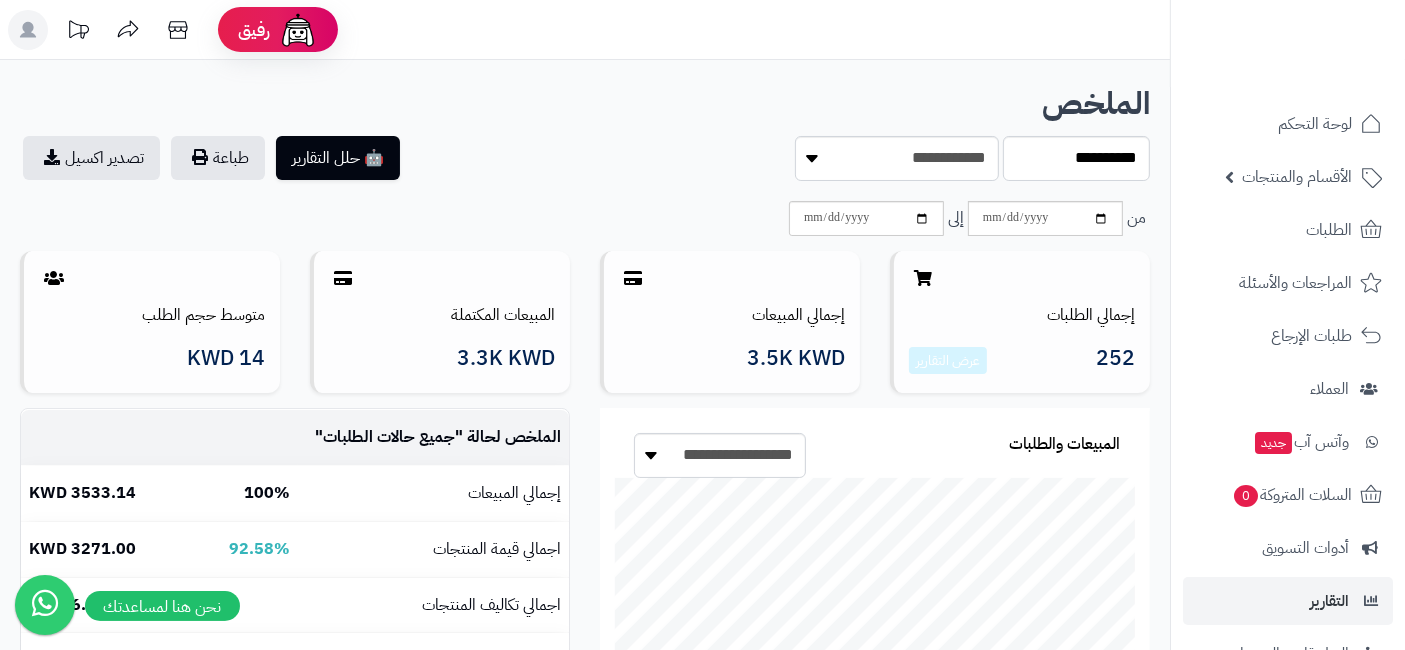 drag, startPoint x: 634, startPoint y: 190, endPoint x: 545, endPoint y: 191, distance: 89.005615 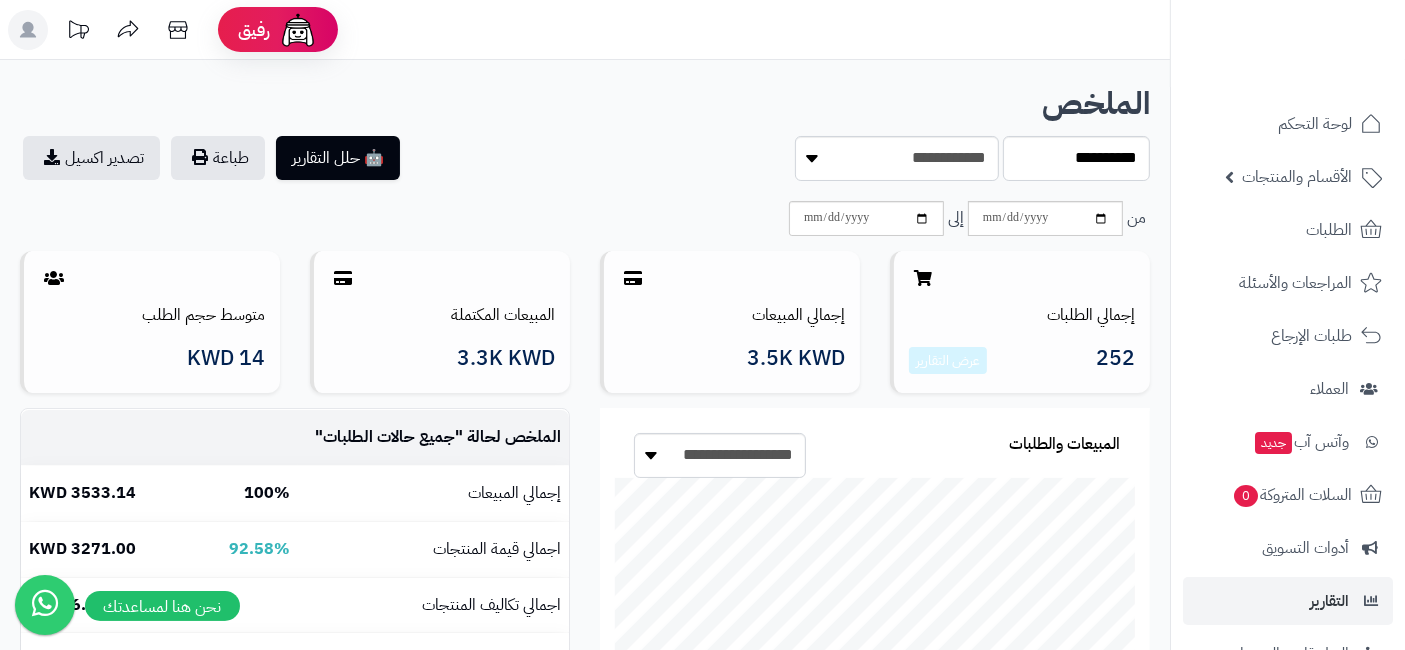 scroll, scrollTop: 1, scrollLeft: 0, axis: vertical 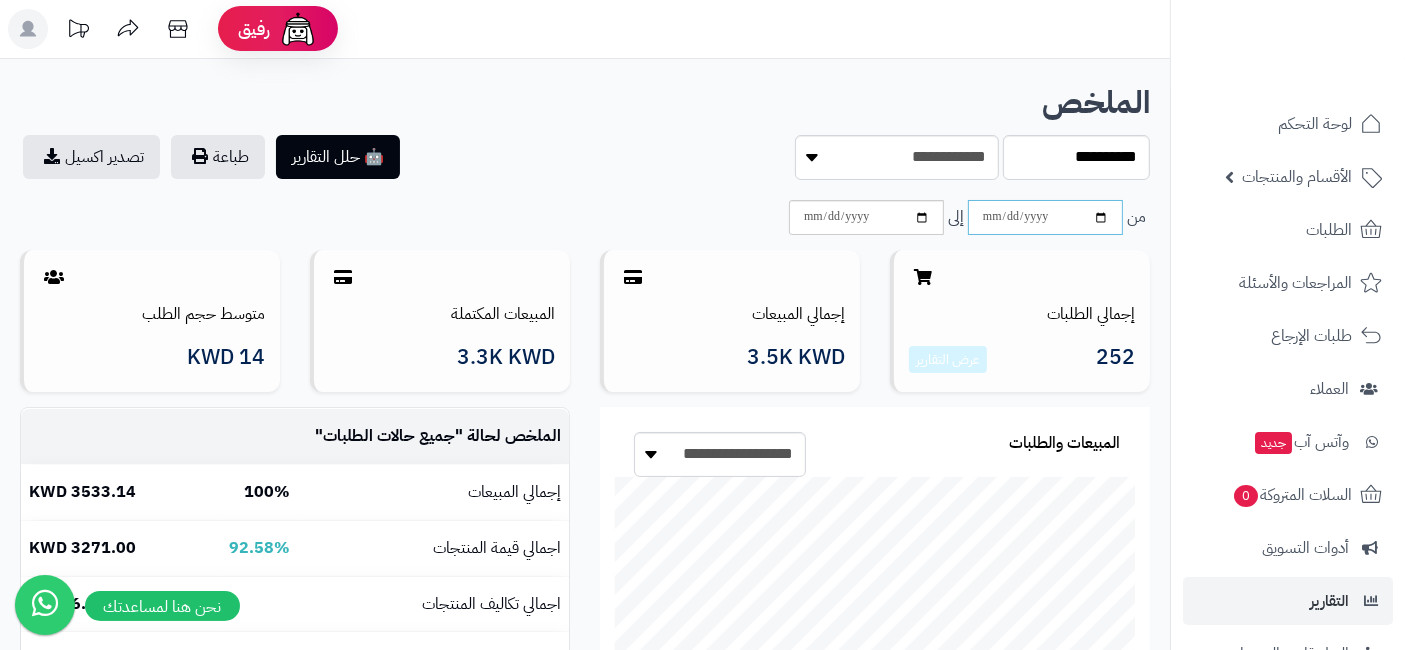 click on "**********" at bounding box center (1045, 217) 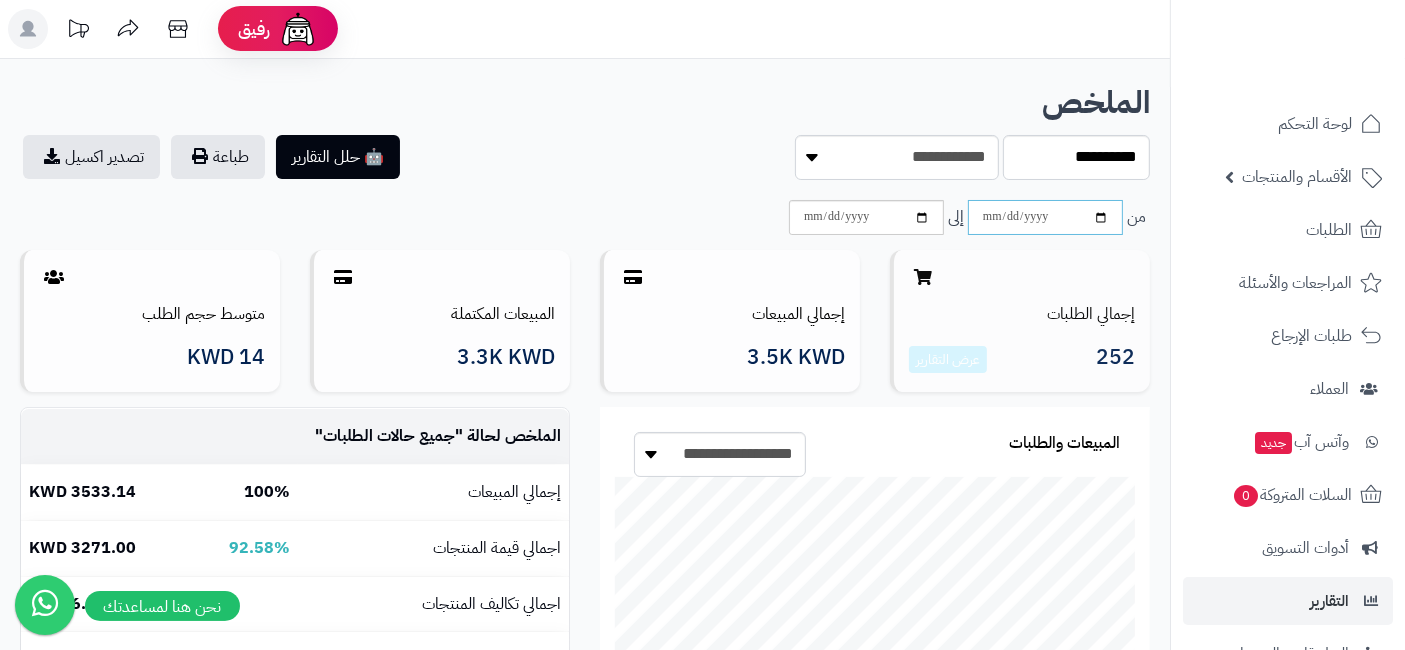 type on "**********" 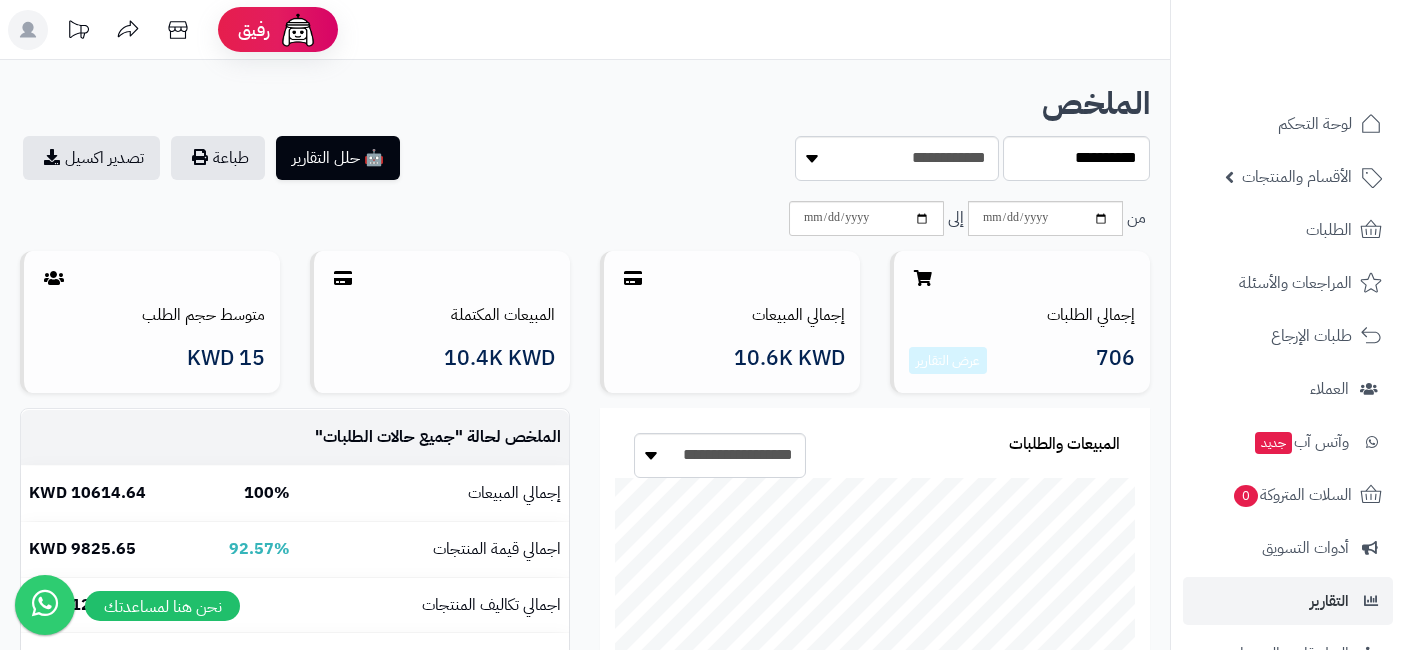 scroll, scrollTop: 0, scrollLeft: 0, axis: both 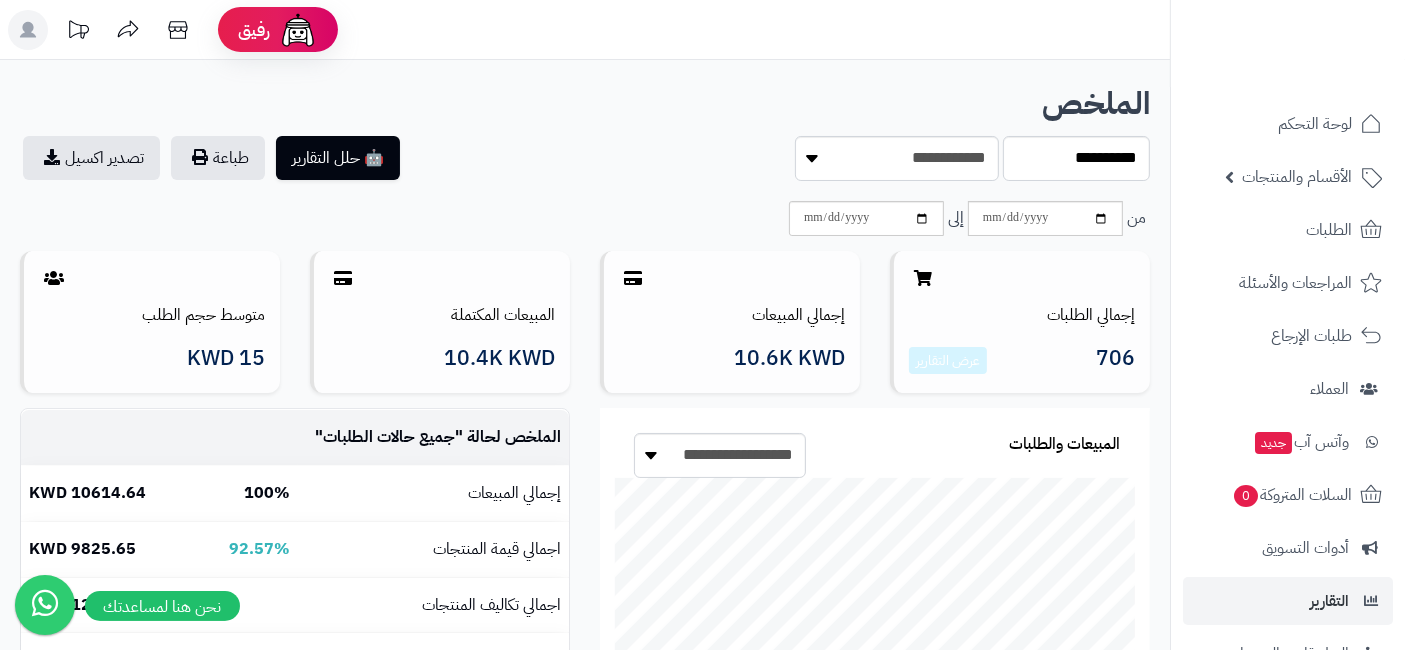 drag, startPoint x: 0, startPoint y: 0, endPoint x: 577, endPoint y: 168, distance: 600.9601 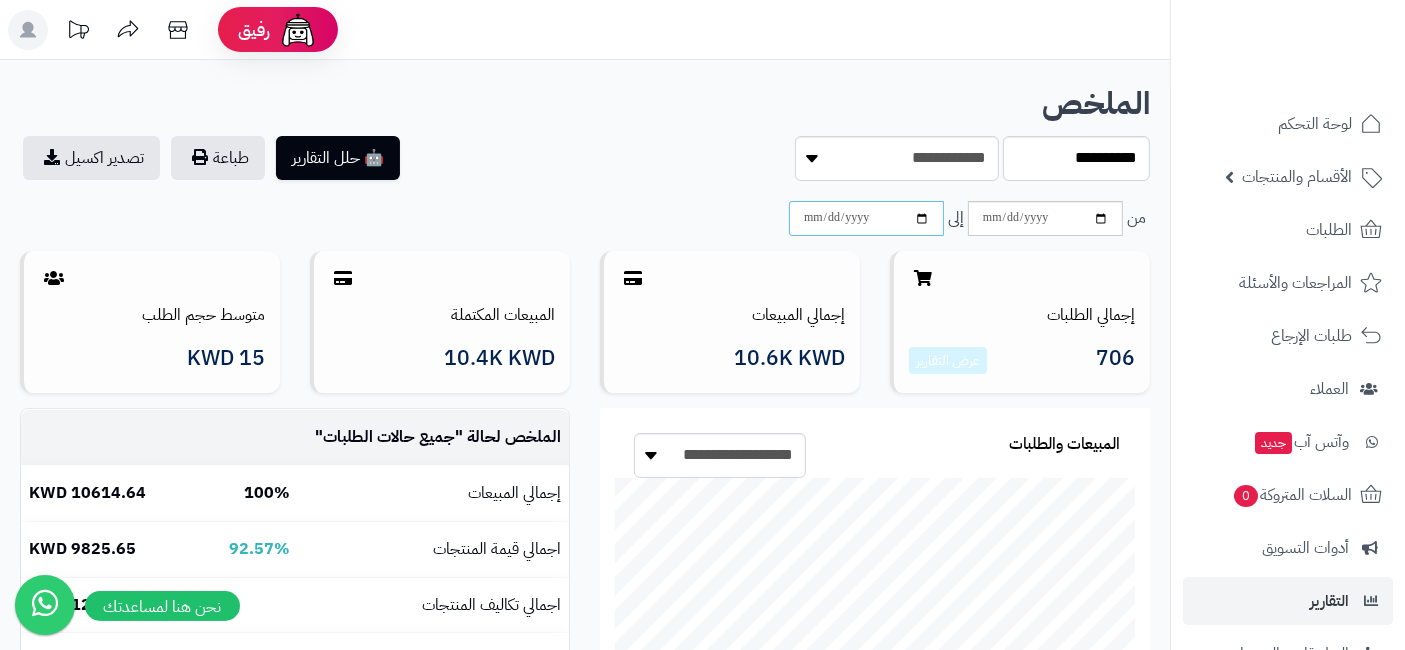 click on "**********" at bounding box center [866, 218] 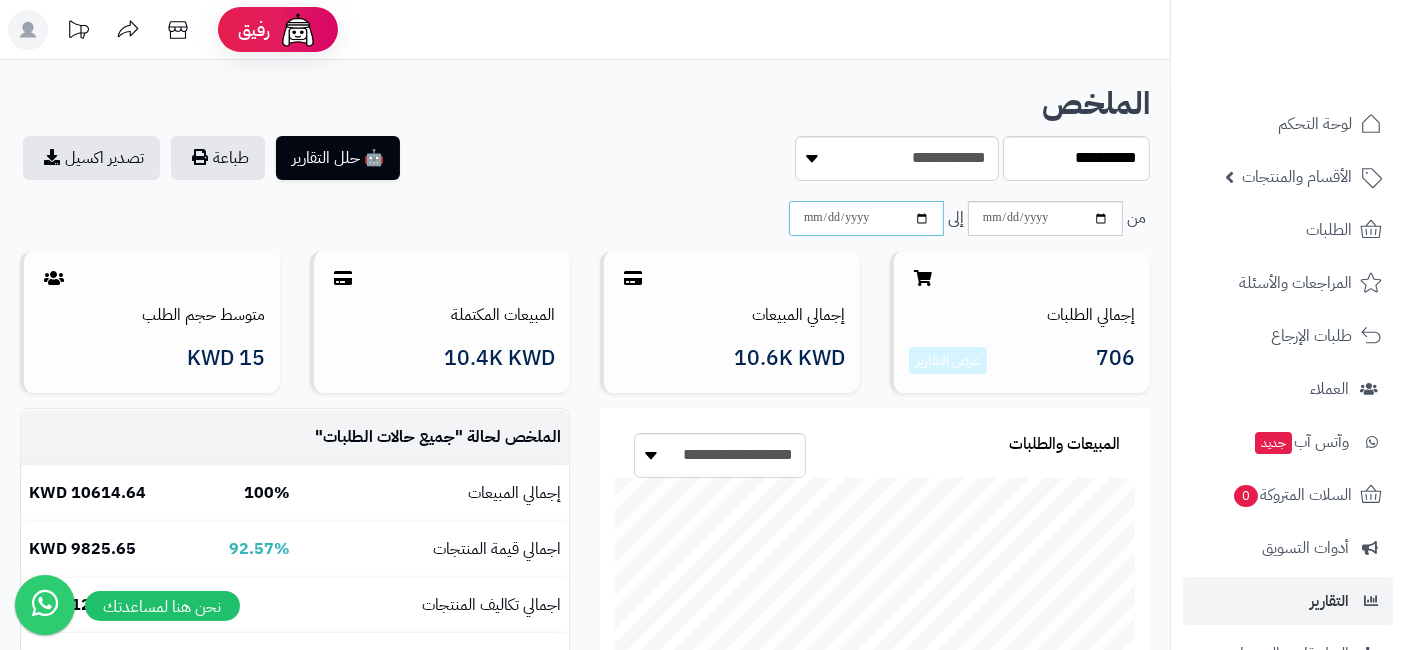 type on "**********" 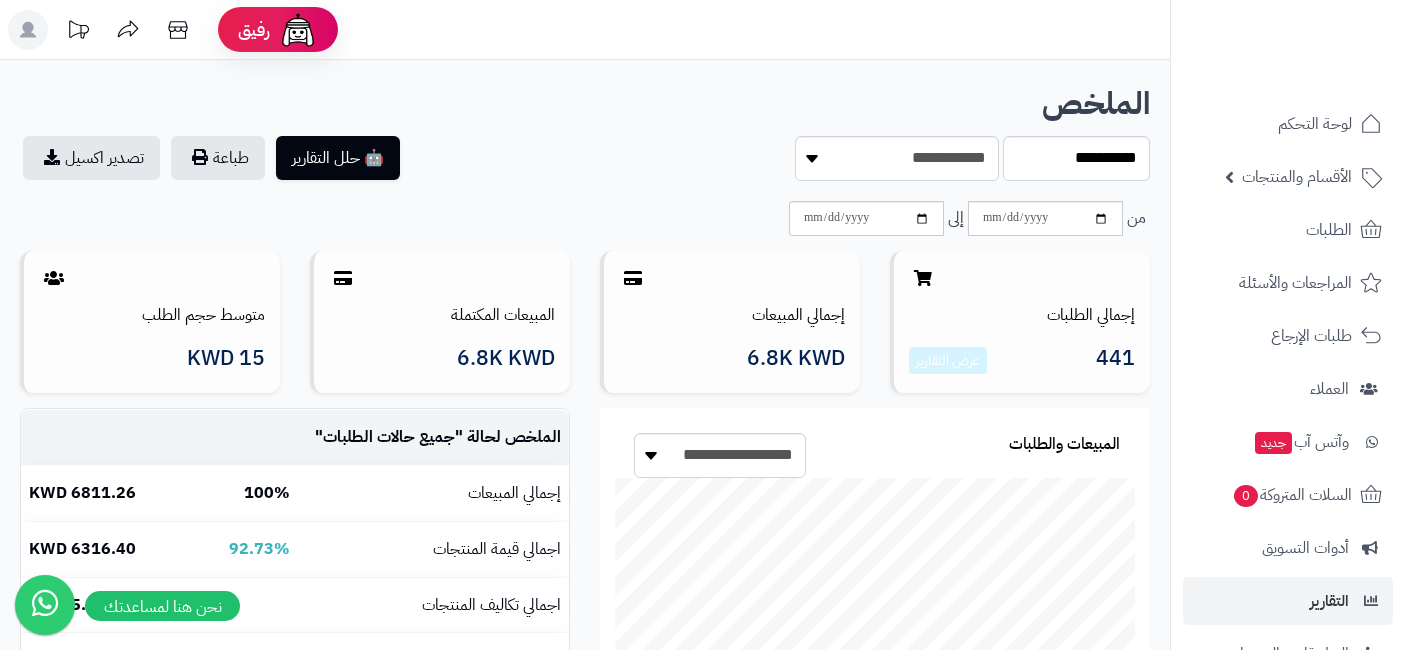 scroll, scrollTop: 0, scrollLeft: 0, axis: both 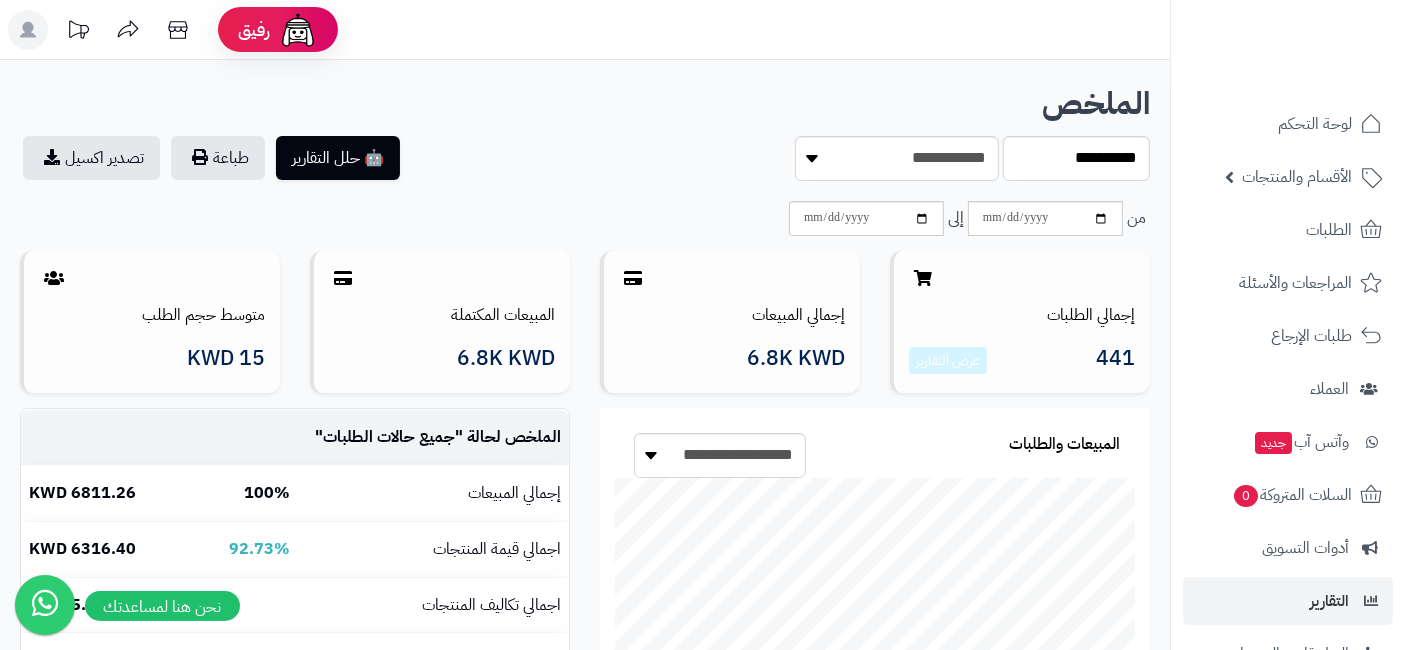 drag, startPoint x: 0, startPoint y: 0, endPoint x: 607, endPoint y: 207, distance: 641.3252 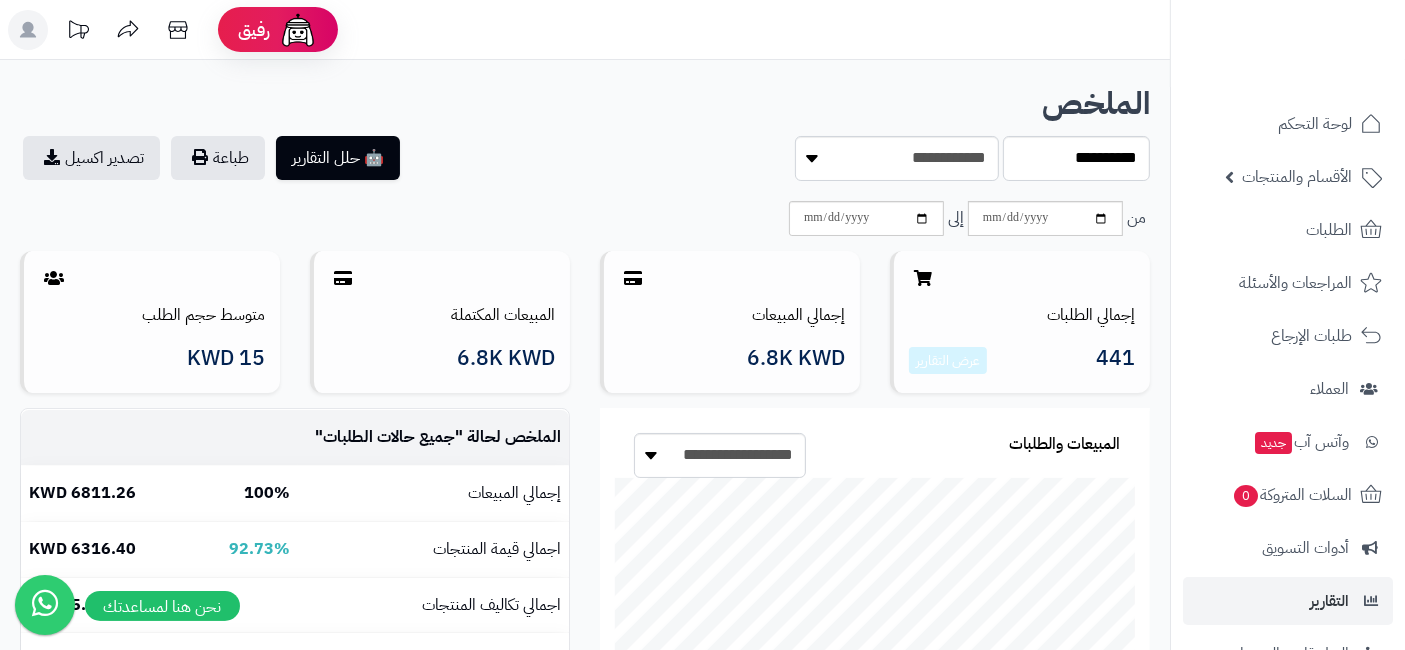 scroll, scrollTop: 88, scrollLeft: 0, axis: vertical 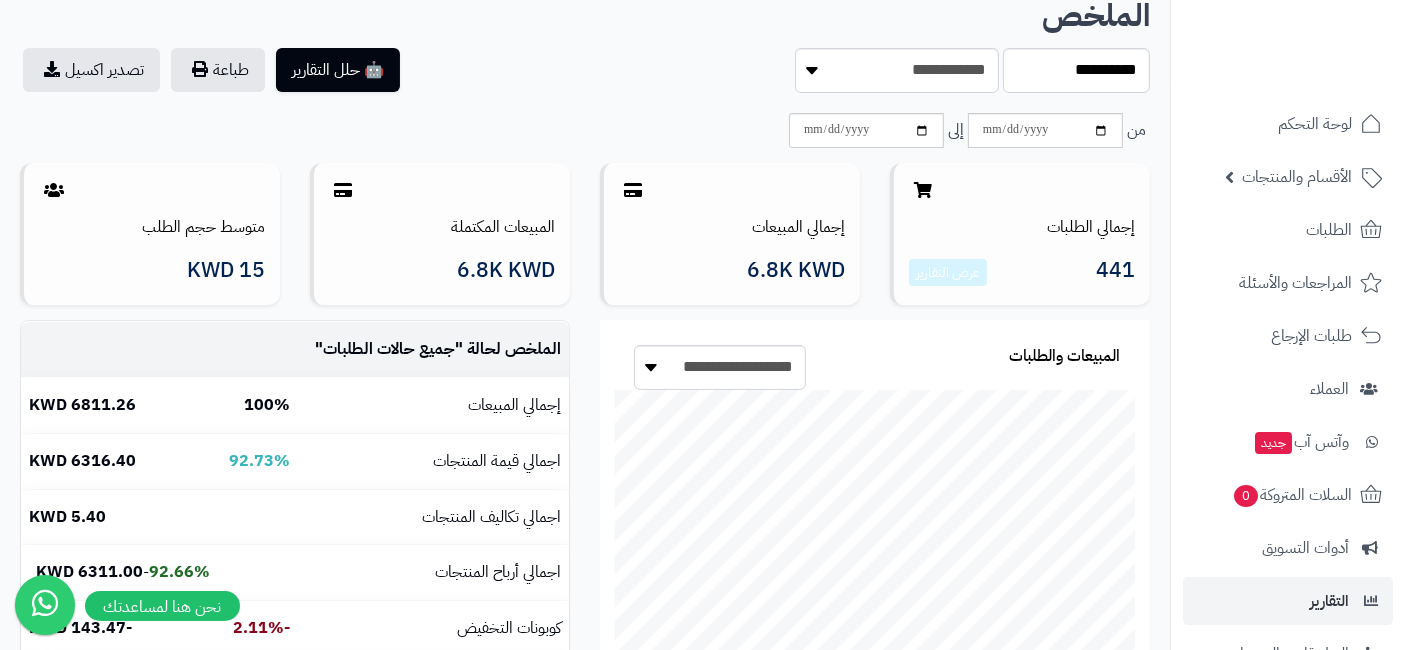 drag, startPoint x: 671, startPoint y: 111, endPoint x: 619, endPoint y: 110, distance: 52.009613 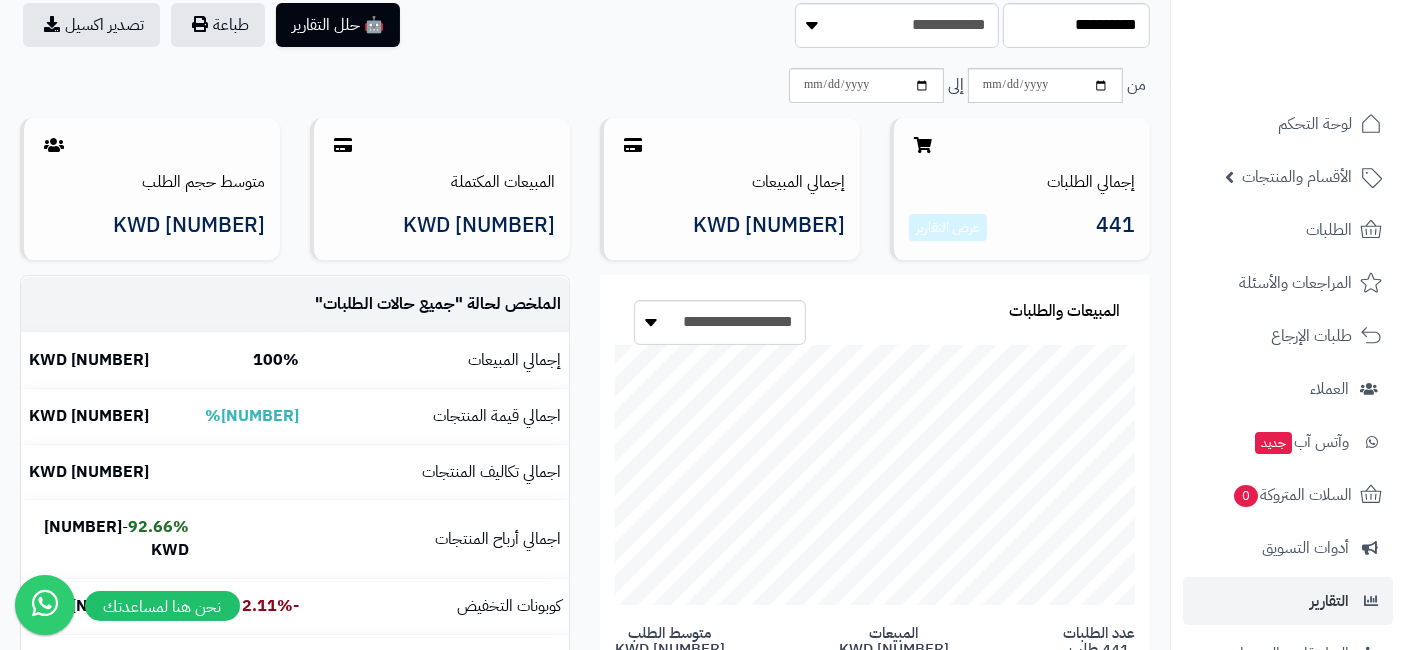 scroll, scrollTop: 220, scrollLeft: 0, axis: vertical 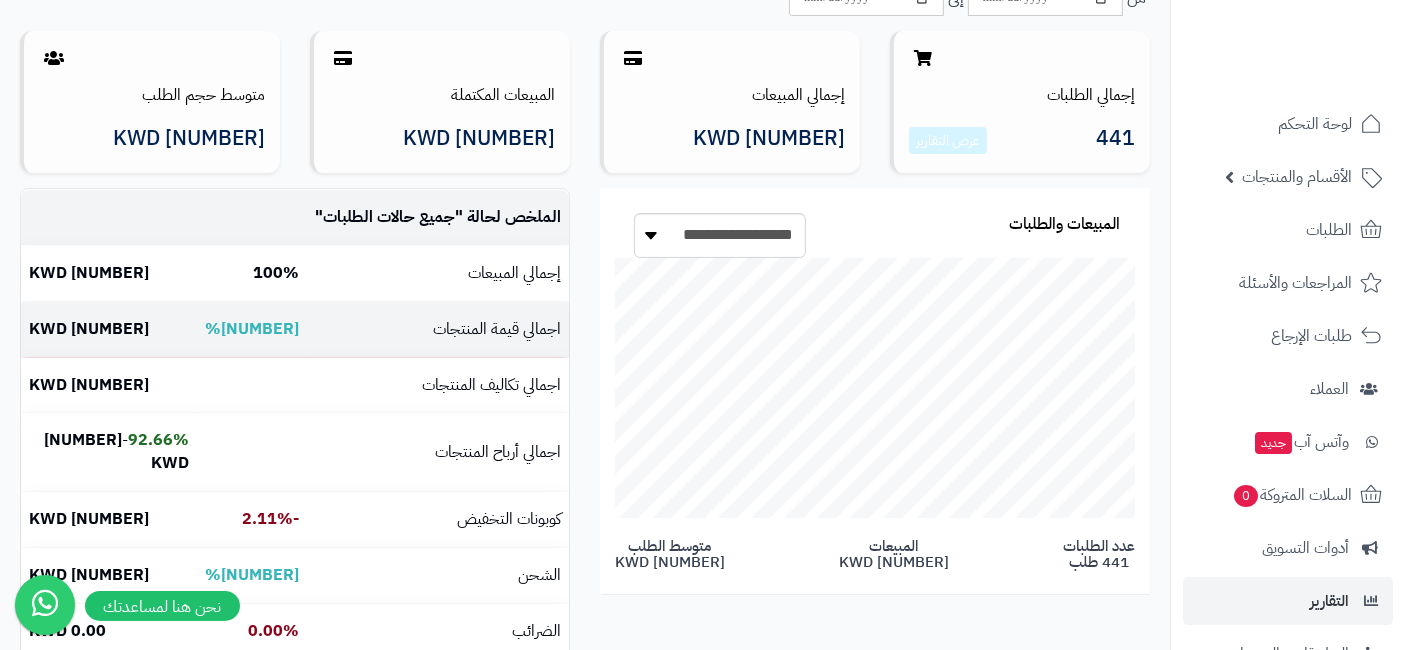 drag, startPoint x: 592, startPoint y: 402, endPoint x: 431, endPoint y: 339, distance: 172.88725 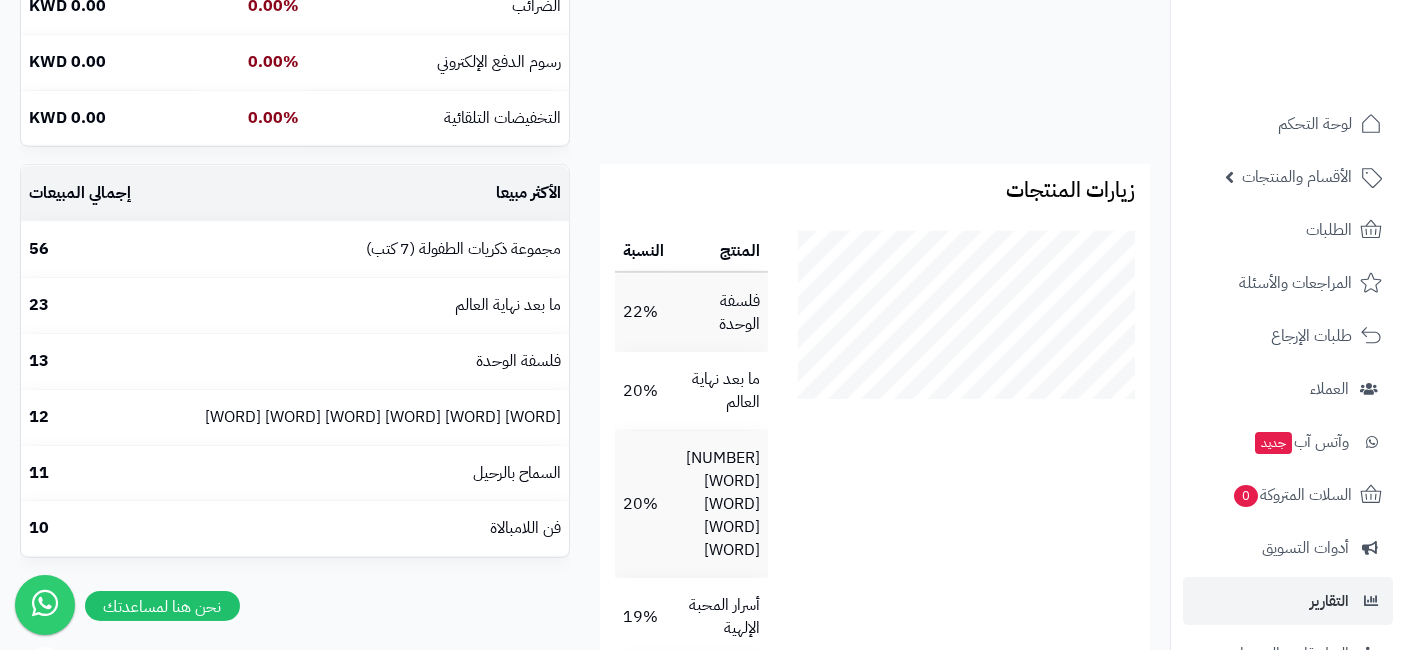 scroll, scrollTop: 844, scrollLeft: 0, axis: vertical 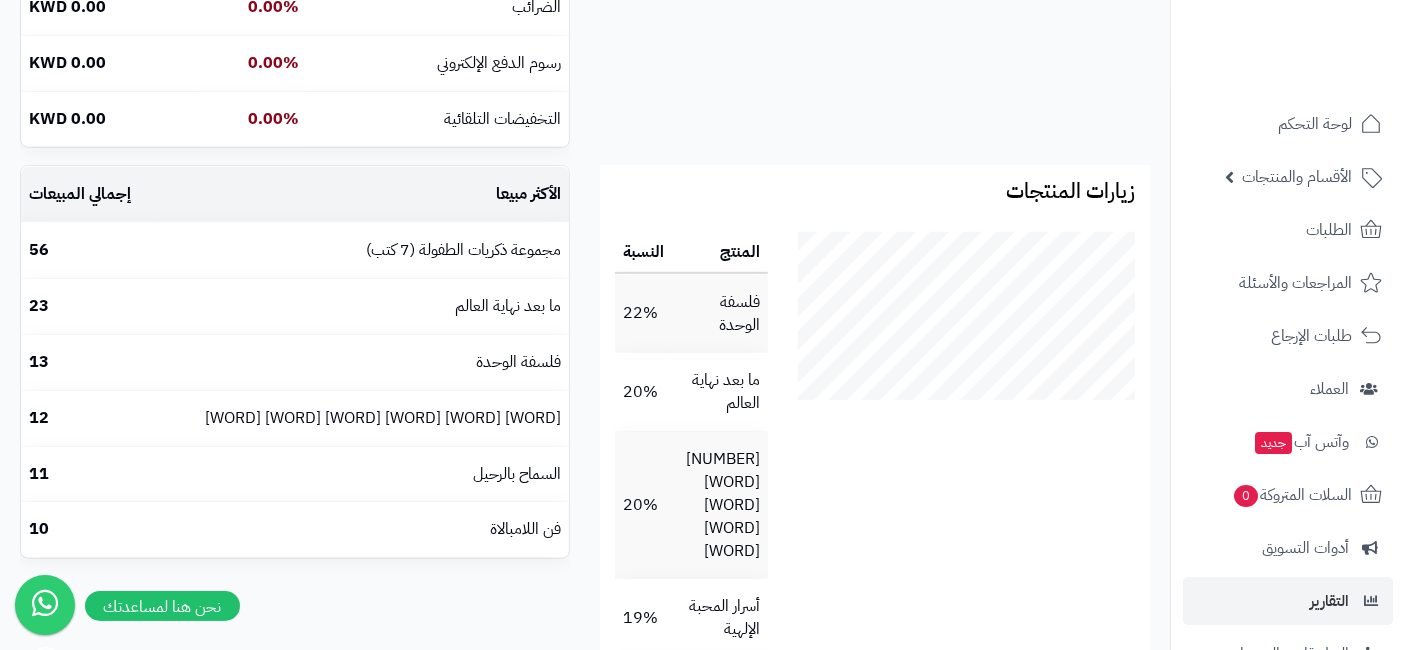 drag, startPoint x: 800, startPoint y: 163, endPoint x: 726, endPoint y: 131, distance: 80.622574 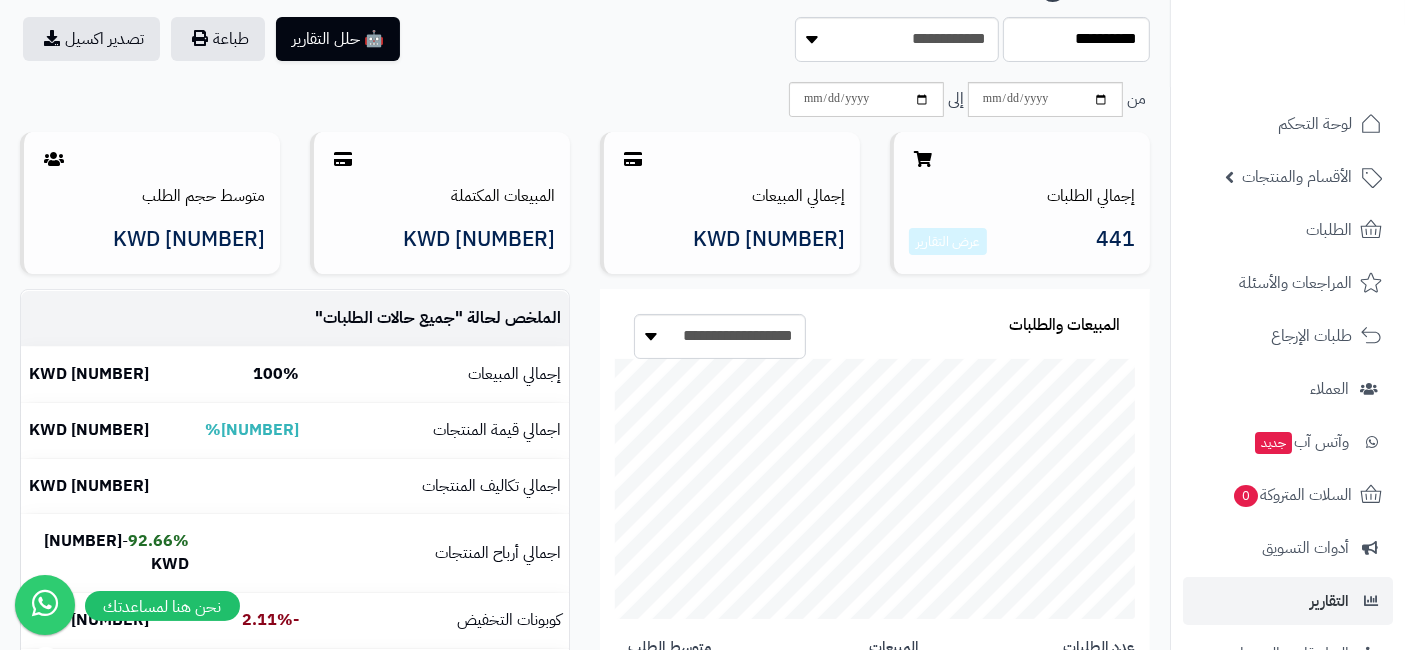 scroll, scrollTop: 0, scrollLeft: 0, axis: both 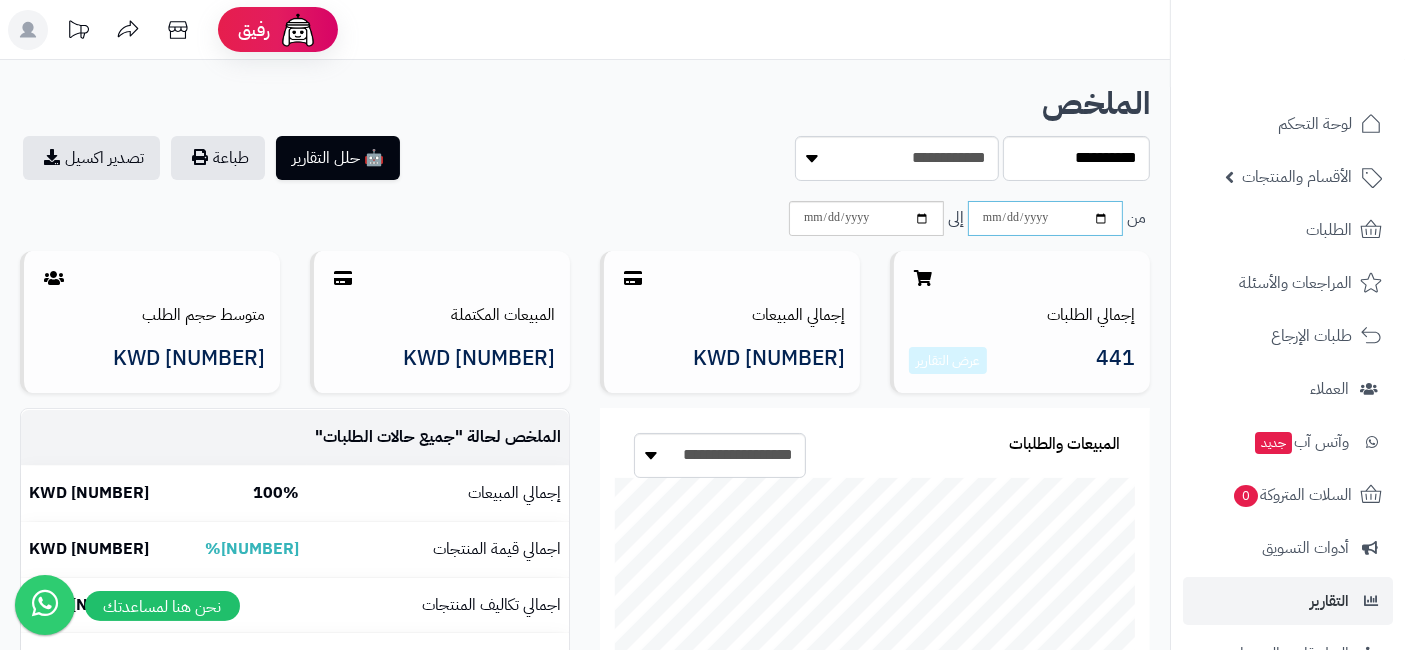 click on "**********" at bounding box center [1045, 218] 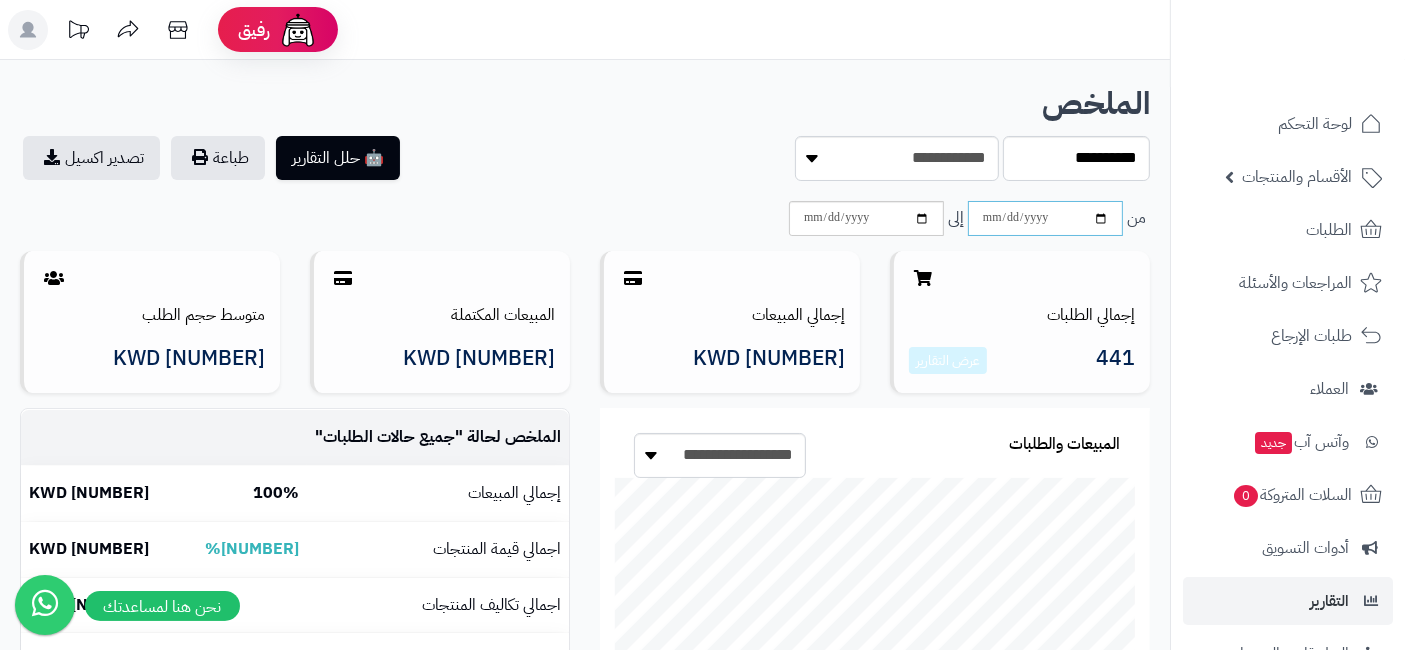 type on "**********" 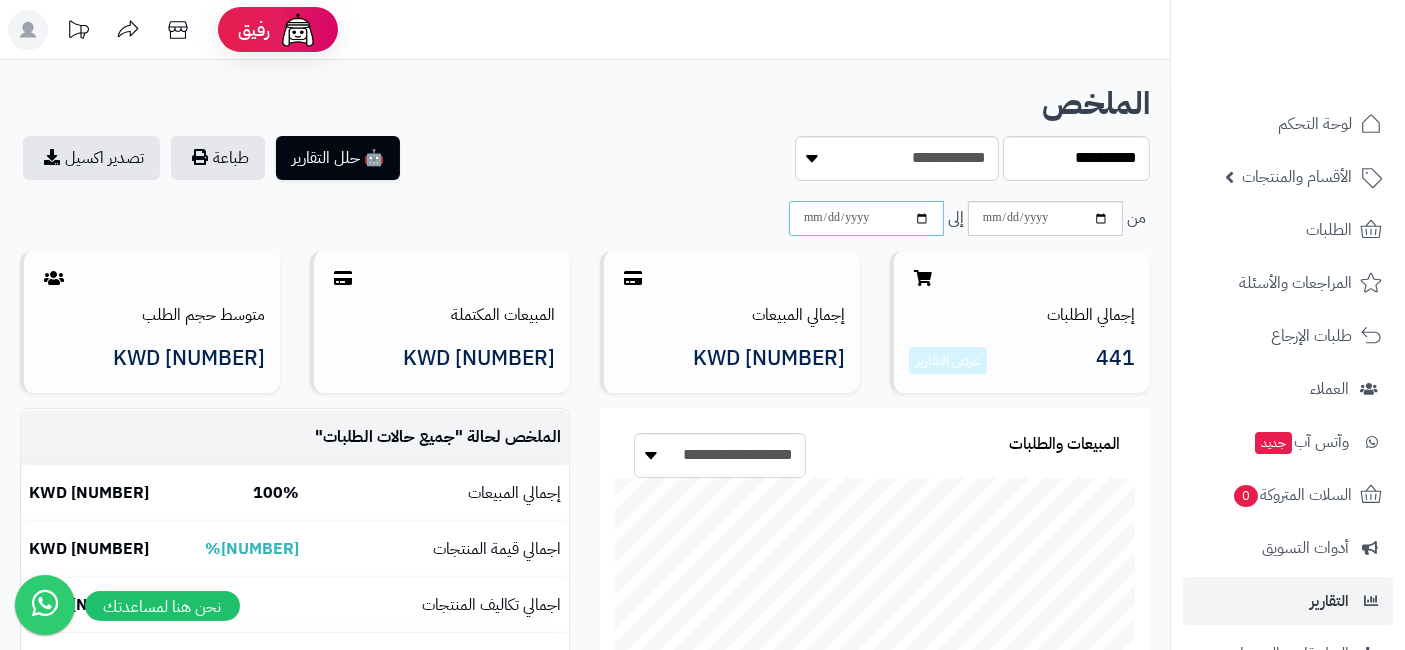 click on "**********" at bounding box center [866, 218] 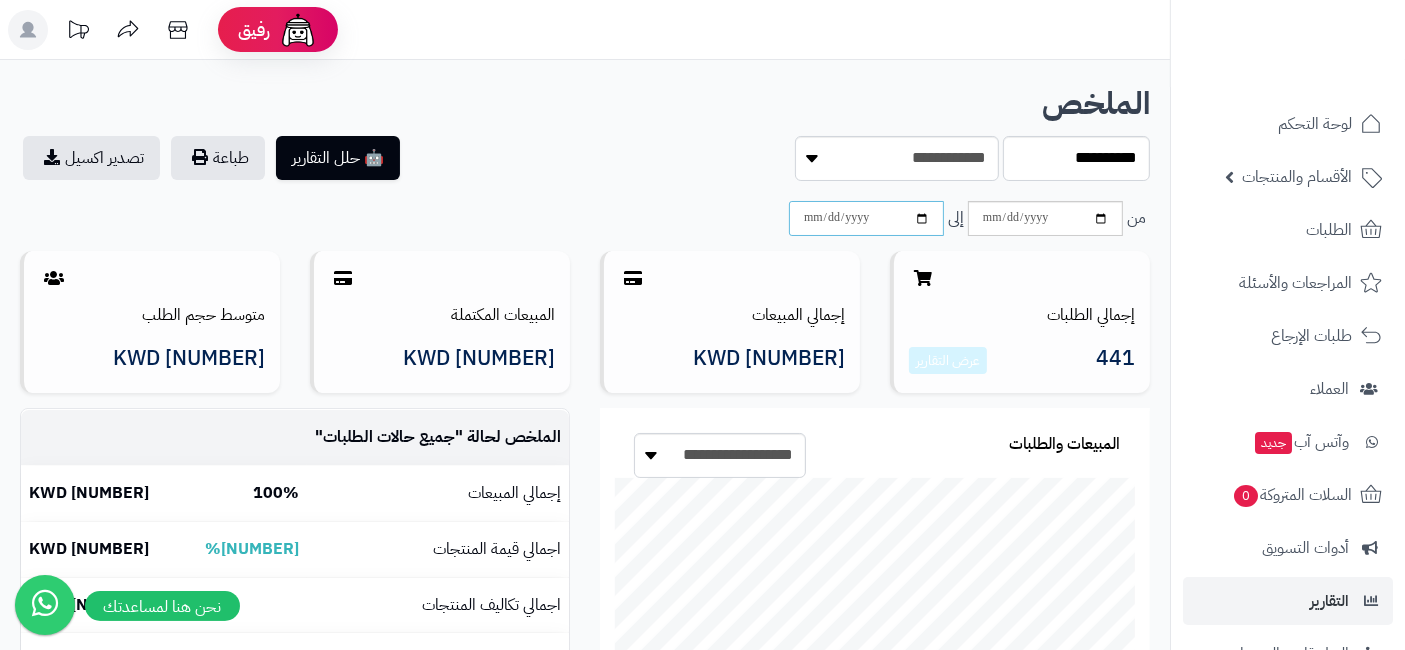 type on "**********" 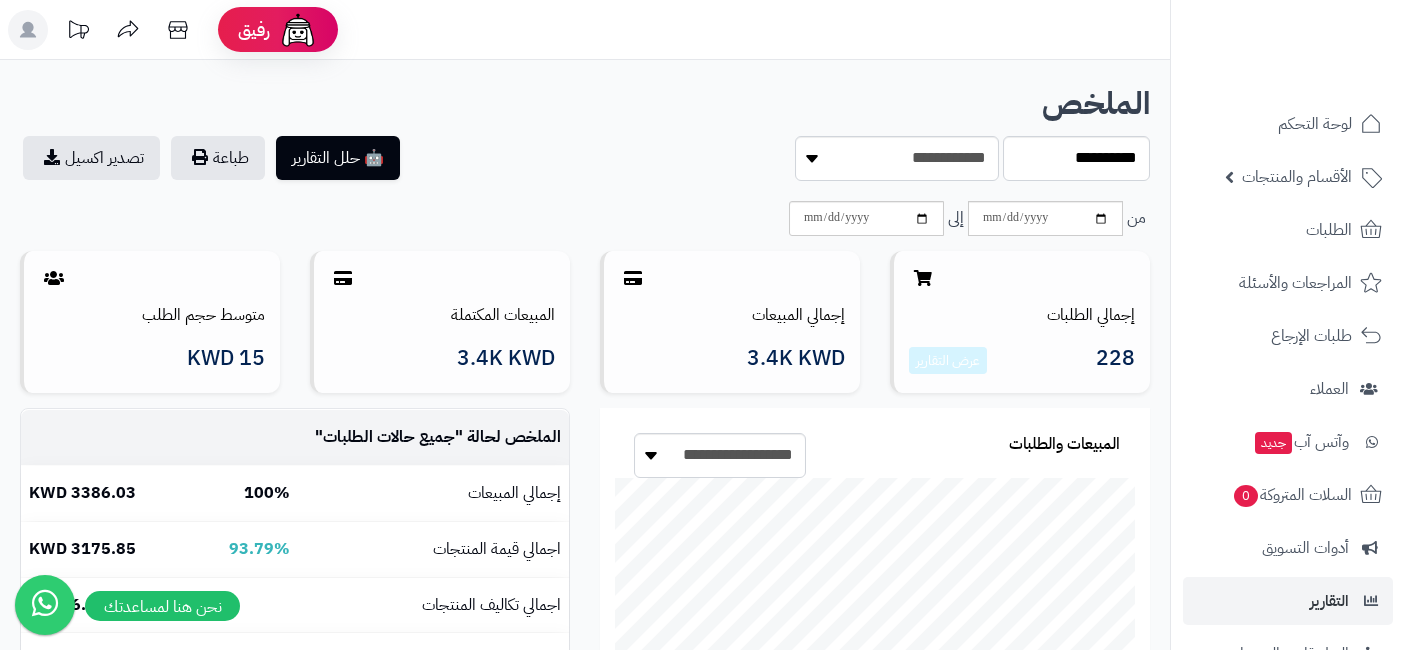 scroll, scrollTop: 0, scrollLeft: 0, axis: both 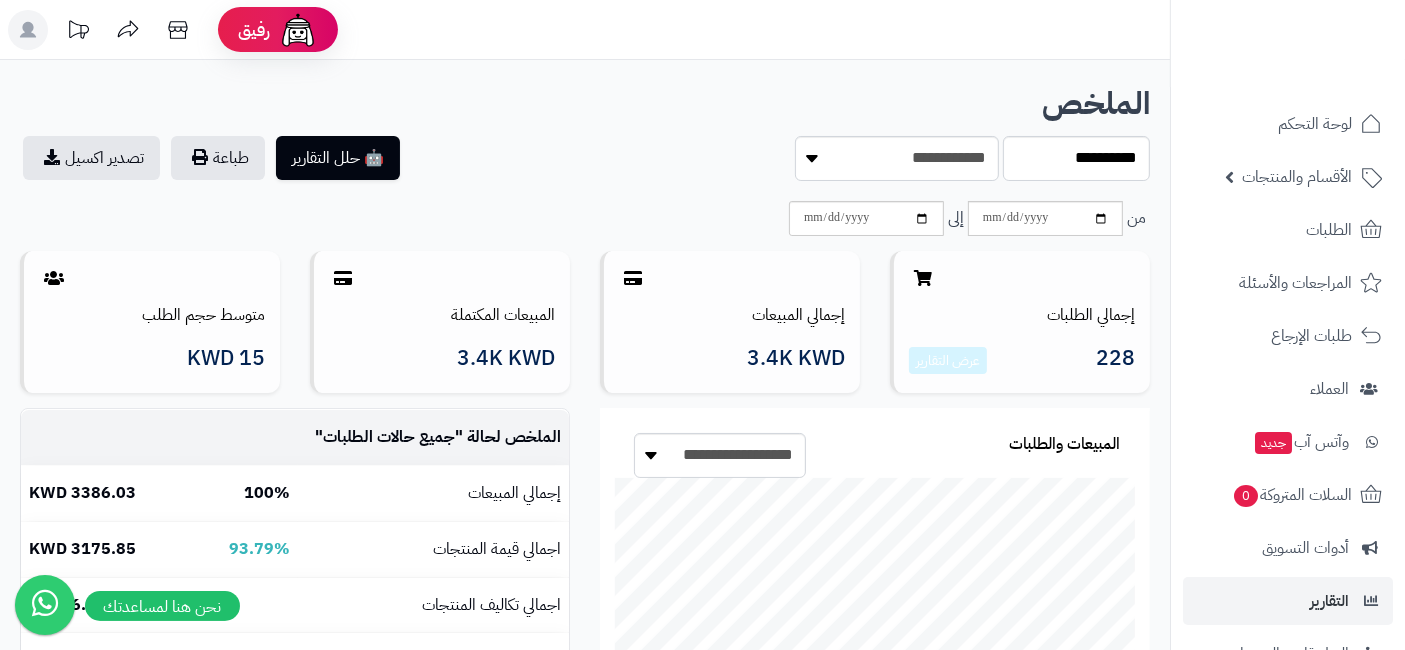 drag, startPoint x: 0, startPoint y: 0, endPoint x: 555, endPoint y: 151, distance: 575.17474 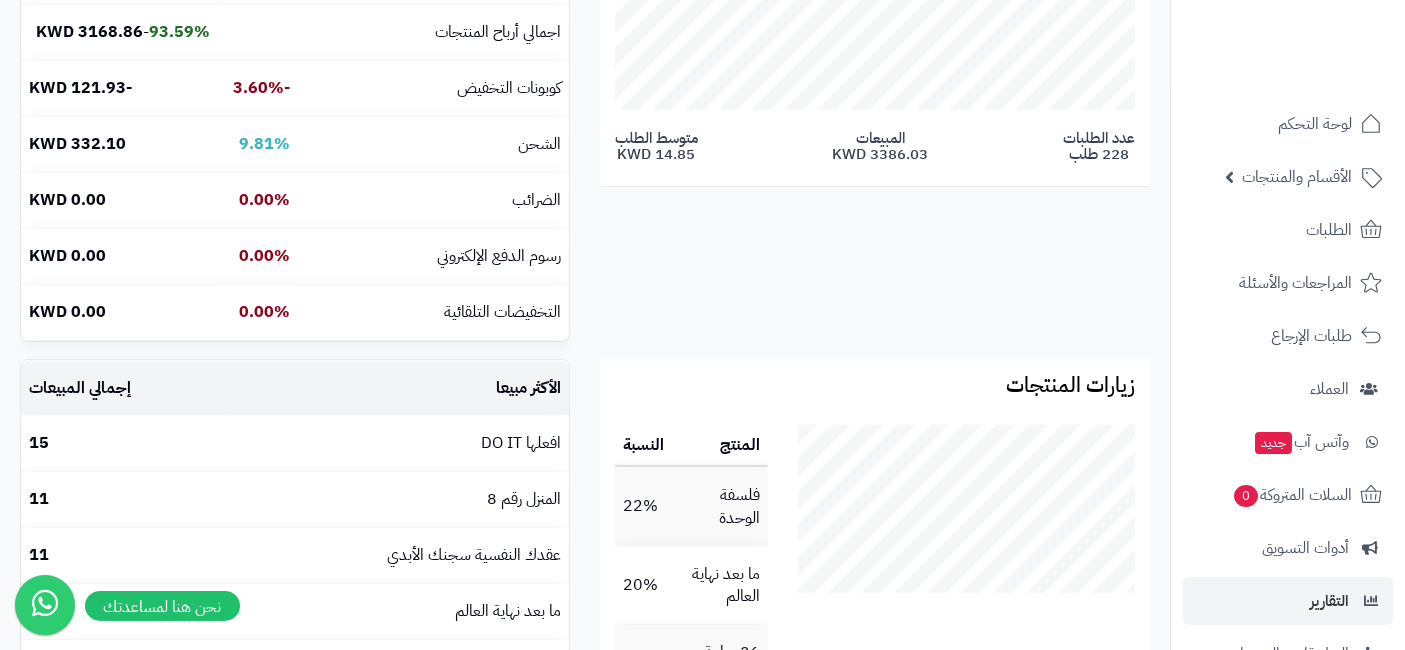 scroll, scrollTop: 910, scrollLeft: 0, axis: vertical 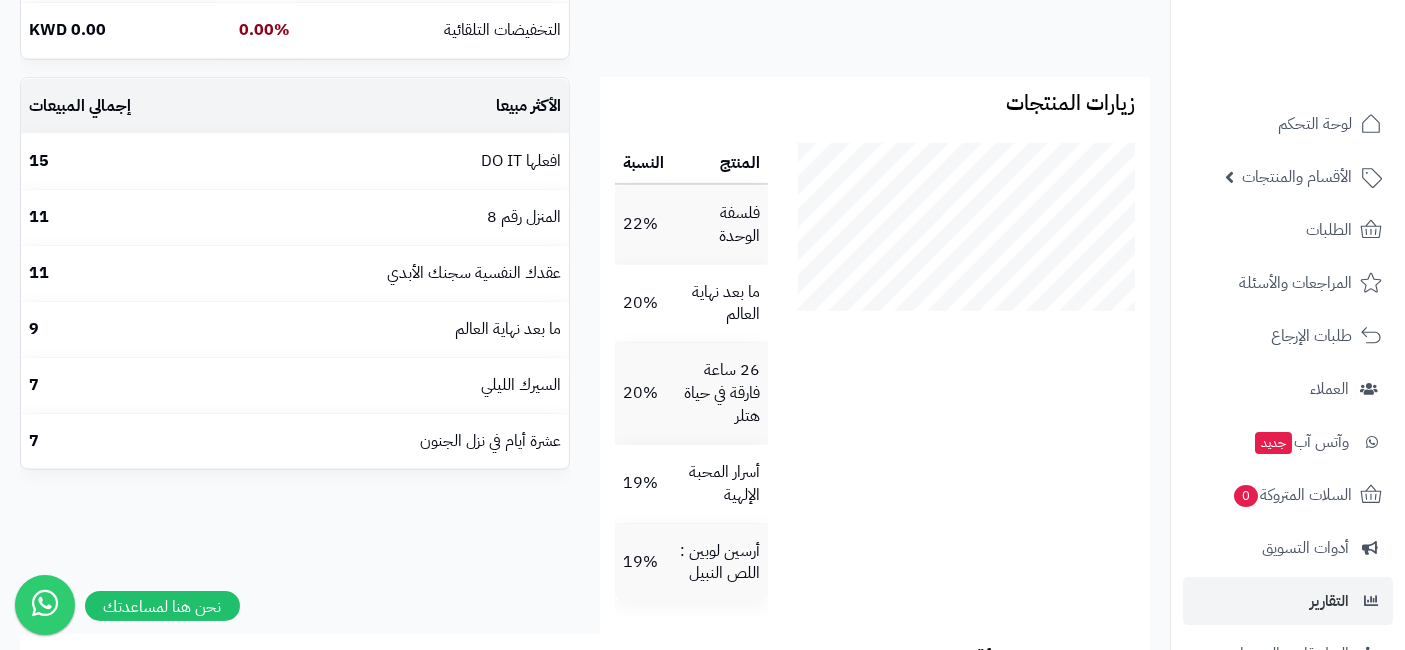 drag, startPoint x: 800, startPoint y: 101, endPoint x: 699, endPoint y: 81, distance: 102.96116 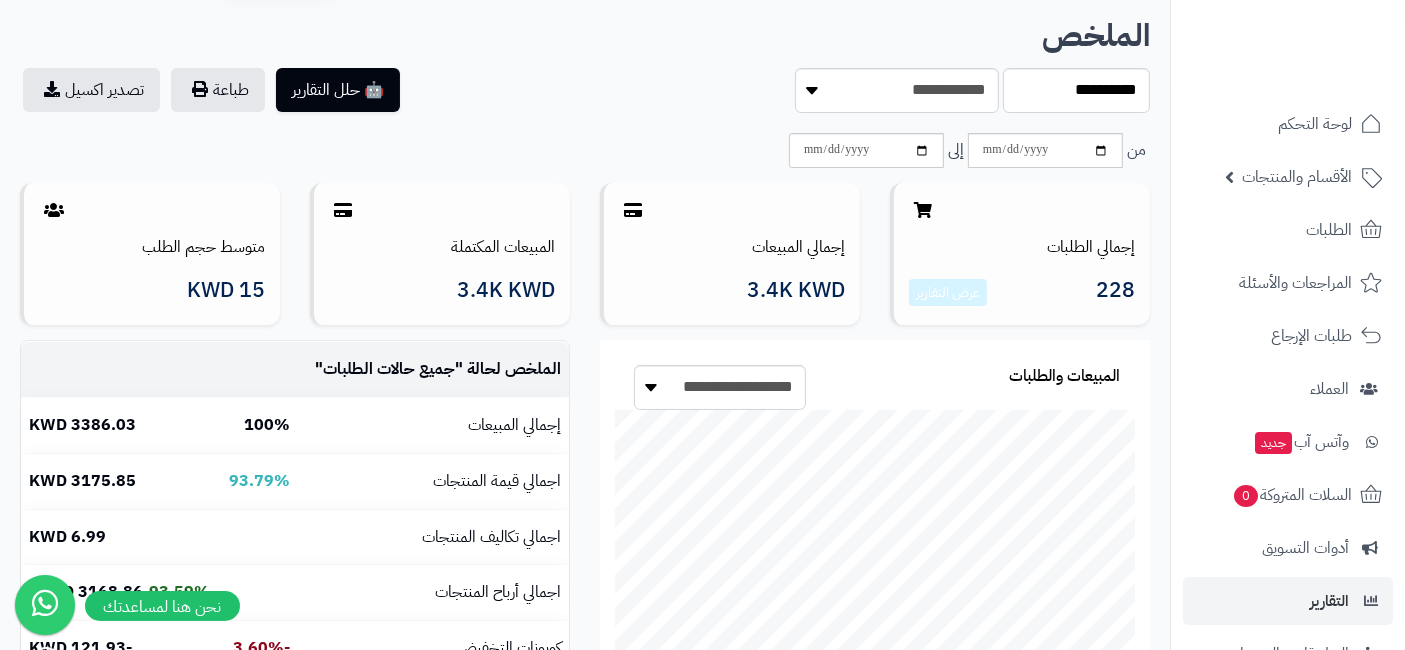 scroll, scrollTop: 0, scrollLeft: 0, axis: both 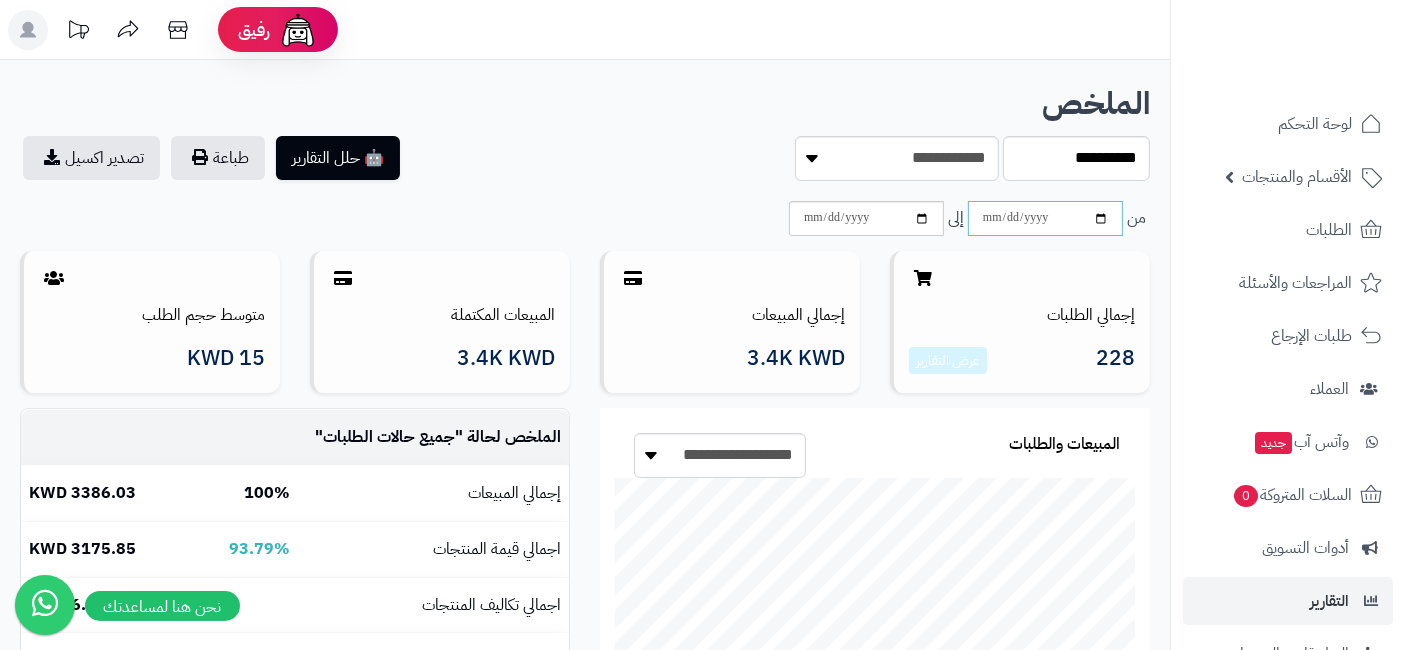 click on "**********" at bounding box center (1045, 218) 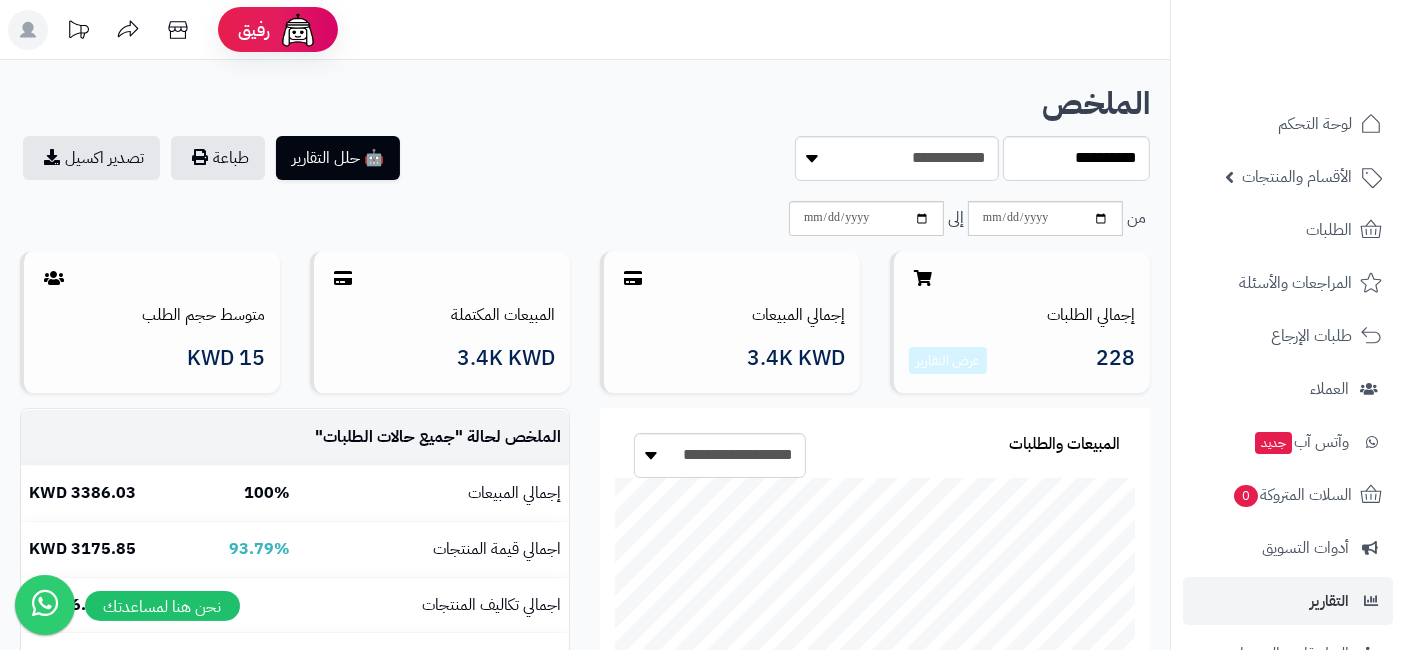 click on "**********" at bounding box center (585, 161) 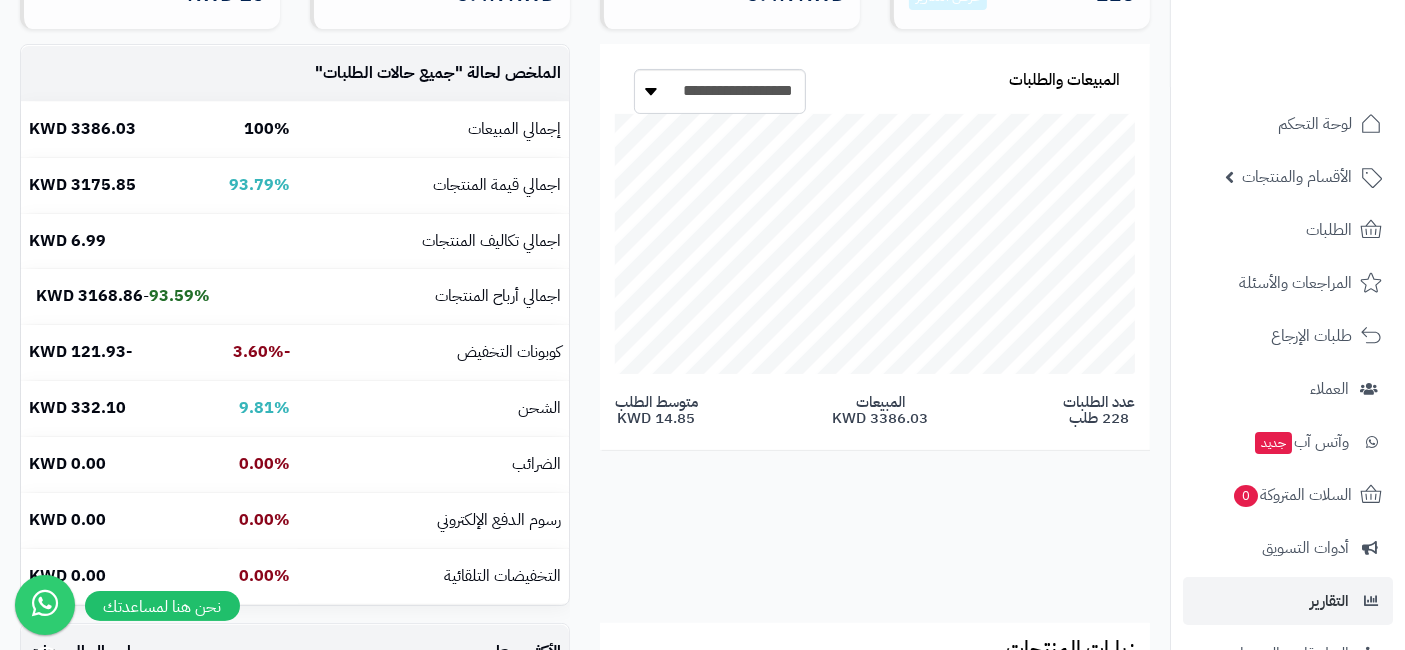 scroll, scrollTop: 0, scrollLeft: 0, axis: both 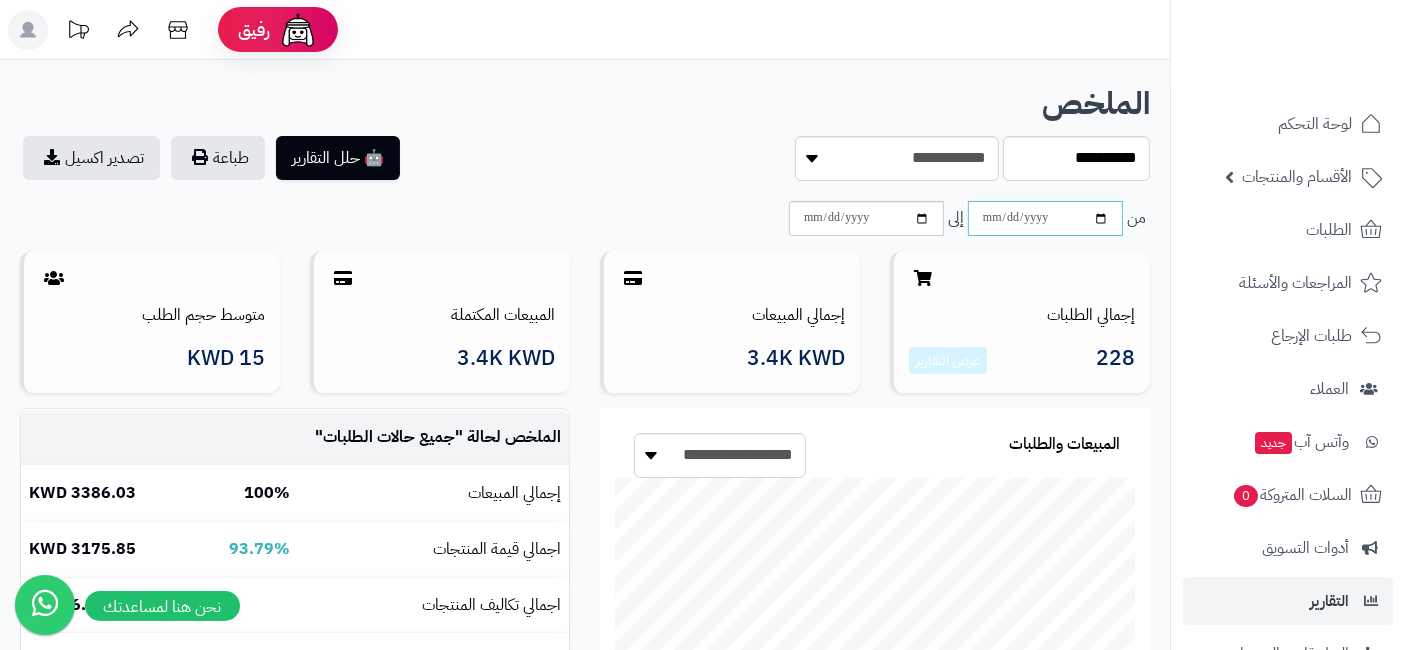 click on "**********" at bounding box center (1045, 218) 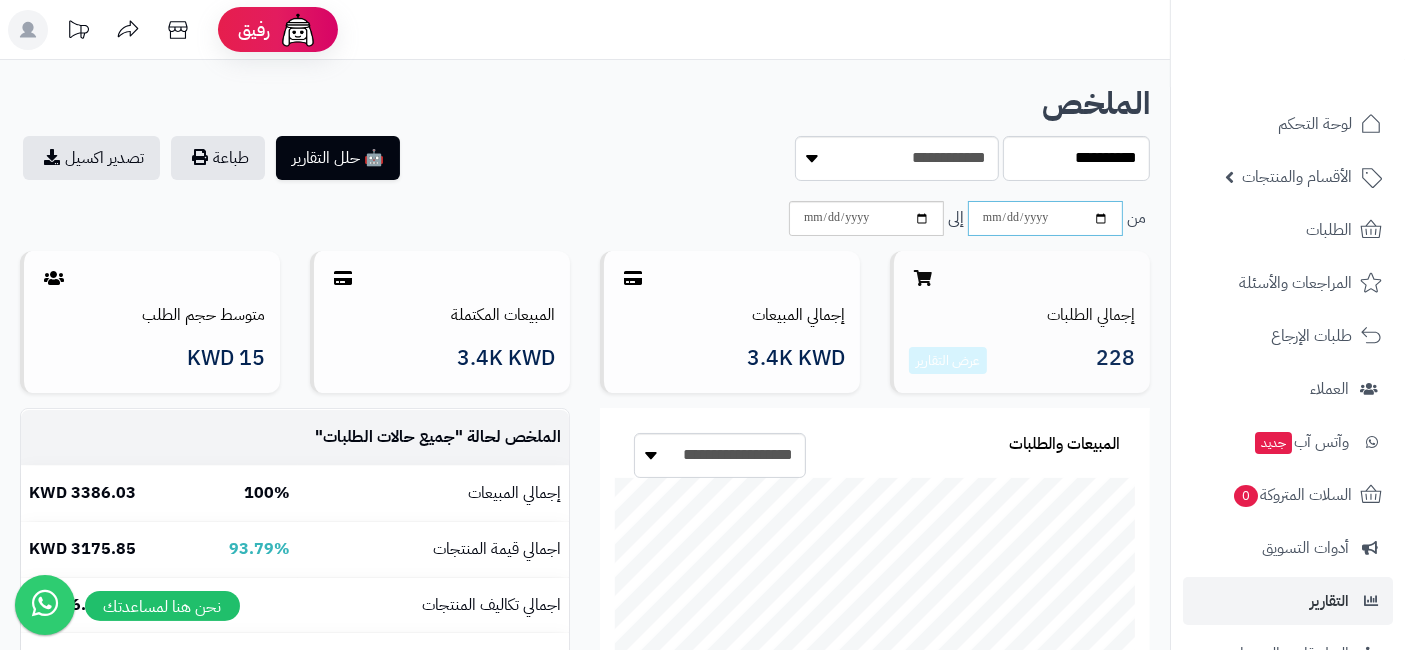 type on "**********" 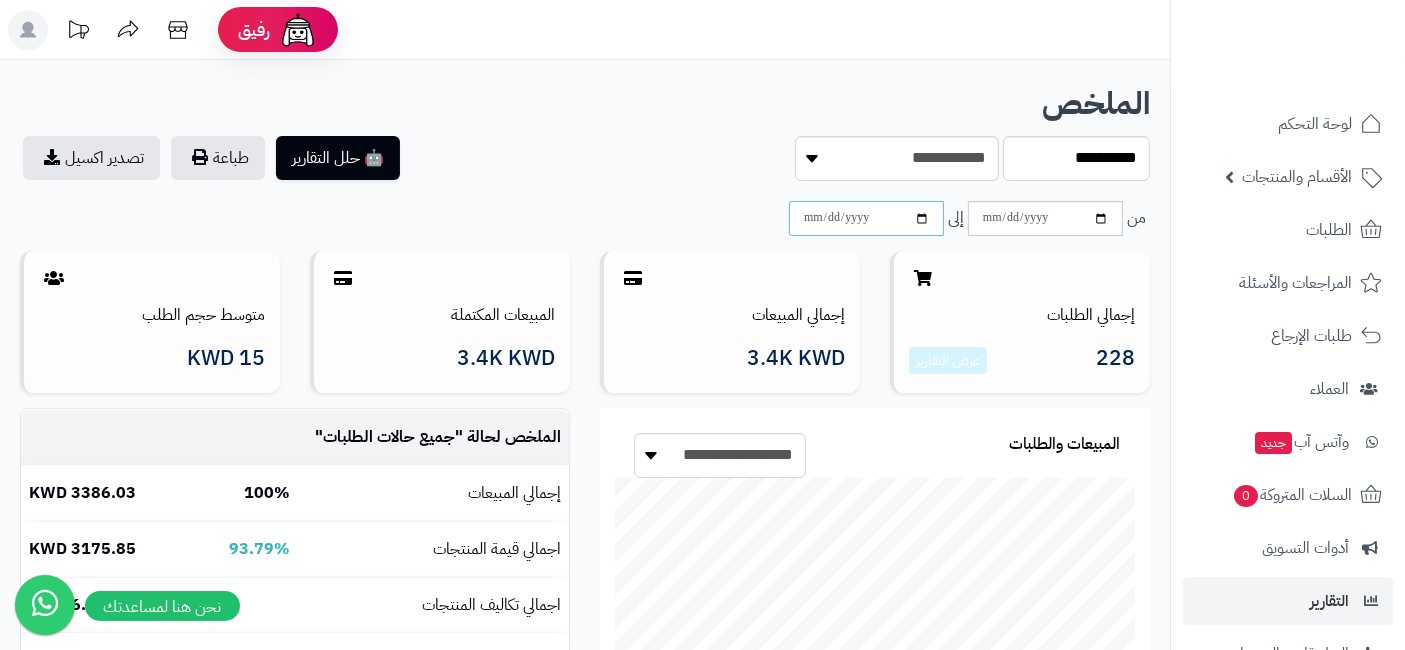 click on "**********" at bounding box center (866, 218) 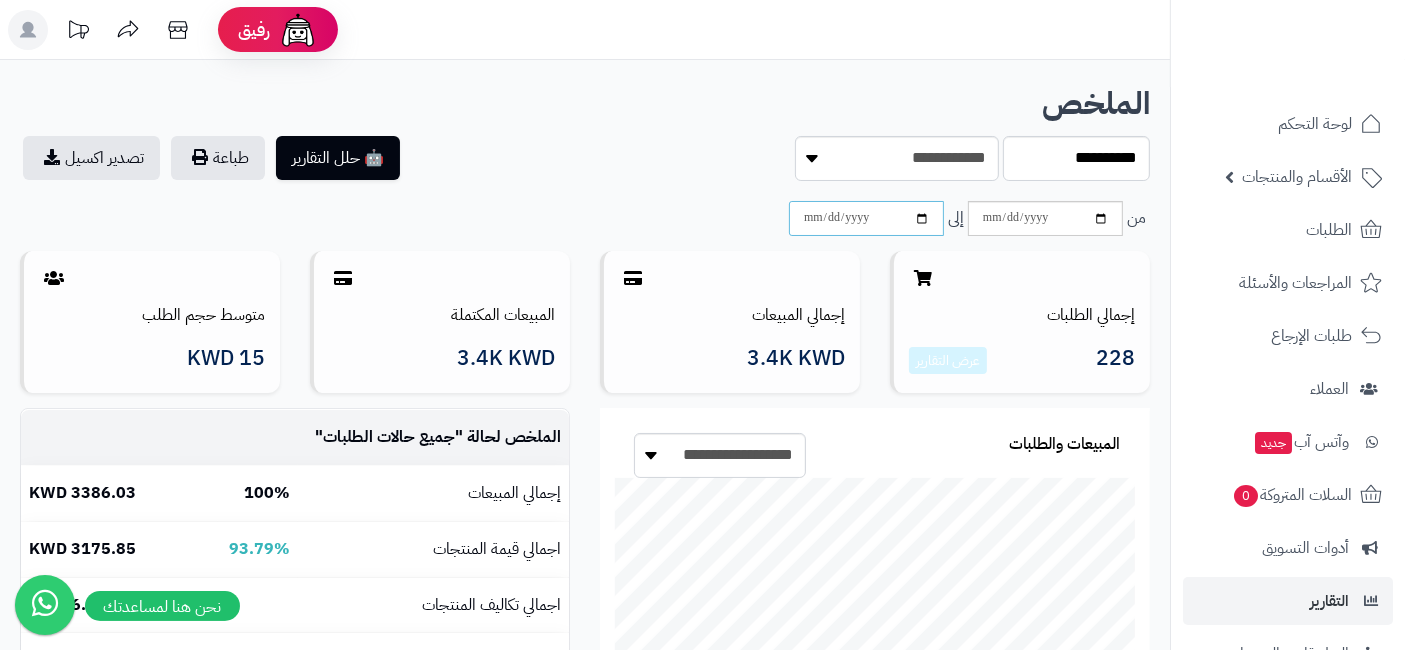 type on "**********" 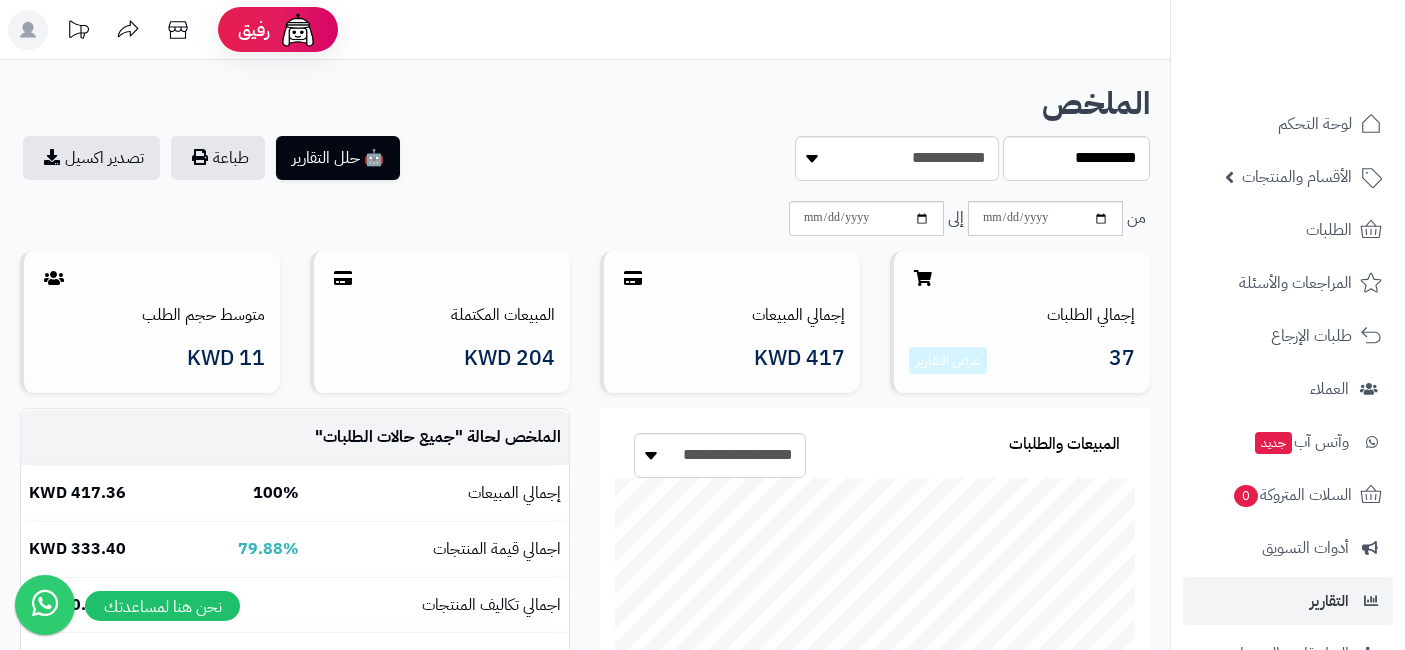 scroll, scrollTop: 0, scrollLeft: 0, axis: both 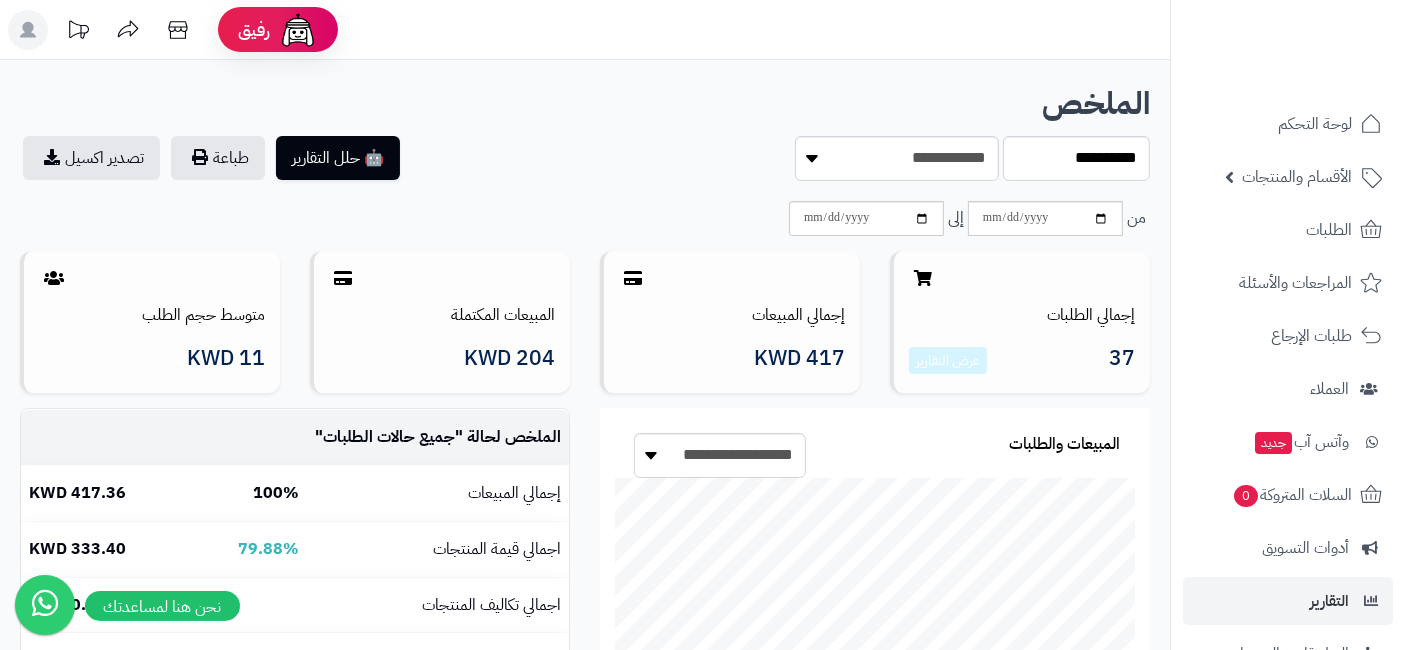 drag, startPoint x: 0, startPoint y: 0, endPoint x: 804, endPoint y: 398, distance: 897.1176 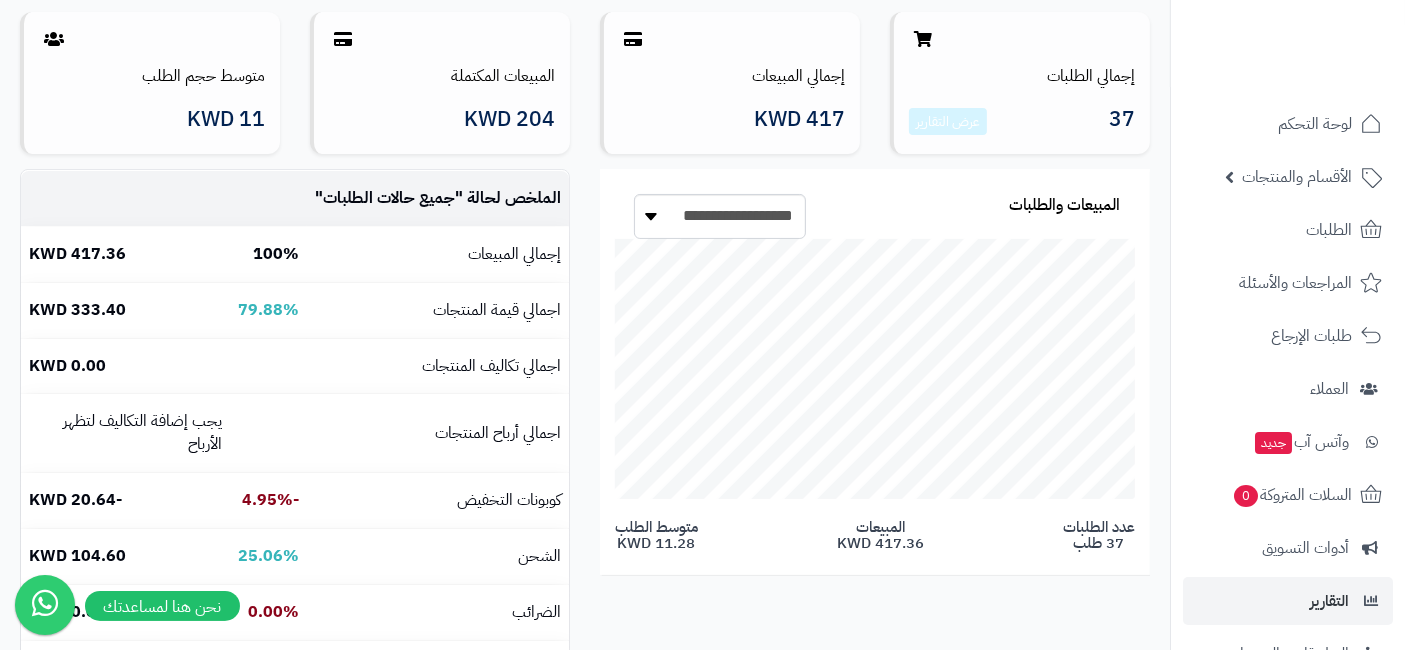 scroll, scrollTop: 237, scrollLeft: 0, axis: vertical 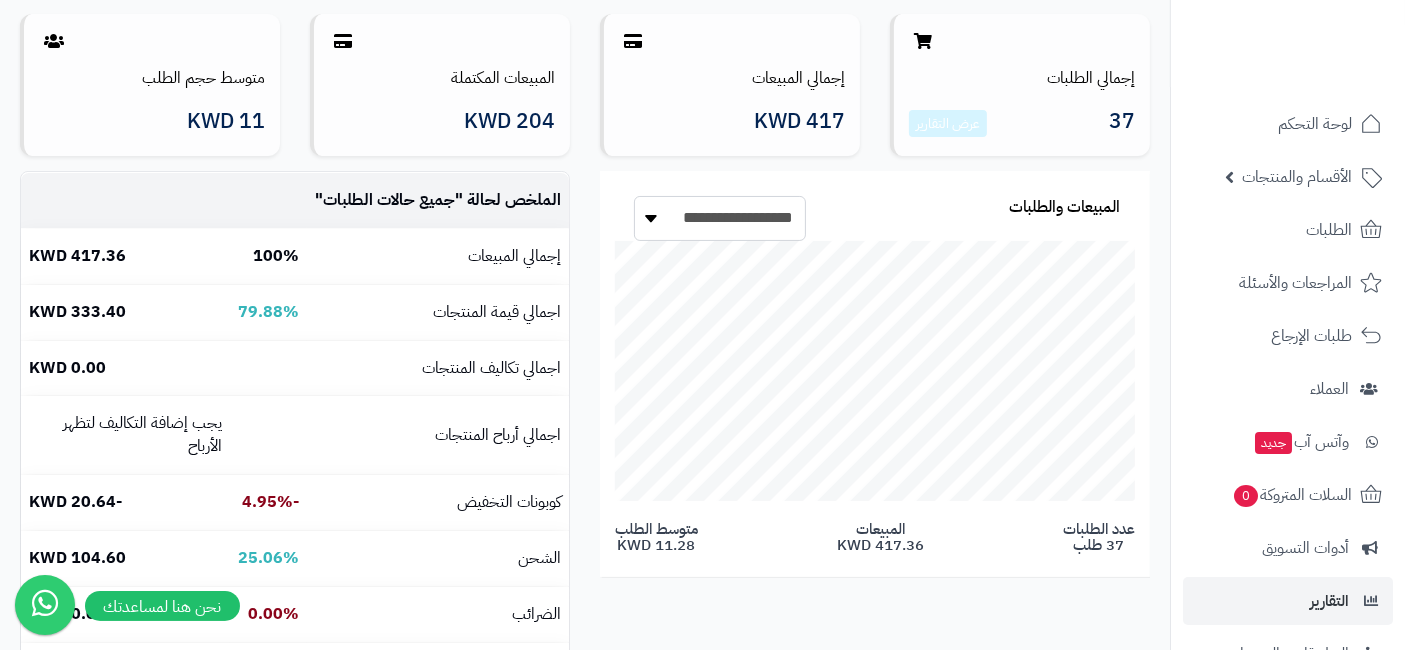 click on "**********" at bounding box center (720, 218) 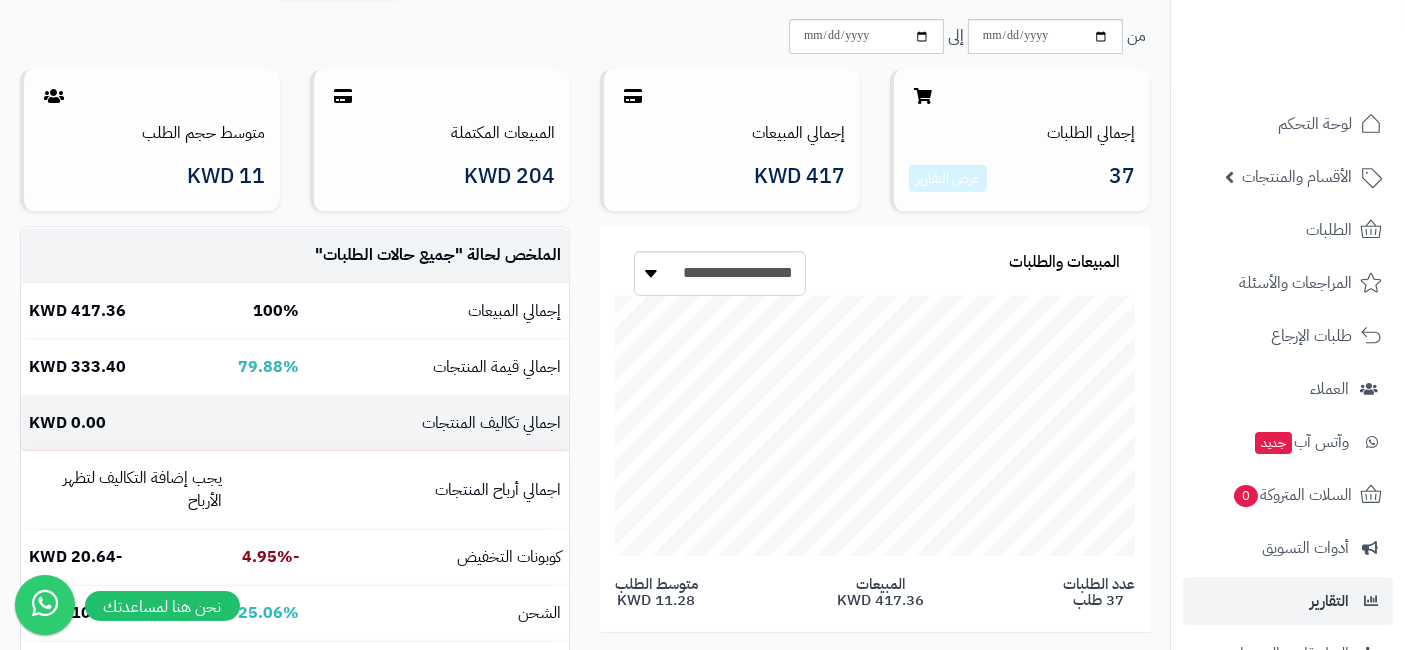 scroll, scrollTop: 0, scrollLeft: 0, axis: both 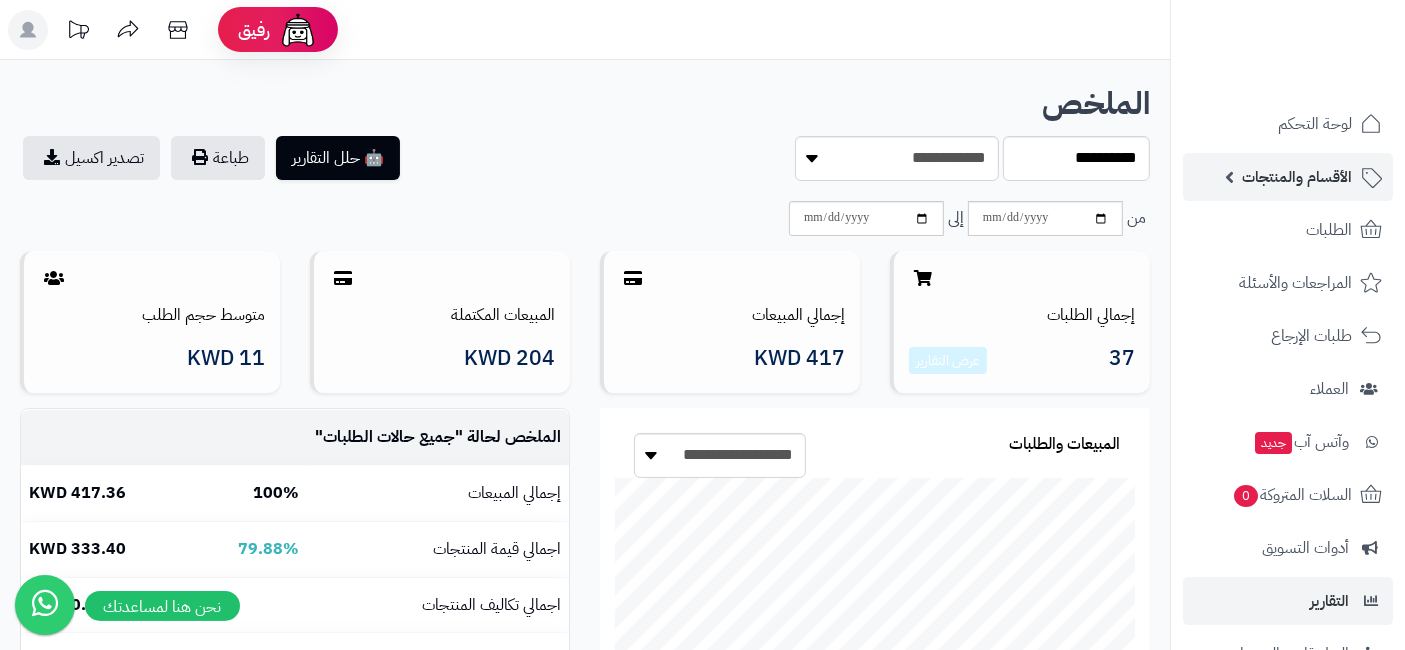 click on "الأقسام والمنتجات" at bounding box center (1297, 177) 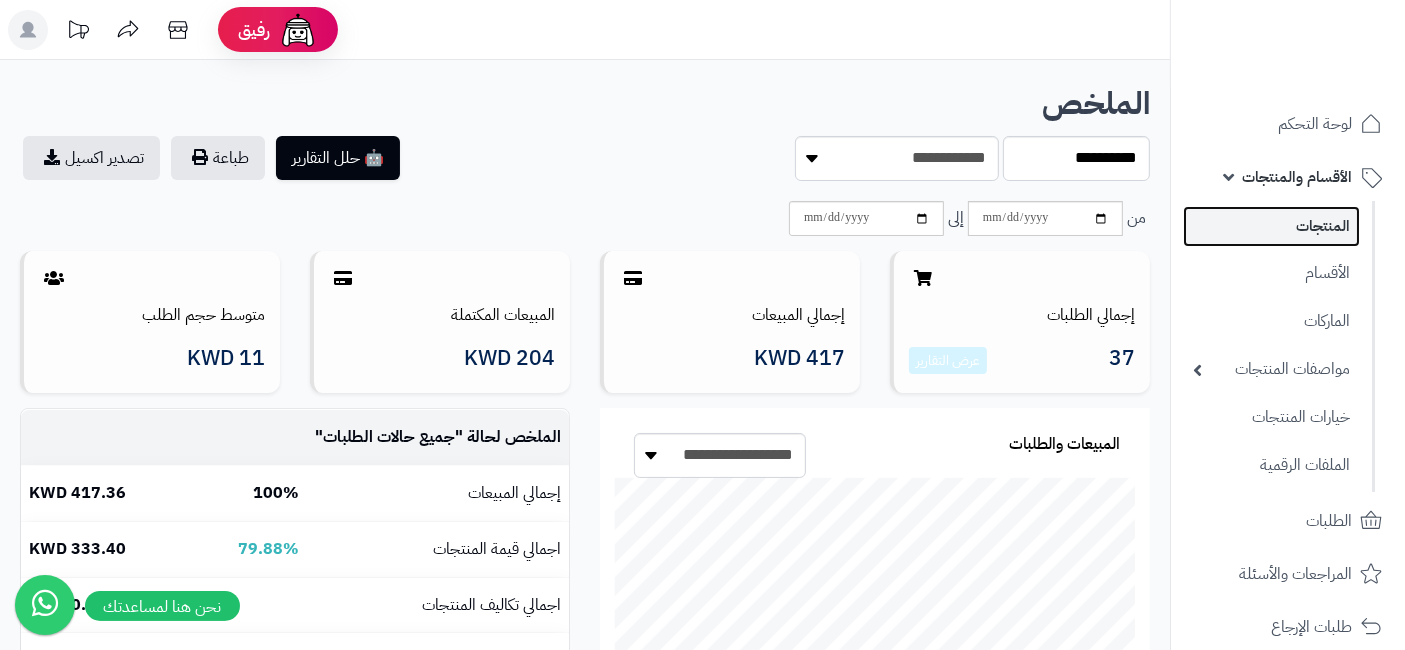 click on "المنتجات" at bounding box center [1271, 226] 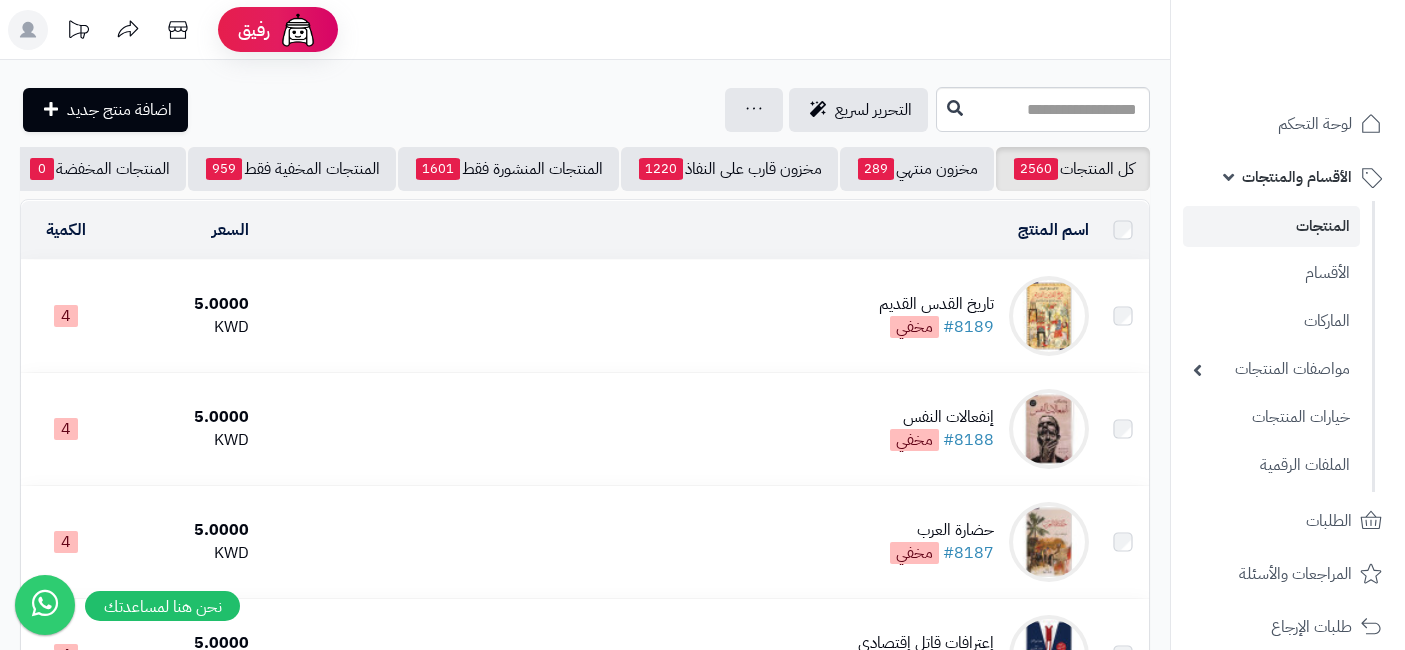 scroll, scrollTop: 0, scrollLeft: 0, axis: both 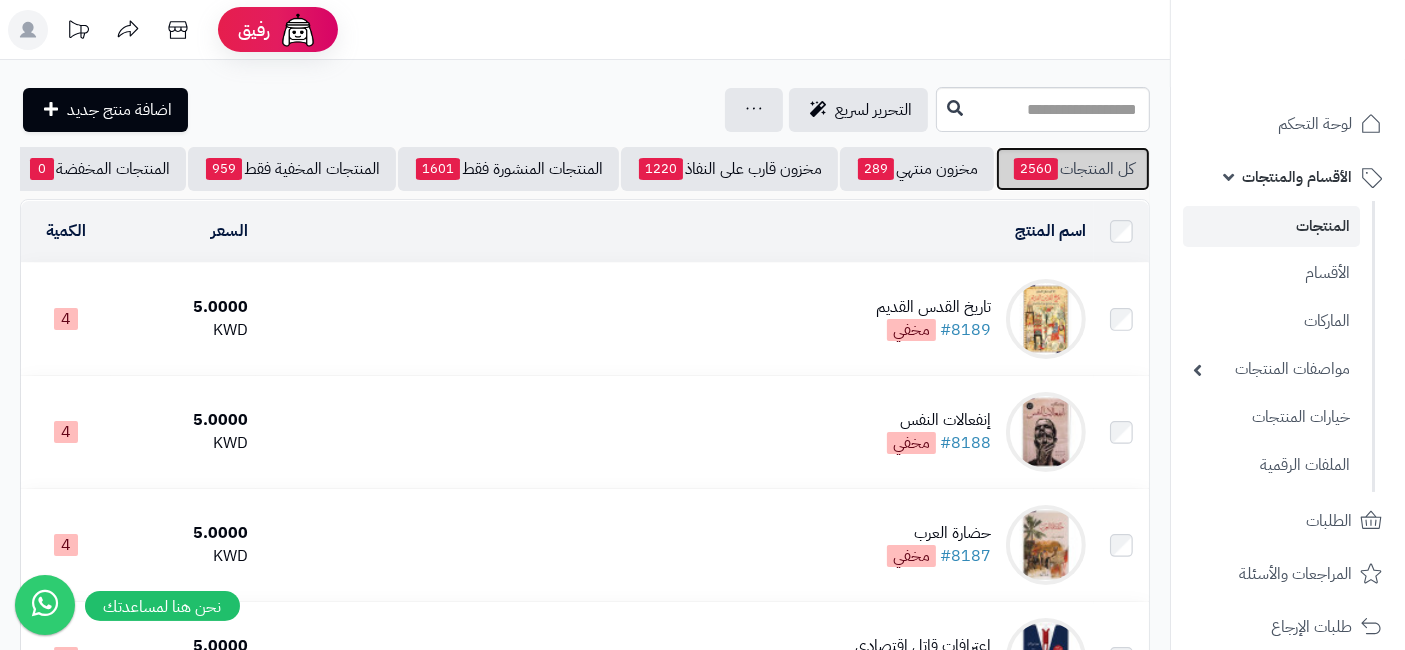 click on "كل المنتجات
2560" at bounding box center [1073, 169] 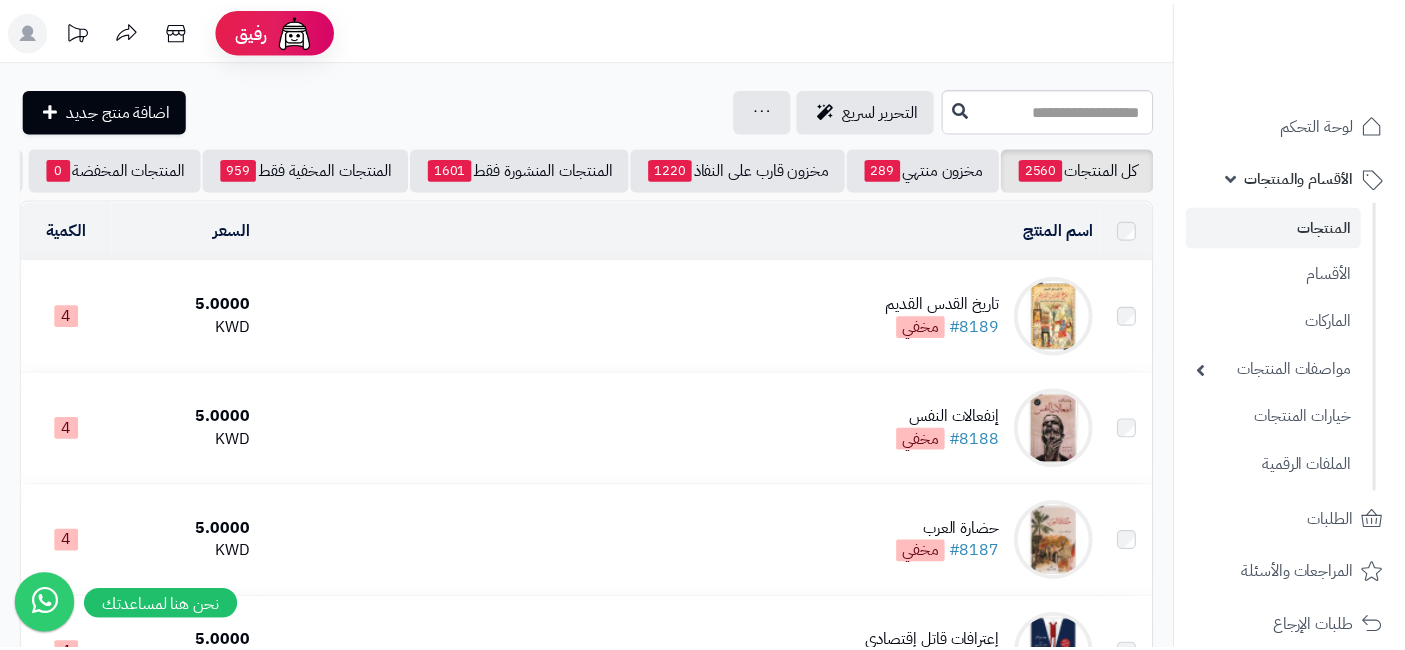 scroll, scrollTop: 0, scrollLeft: 0, axis: both 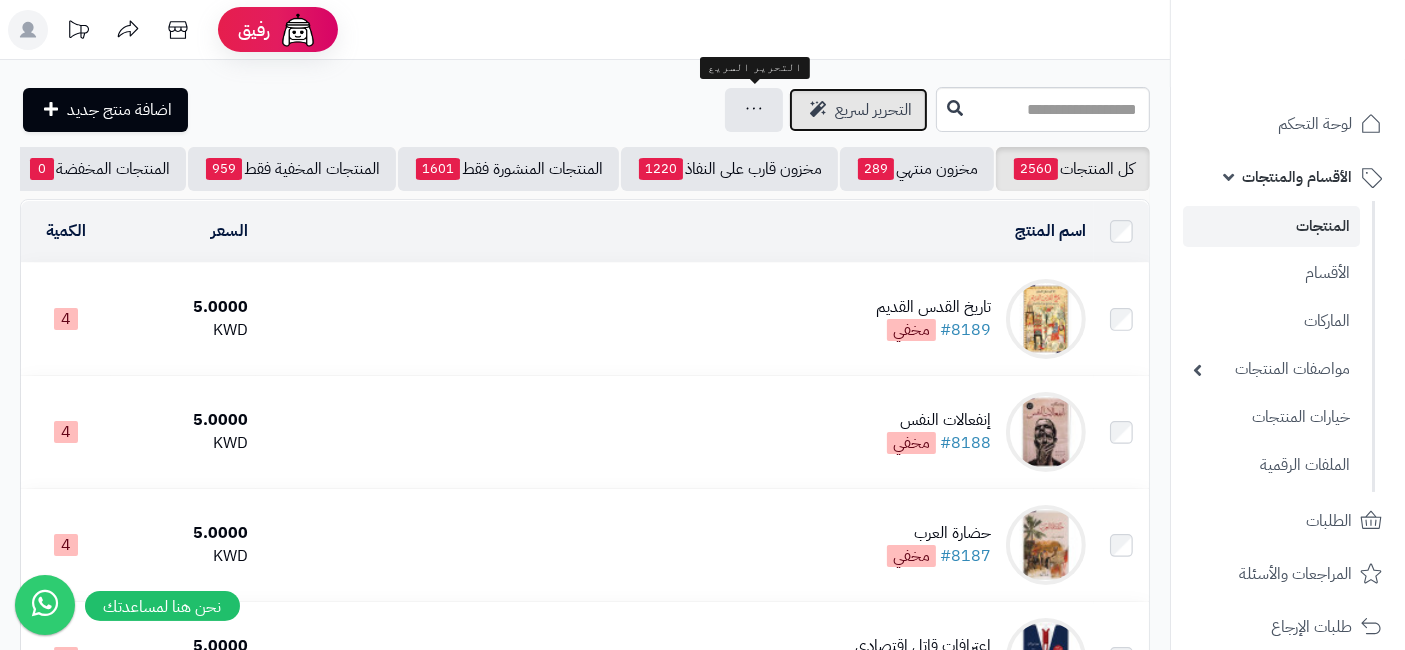 click on "التحرير لسريع" at bounding box center (873, 110) 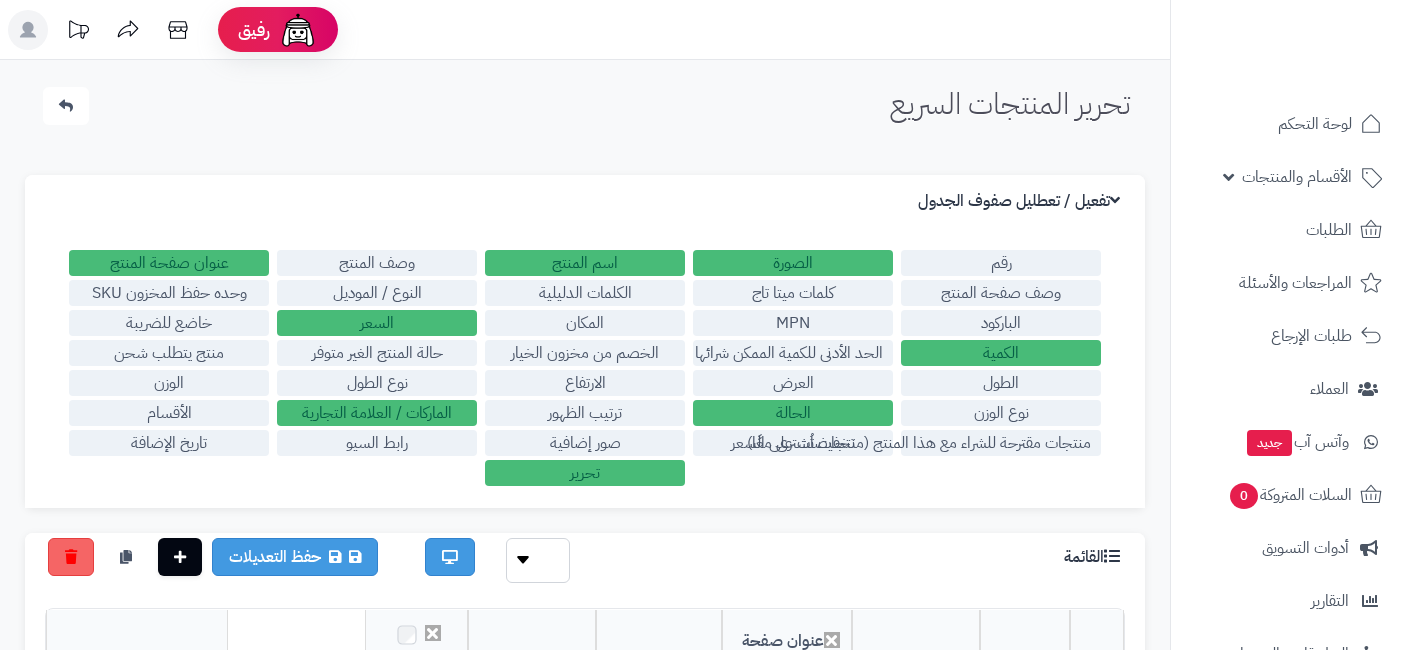 scroll, scrollTop: 0, scrollLeft: 0, axis: both 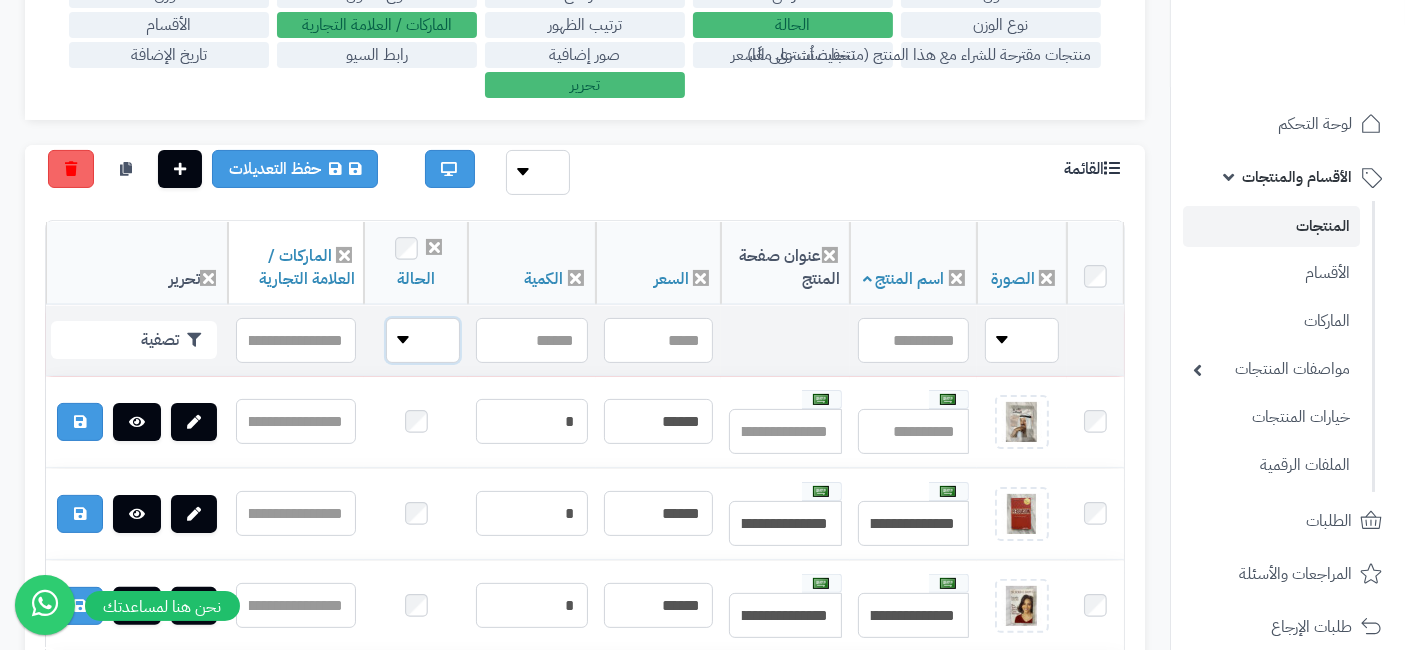 click on "**** ****" at bounding box center [423, 340] 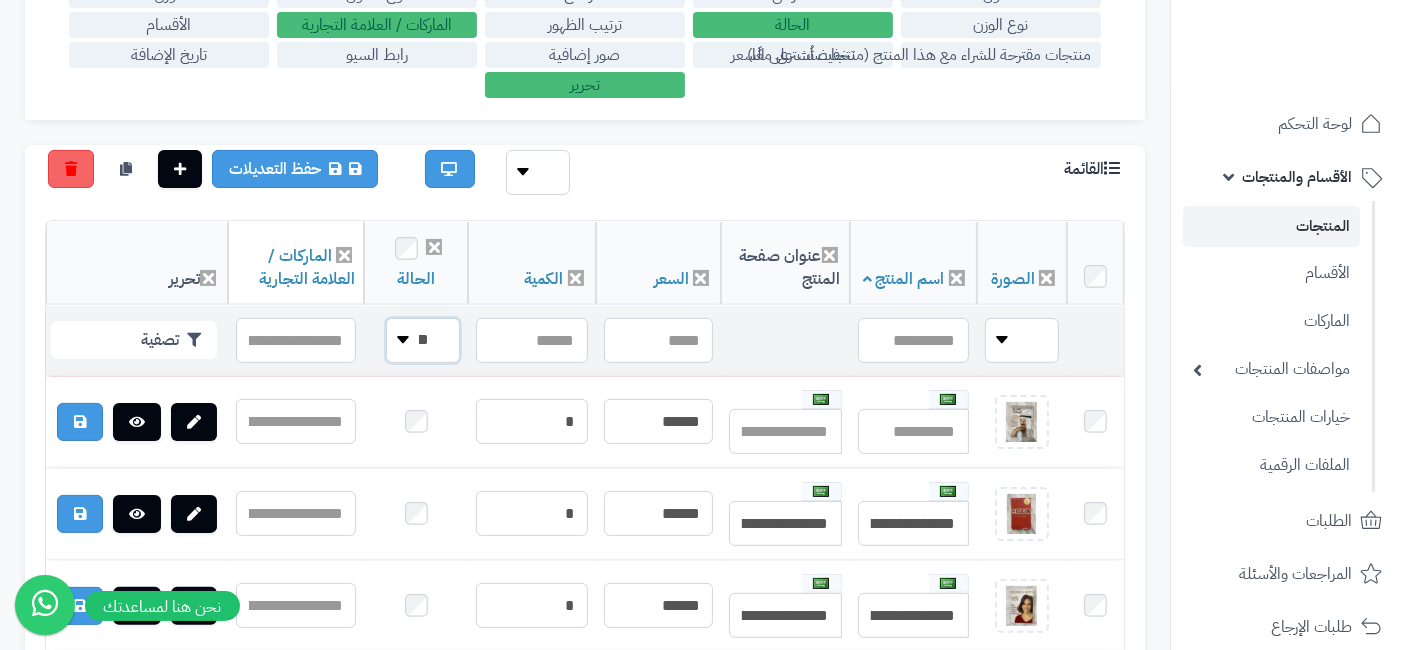 click on "**** ****" at bounding box center [423, 340] 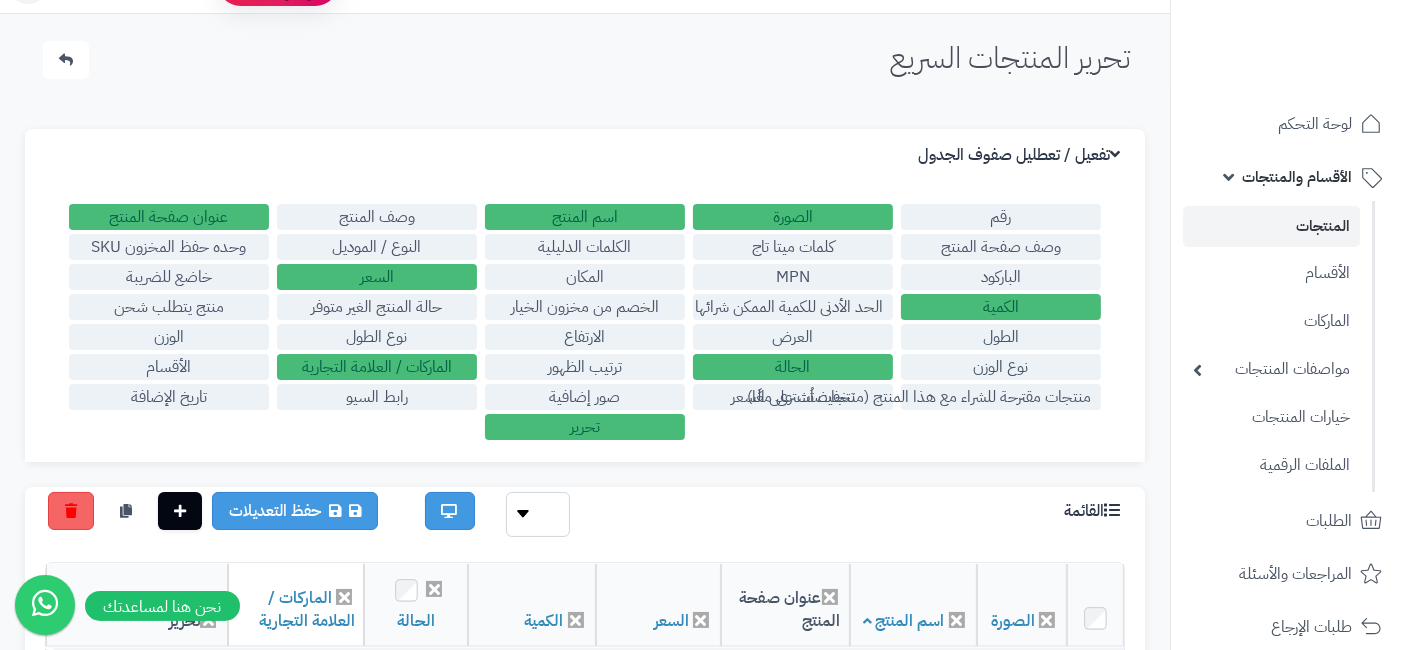 scroll, scrollTop: 0, scrollLeft: 0, axis: both 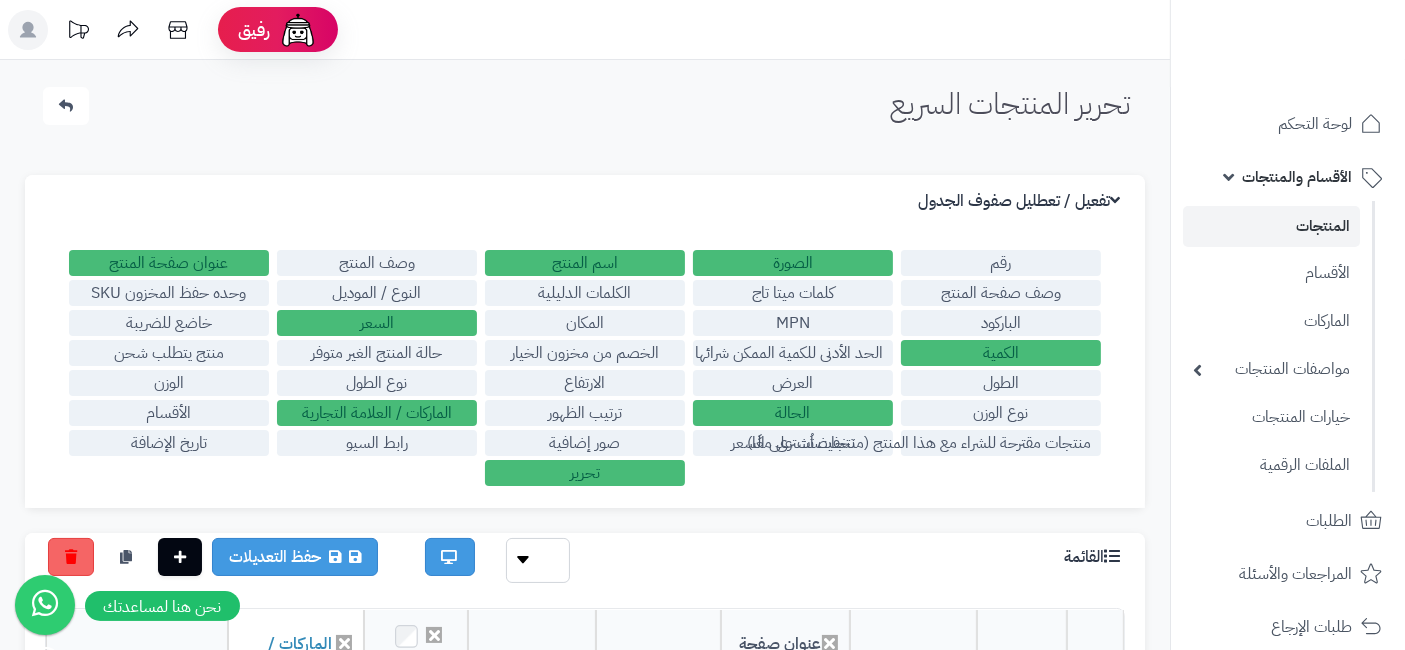 click on "القائمة
** ** ** ** *** ***
حفظ التعديلات" at bounding box center [585, 560] 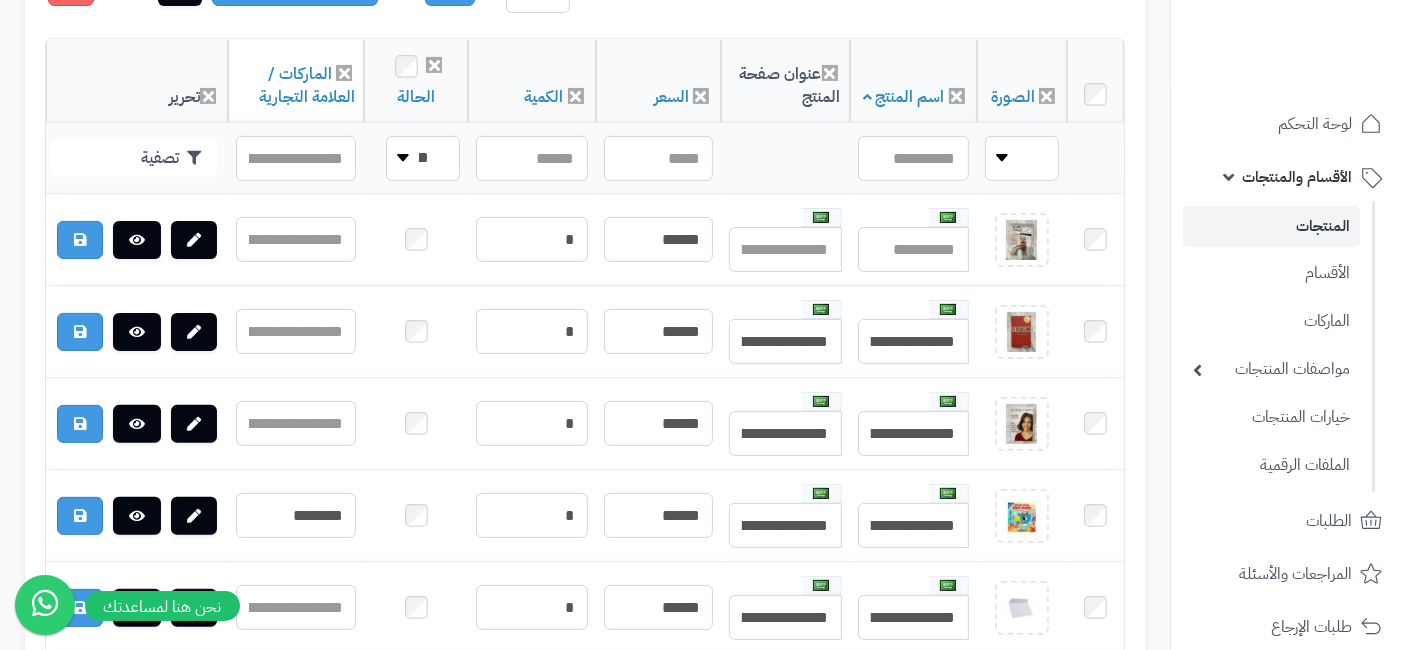 scroll, scrollTop: 532, scrollLeft: 0, axis: vertical 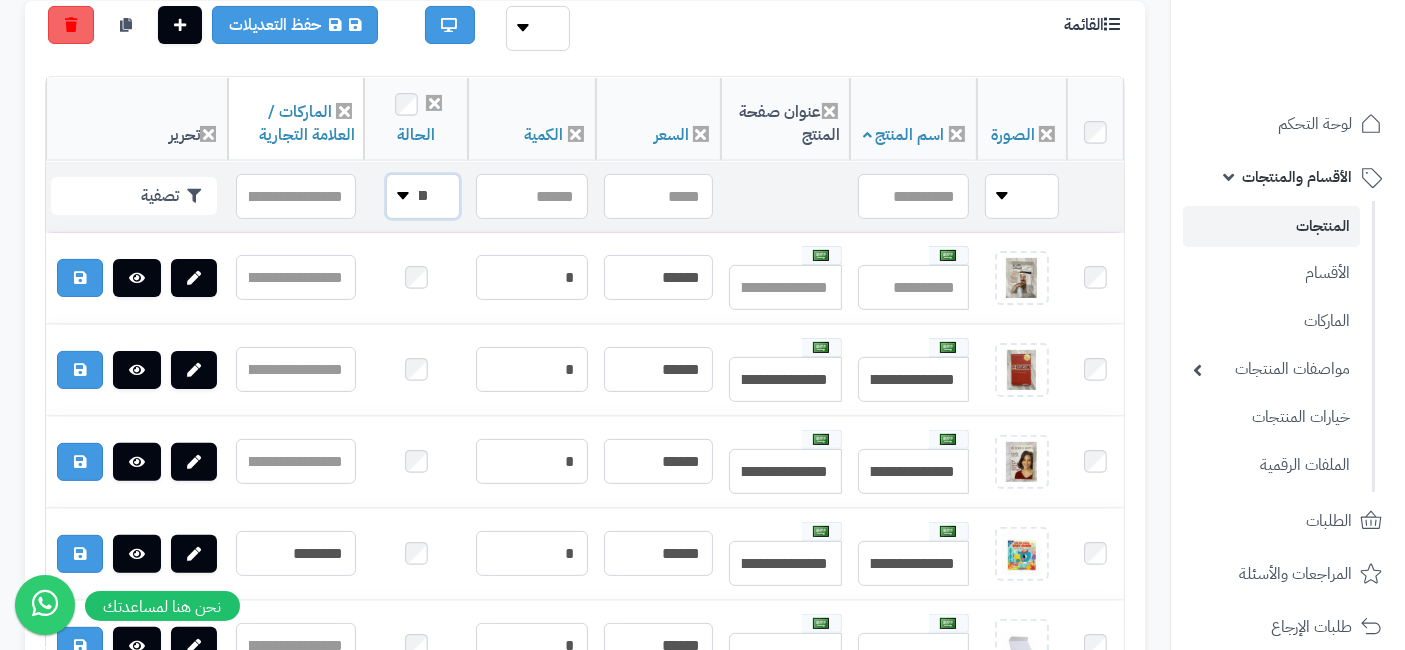 click on "**** ****" at bounding box center (423, 196) 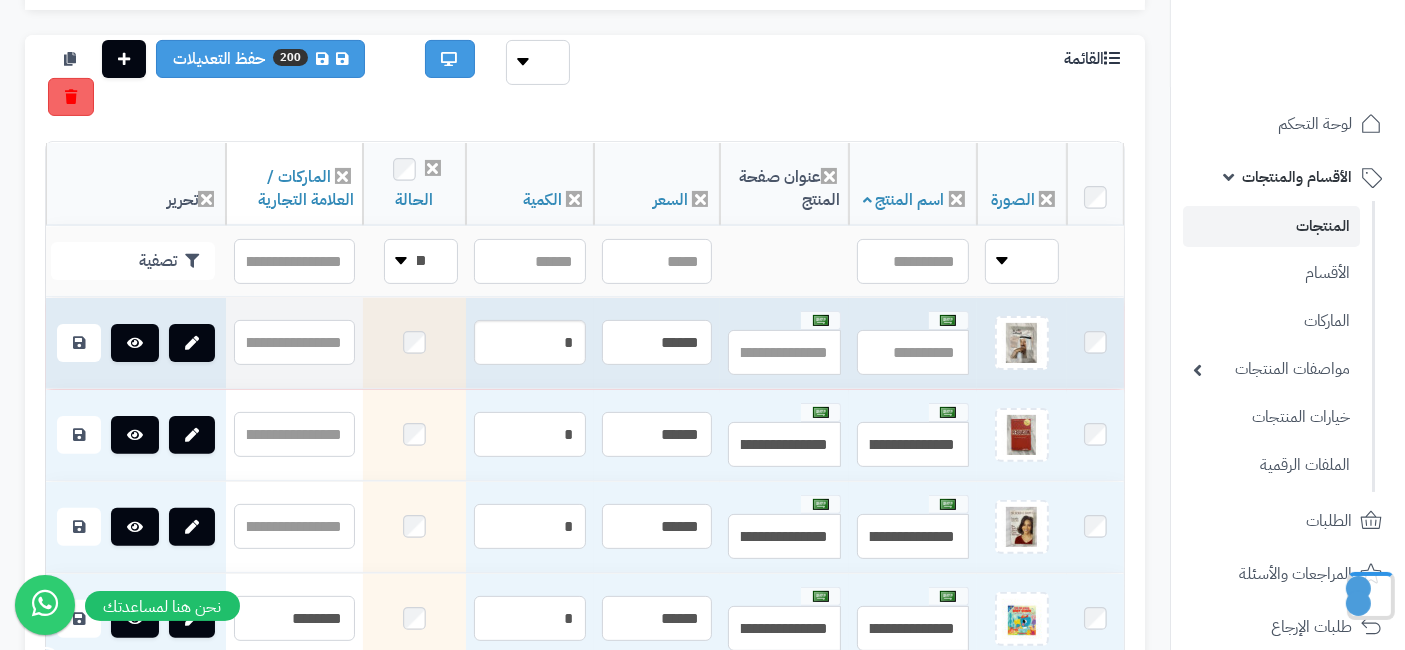 scroll, scrollTop: 0, scrollLeft: 0, axis: both 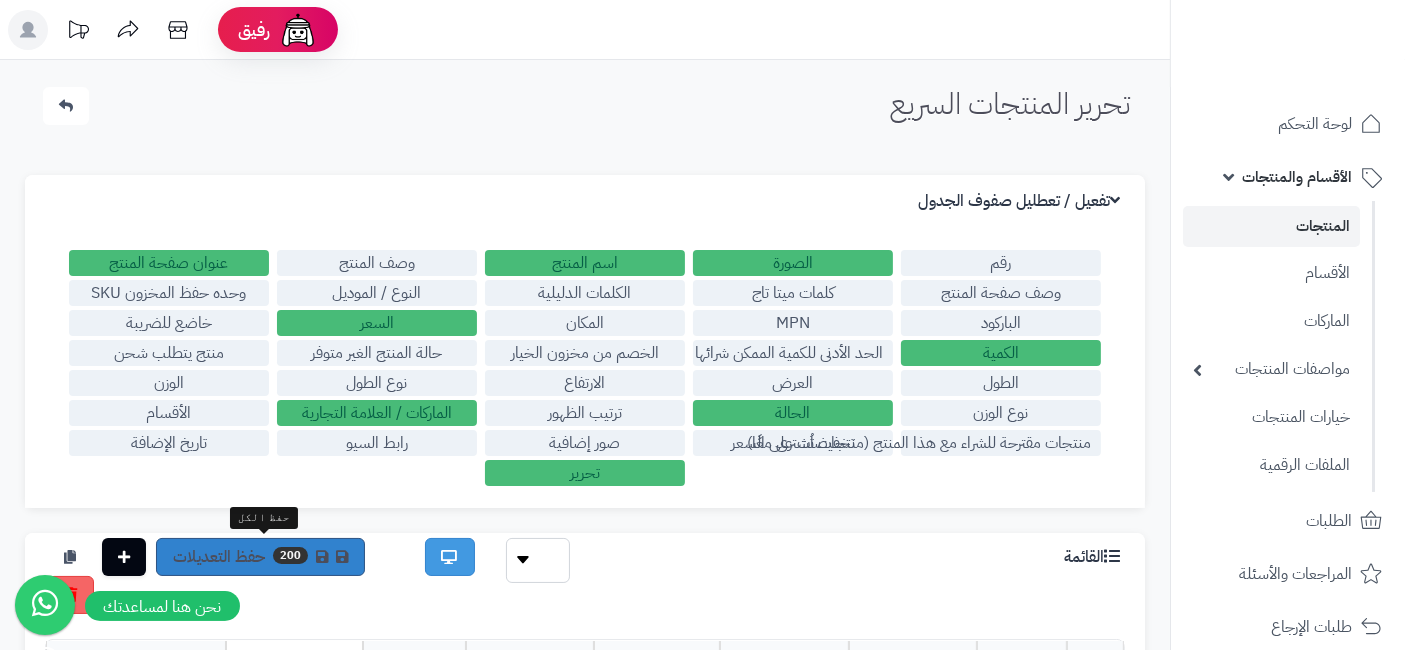 click at bounding box center [322, 557] 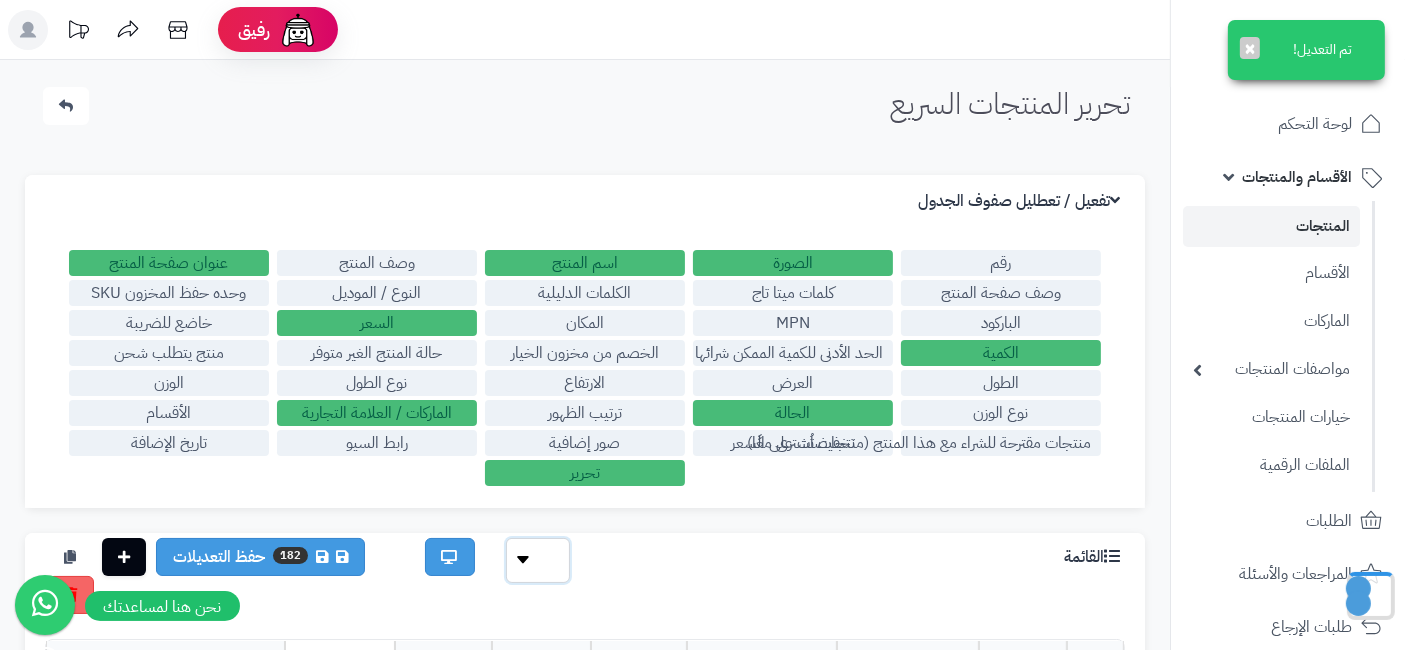 click on "** ** ** ** *** ***" at bounding box center [538, 560] 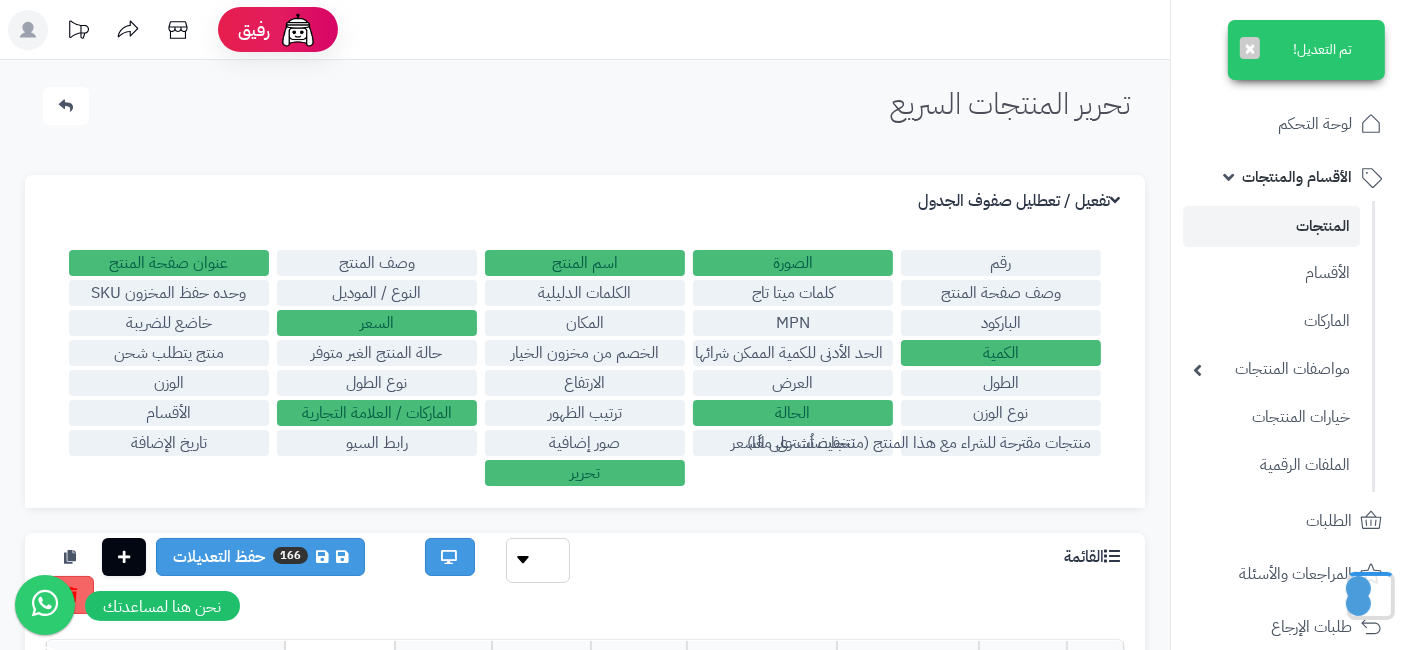 click on "القائمة
** ** ** ** *** ***
166
حفظ التعديلات" at bounding box center [585, 576] 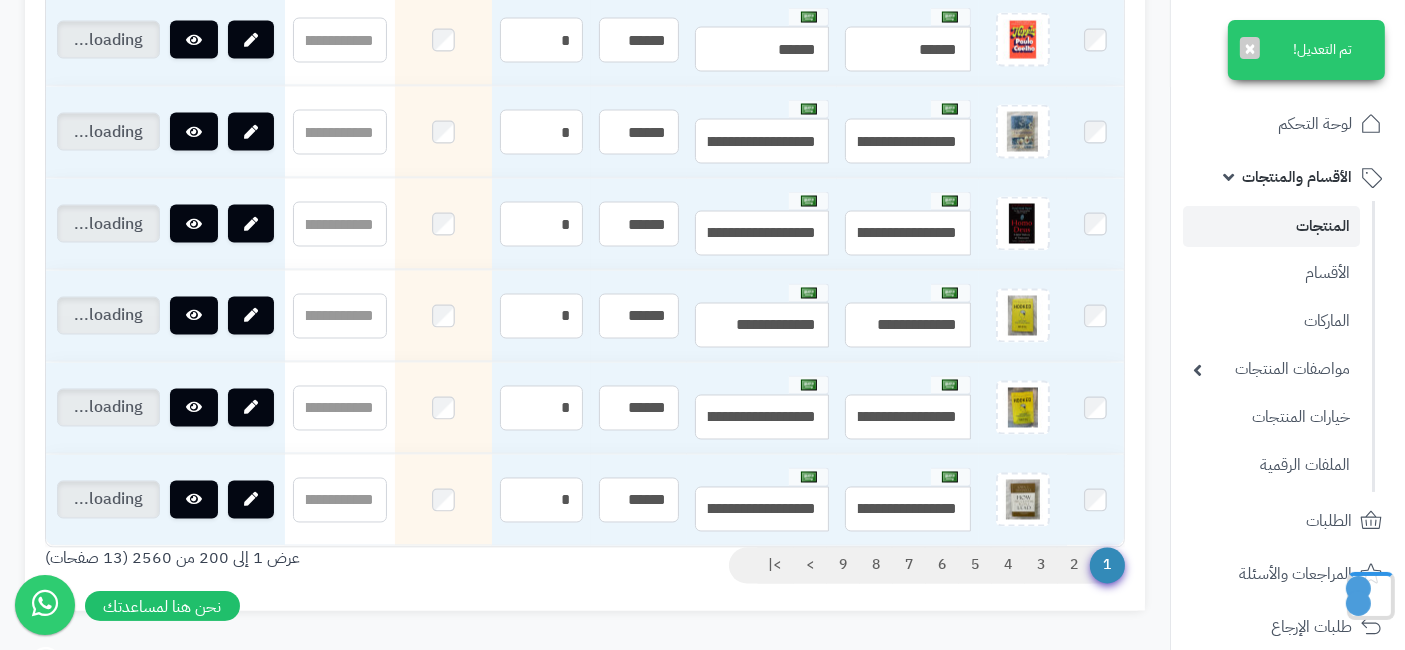 scroll, scrollTop: 18992, scrollLeft: 0, axis: vertical 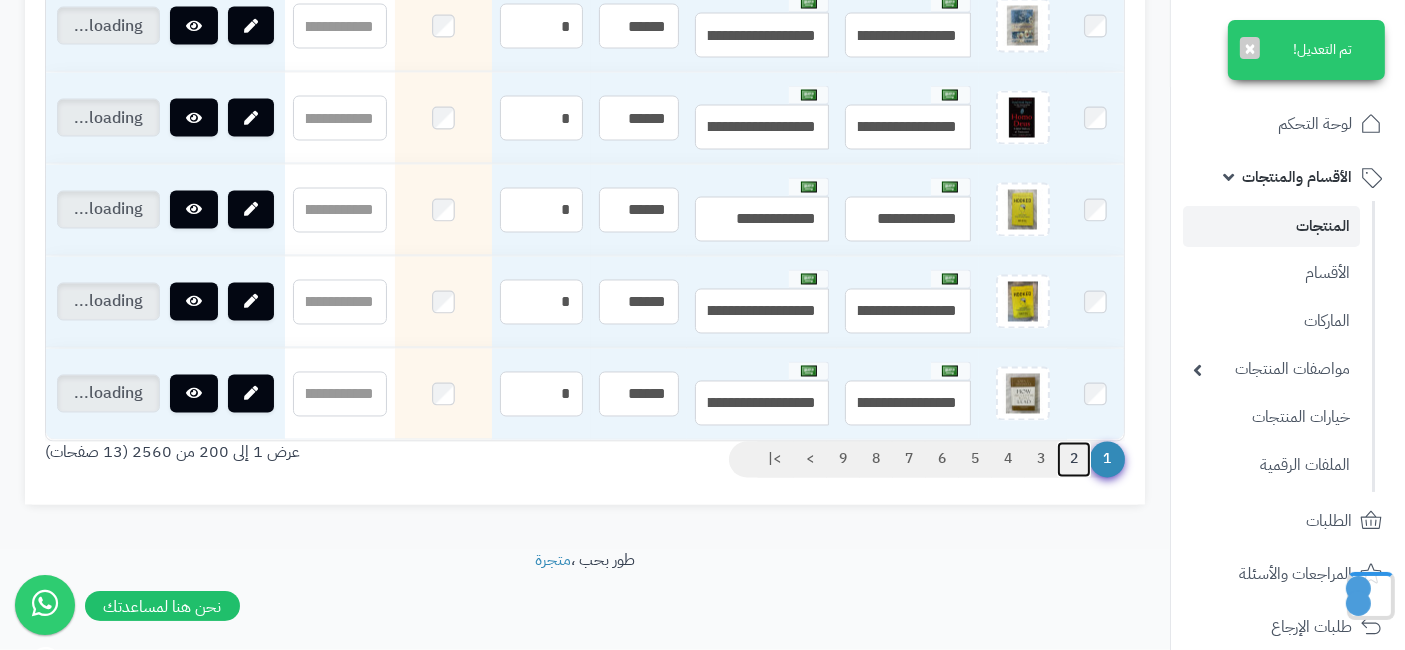 click on "2" at bounding box center (1074, 460) 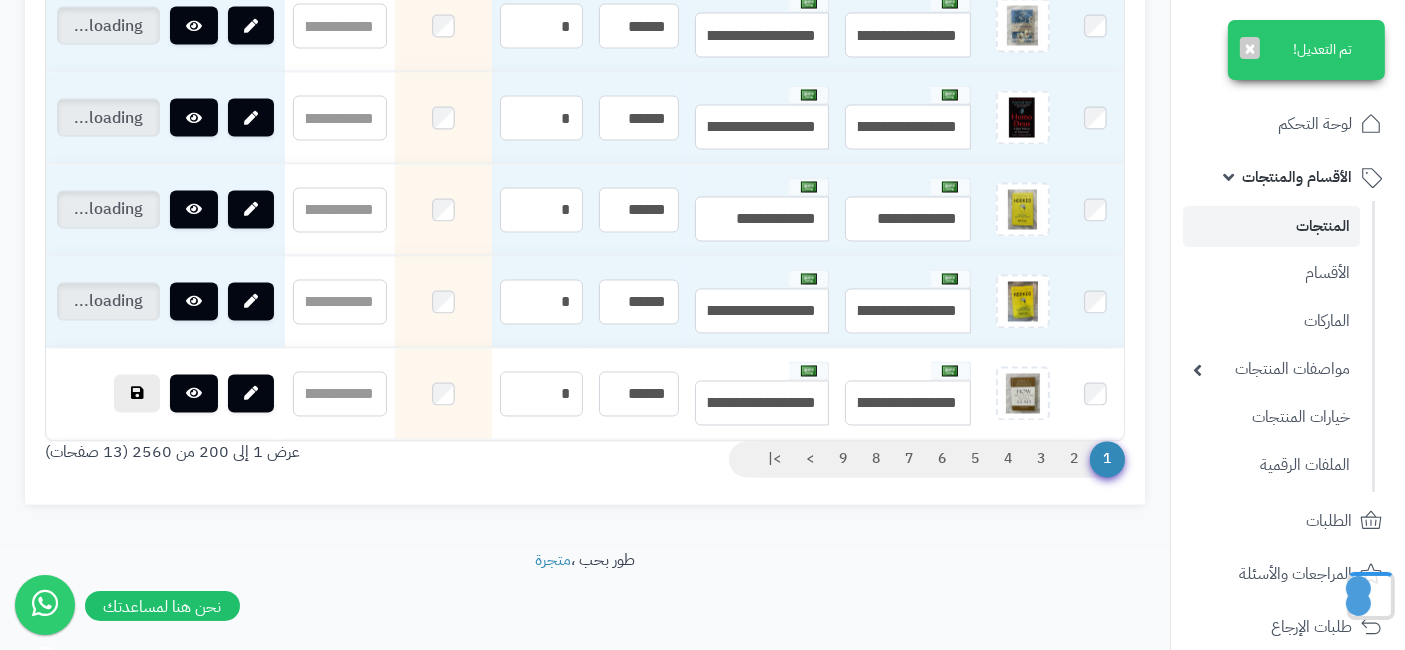 click at bounding box center (1360, 587) 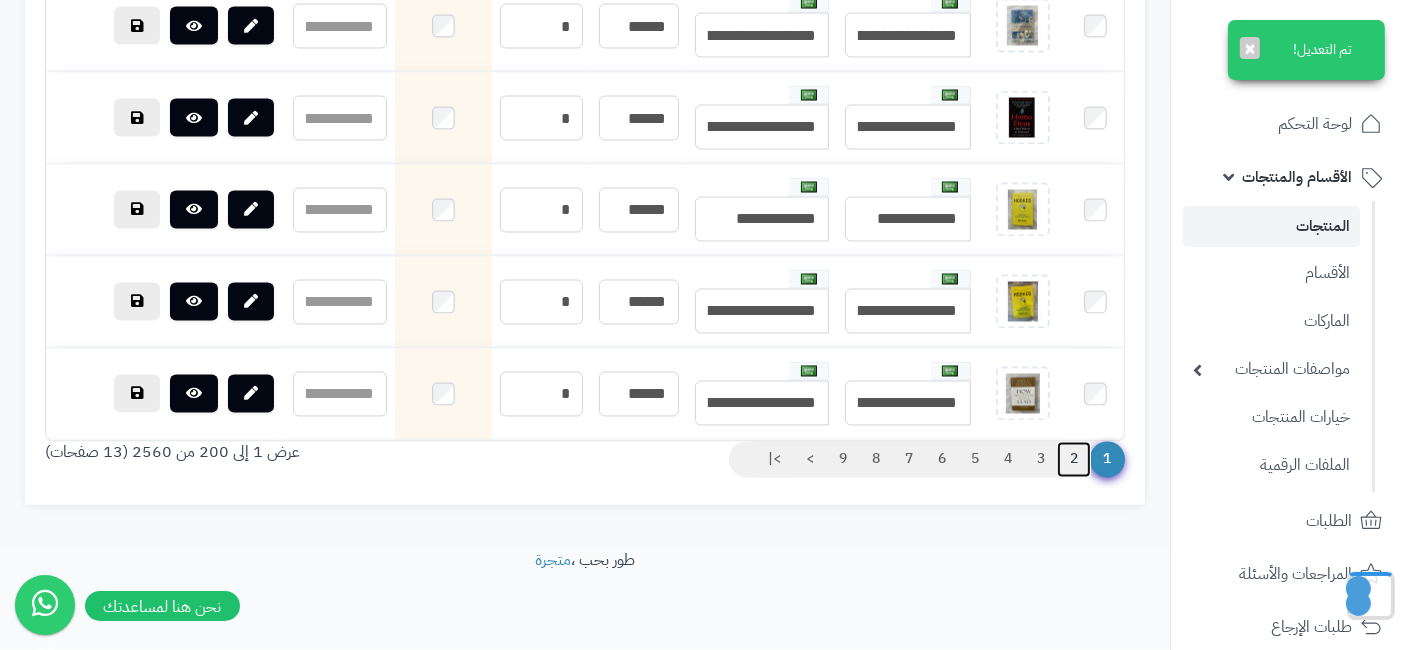 click on "2" at bounding box center [1074, 460] 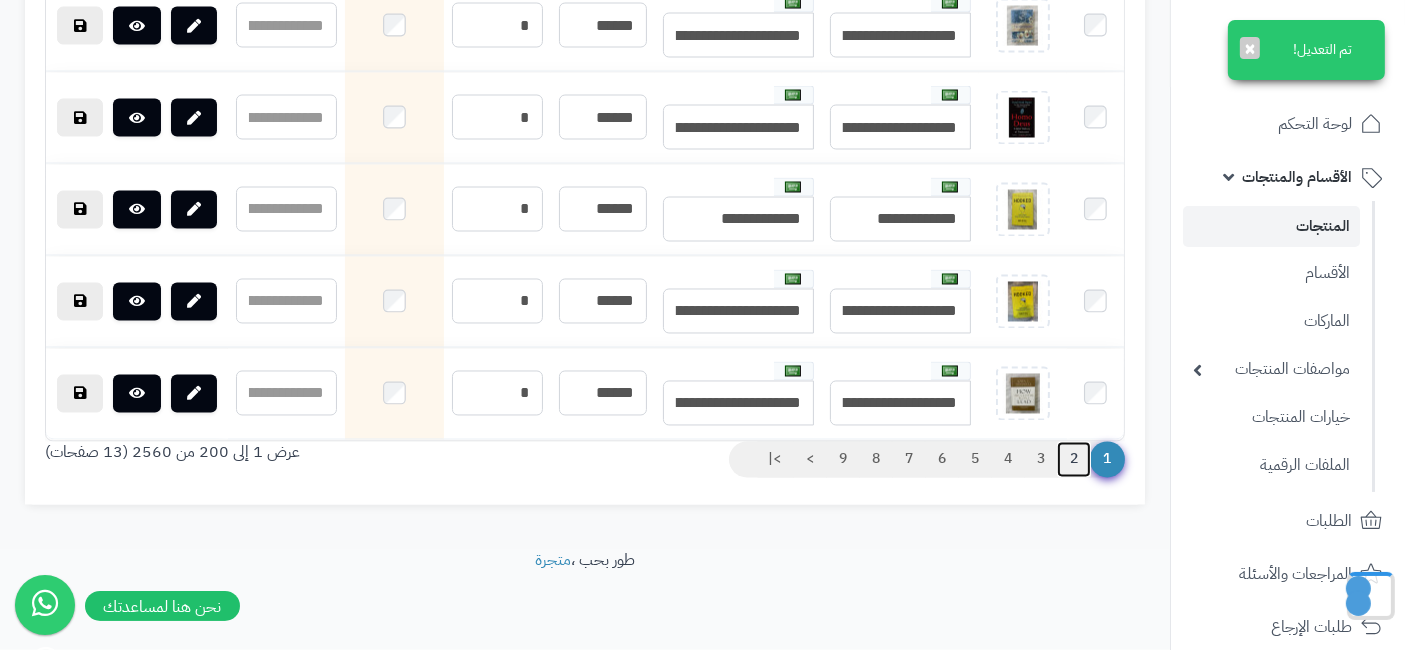 scroll, scrollTop: 18969, scrollLeft: 0, axis: vertical 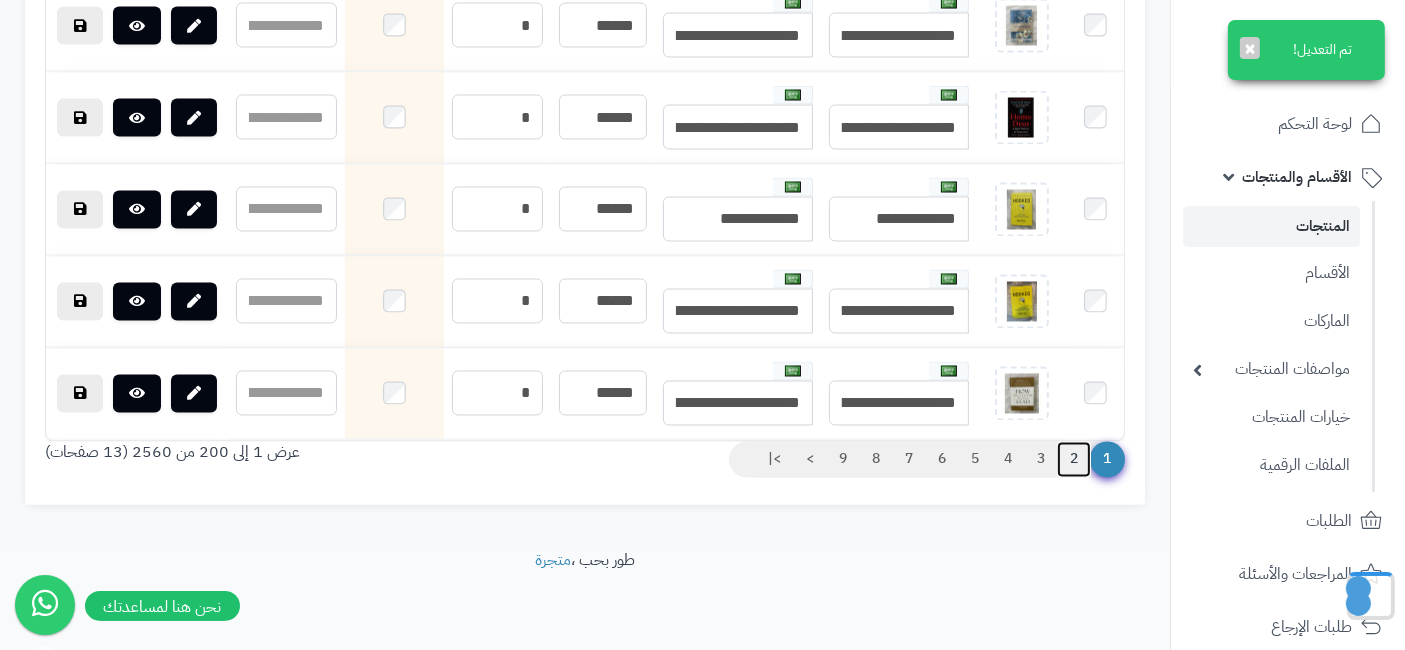 click on "2" at bounding box center (1074, 460) 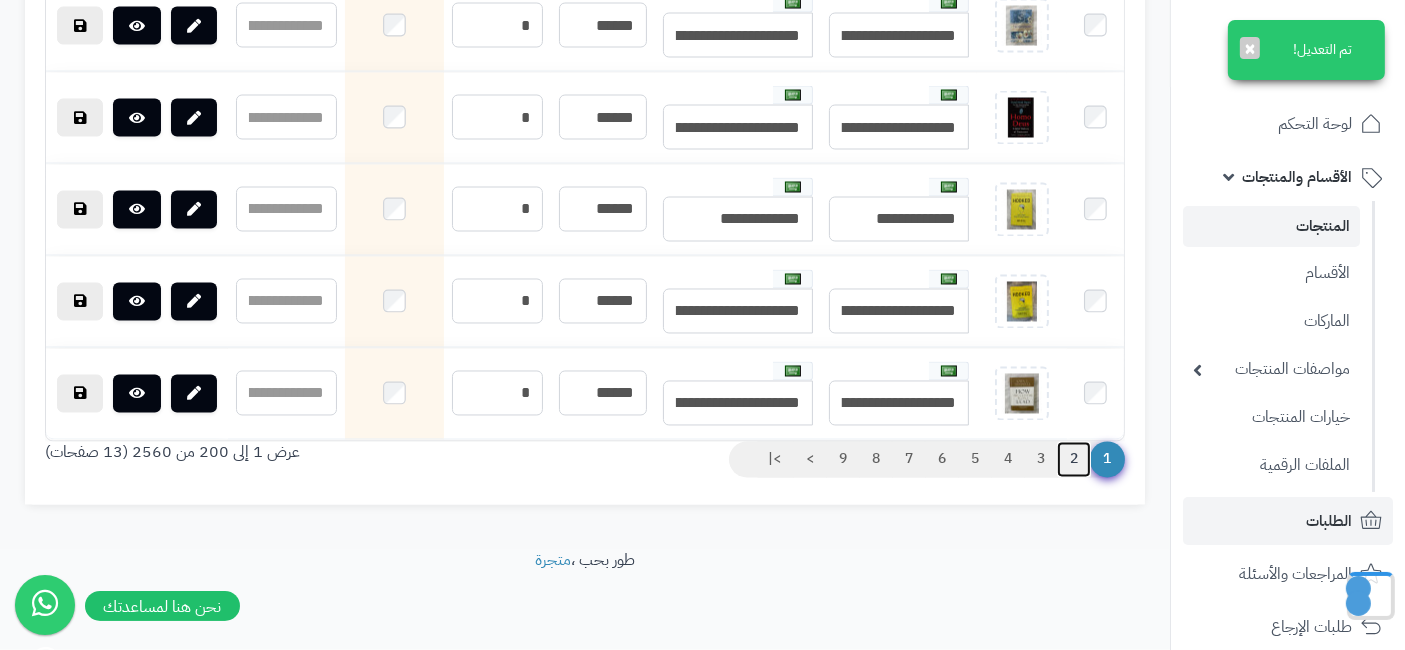 scroll, scrollTop: 263, scrollLeft: 0, axis: vertical 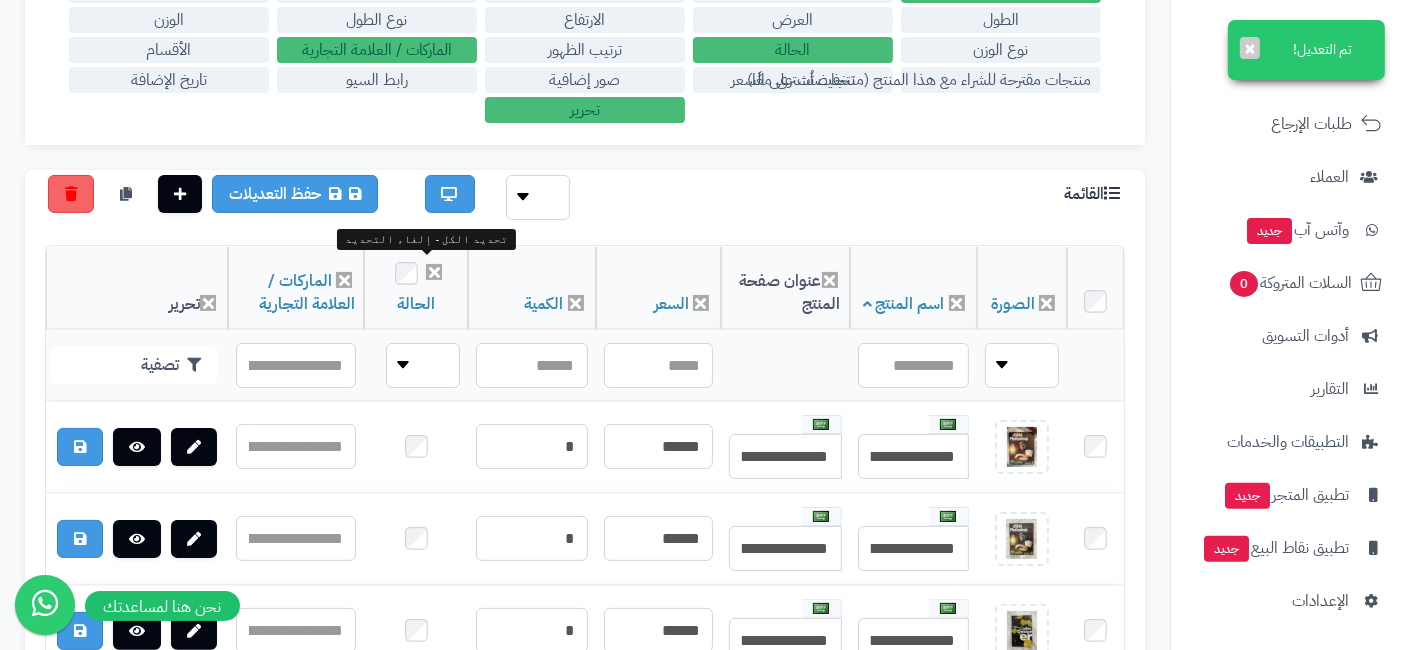 click at bounding box center (406, 273) 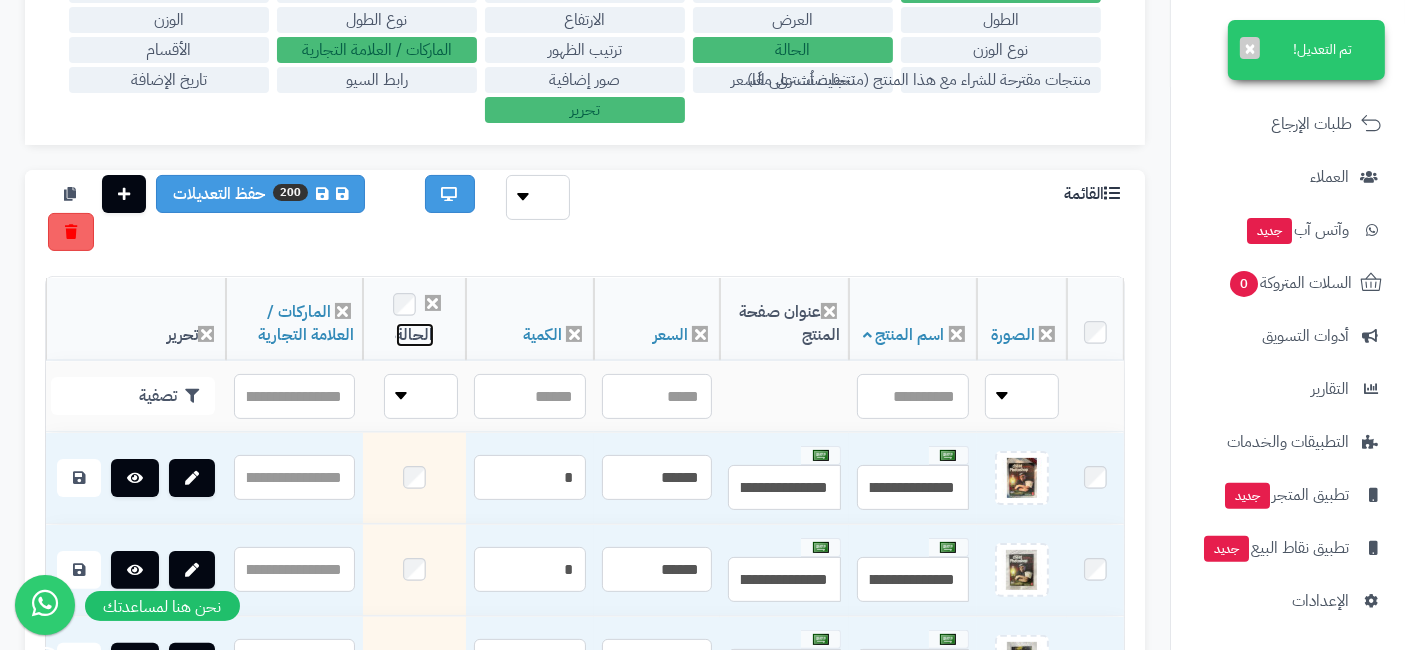 click on "الحالة" at bounding box center [415, 335] 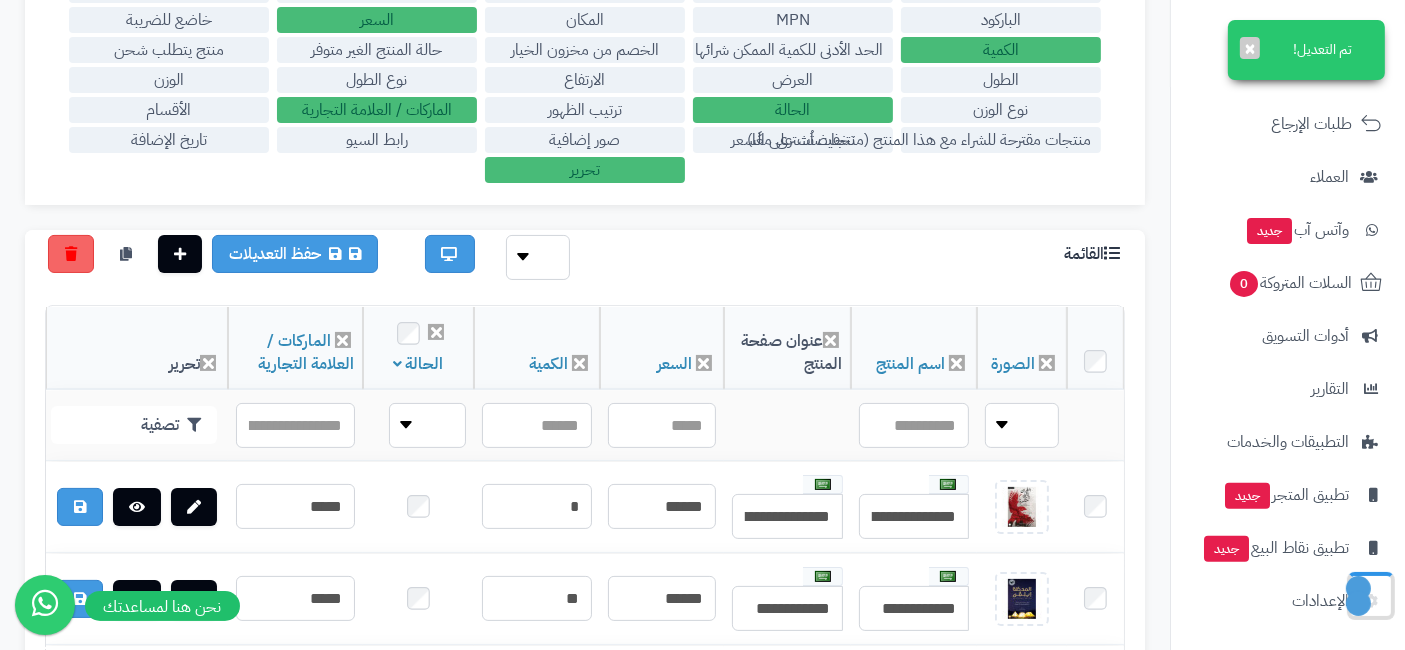 scroll, scrollTop: 300, scrollLeft: 0, axis: vertical 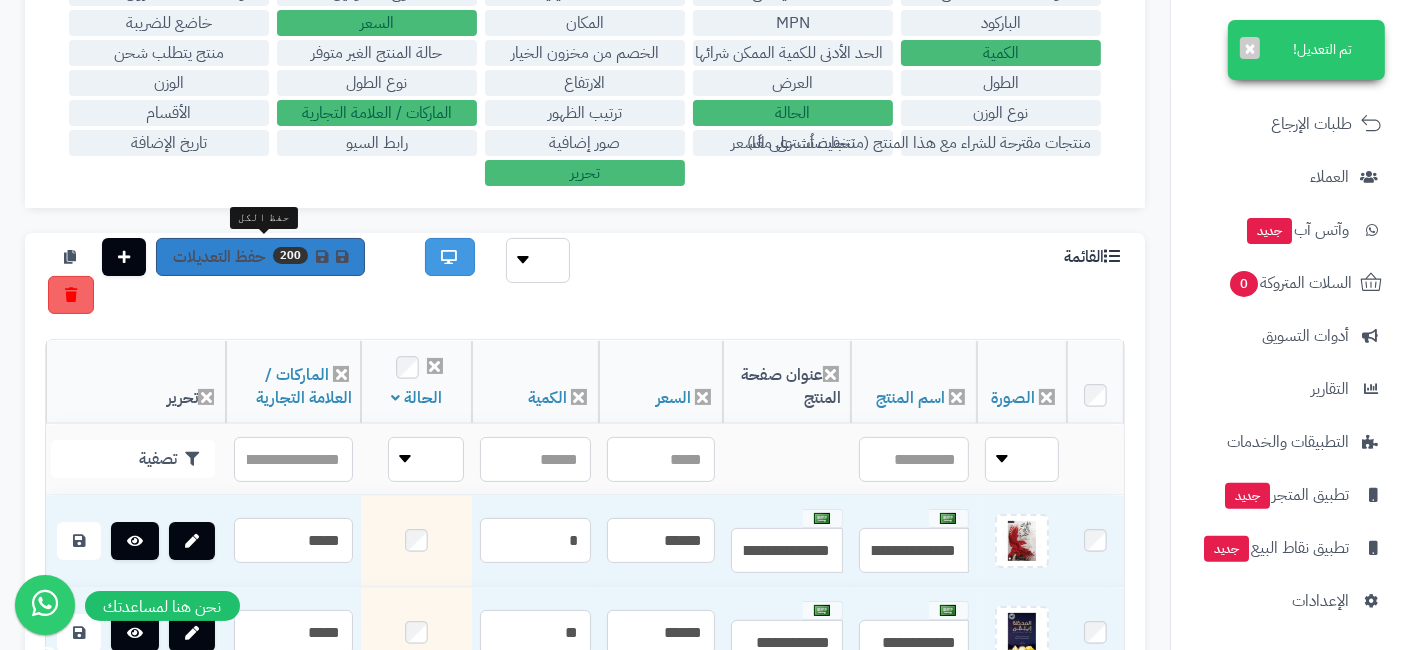 click on "200
حفظ التعديلات" at bounding box center (260, 257) 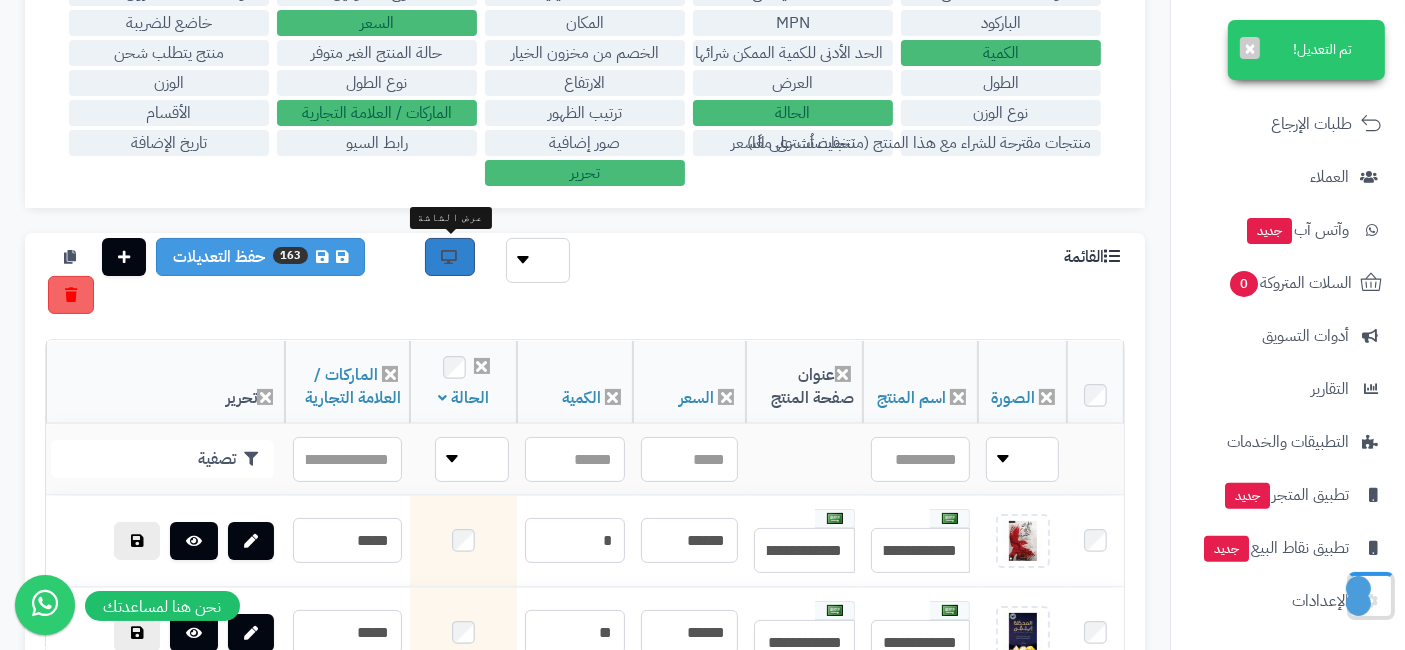 click at bounding box center (450, 257) 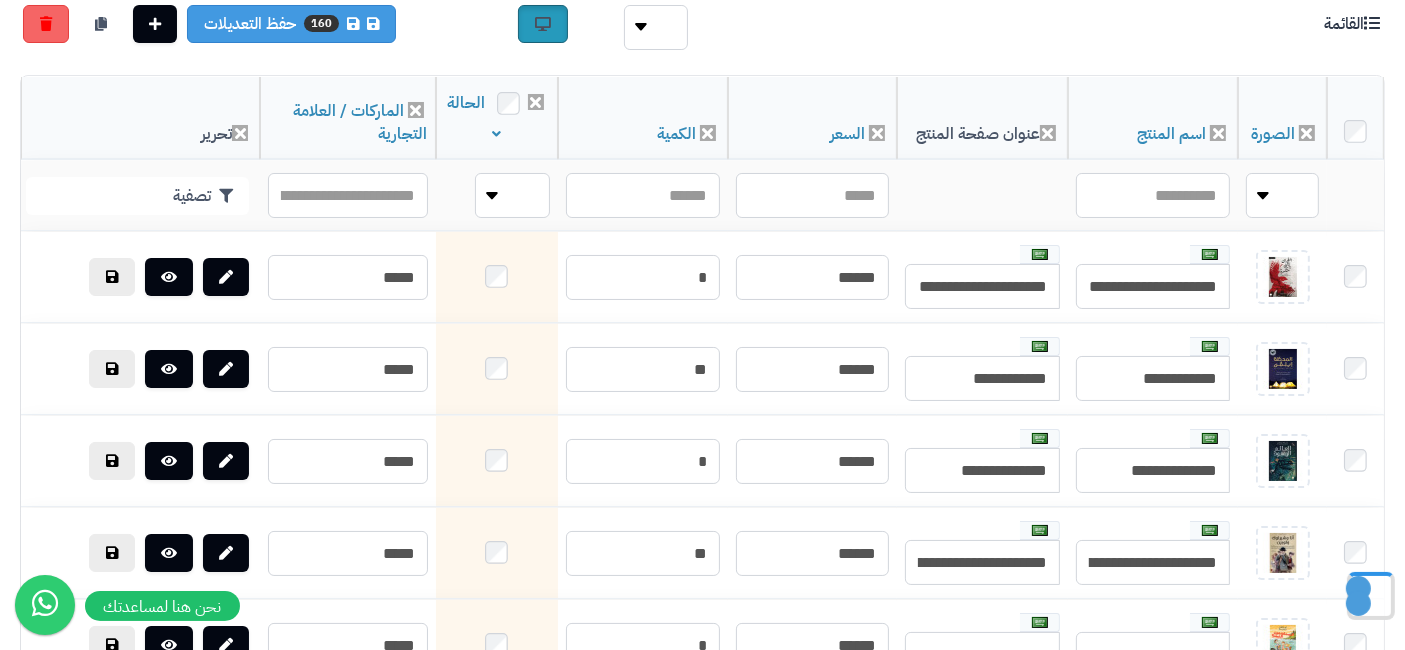 scroll, scrollTop: 160, scrollLeft: 0, axis: vertical 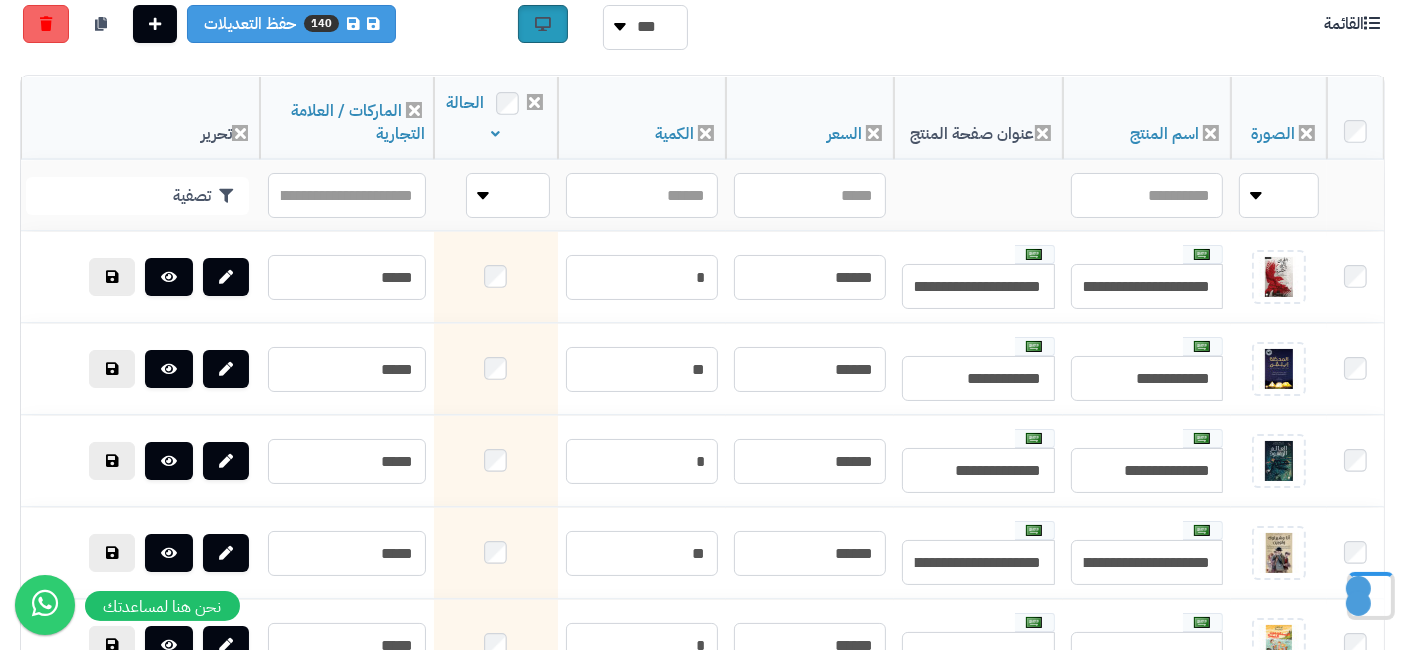 click at bounding box center (543, 24) 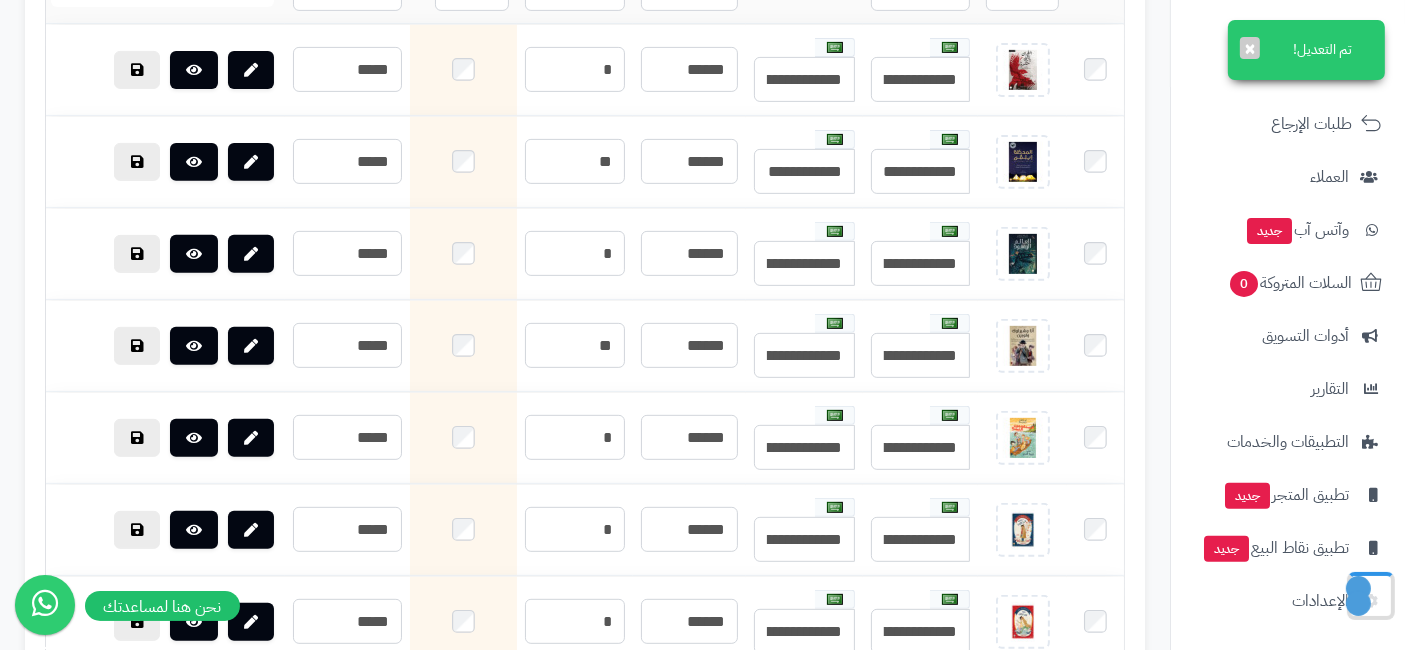 scroll, scrollTop: 1046, scrollLeft: 0, axis: vertical 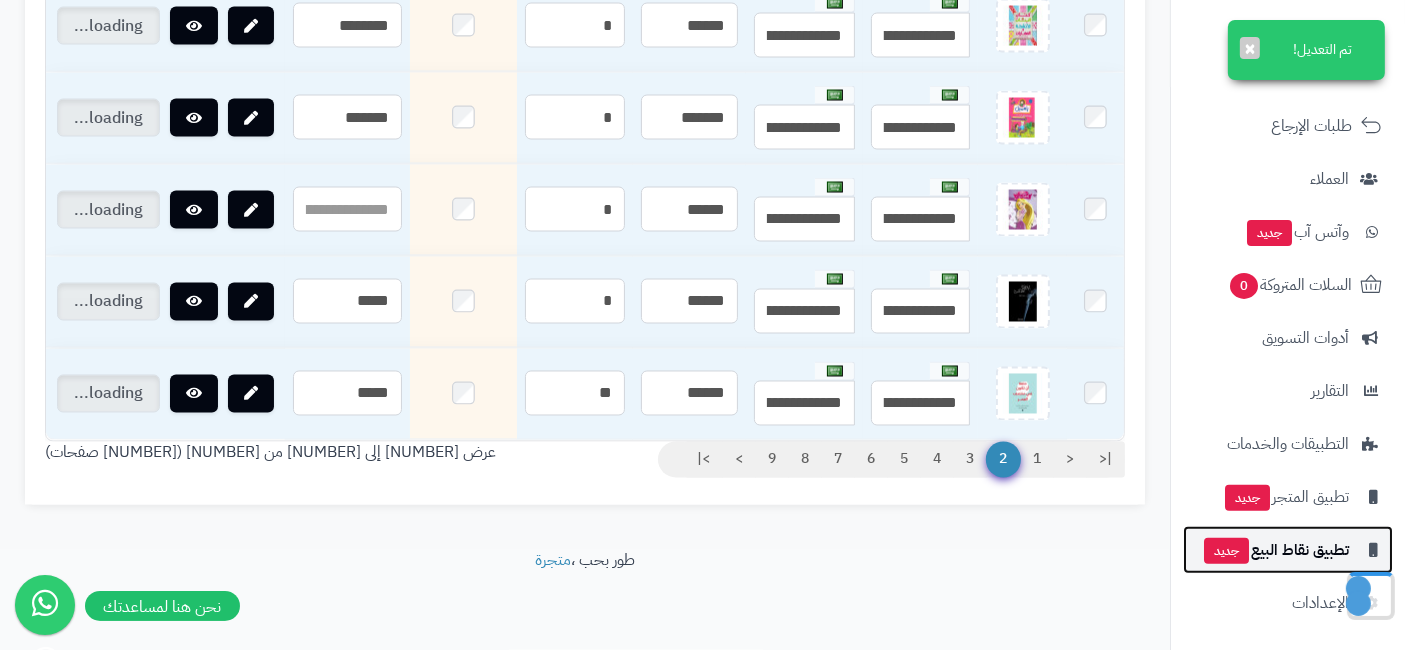 click on "تطبيق نقاط البيع    جديد" at bounding box center (1275, 550) 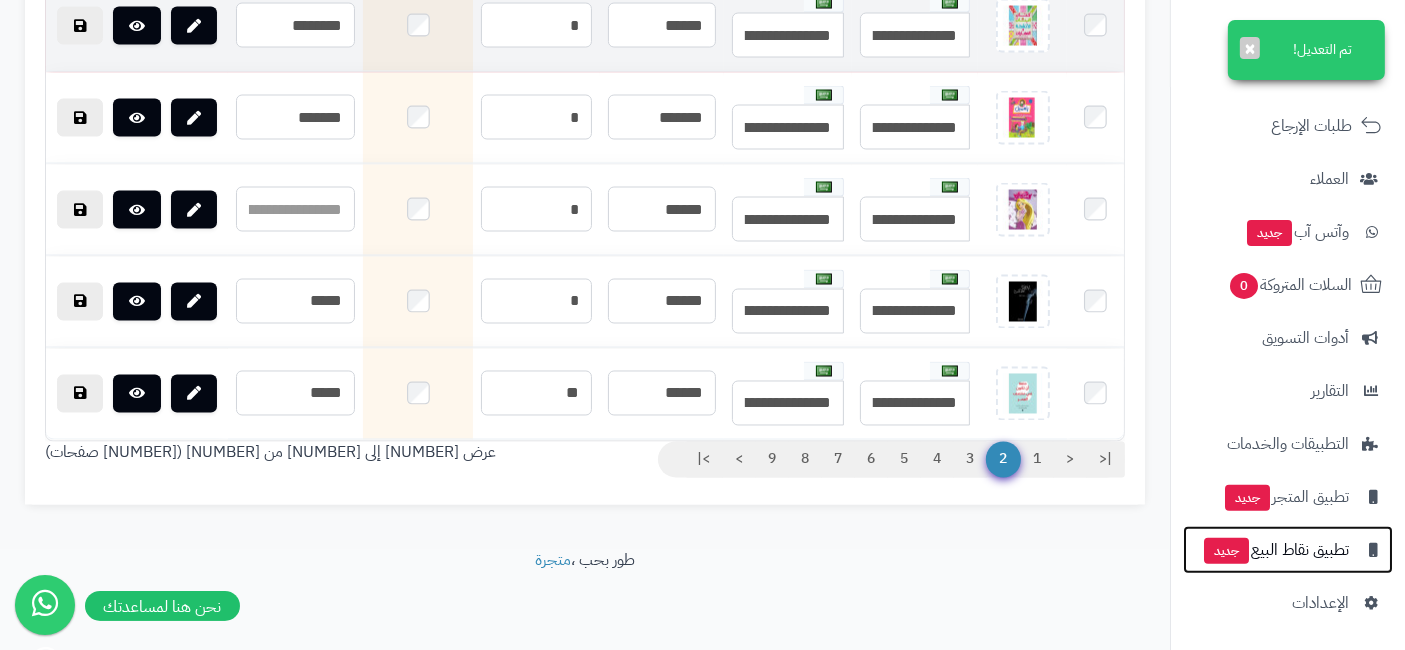 scroll, scrollTop: 18861, scrollLeft: 0, axis: vertical 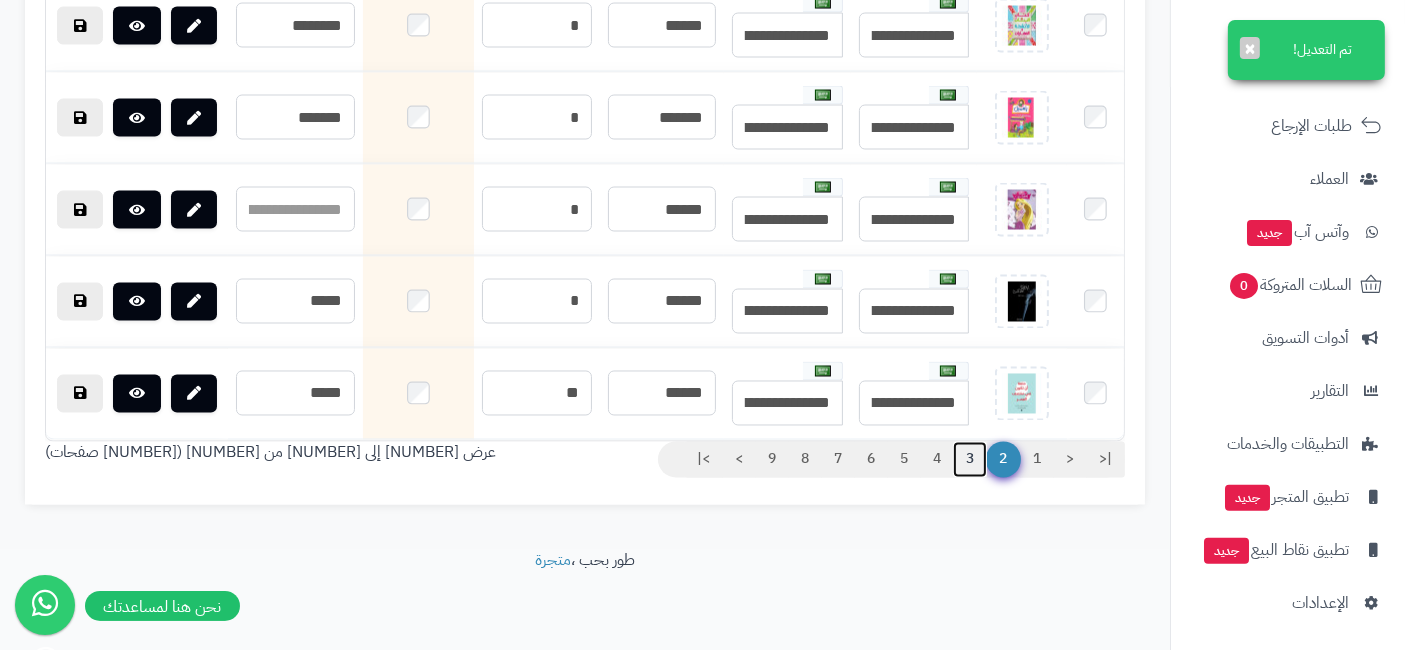 click on "3" at bounding box center [970, 460] 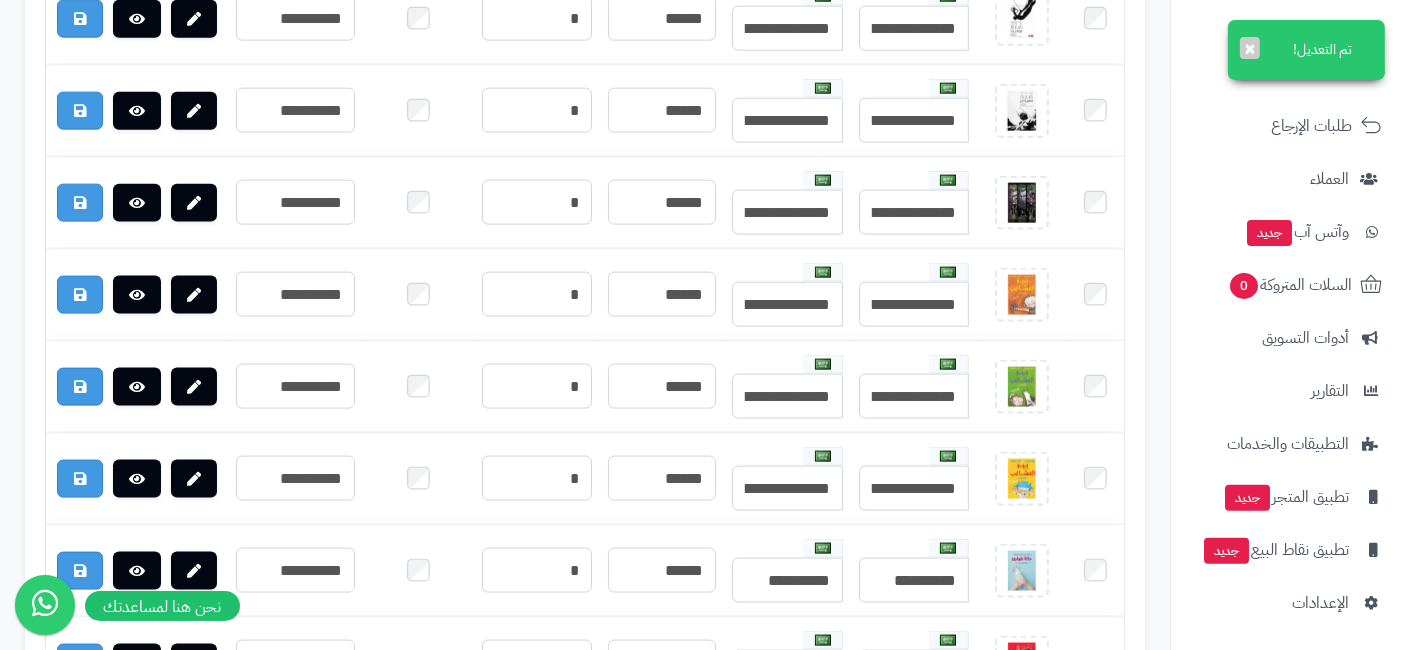 scroll, scrollTop: 17514, scrollLeft: 0, axis: vertical 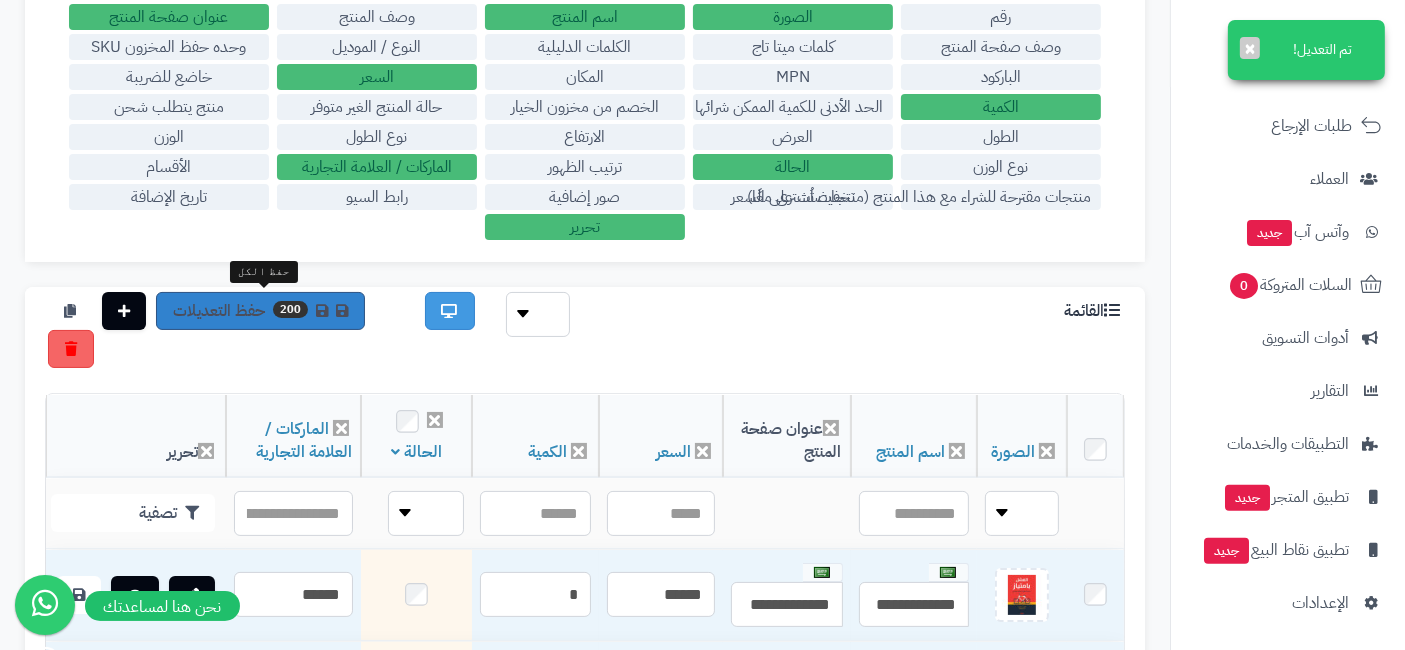 click on "200
حفظ التعديلات" at bounding box center (260, 311) 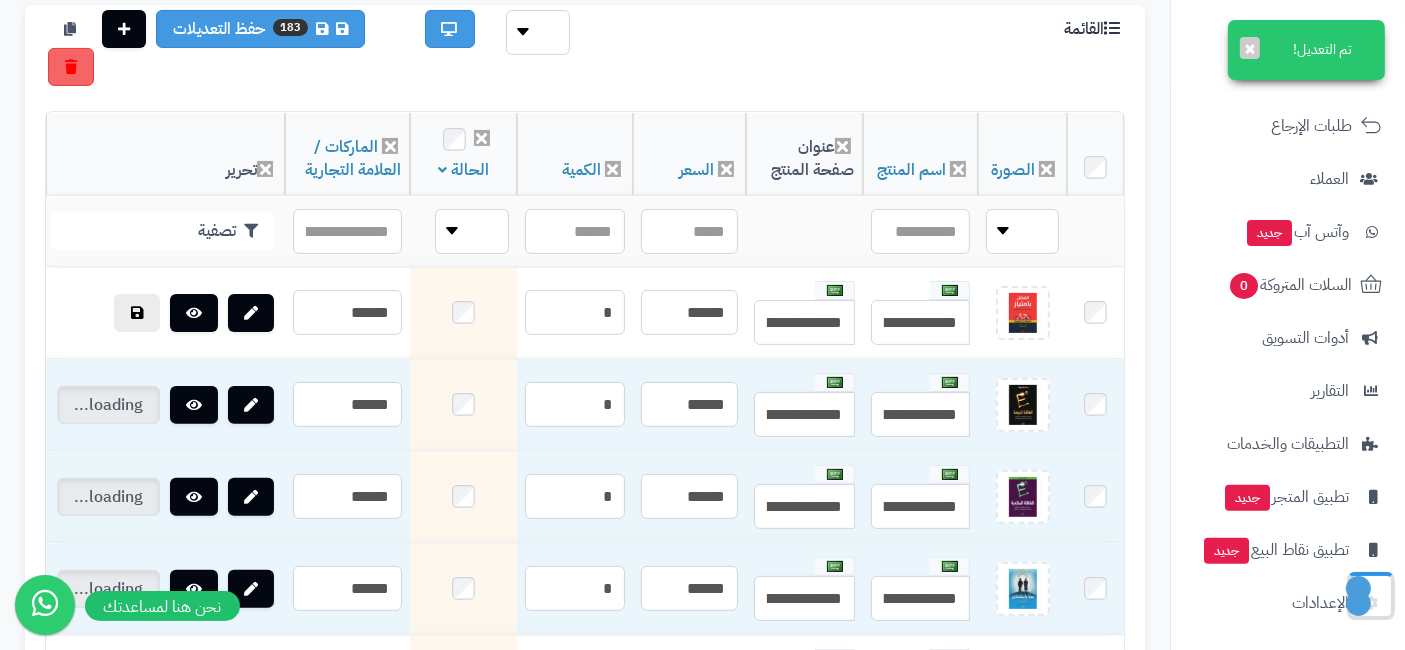 scroll, scrollTop: 531, scrollLeft: 0, axis: vertical 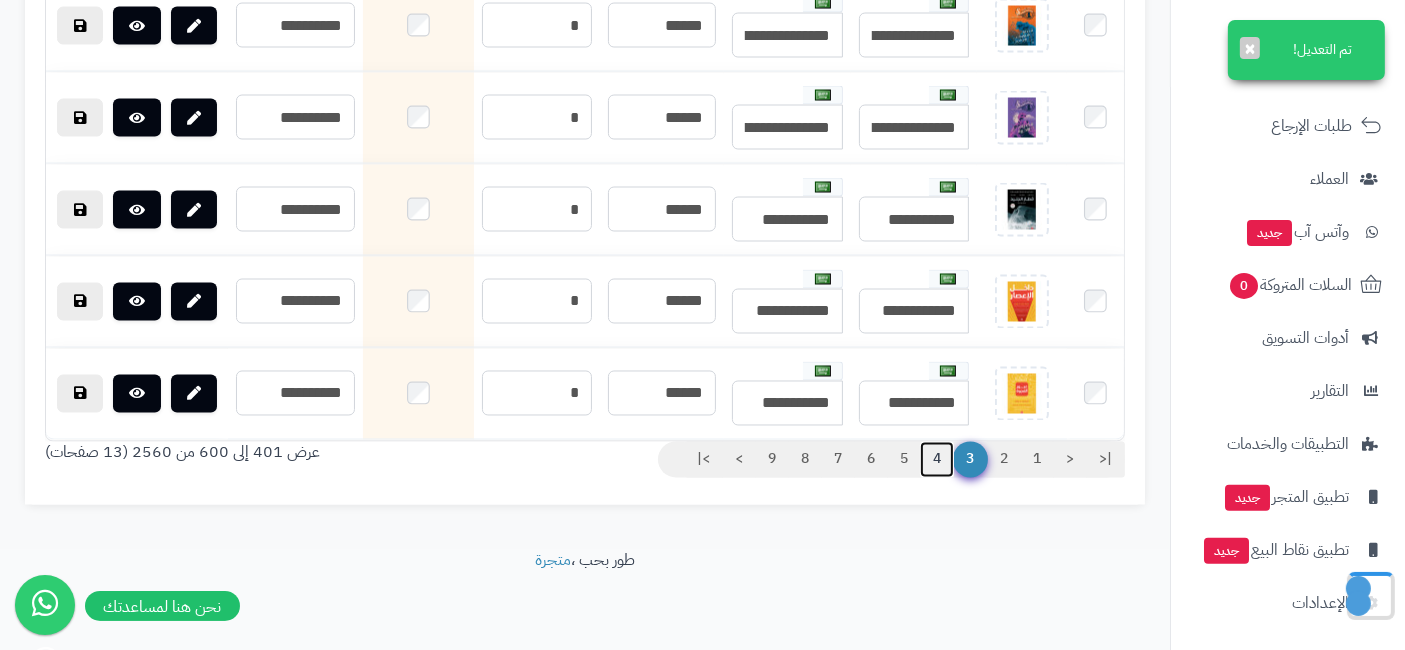 click on "4" at bounding box center [937, 460] 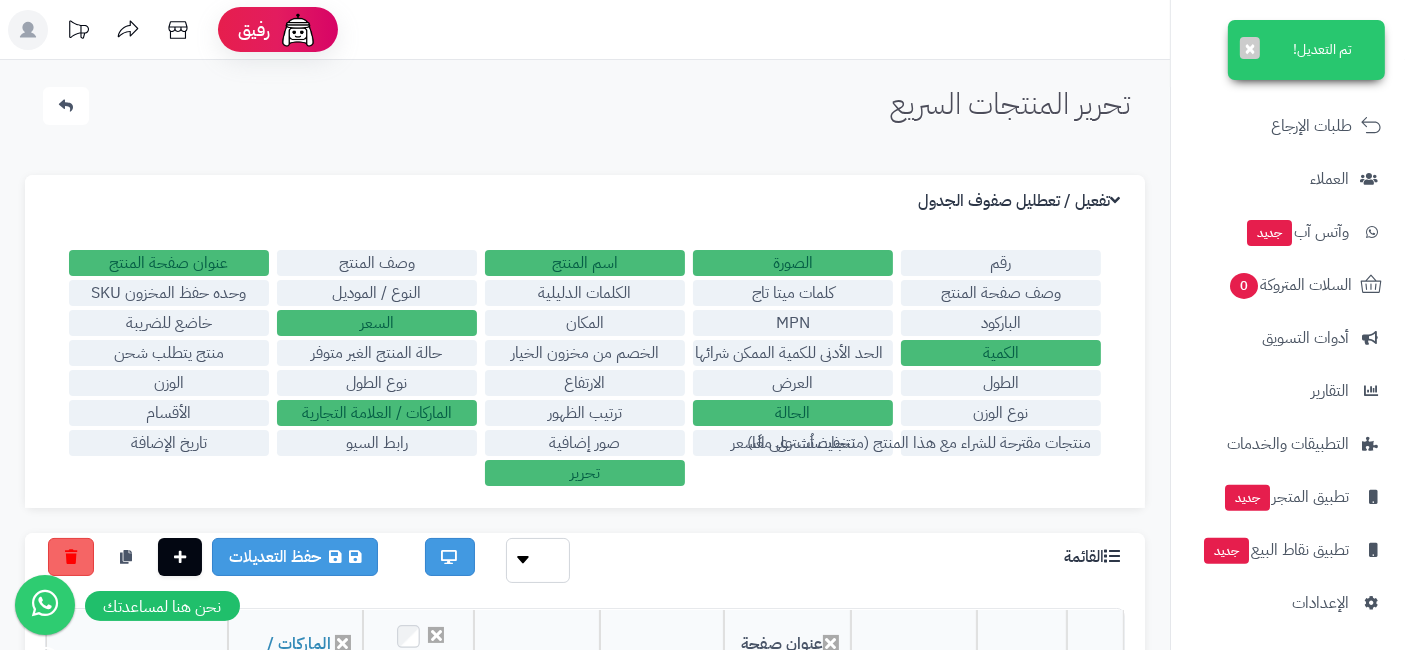 scroll, scrollTop: 213, scrollLeft: 0, axis: vertical 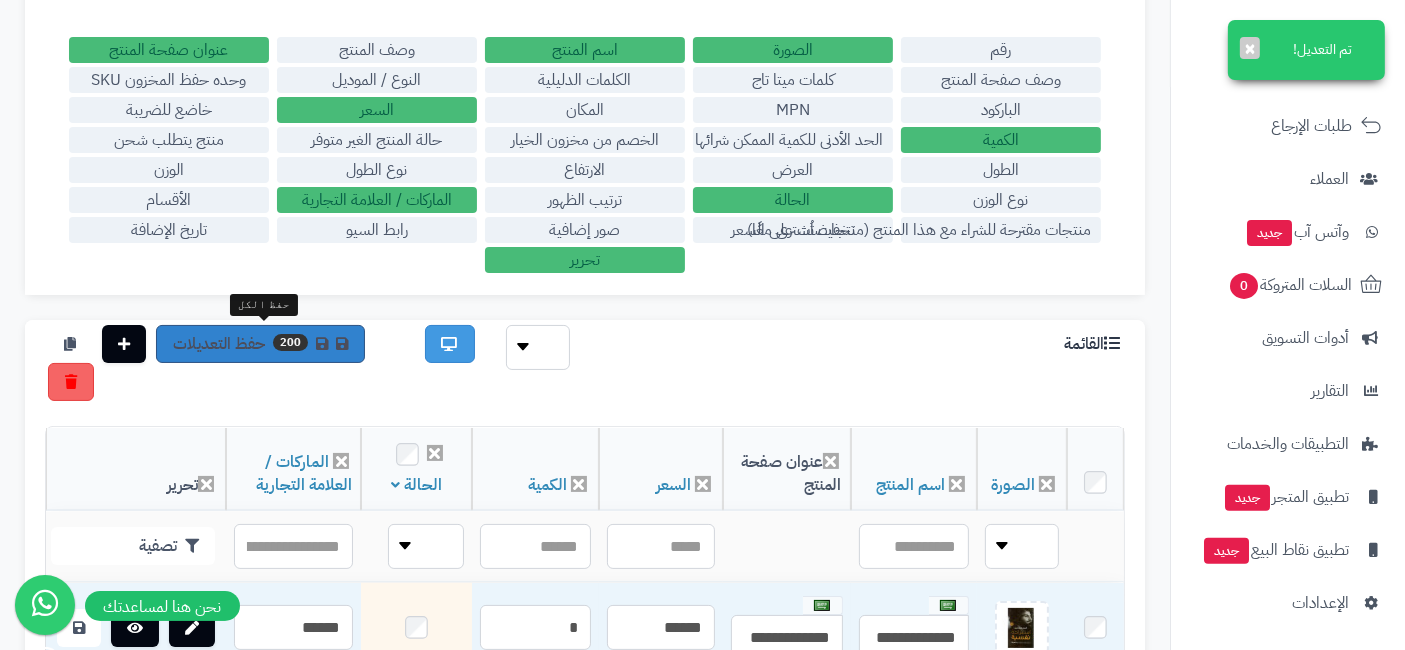 click at bounding box center (322, 344) 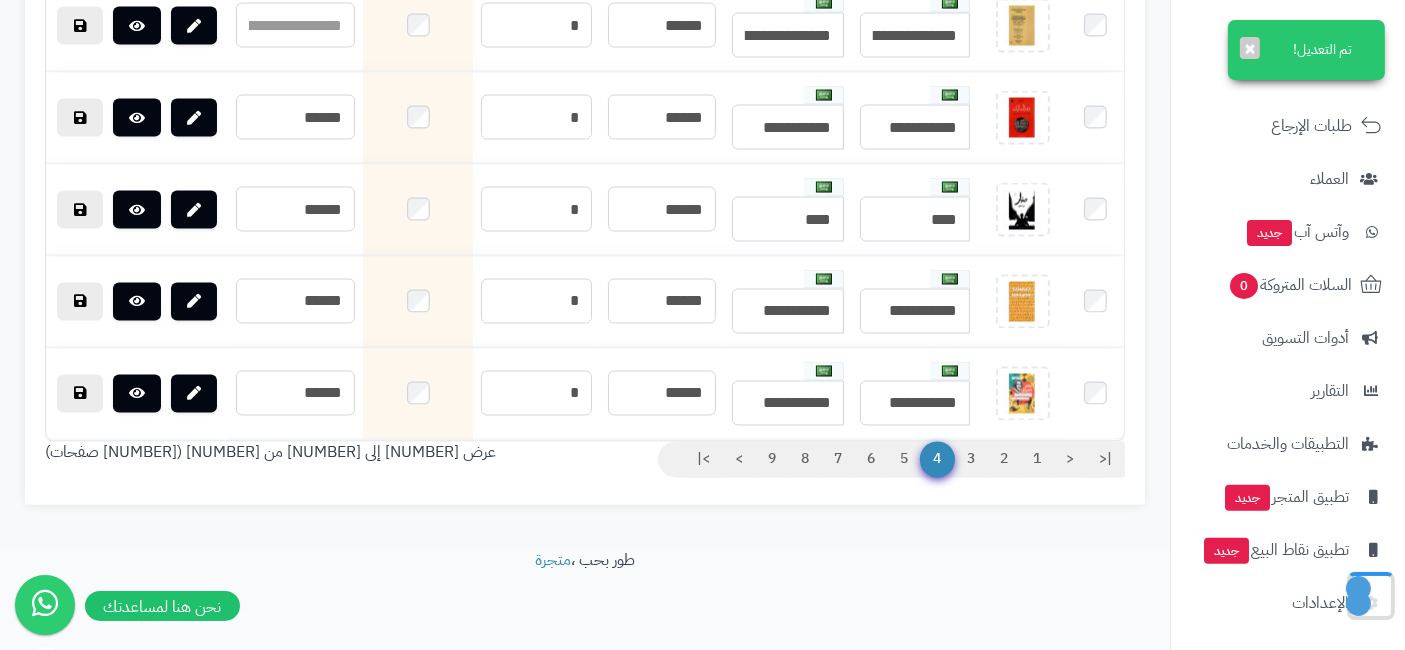 scroll, scrollTop: 18861, scrollLeft: 0, axis: vertical 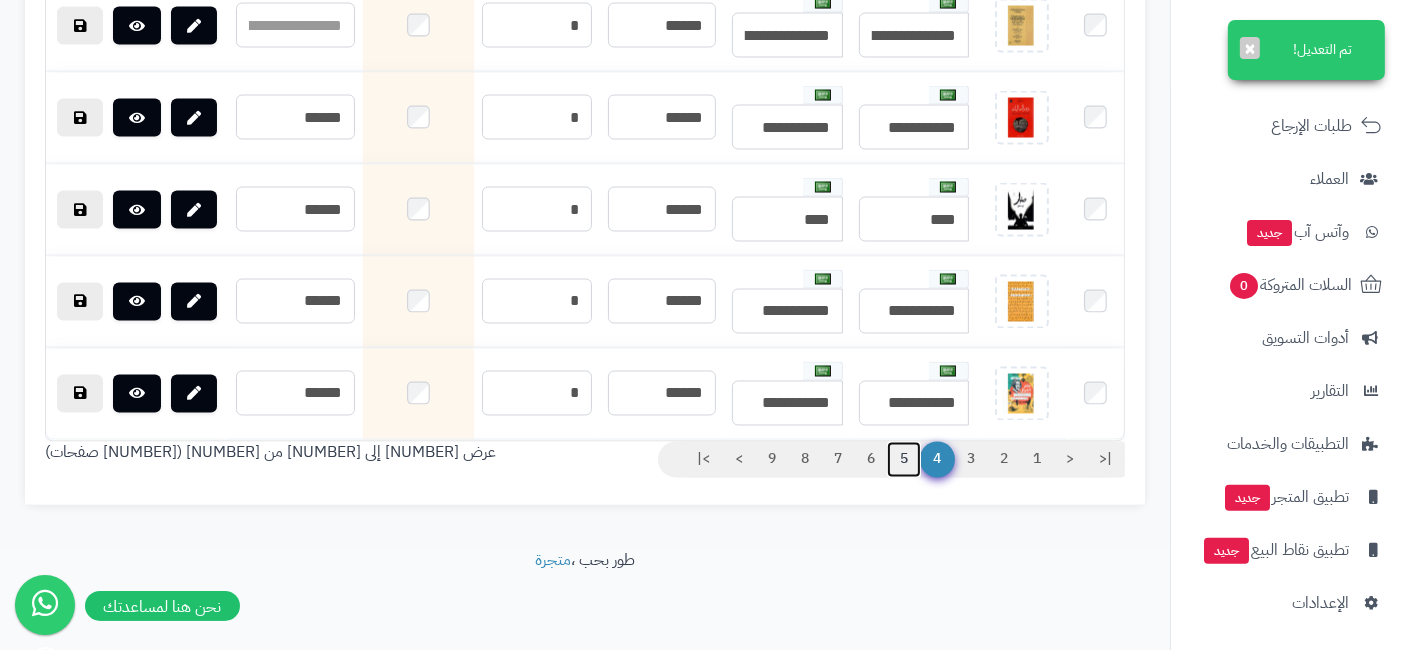 click on "5" at bounding box center (904, 460) 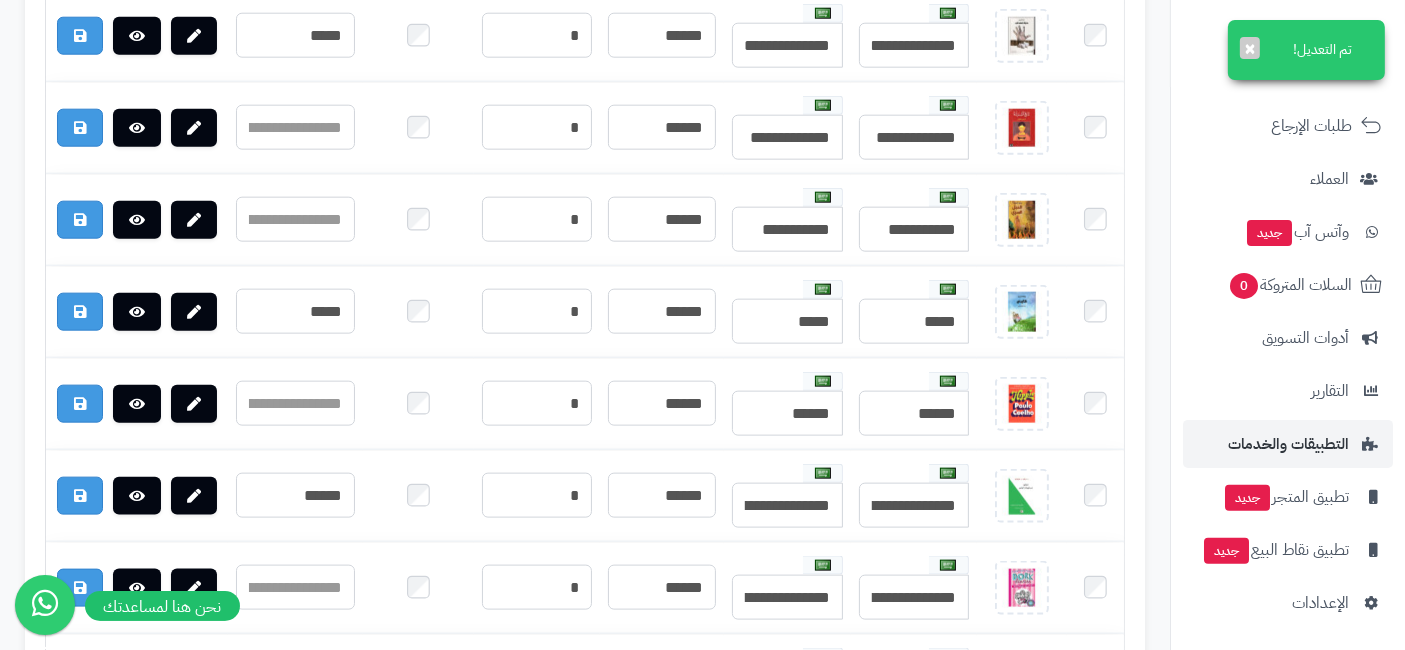 scroll, scrollTop: 17490, scrollLeft: 0, axis: vertical 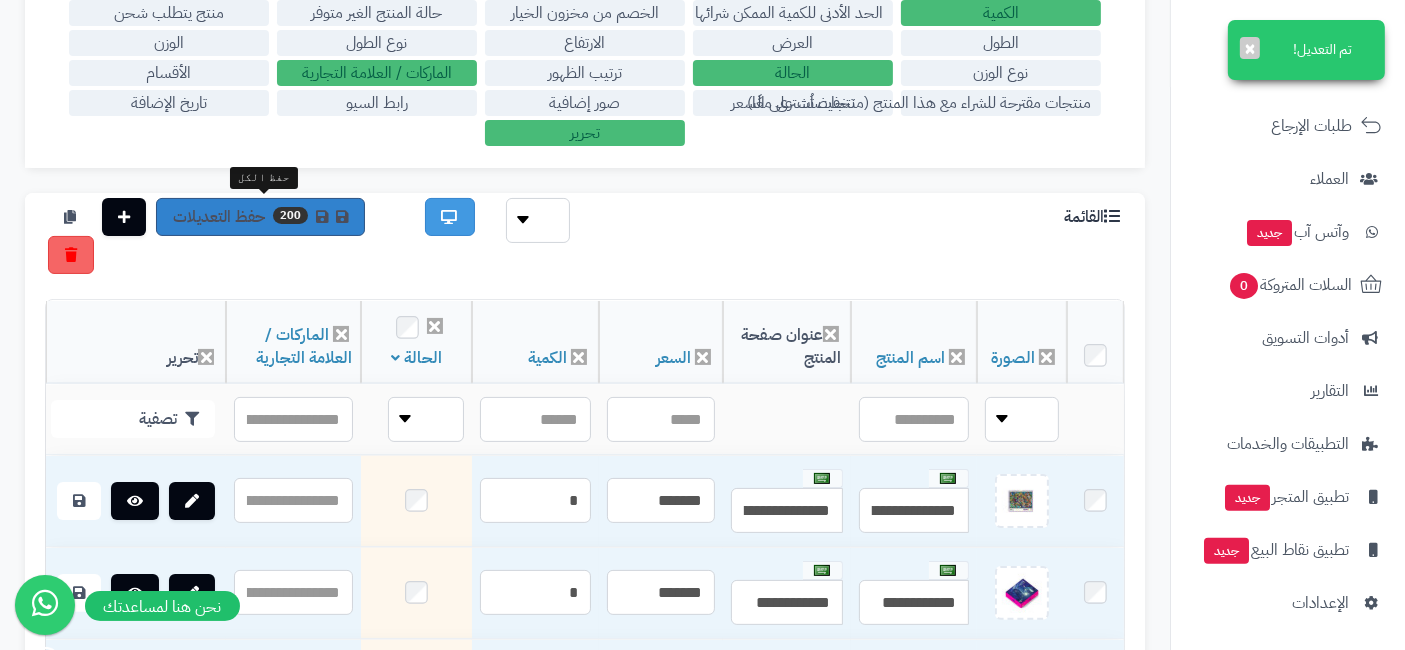 click on "200
حفظ التعديلات" at bounding box center [260, 217] 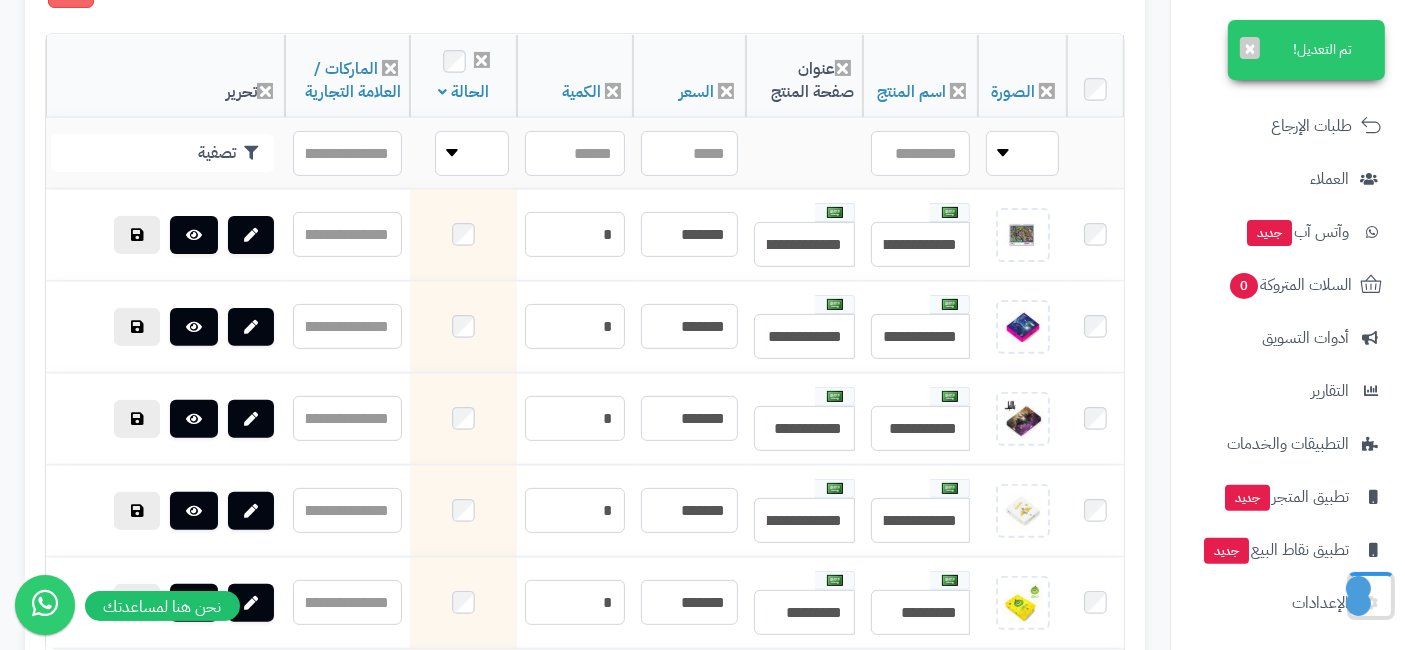 scroll, scrollTop: 799, scrollLeft: 0, axis: vertical 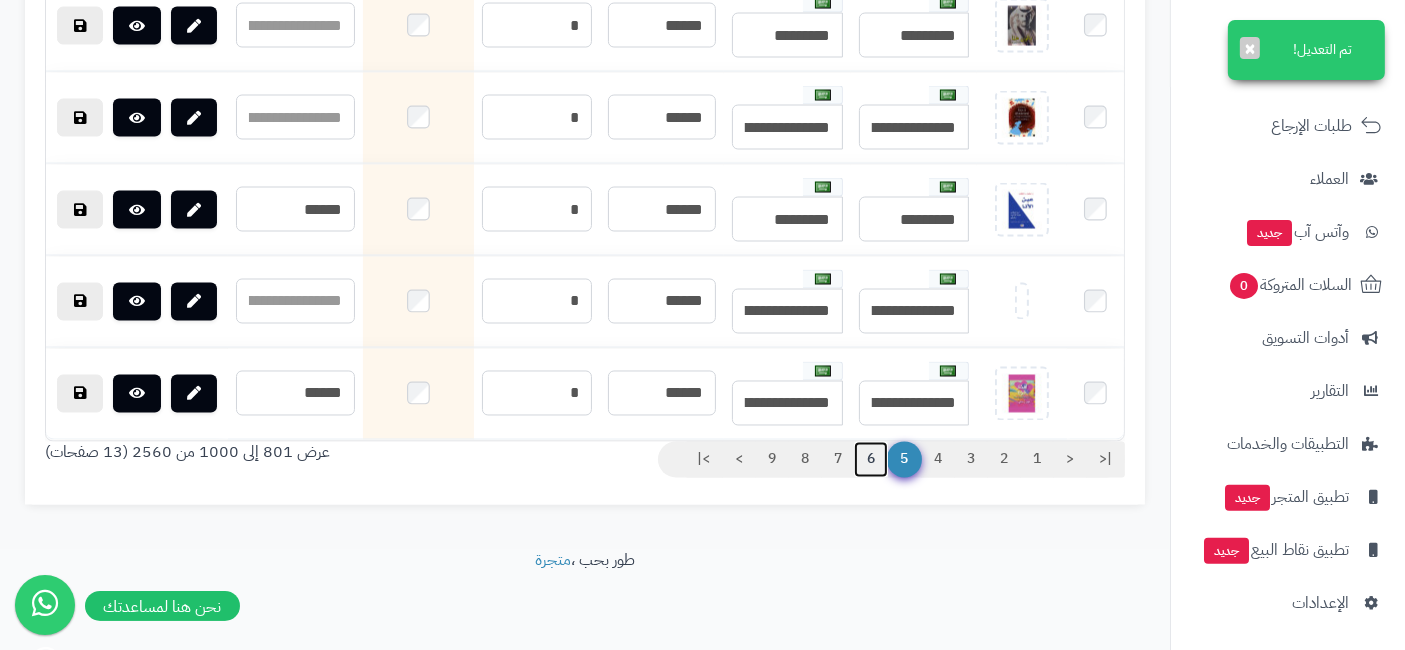 click on "6" at bounding box center (871, 460) 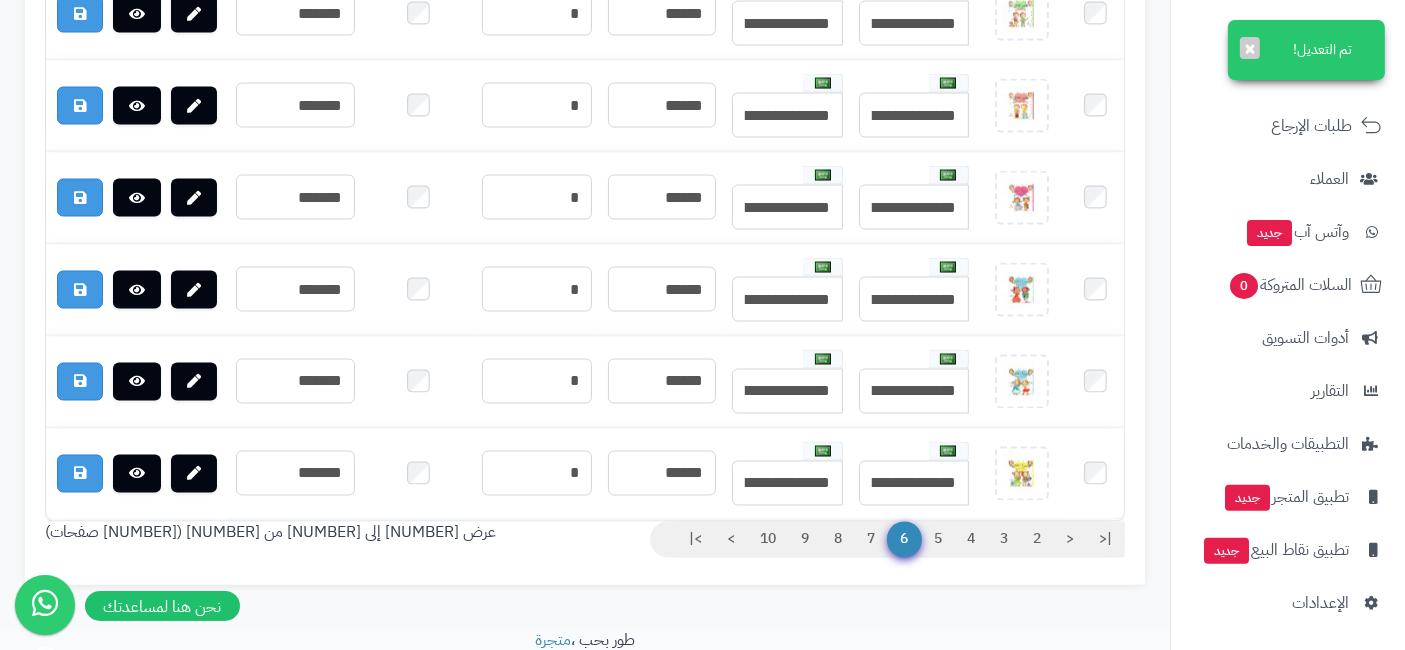 scroll, scrollTop: 18861, scrollLeft: 0, axis: vertical 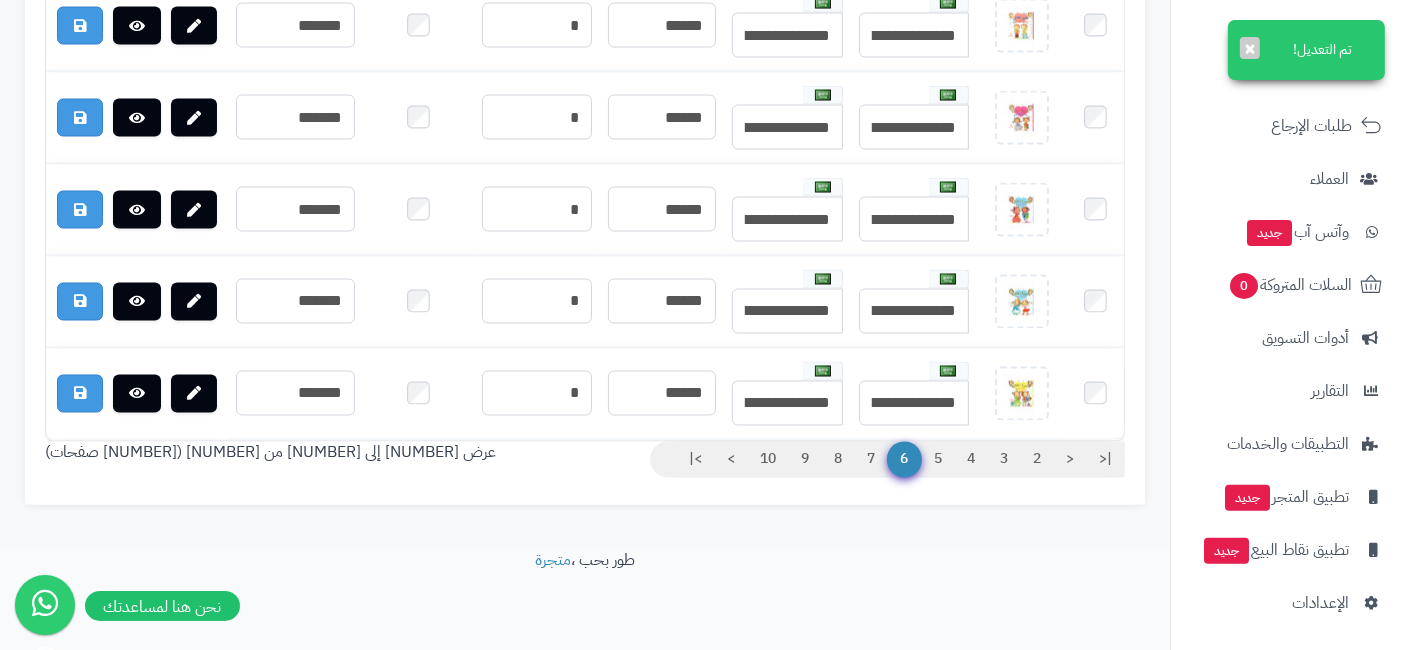 click on "6" at bounding box center [904, 460] 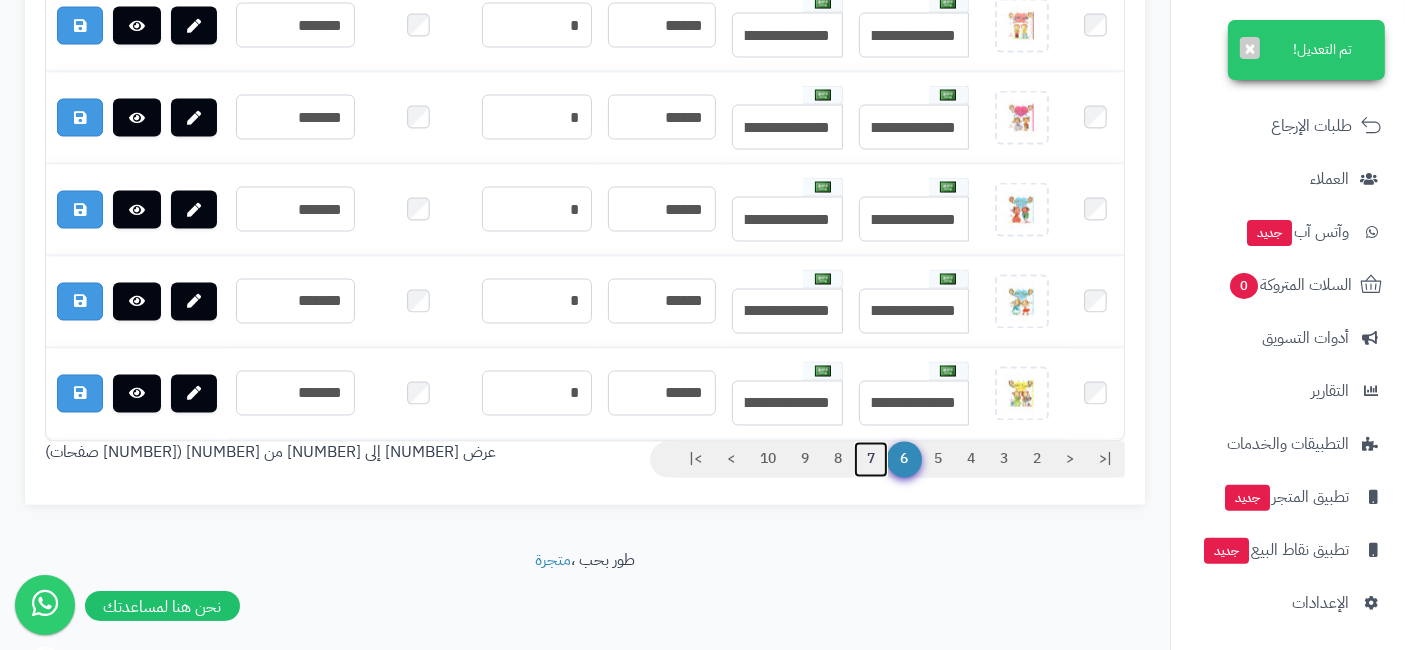 click on "7" at bounding box center (871, 460) 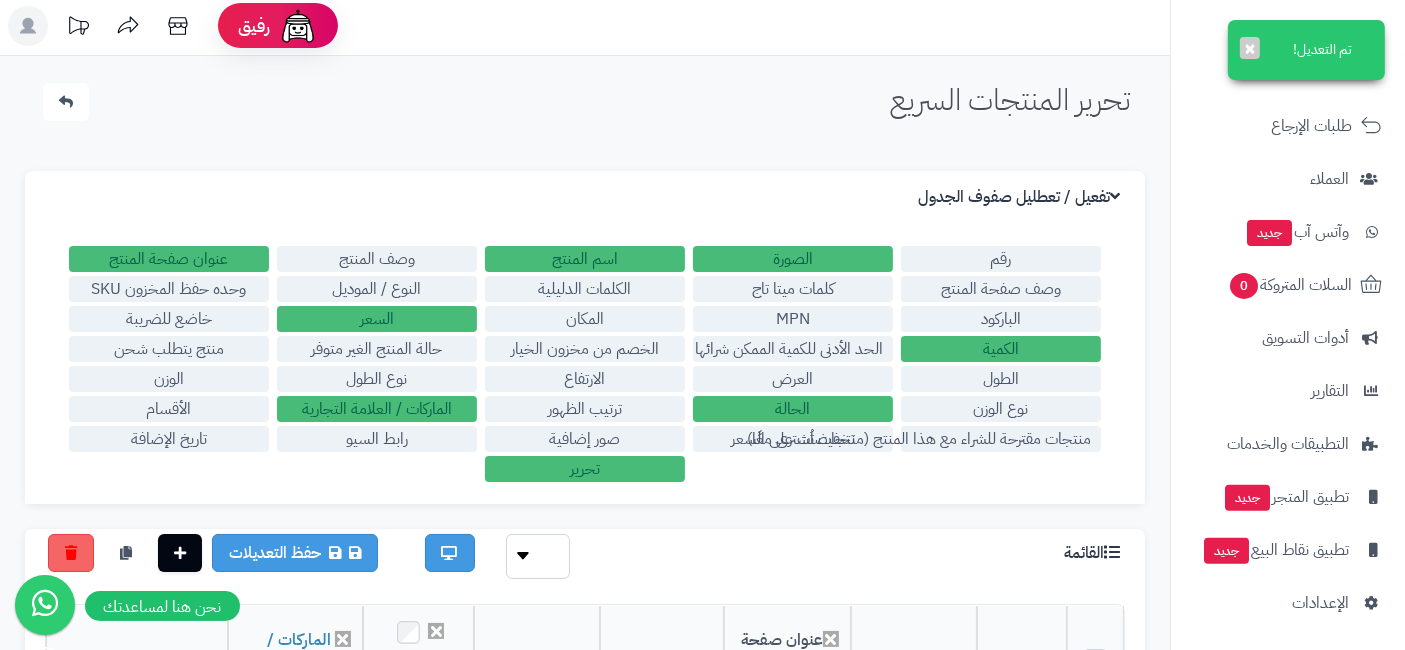 scroll, scrollTop: 406, scrollLeft: 0, axis: vertical 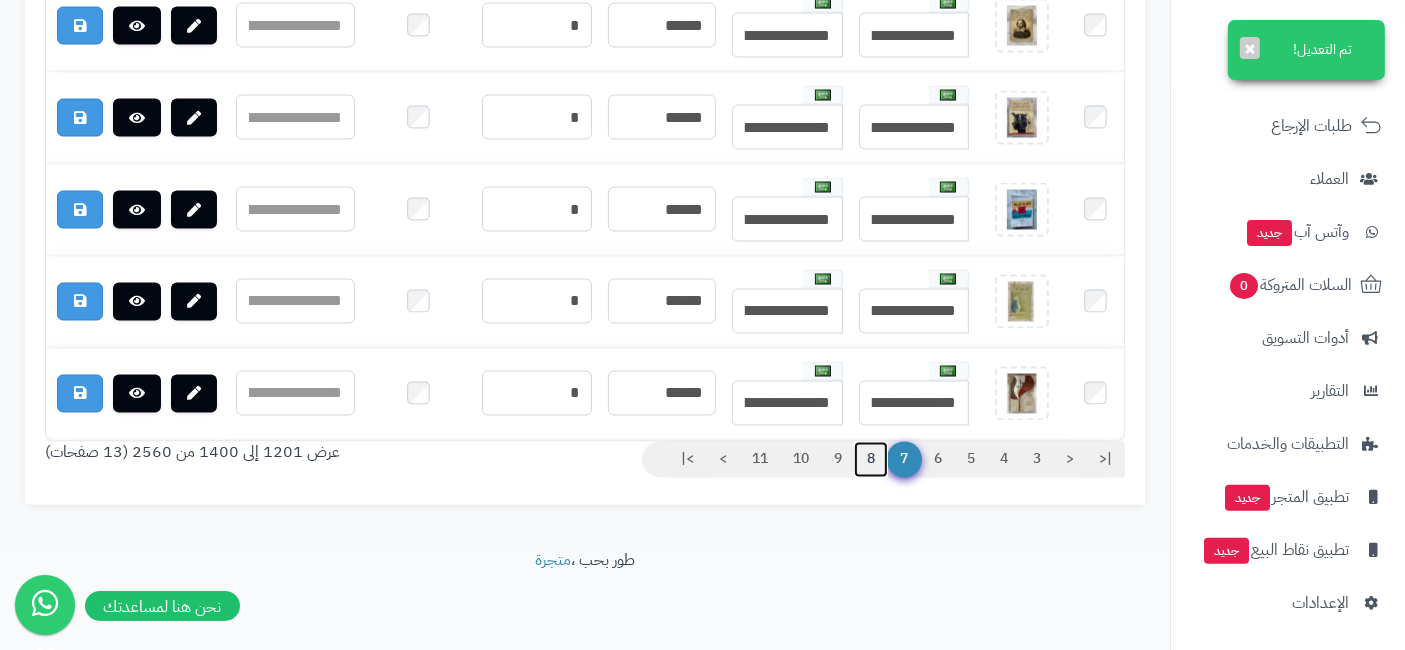 click on "8" at bounding box center [871, 460] 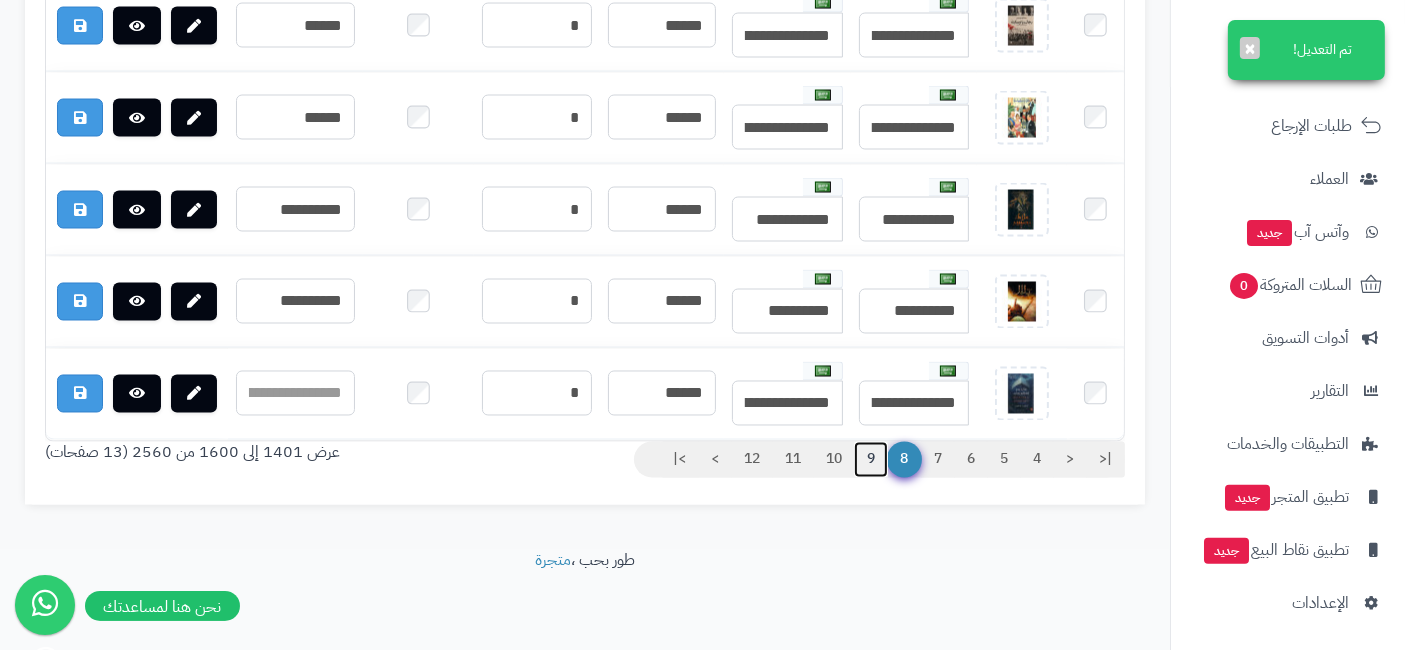 click on "9" at bounding box center (871, 460) 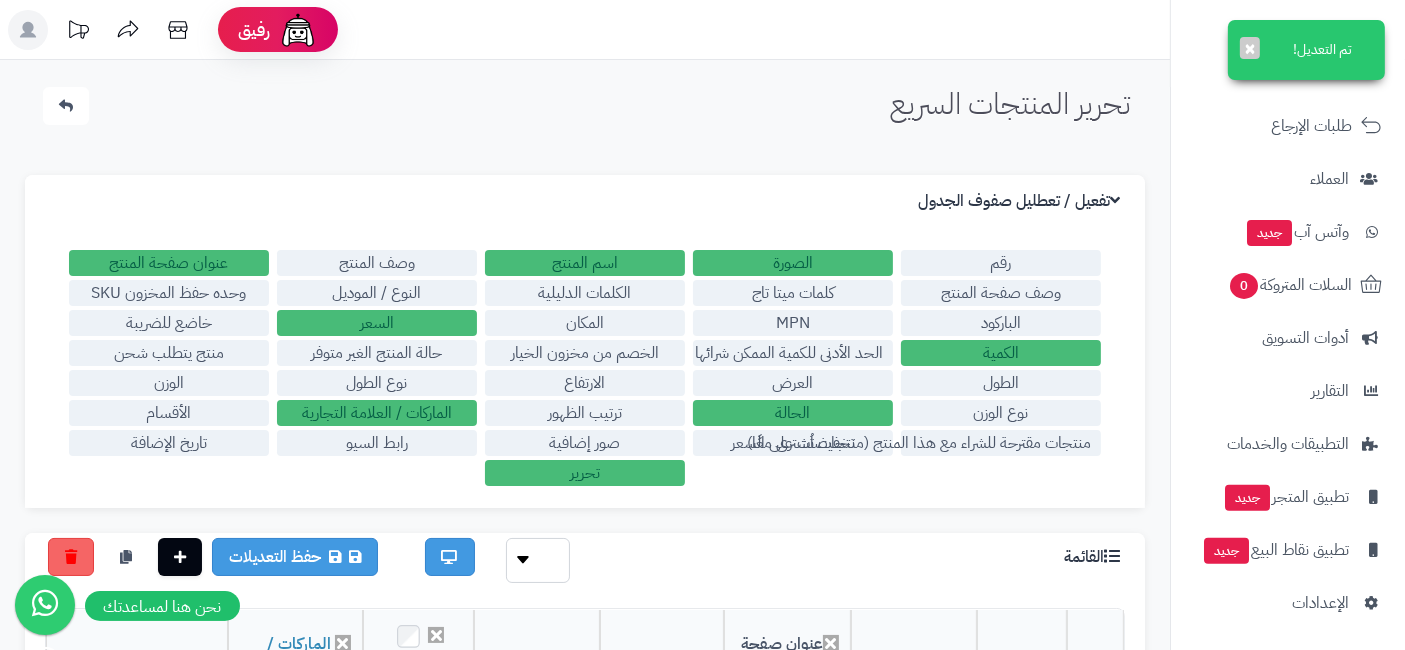 scroll, scrollTop: 250, scrollLeft: 0, axis: vertical 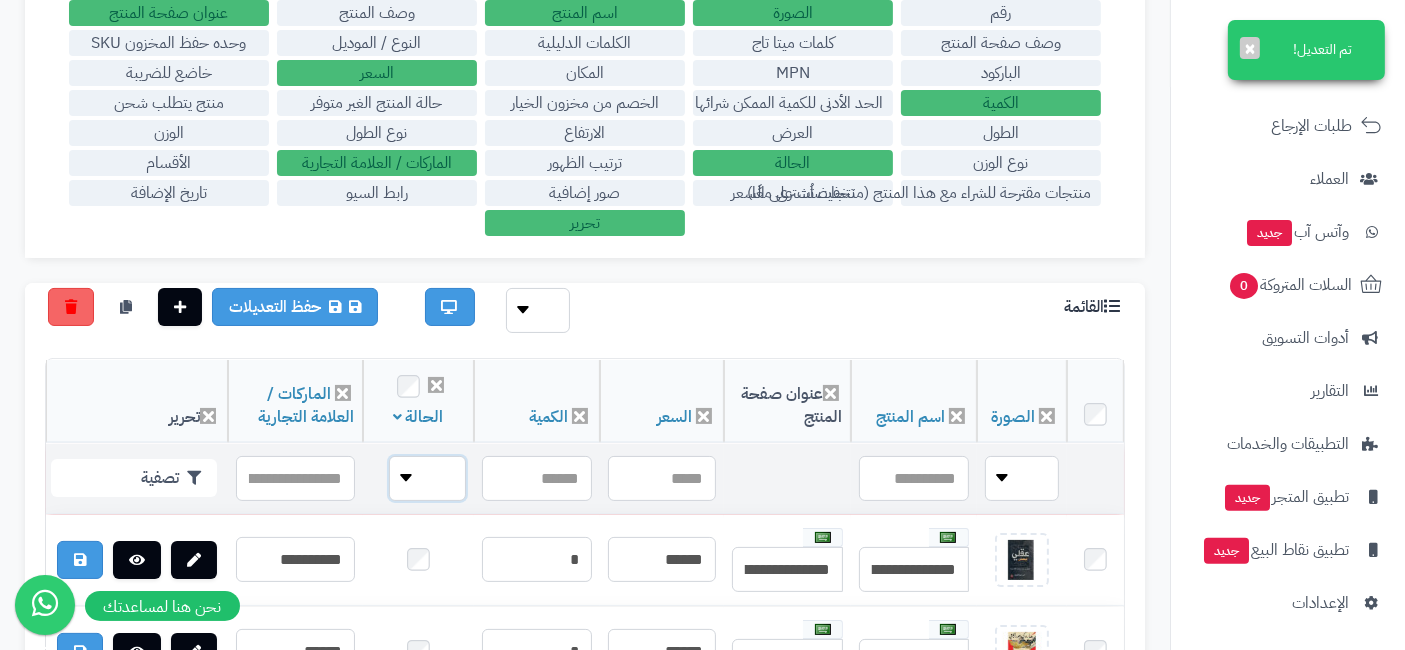 click on "**** ****" at bounding box center [427, 478] 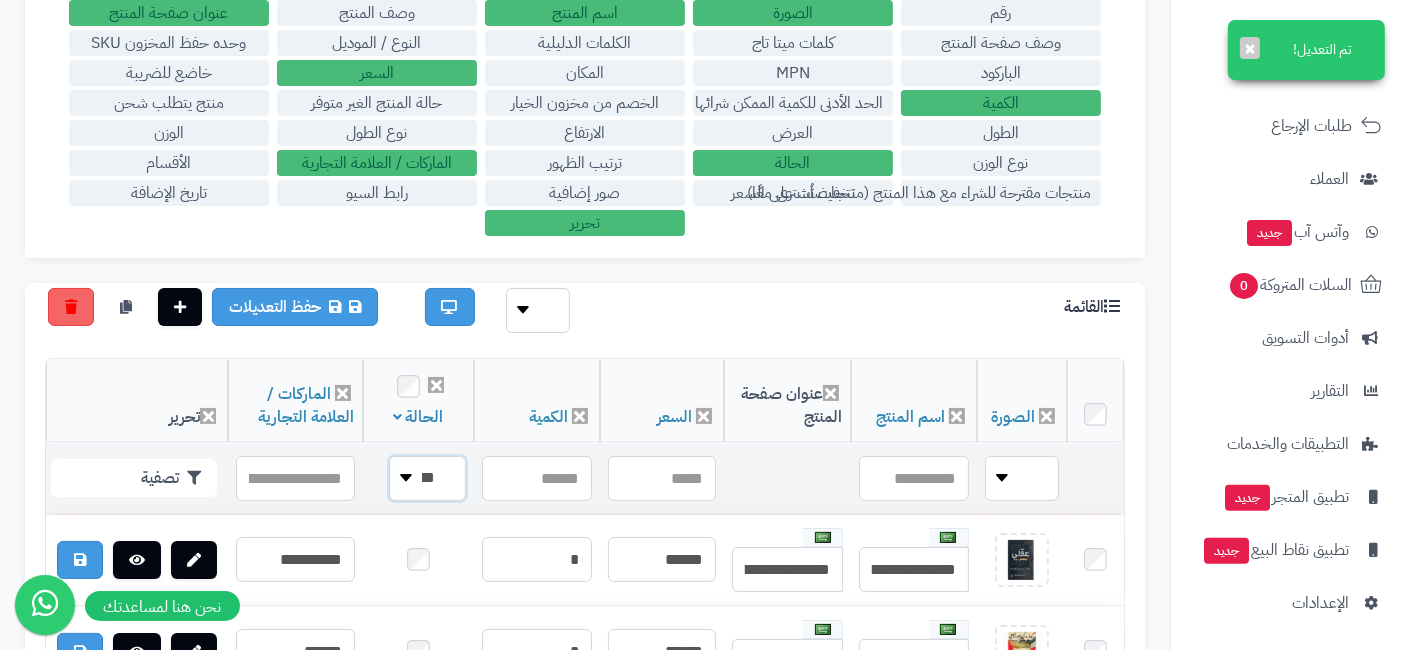 click on "**** ****" at bounding box center (427, 478) 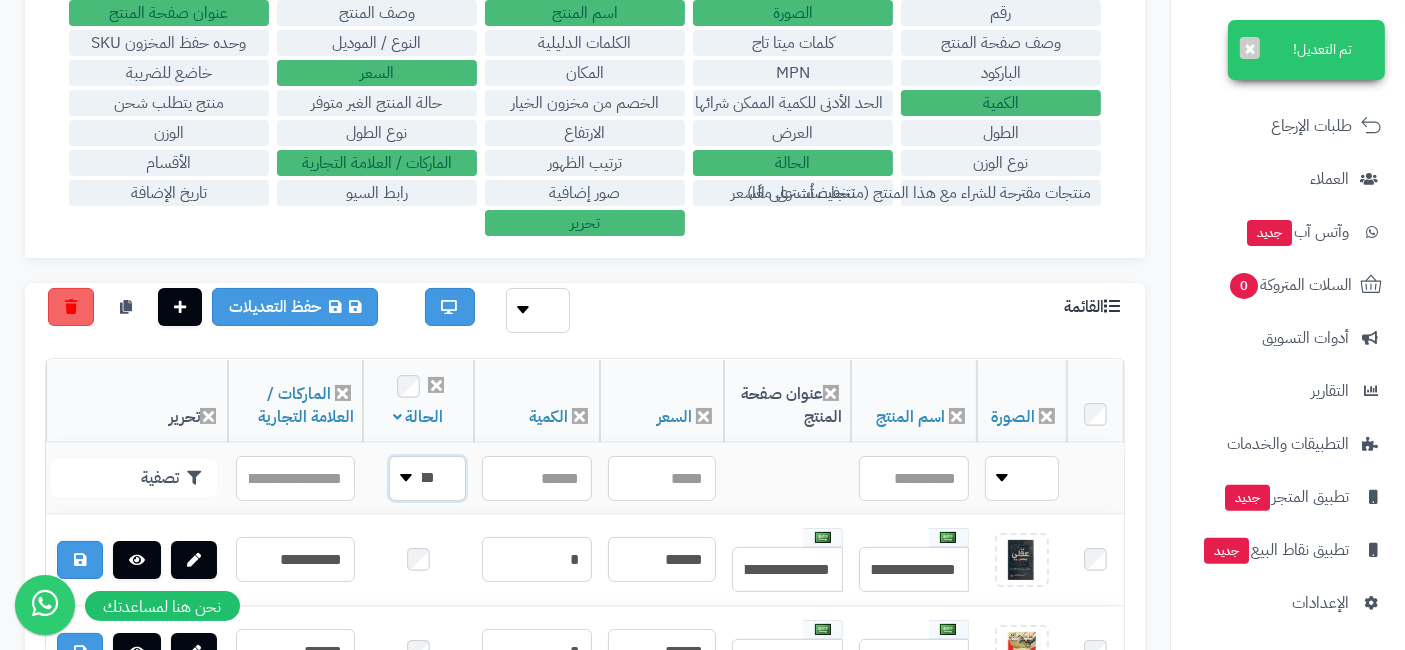 scroll, scrollTop: 364, scrollLeft: 0, axis: vertical 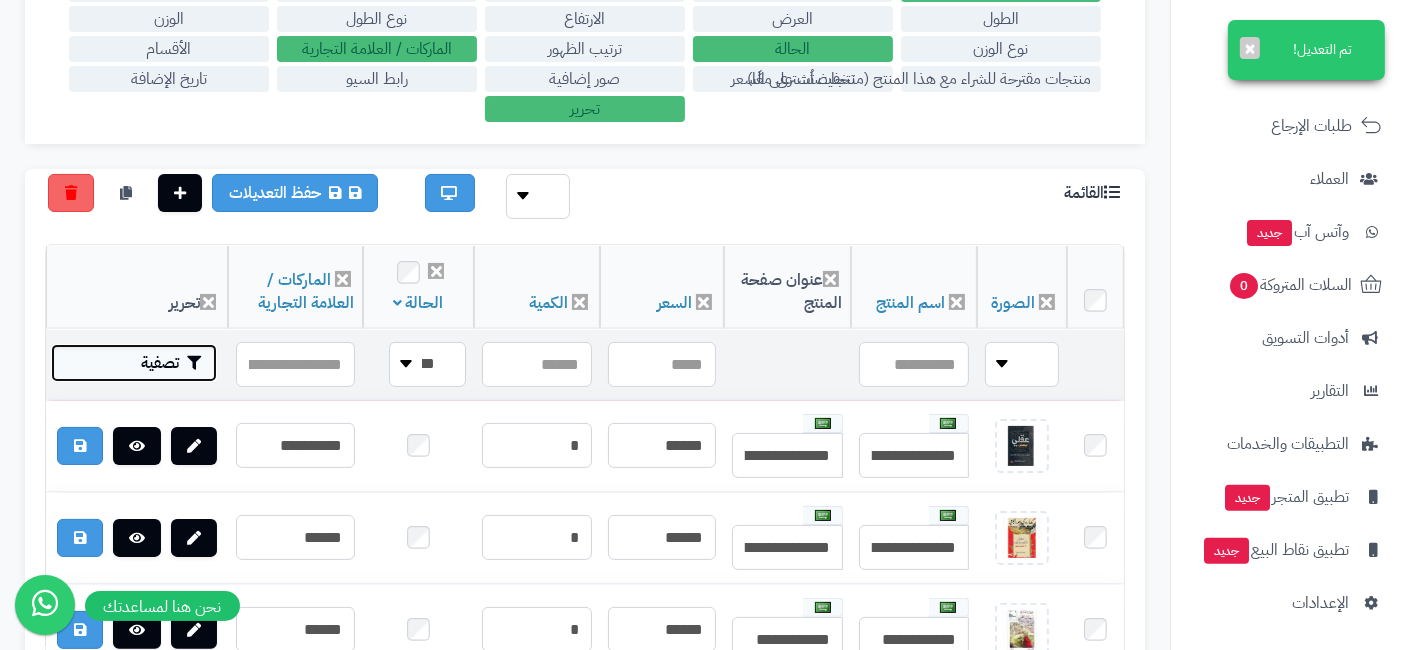 click on "تصفية" at bounding box center (134, 363) 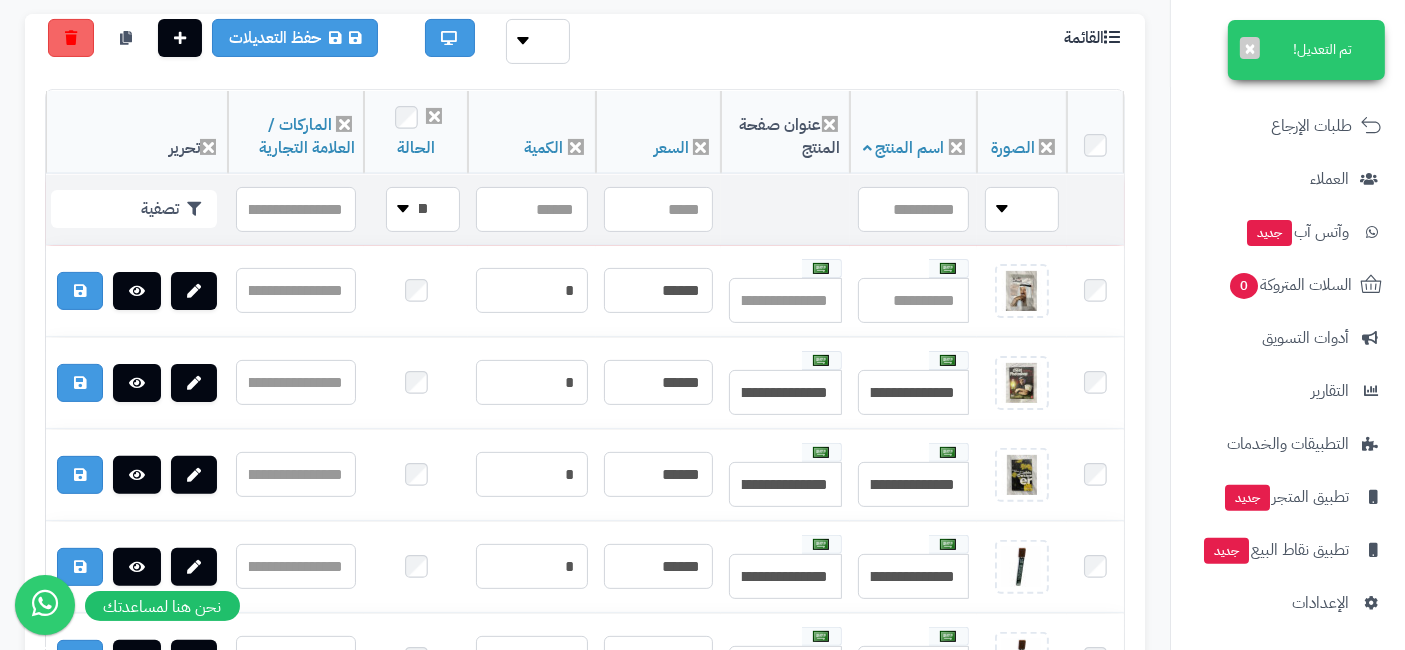 scroll, scrollTop: 517, scrollLeft: 0, axis: vertical 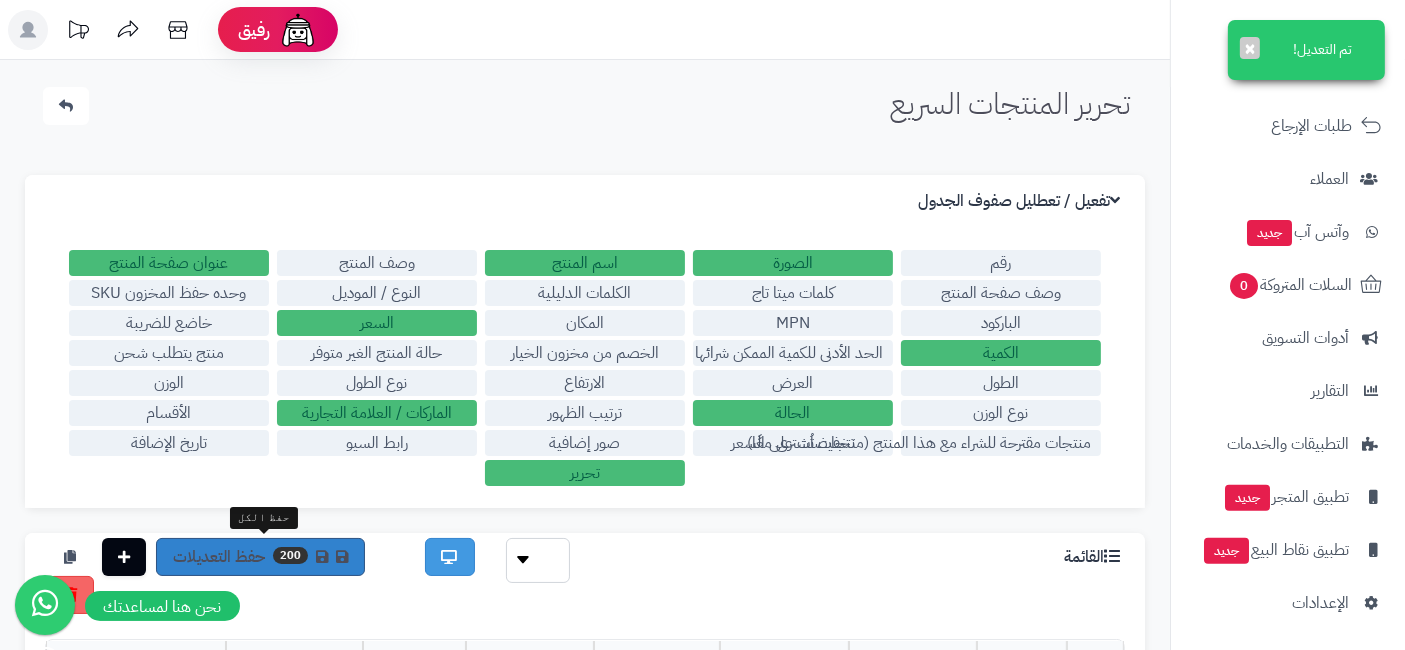 click at bounding box center [322, 557] 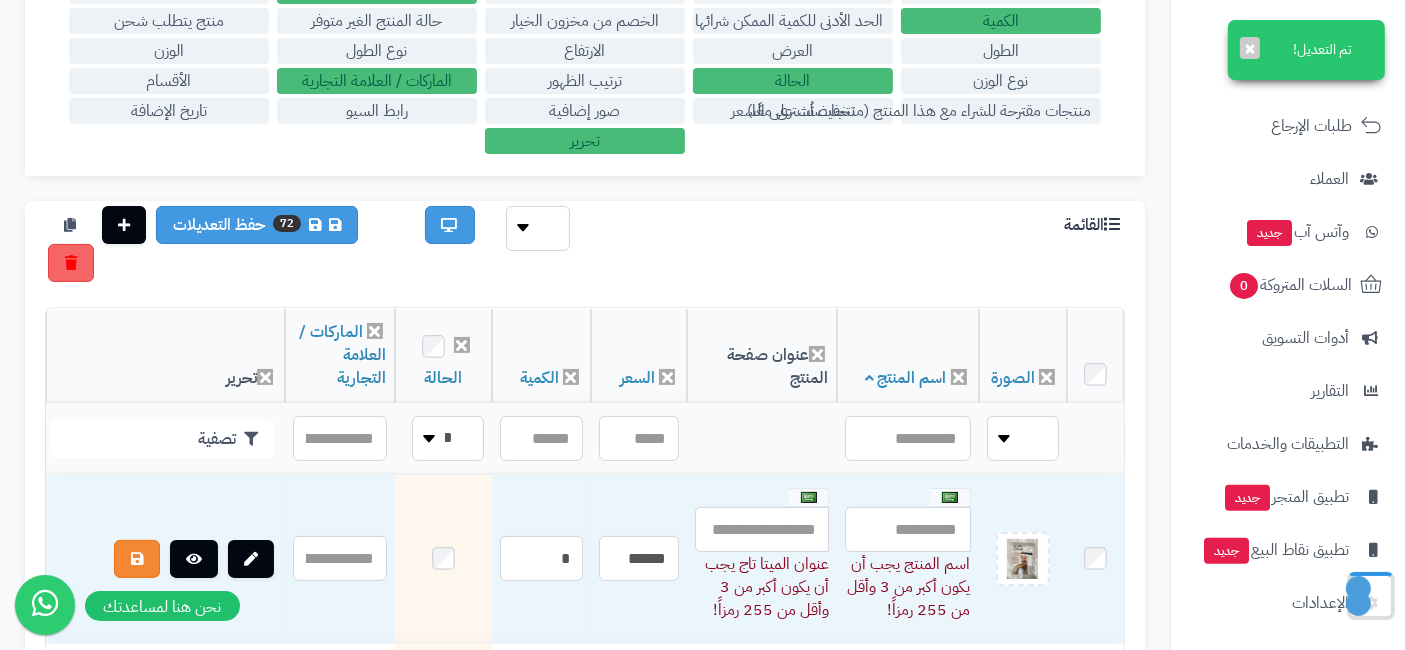 scroll, scrollTop: 333, scrollLeft: 0, axis: vertical 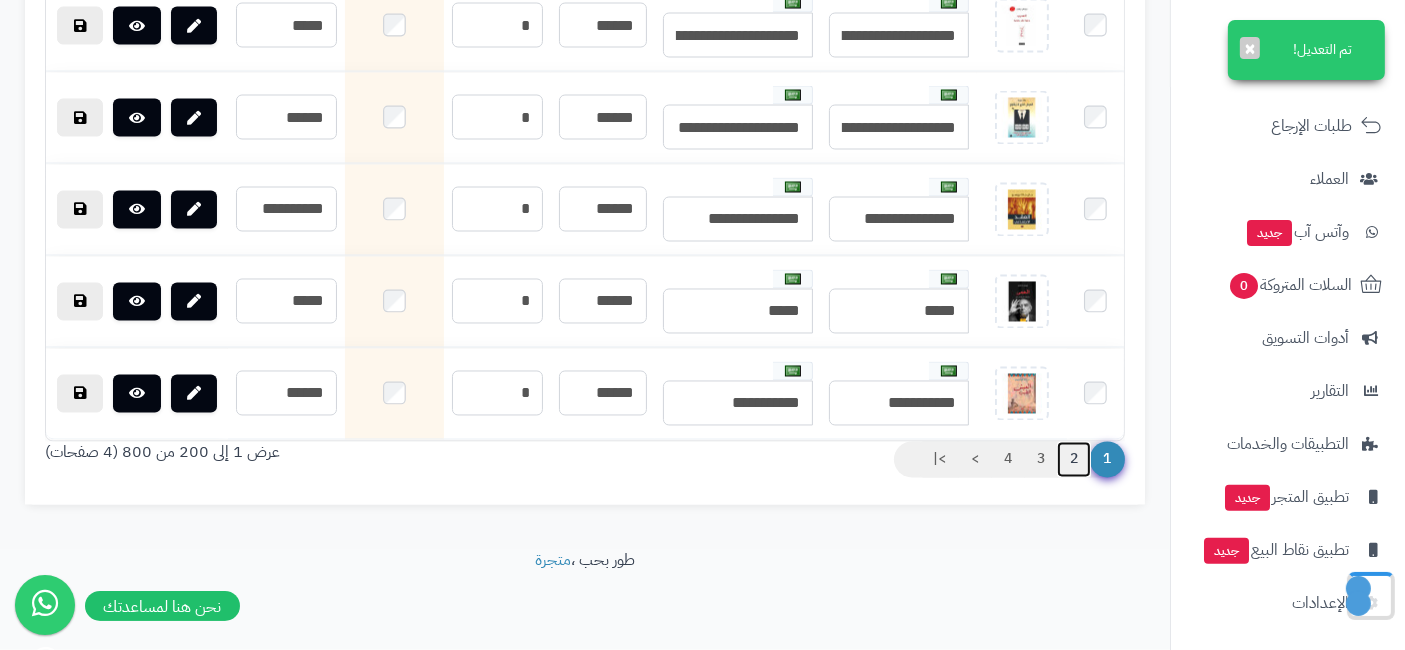 click on "2" at bounding box center (1074, 460) 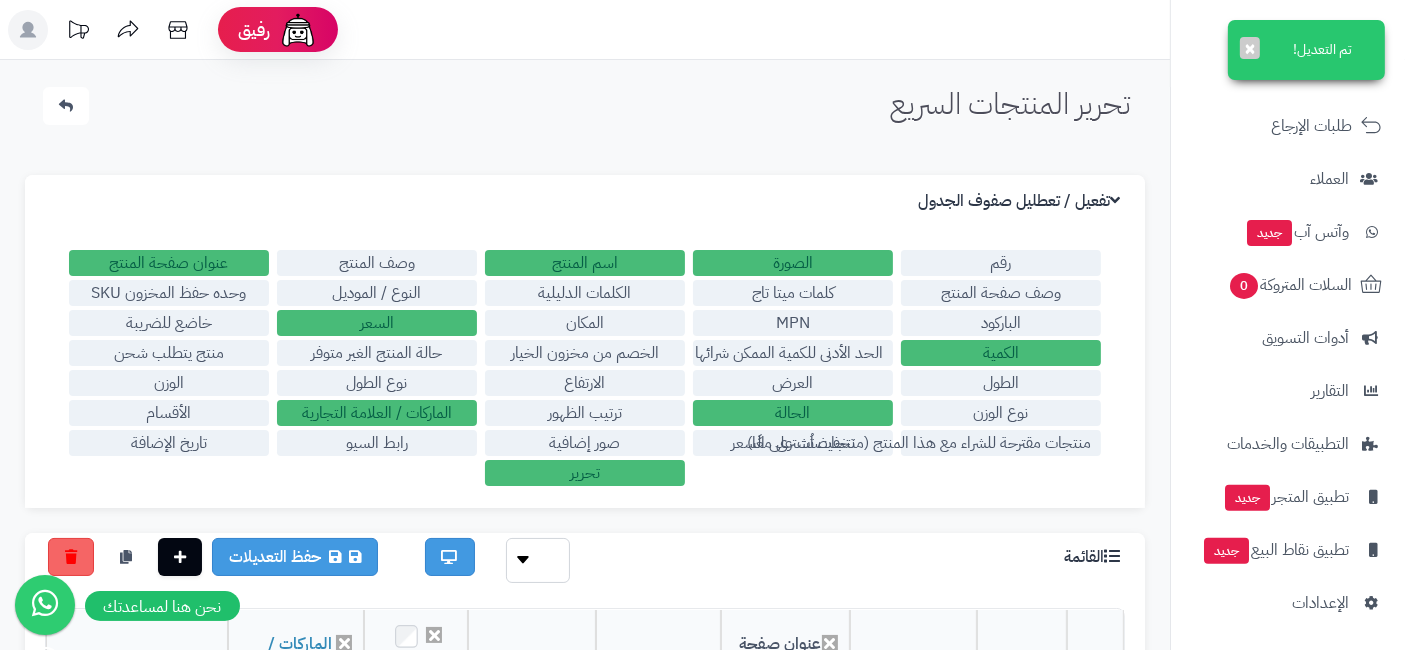 scroll, scrollTop: 261, scrollLeft: 0, axis: vertical 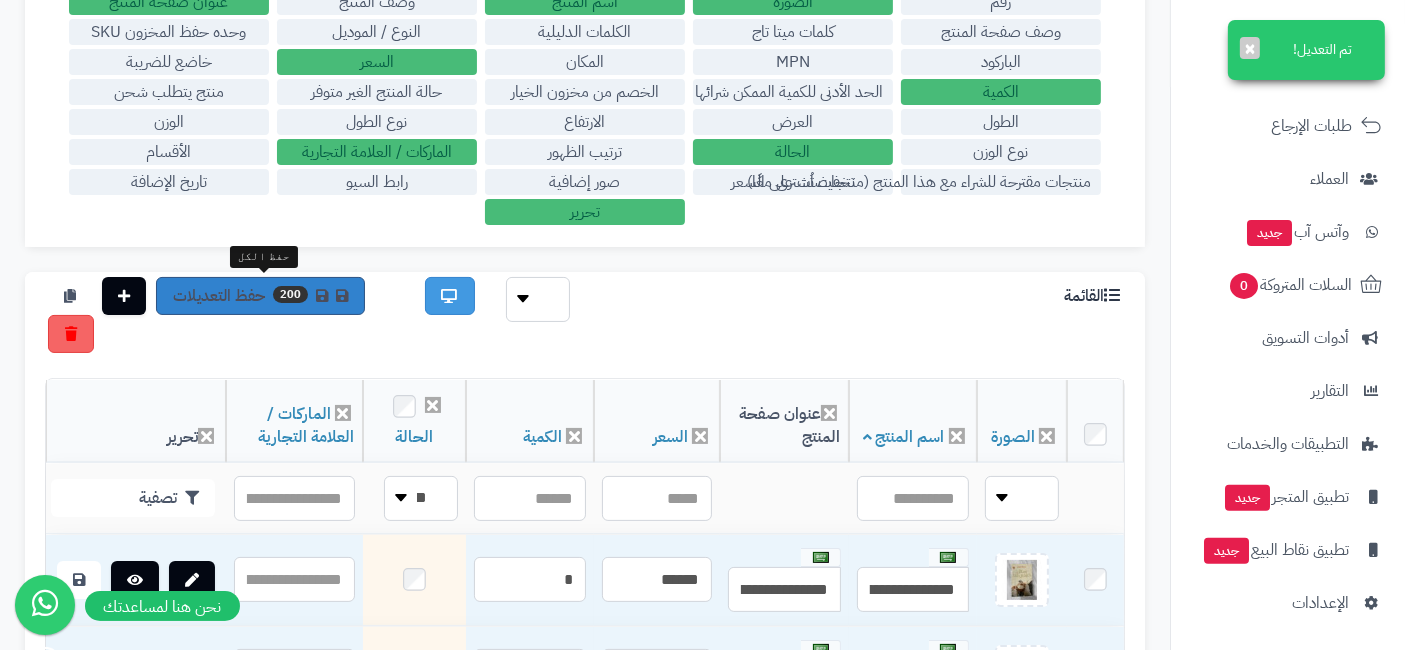 click at bounding box center [322, 296] 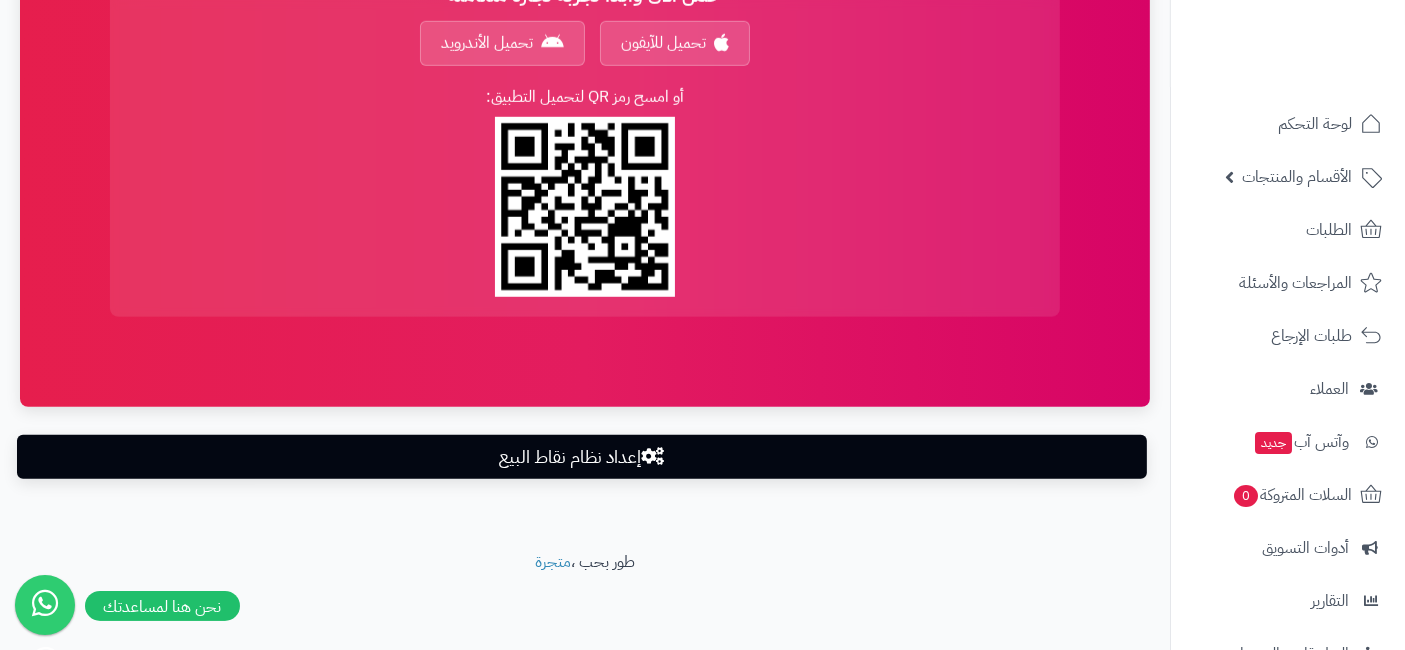 scroll, scrollTop: 1524, scrollLeft: 0, axis: vertical 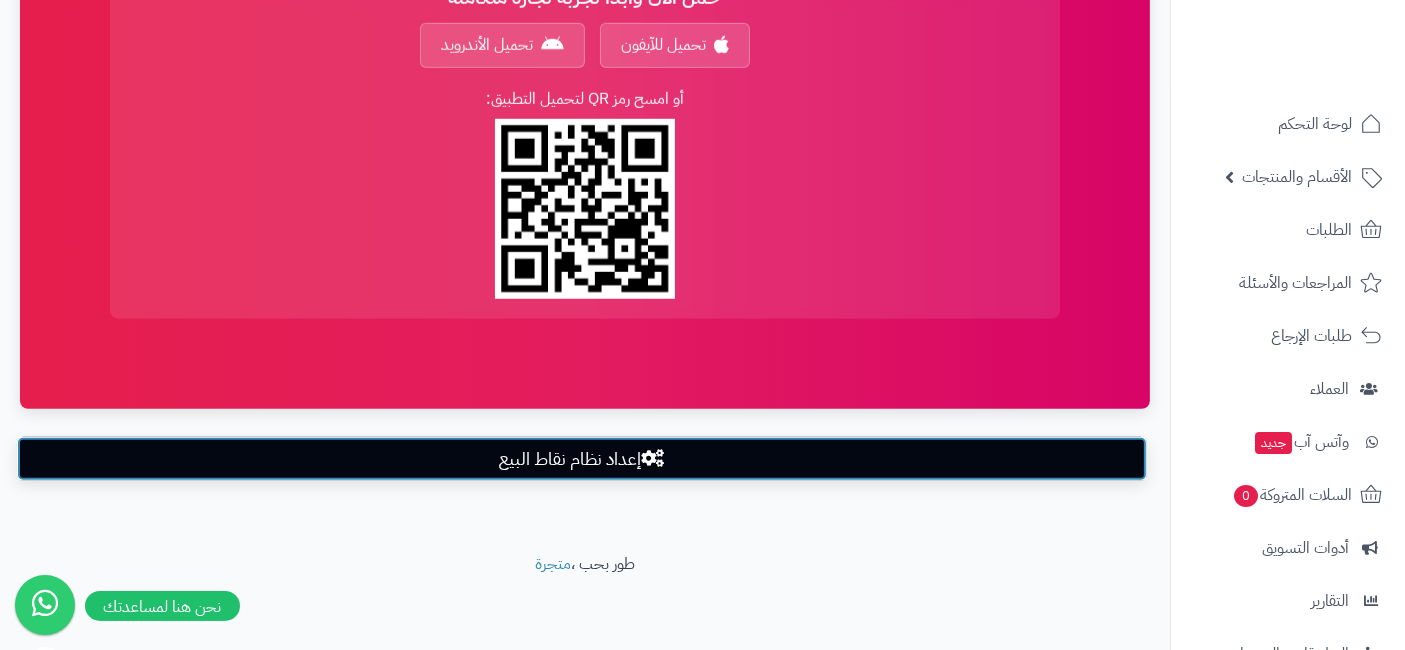 click on "إعداد نظام نقاط البيع" at bounding box center (582, 459) 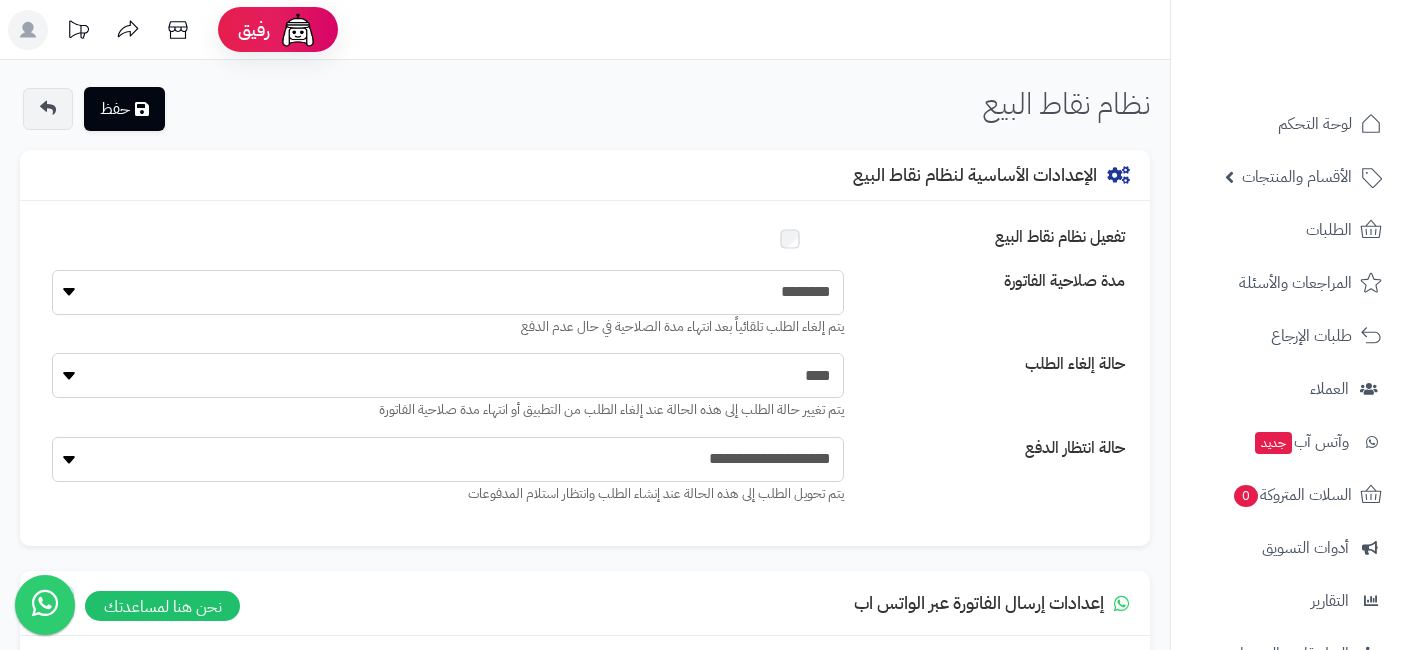 scroll, scrollTop: 0, scrollLeft: 0, axis: both 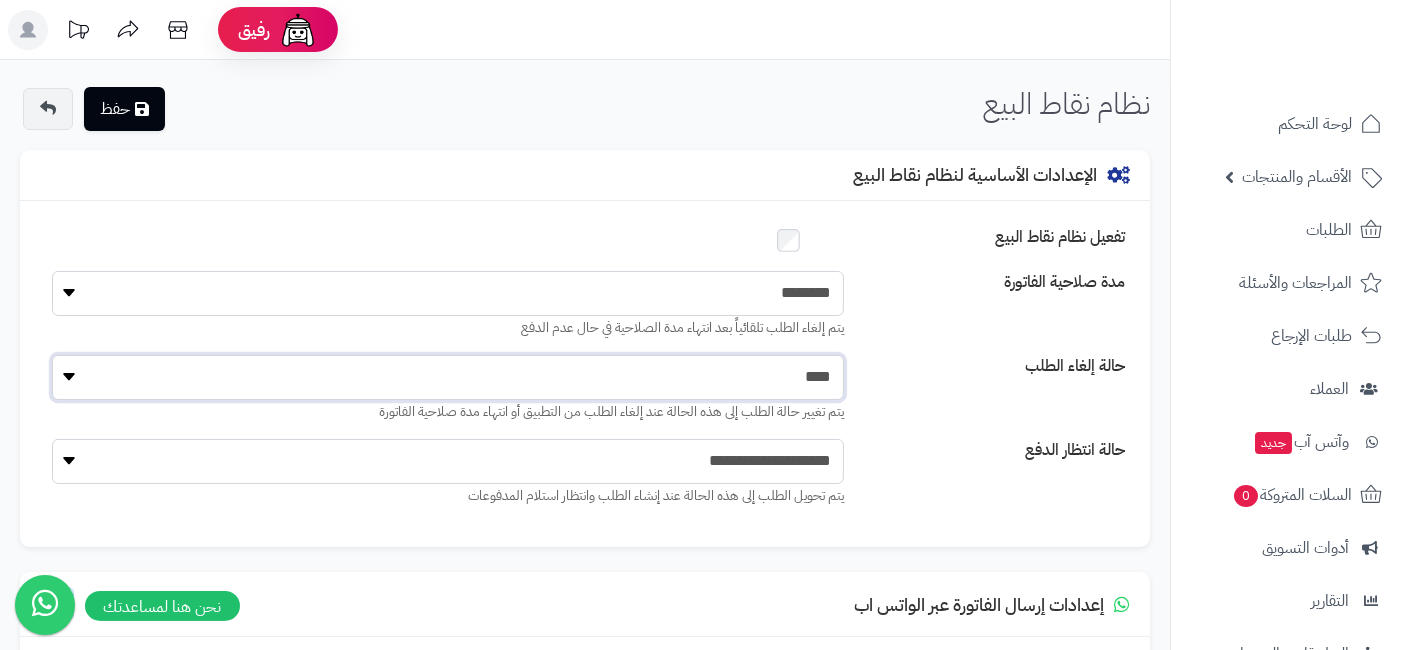 click on "[REDACTED] [REDACTED] [REDACTED] [REDACTED] [REDACTED] [REDACTED] [REDACTED]" at bounding box center (448, 377) 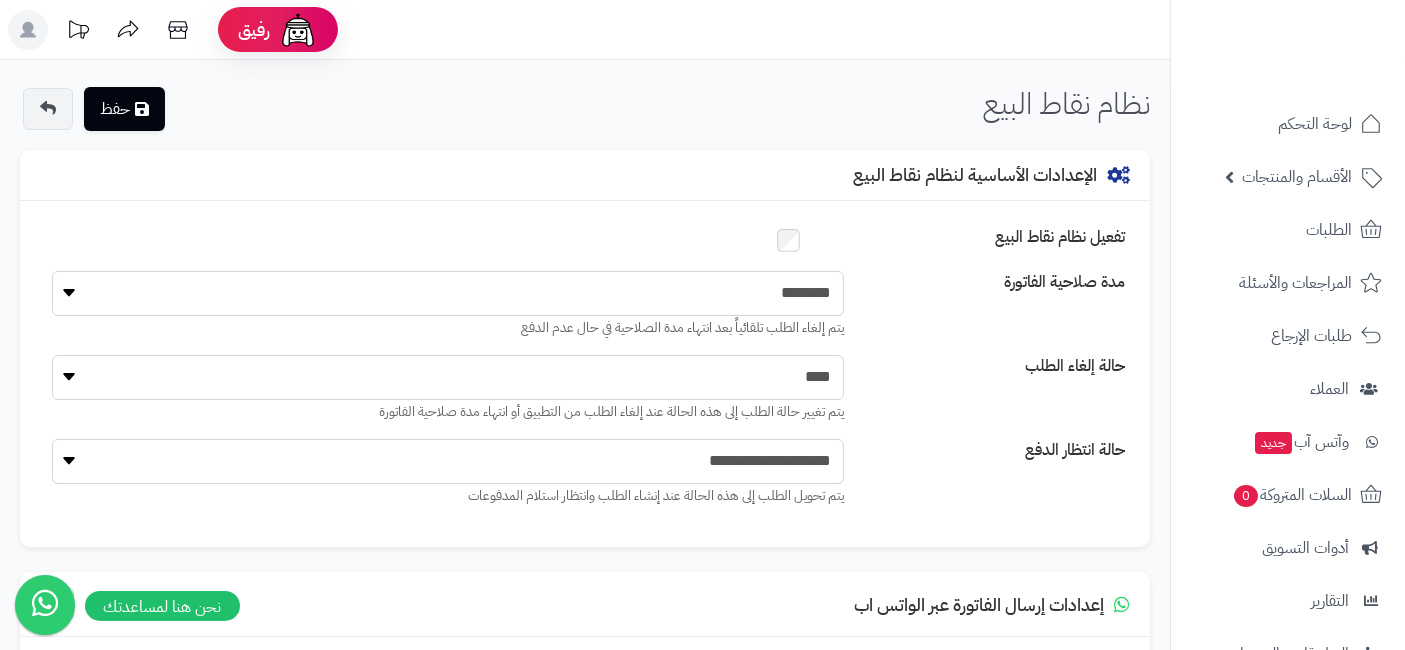 click on "حالة إلغاء الطلب" at bounding box center (996, 366) 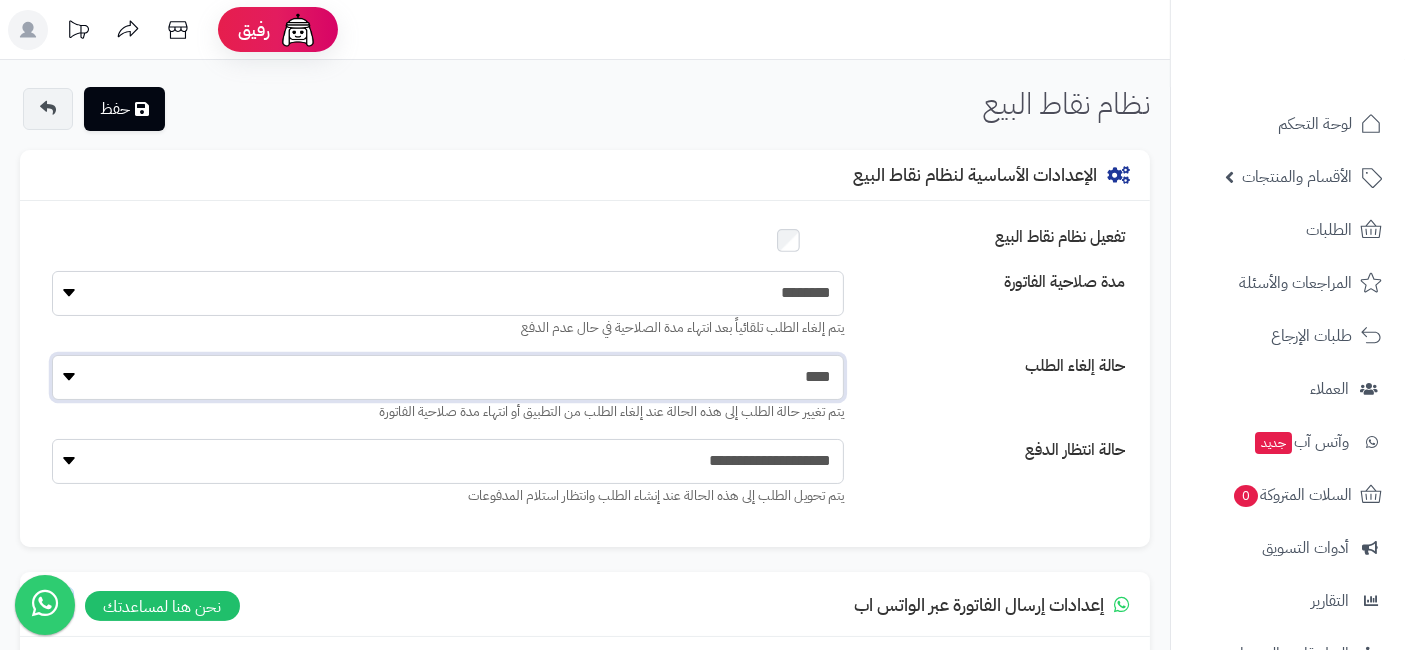 click on "[REDACTED] [REDACTED] [REDACTED] [REDACTED] [REDACTED] [REDACTED] [REDACTED]" at bounding box center [448, 377] 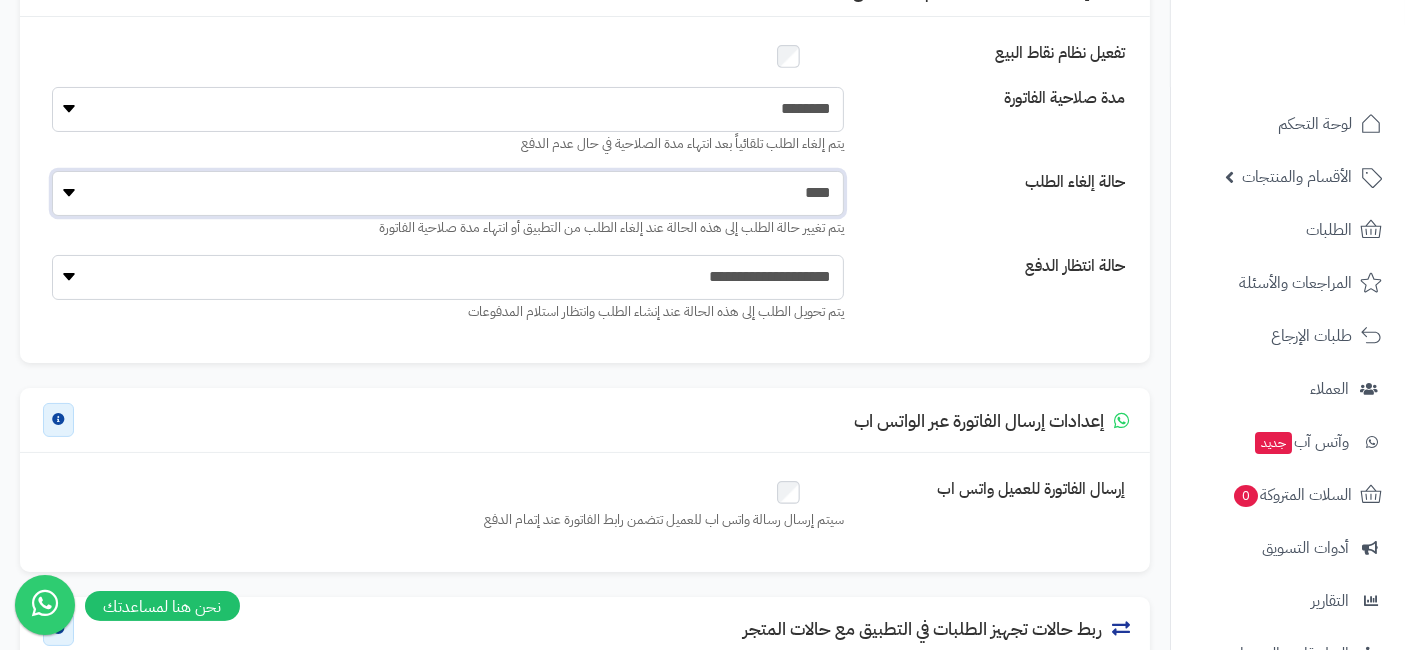 scroll, scrollTop: 337, scrollLeft: 0, axis: vertical 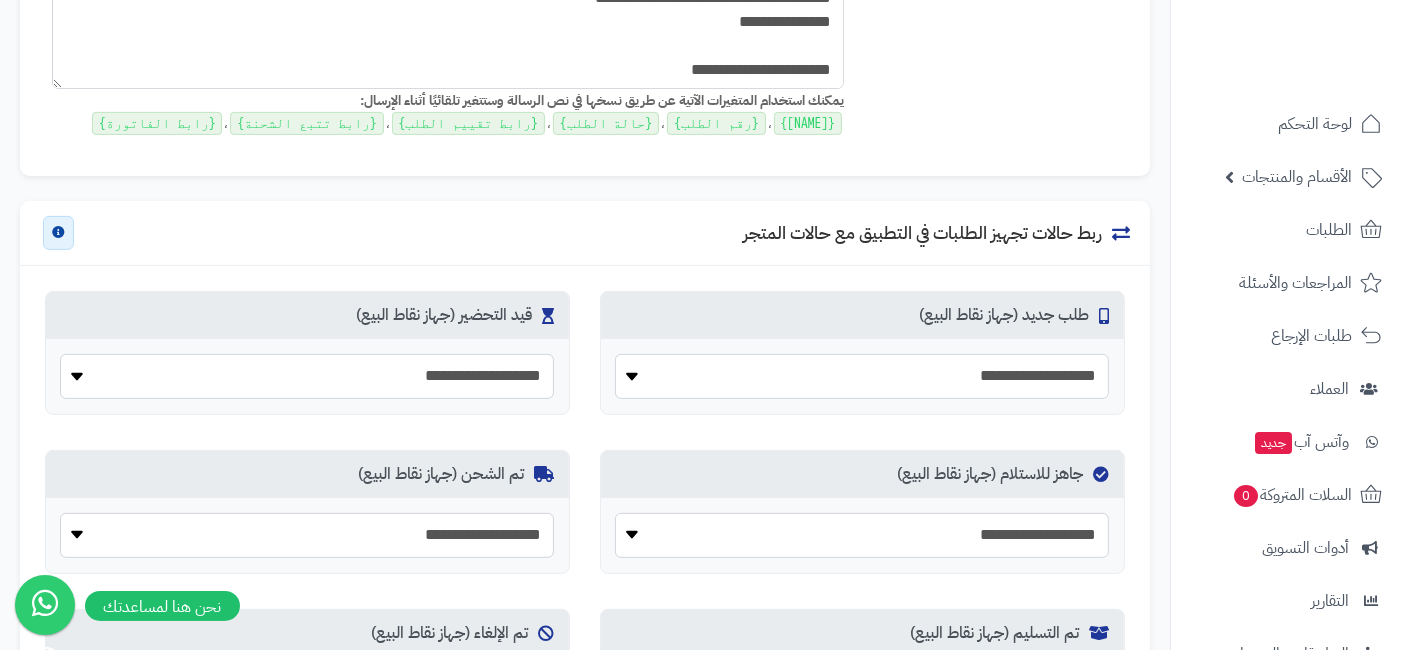 click on "[REDACTED] [REDACTED] [REDACTED] [REDACTED] [REDACTED] [REDACTED] [REDACTED] [REDACTED]" at bounding box center [862, 376] 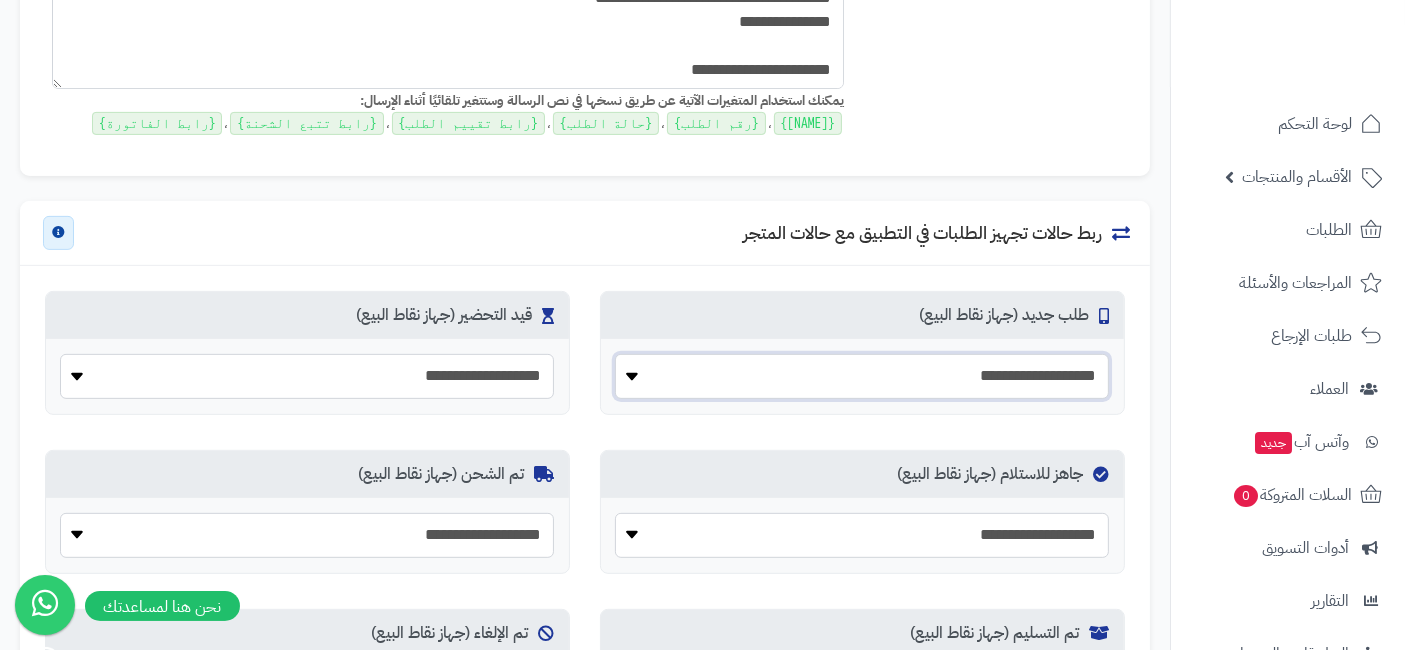 click on "**********" at bounding box center [862, 376] 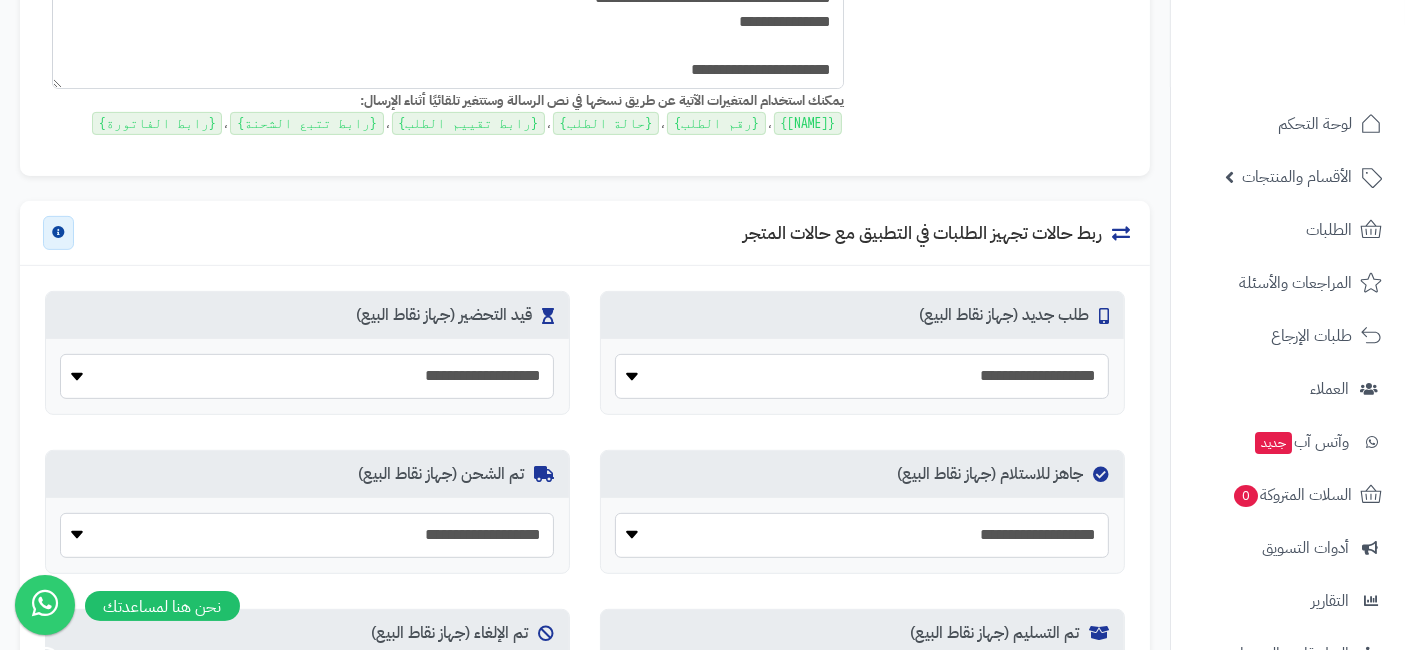 click on "**********" at bounding box center (862, 360) 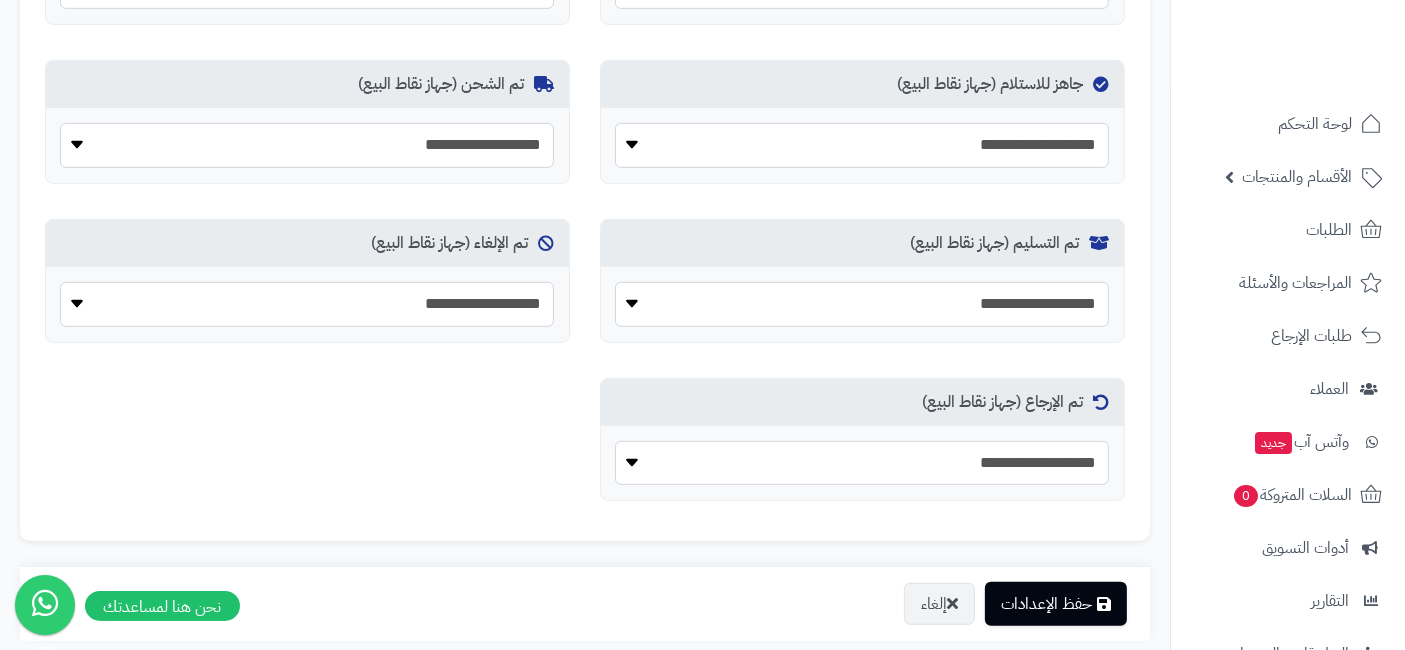 scroll, scrollTop: 1296, scrollLeft: 0, axis: vertical 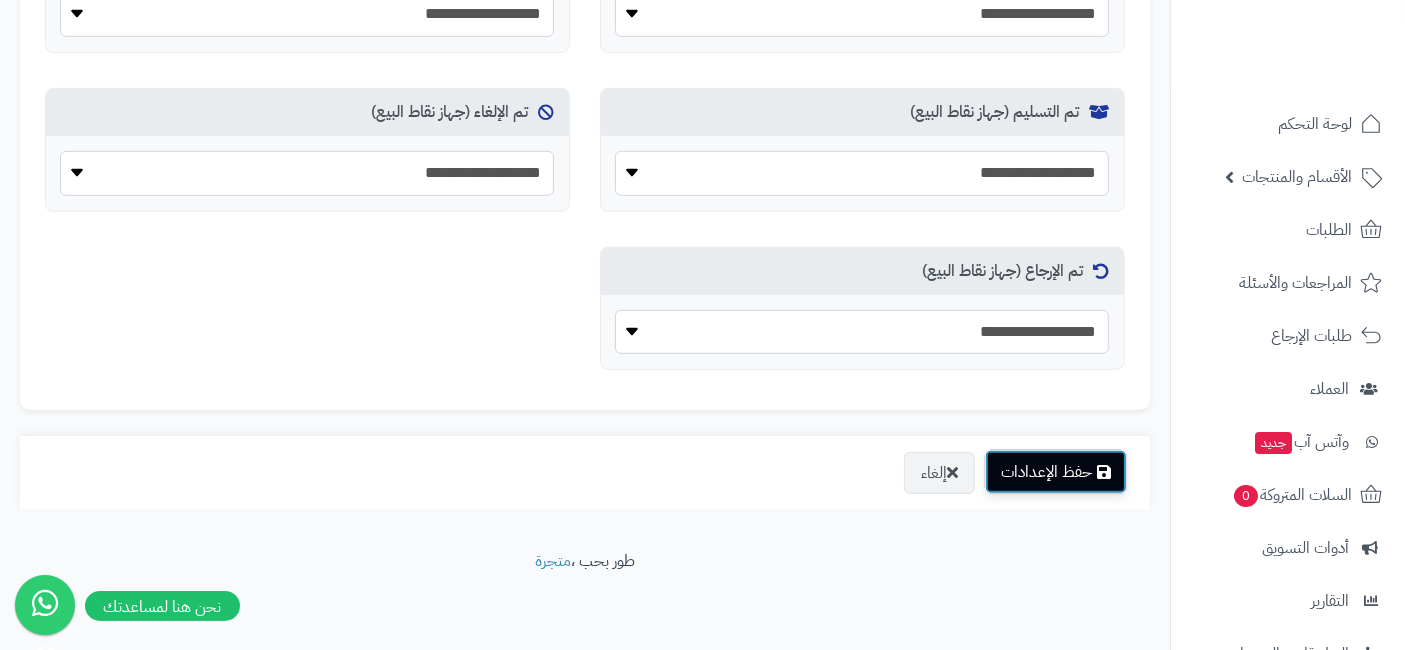 click on "حفظ الإعدادات" at bounding box center (1056, 472) 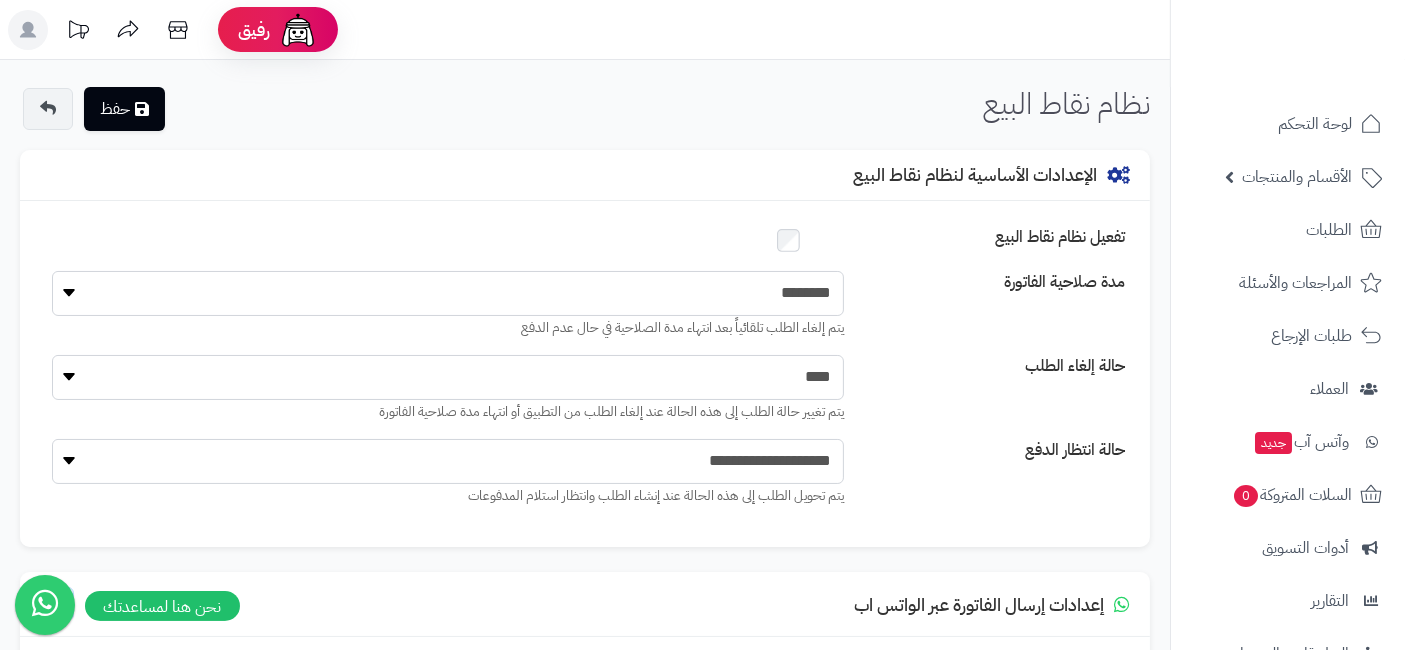 scroll, scrollTop: 1, scrollLeft: 0, axis: vertical 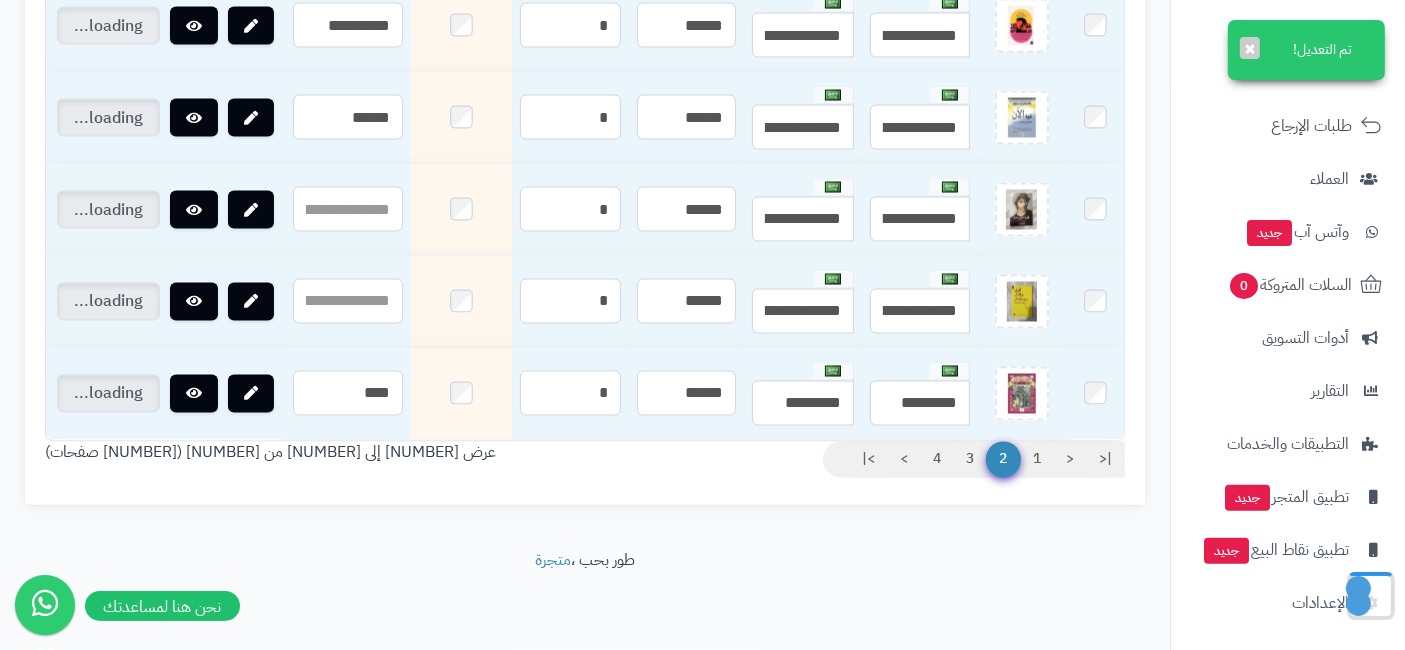 drag, startPoint x: 953, startPoint y: 532, endPoint x: 806, endPoint y: 565, distance: 150.65855 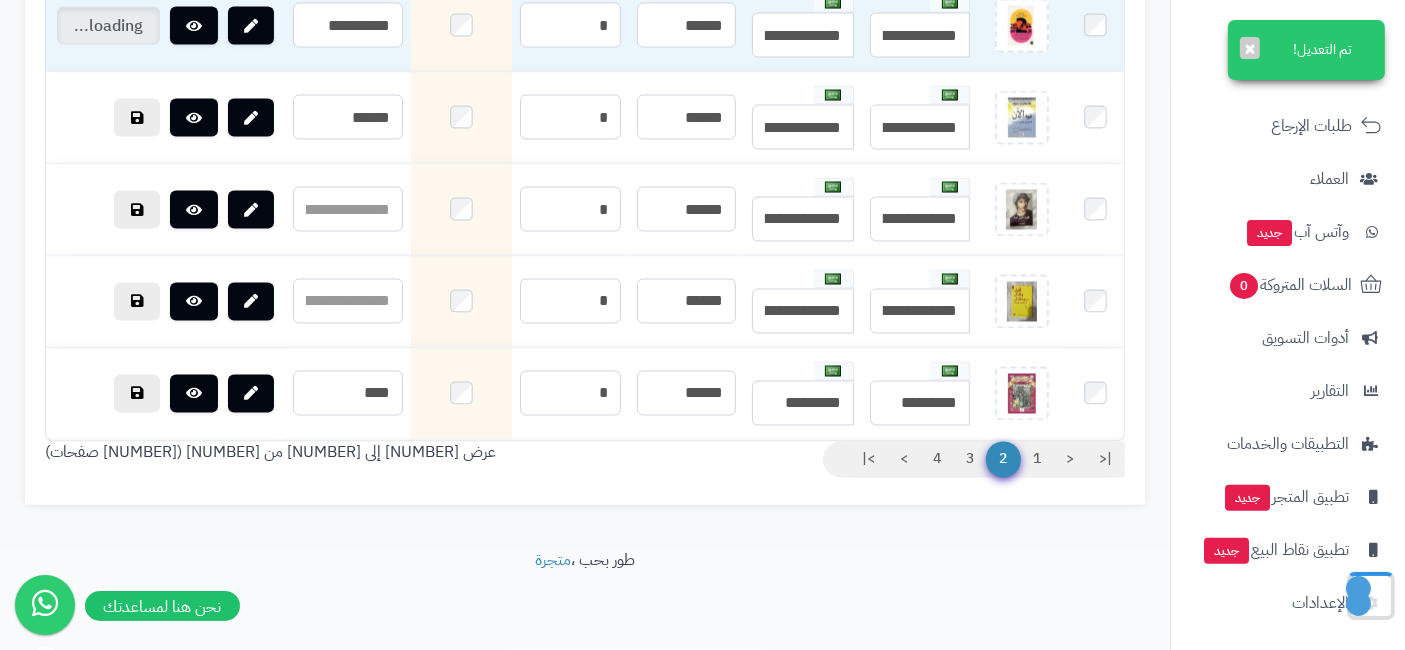 scroll, scrollTop: 18861, scrollLeft: 0, axis: vertical 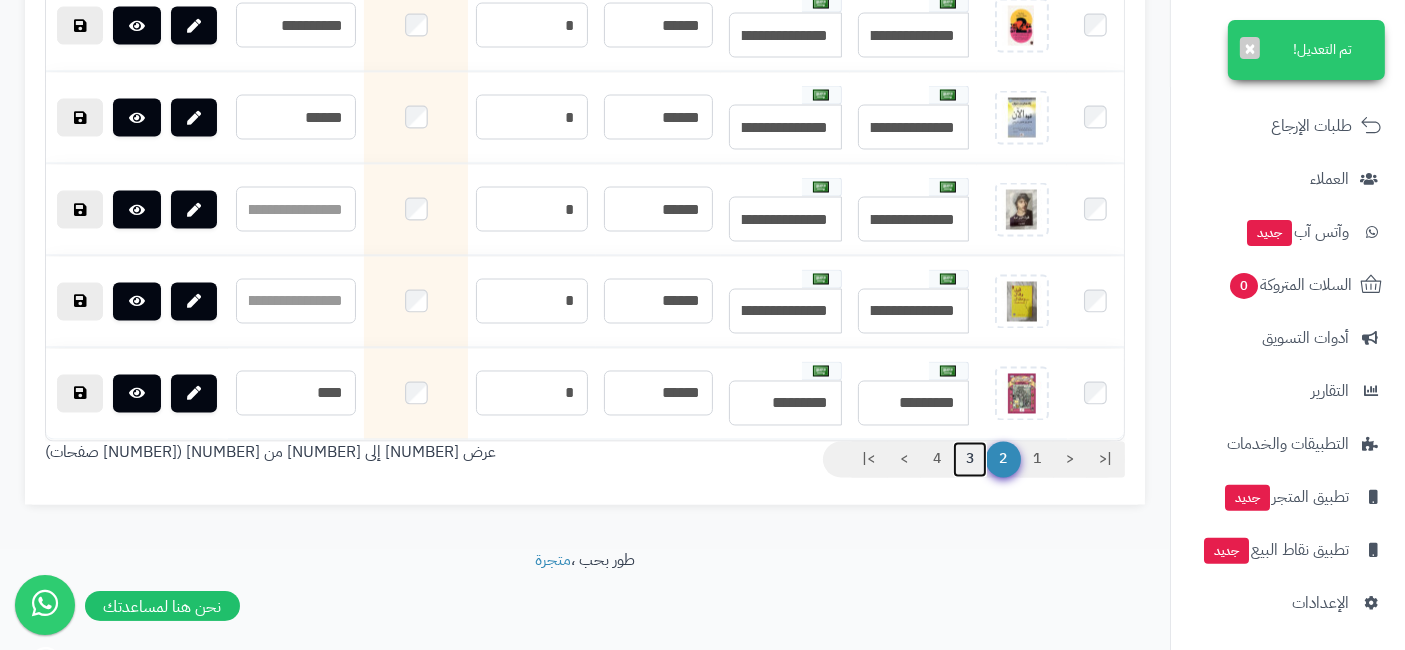 click on "3" at bounding box center [970, 460] 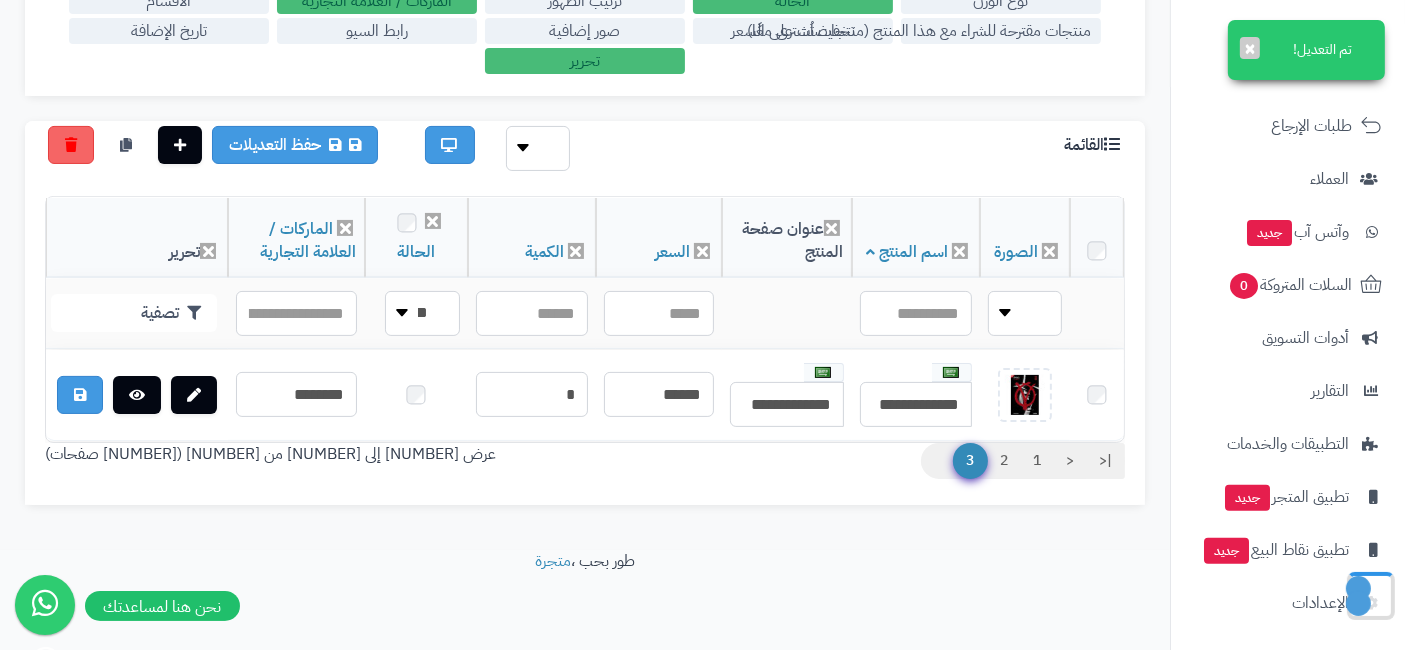 scroll, scrollTop: 428, scrollLeft: 0, axis: vertical 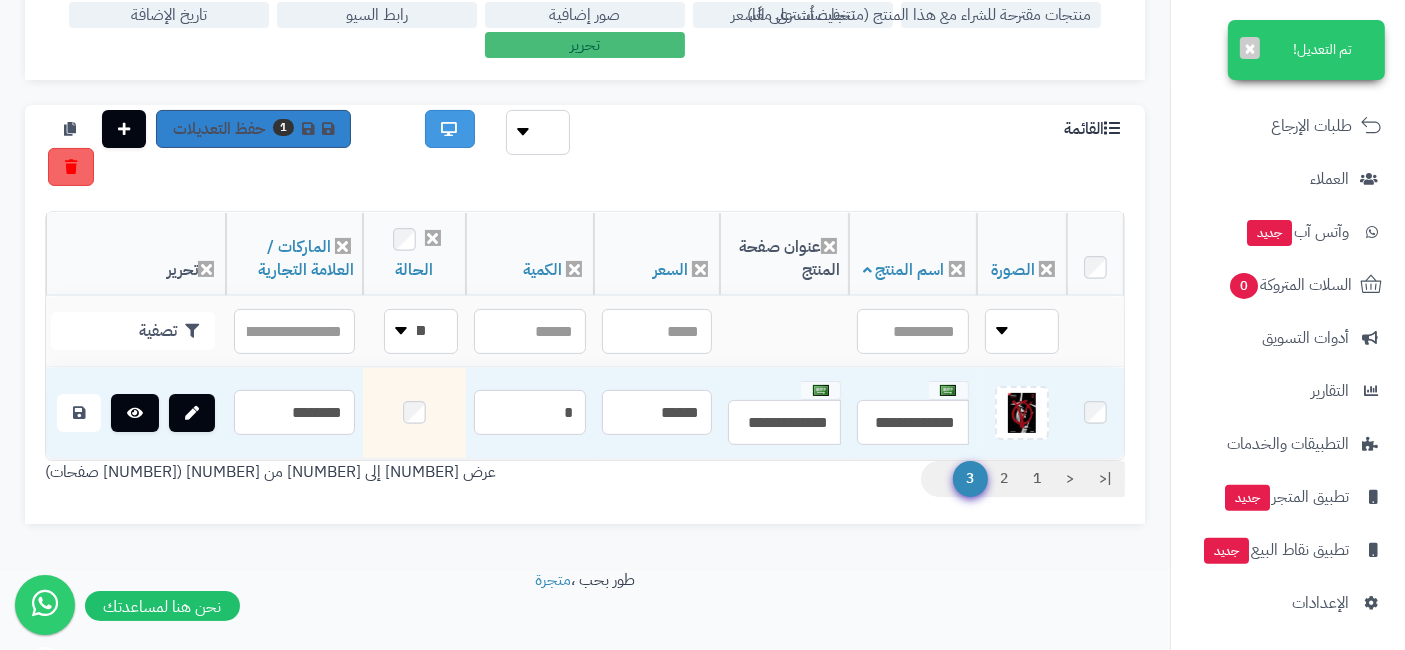 click on "1
حفظ التعديلات" at bounding box center [253, 129] 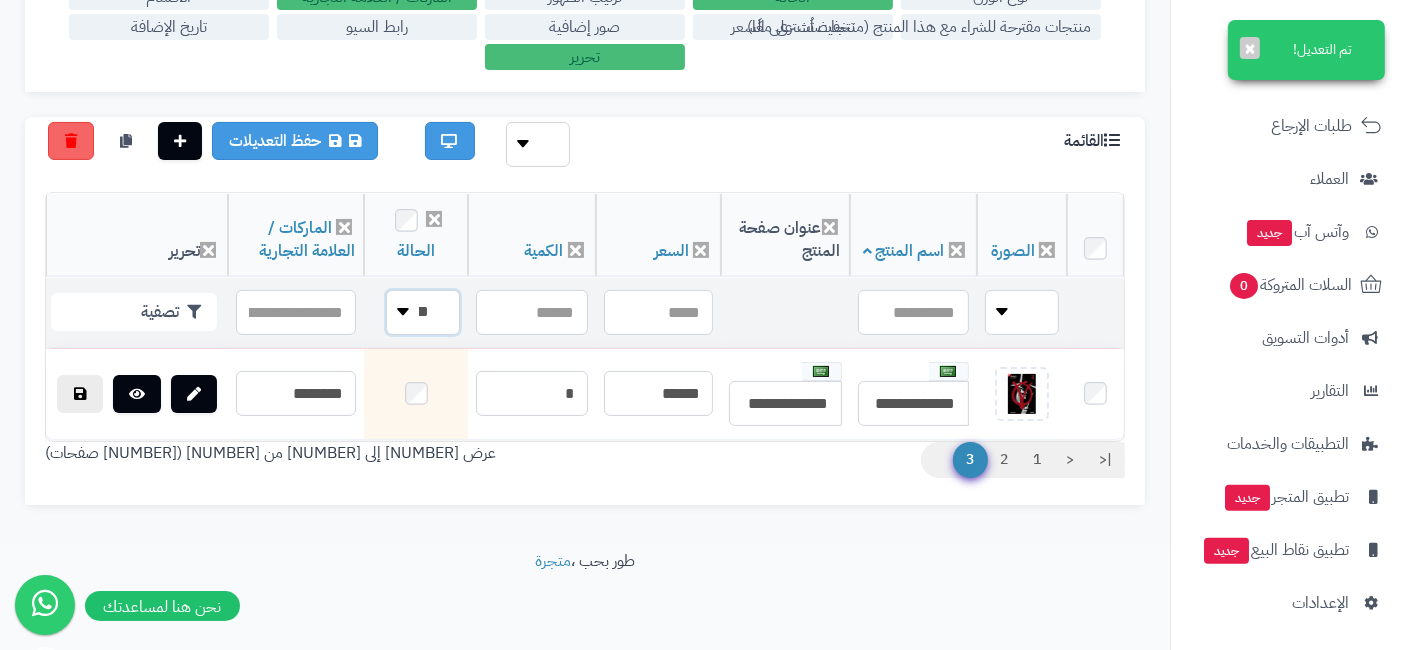 click on "**** ****" at bounding box center (423, 312) 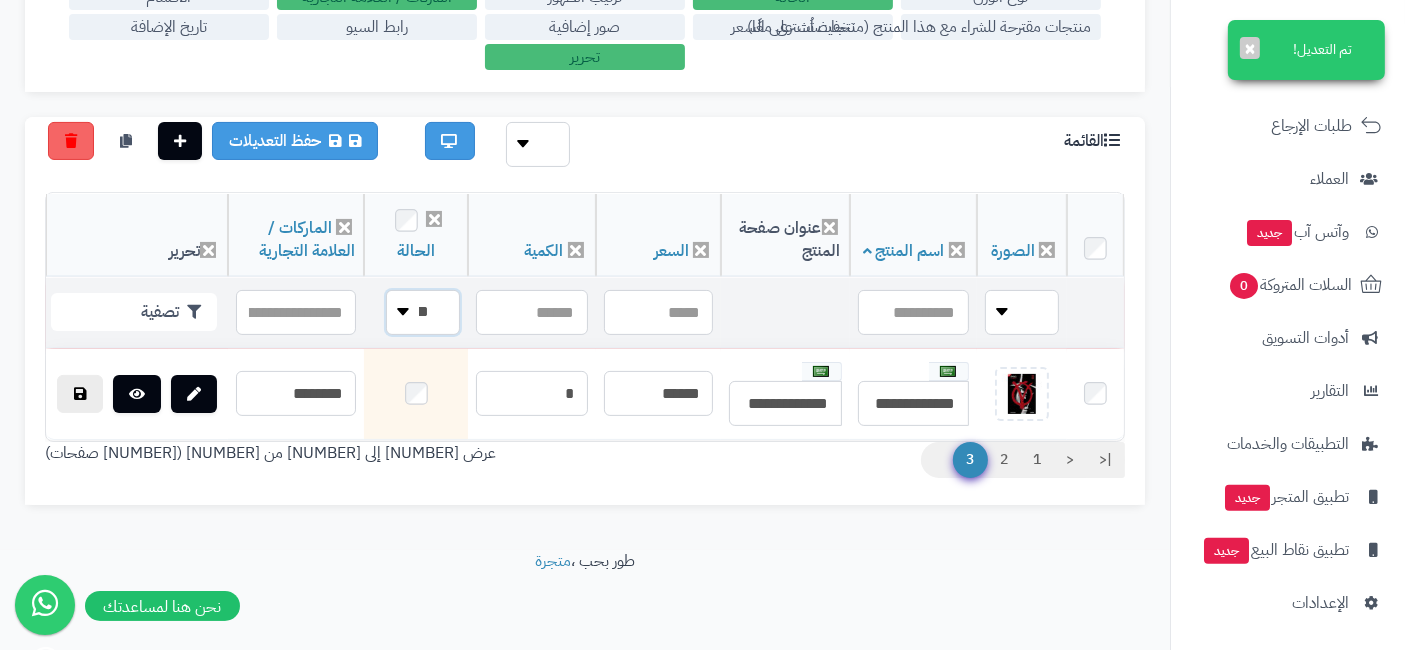 click on "**** ****" at bounding box center [423, 312] 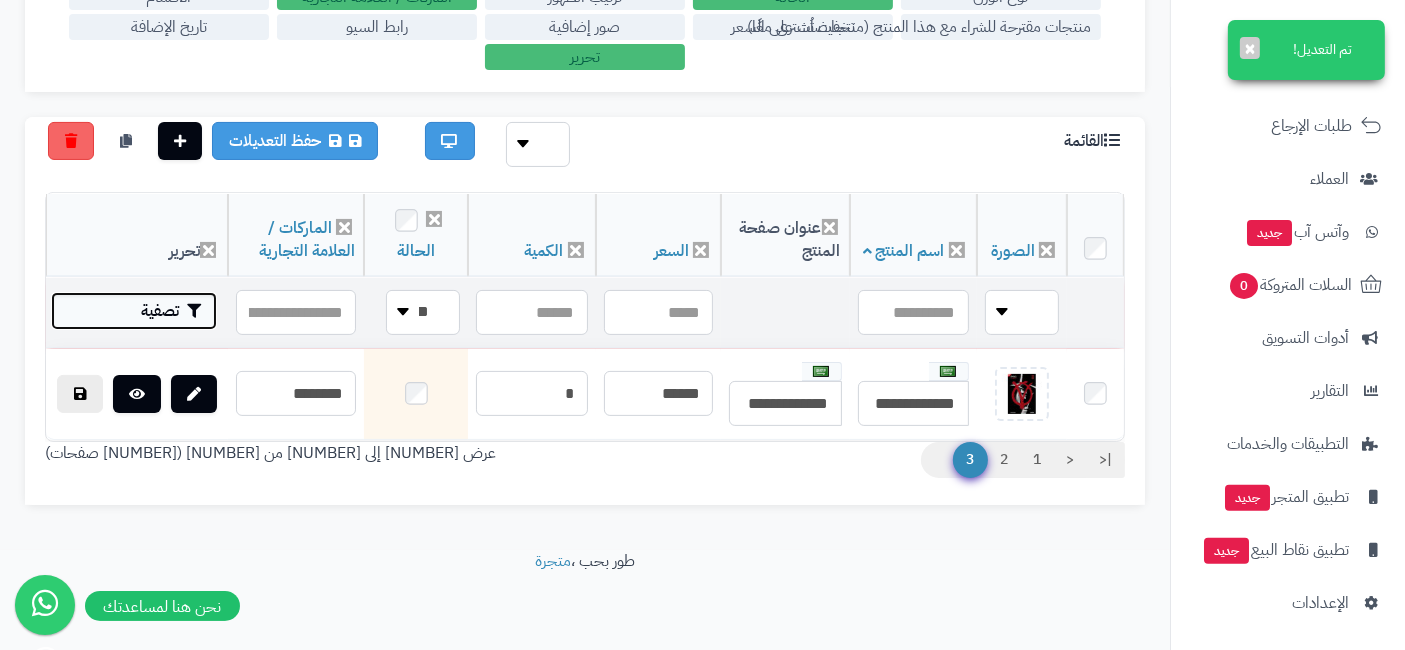 click on "تصفية" at bounding box center (134, 311) 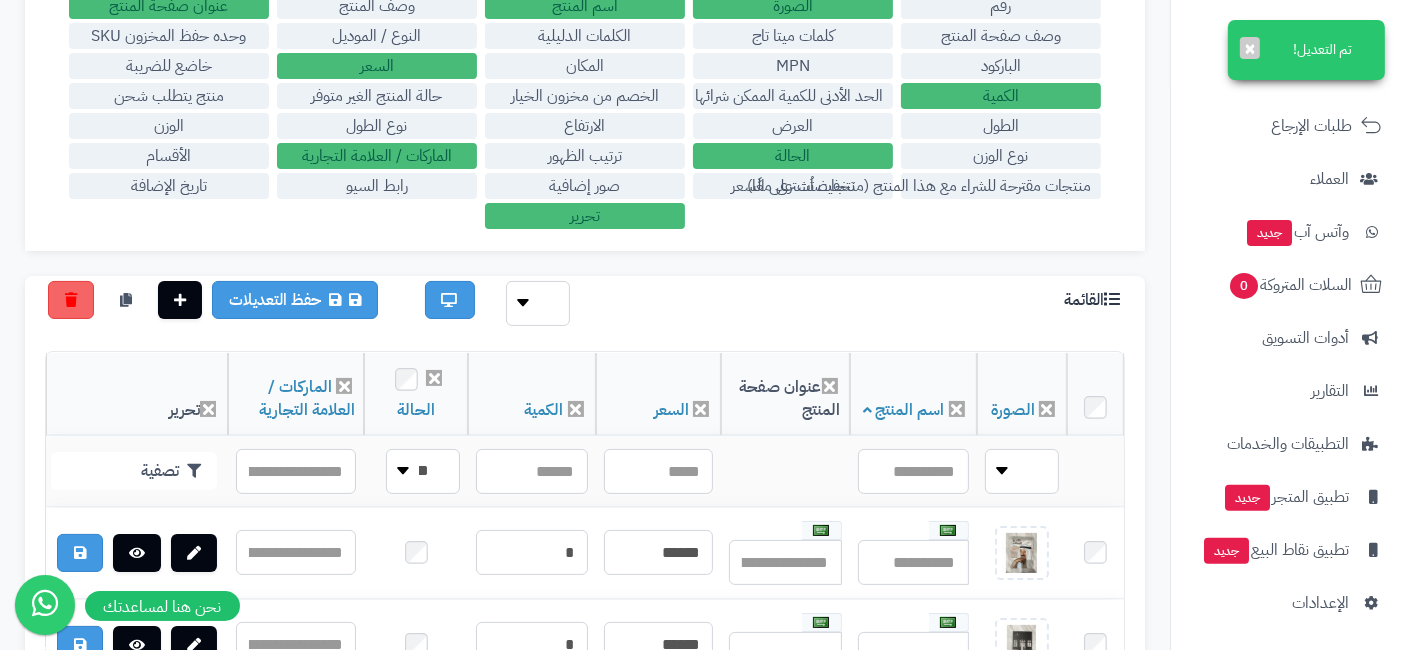 scroll, scrollTop: 257, scrollLeft: 0, axis: vertical 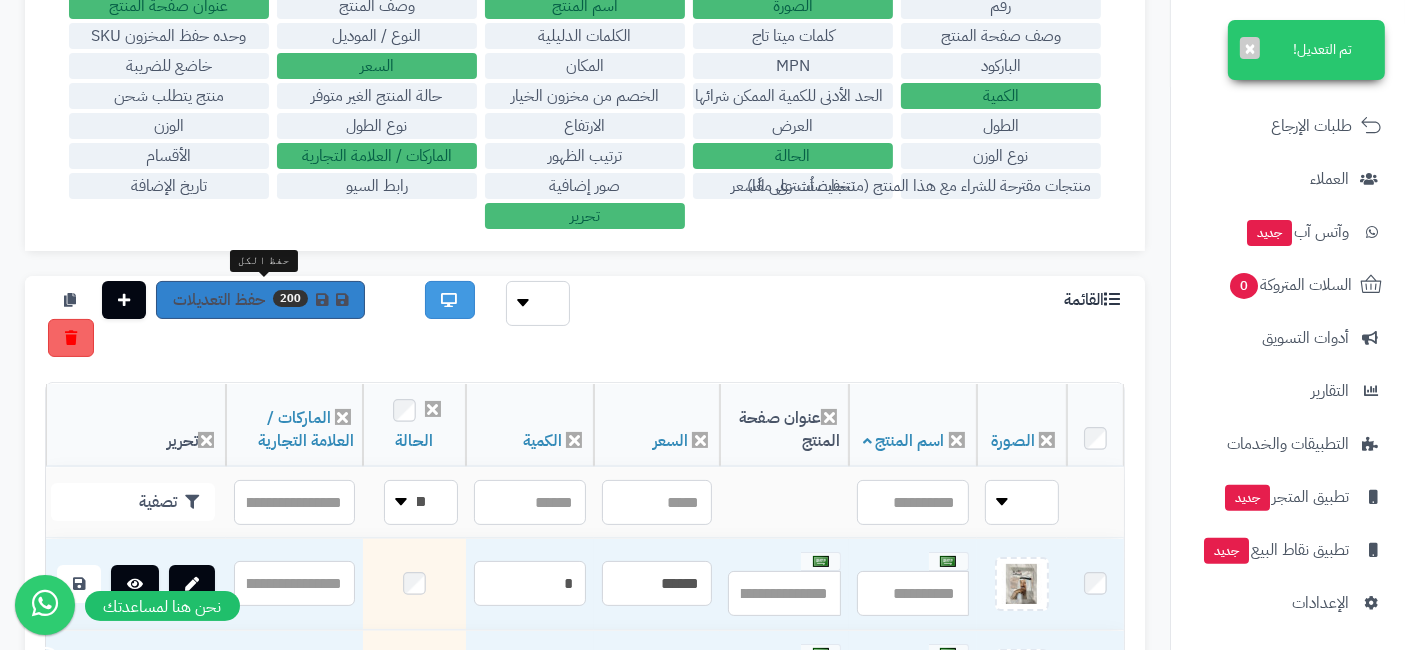 click on "200
حفظ التعديلات" at bounding box center (260, 300) 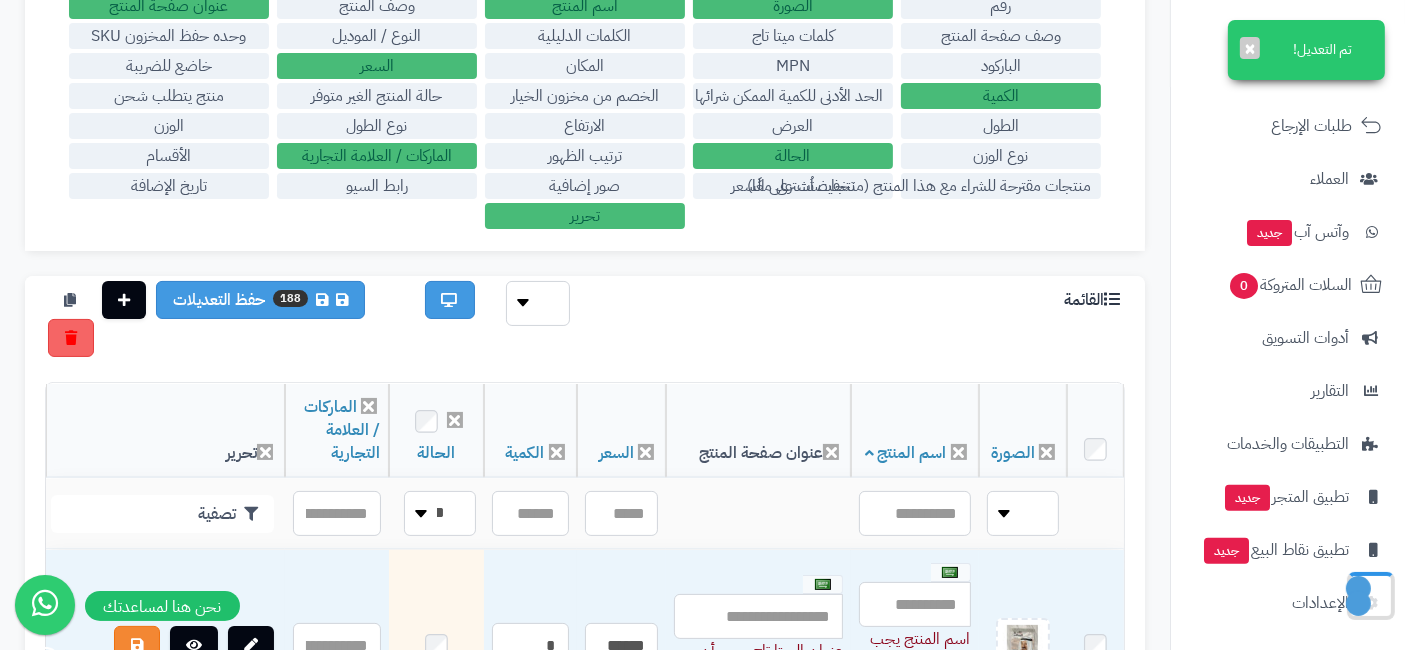 click on "القائمة
** ** ** ** *** ***
188
حفظ التعديلات" at bounding box center [585, 319] 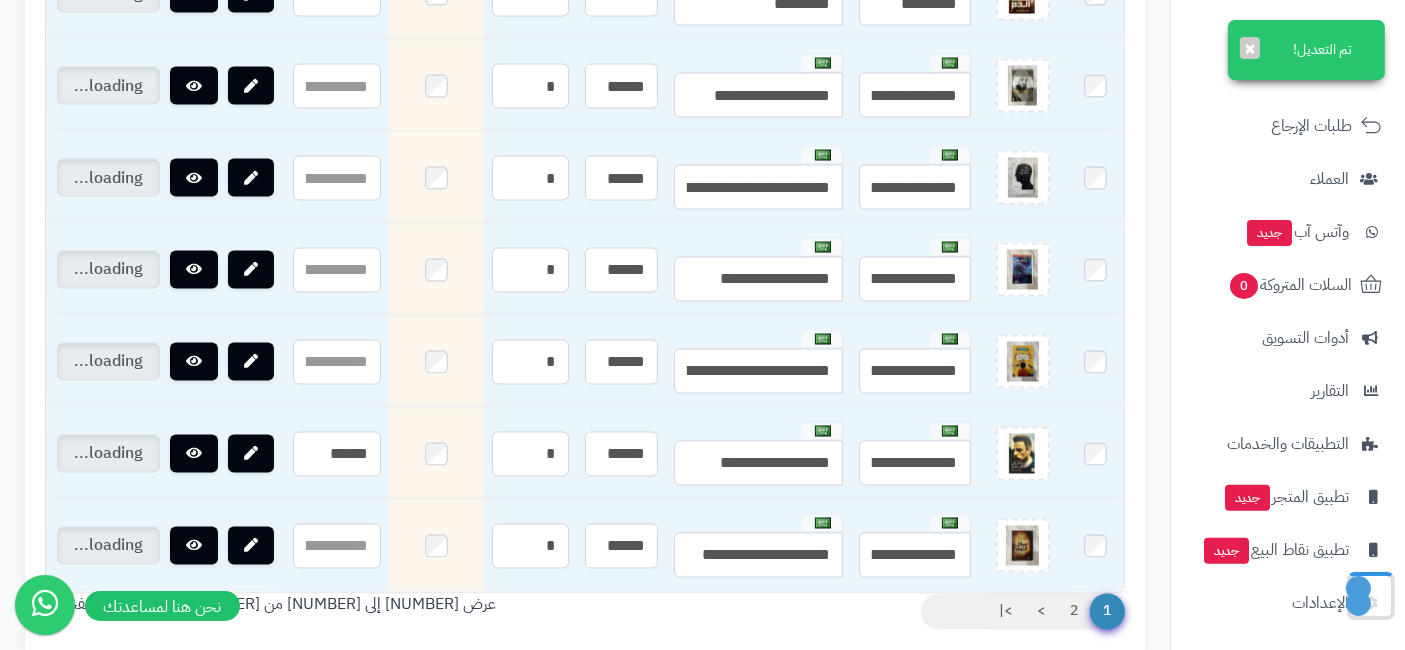scroll, scrollTop: 18992, scrollLeft: 0, axis: vertical 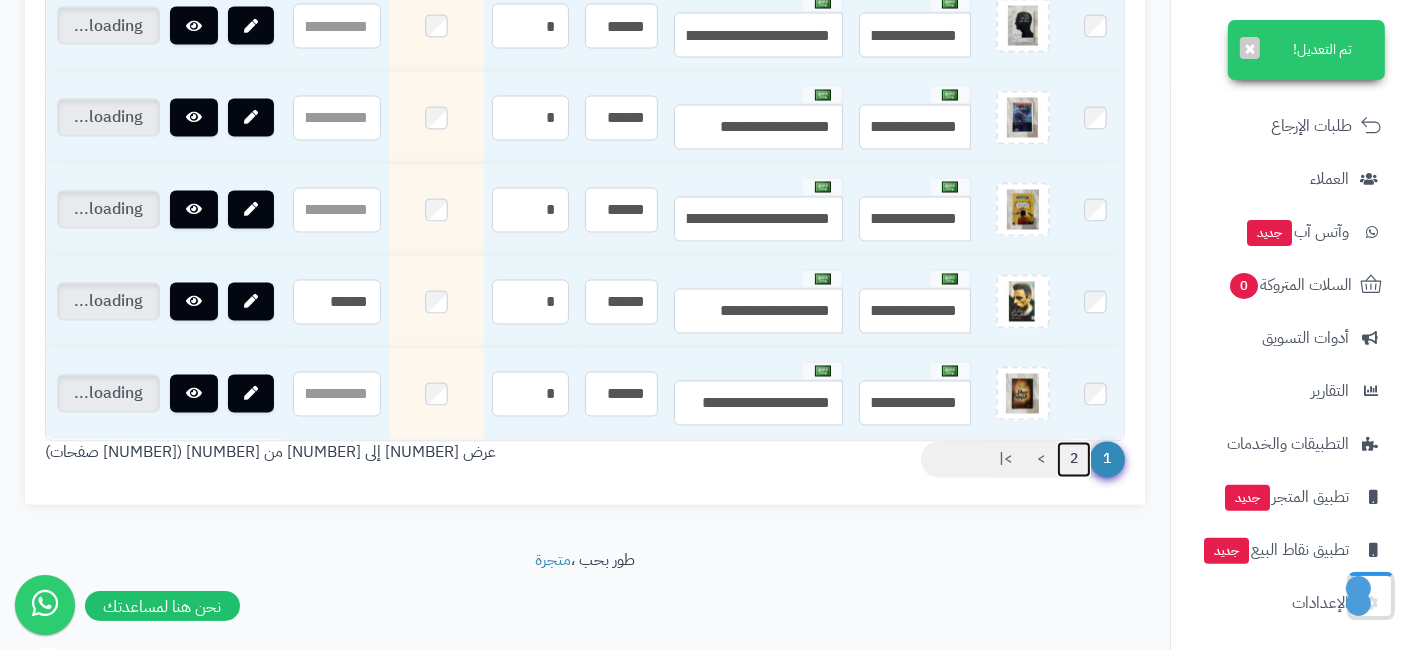 click on "2" at bounding box center (1074, 460) 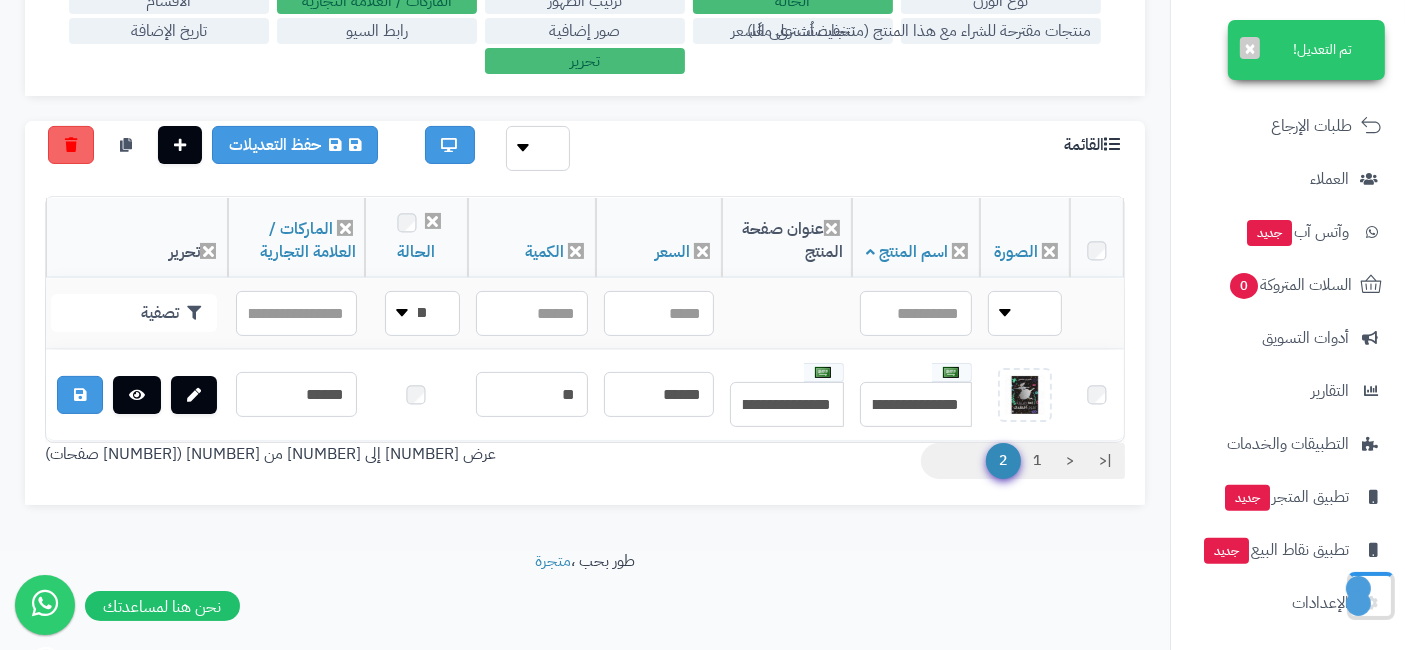 scroll, scrollTop: 368, scrollLeft: 0, axis: vertical 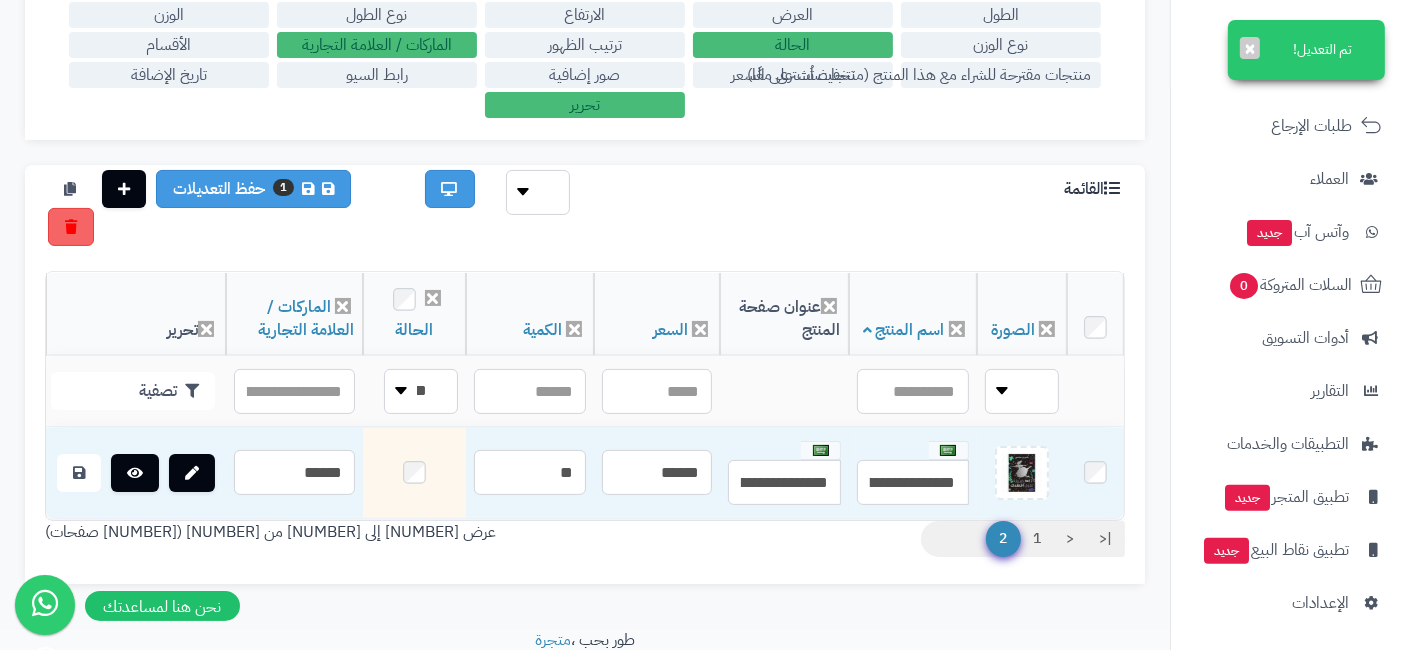 click on "رقم
الصورة
اسم المنتج وصف المنتج عنوان صفحة المنتج وصف صفحة المنتج كلمات ميتا تاج الكلمات الدليلية   النوع / الموديل   وحده حفظ المخزون SKU   الباركود   EAN   JAN   MPN   المكان   السعر   خاضع للضريبة   الكمية   الحد الأدنى للكمية الممكن شرائها
الخصم من مخزون الخيار   حالة المنتج الغير متوفر
منتج يتطلب شحن   الطول   العرض   الارتفاع   نوع الطول   الوزن   نوع الوزن
الحالة   ترتيب الظهور   الماركات / العلامة التجارية الأقسام الفلاتر المتاجر اختر من الملفات الرقمية المضافة منتجات مقترحة للشراء مع هذا المنتج (منتجات تُشترى معًا) تخفيضات على السعر صور إضافية   النقاط" at bounding box center (585, 396) 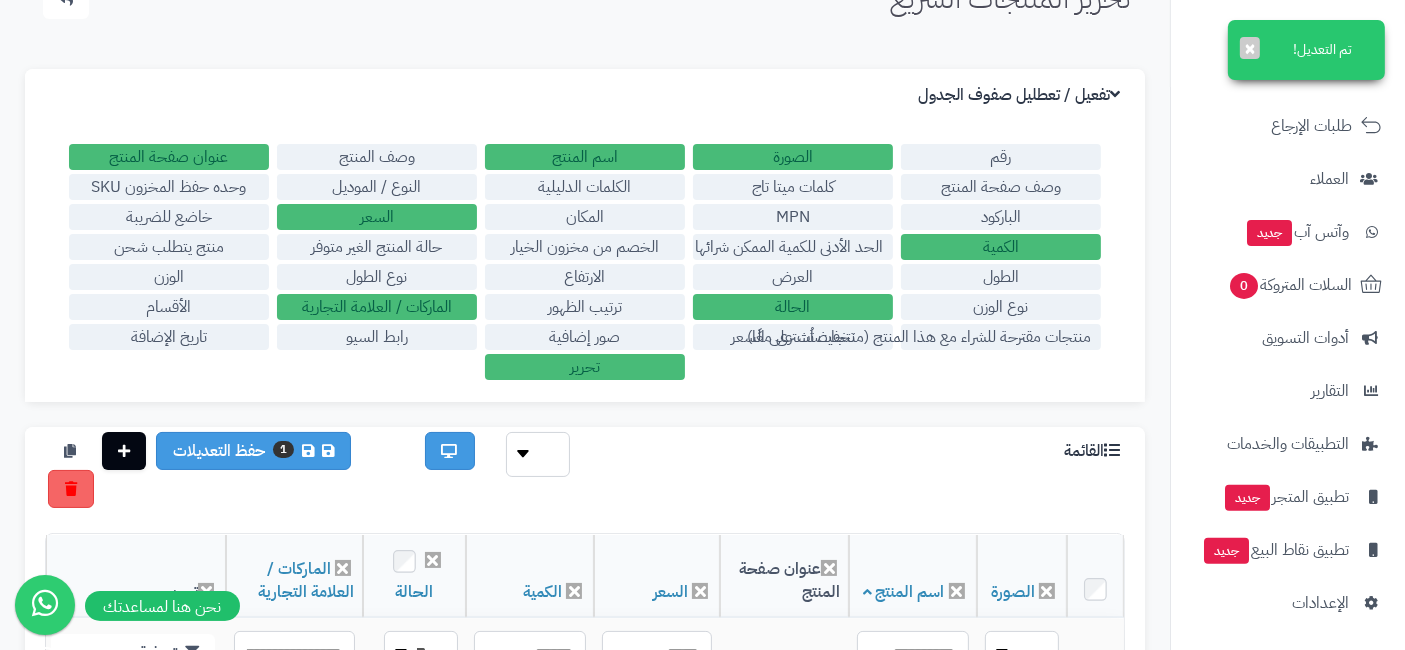 scroll, scrollTop: 460, scrollLeft: 0, axis: vertical 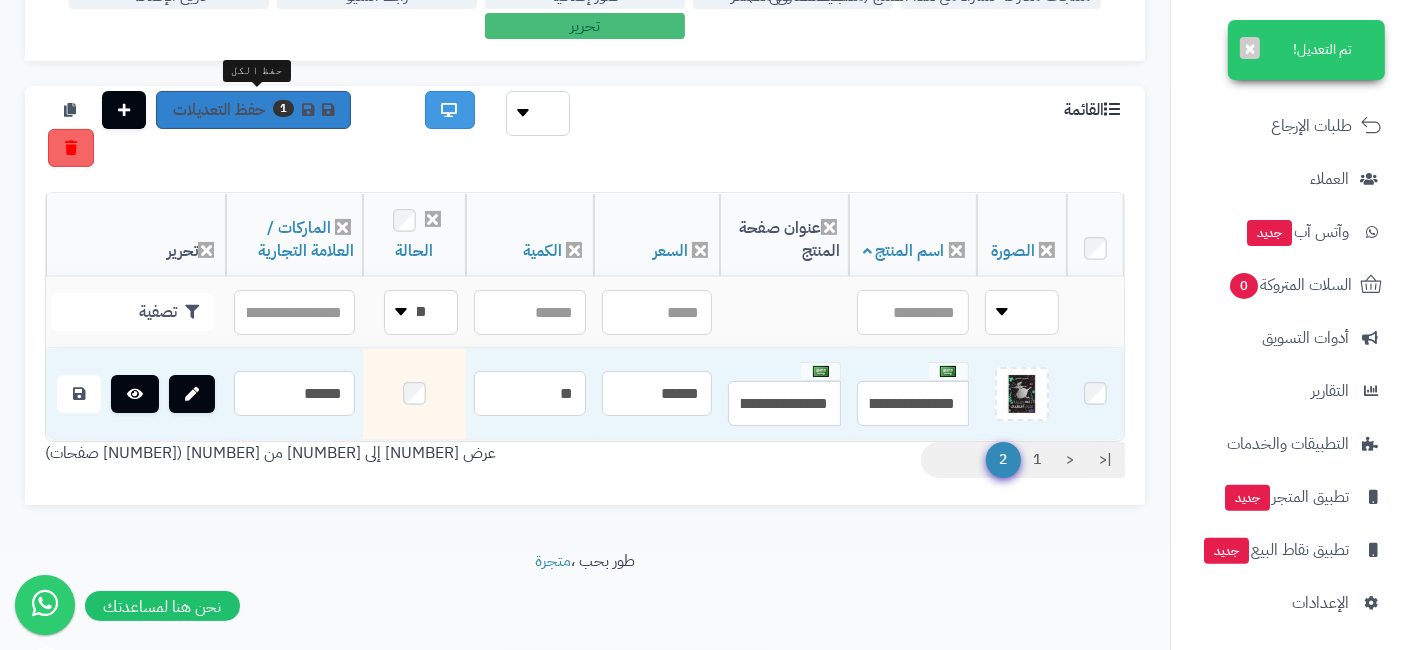 click at bounding box center (308, 110) 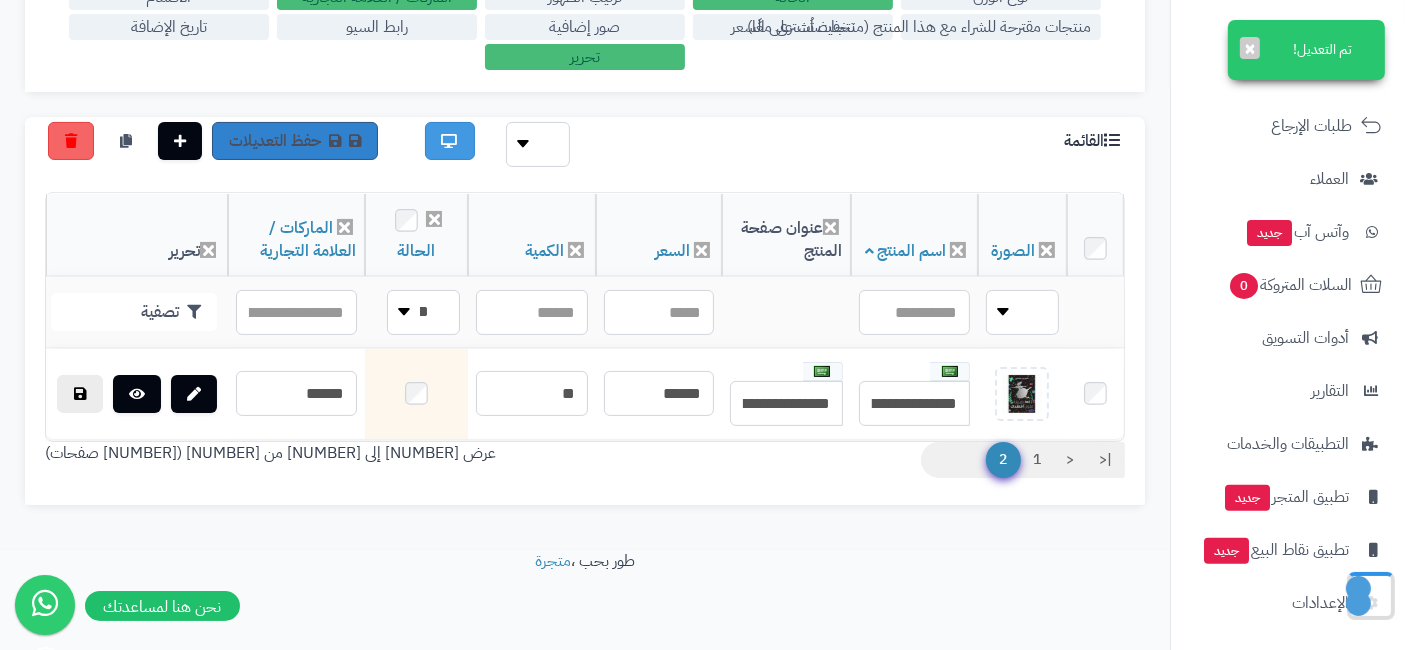 scroll, scrollTop: 428, scrollLeft: 0, axis: vertical 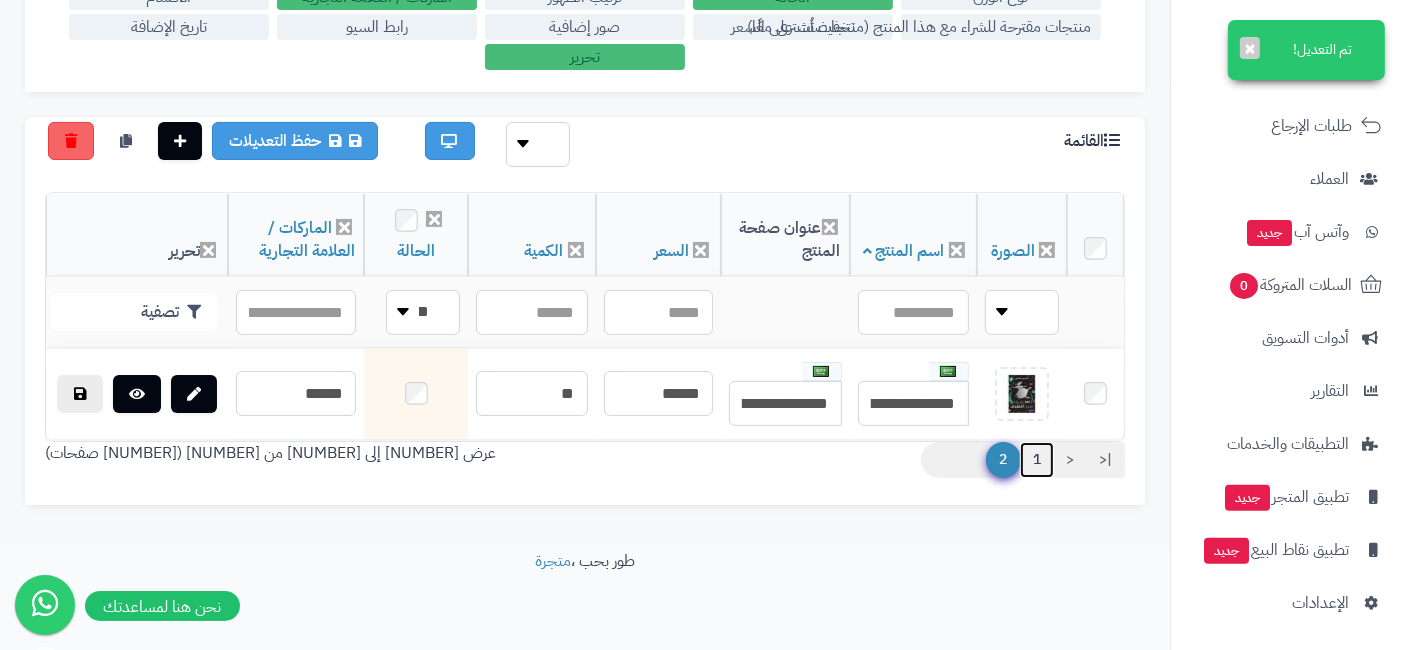 click on "1" at bounding box center [1037, 460] 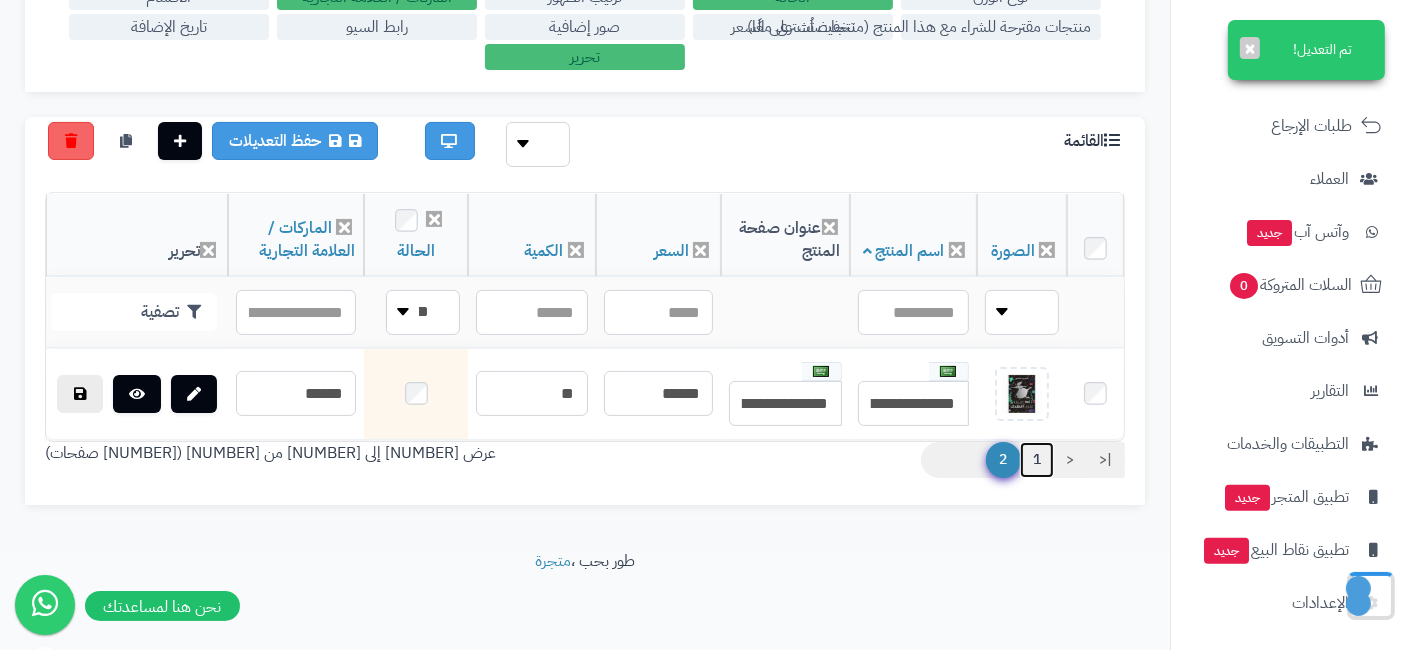 click on "1" at bounding box center (1037, 460) 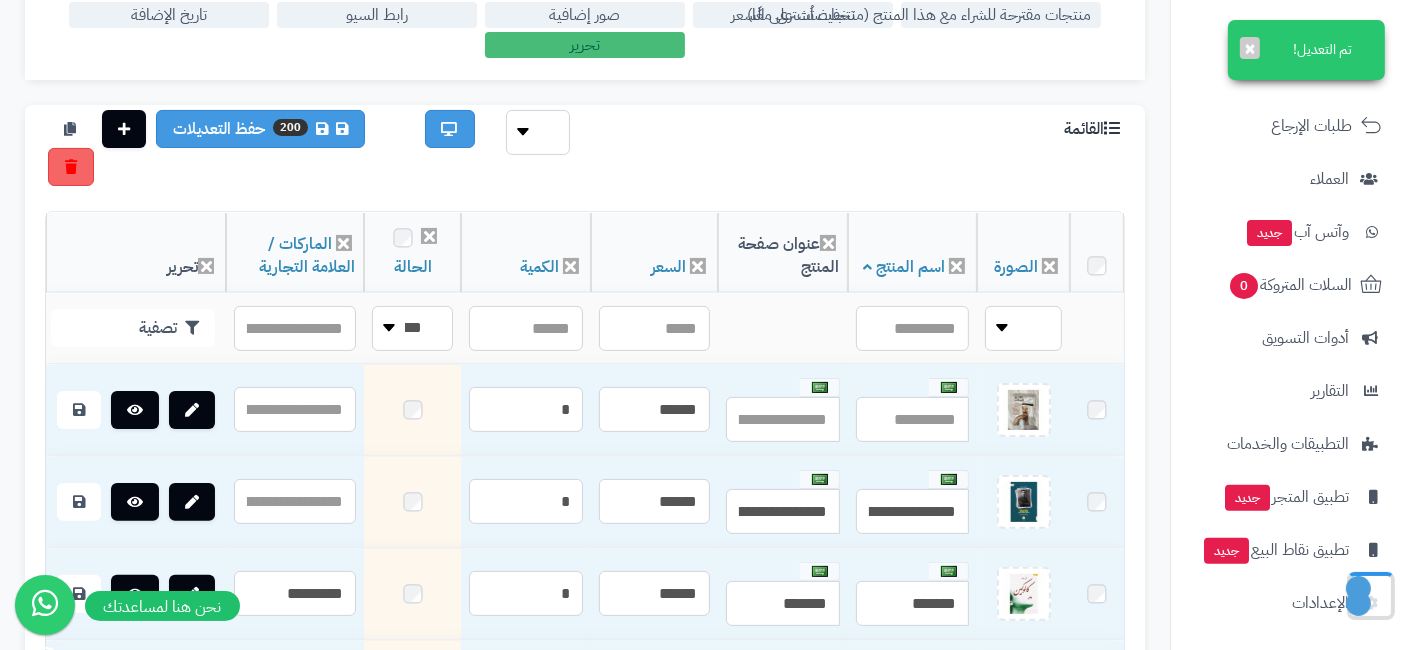 scroll, scrollTop: 622, scrollLeft: 0, axis: vertical 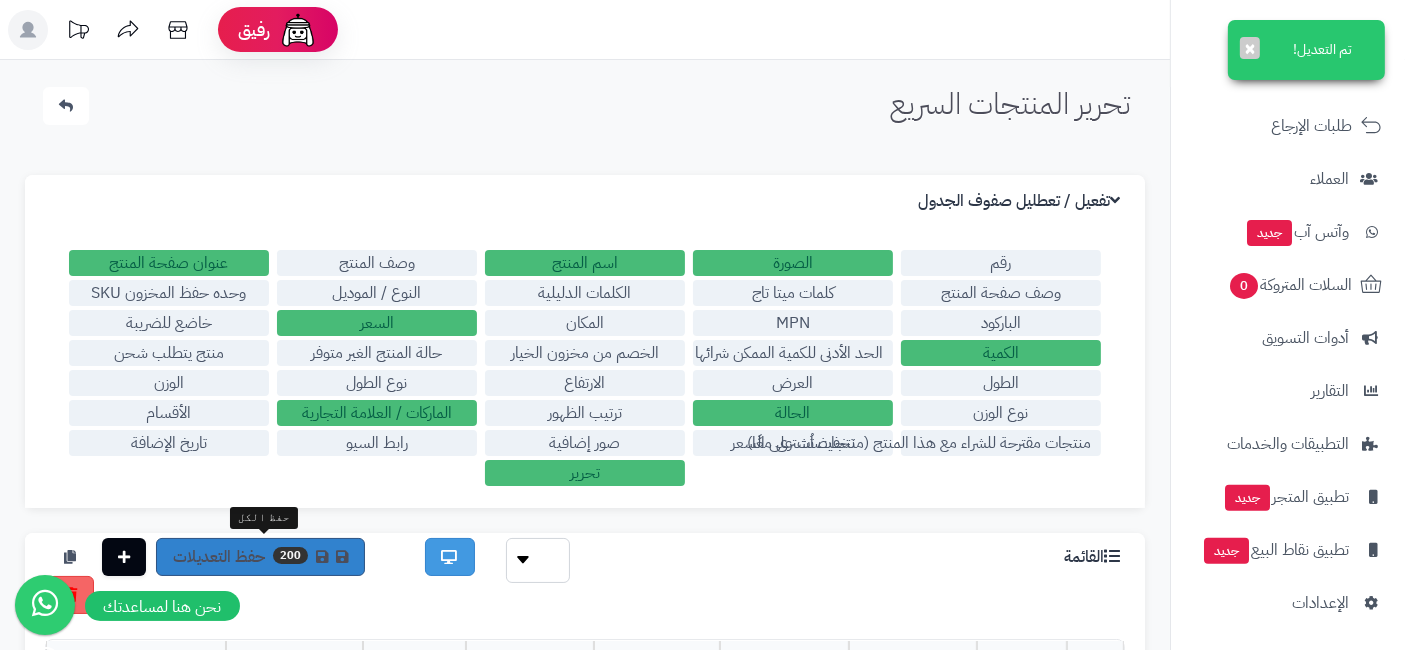 click at bounding box center [322, 557] 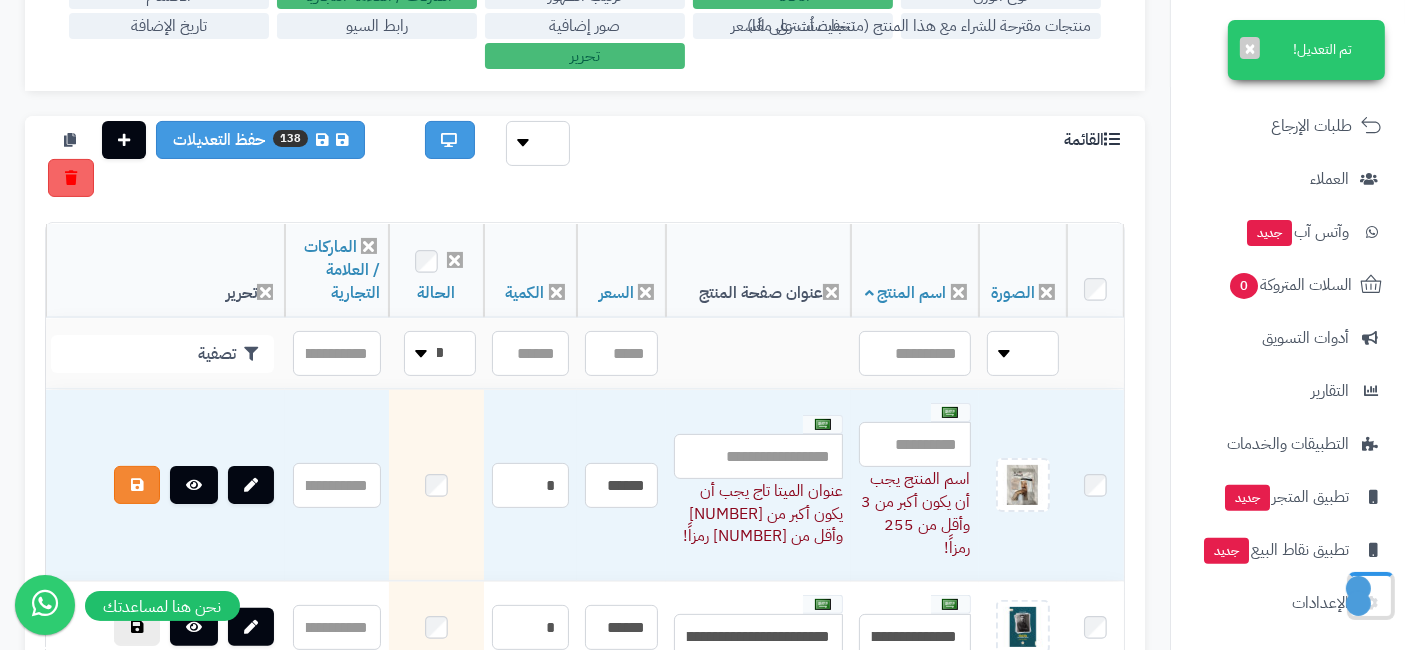 scroll, scrollTop: 412, scrollLeft: 0, axis: vertical 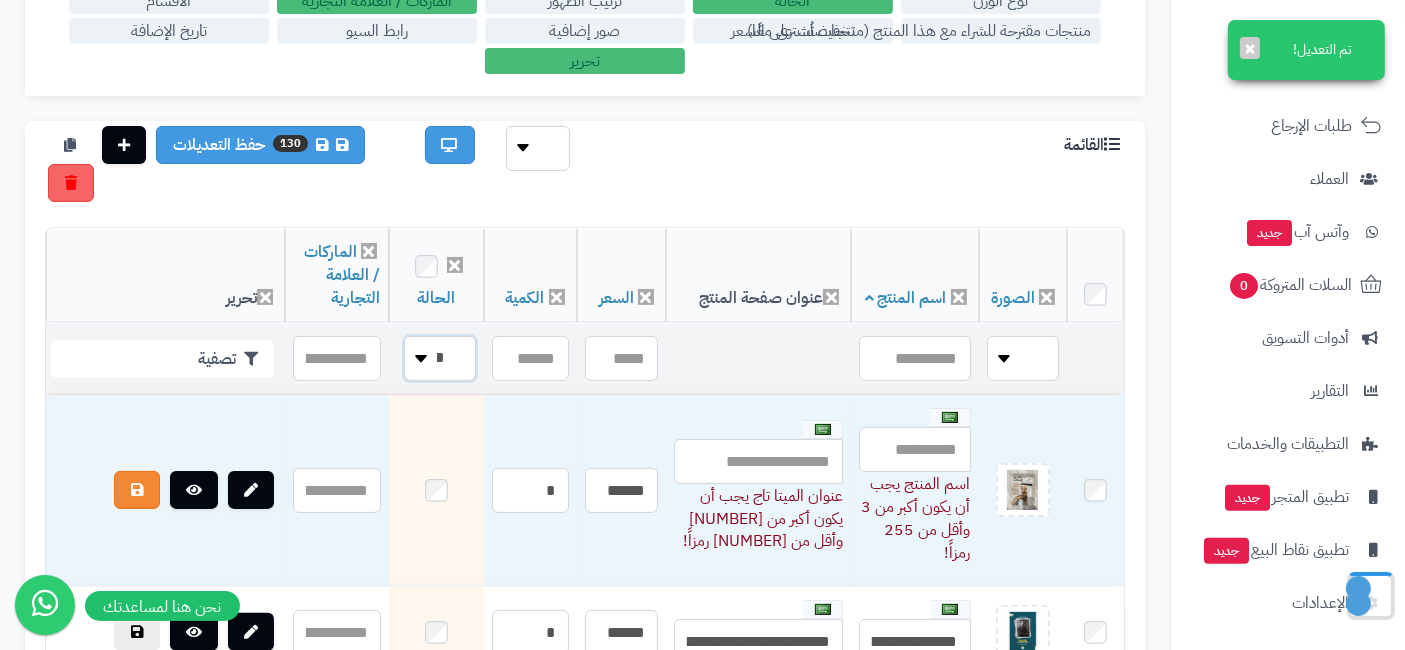 click on "**** ****" at bounding box center (440, 358) 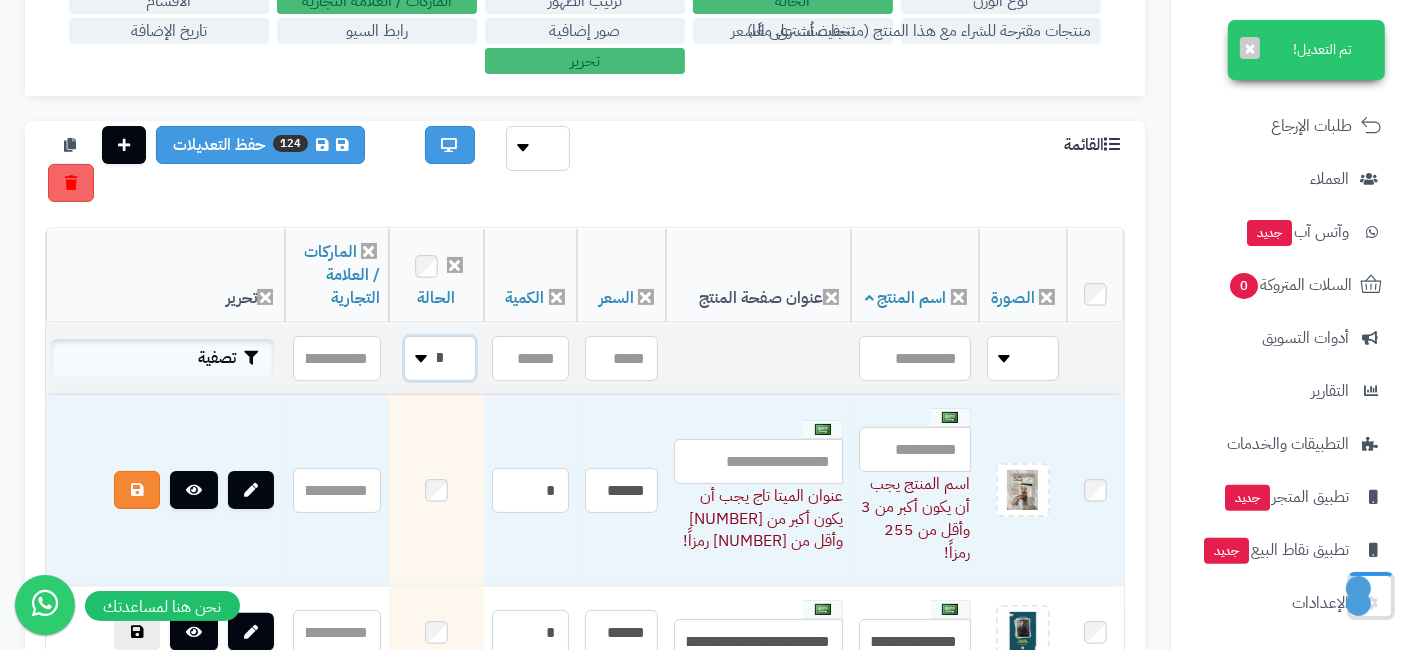 drag, startPoint x: 466, startPoint y: 337, endPoint x: 154, endPoint y: 335, distance: 312.0064 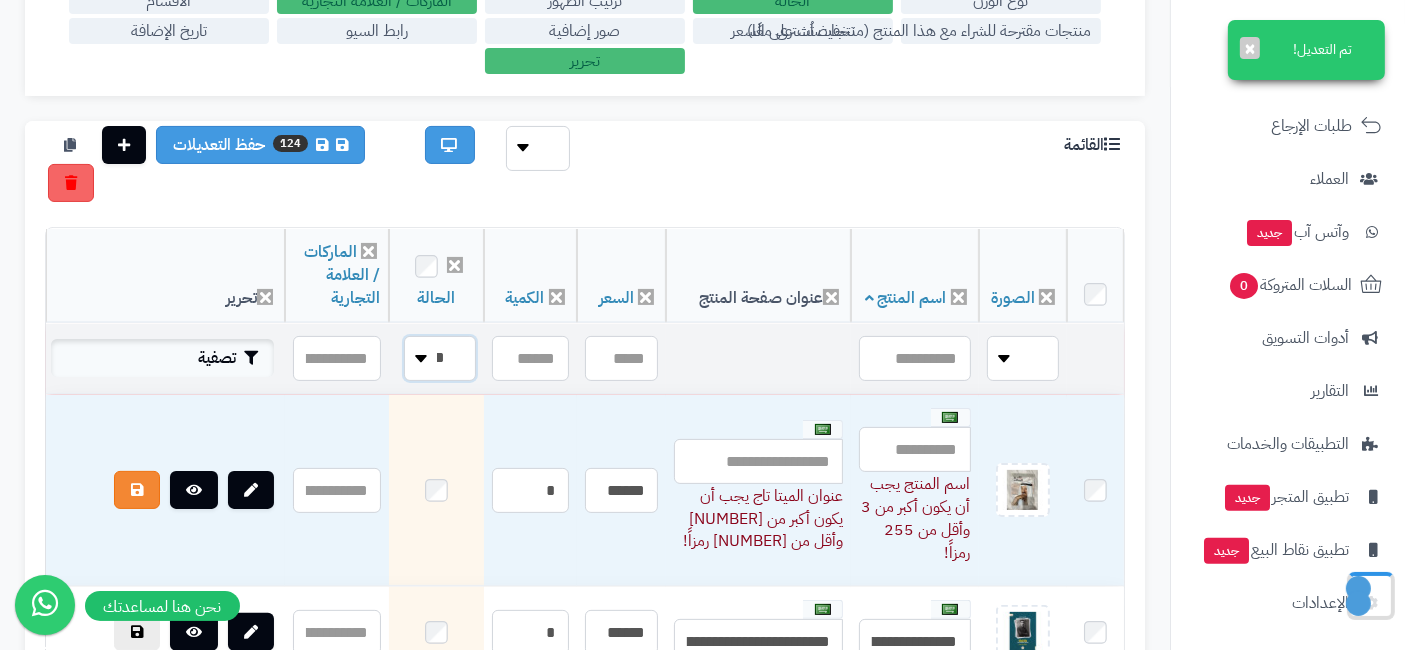 click on "**** ****" at bounding box center (440, 358) 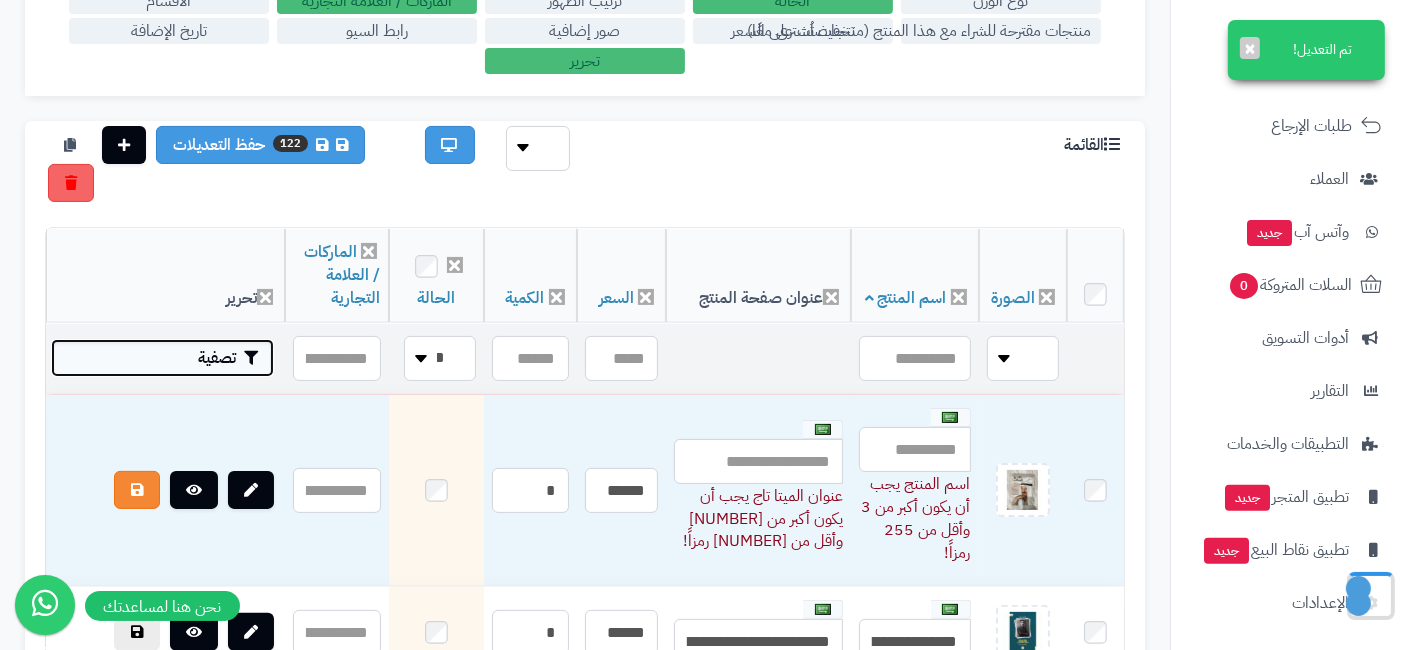 drag, startPoint x: 154, startPoint y: 335, endPoint x: 191, endPoint y: 343, distance: 37.85499 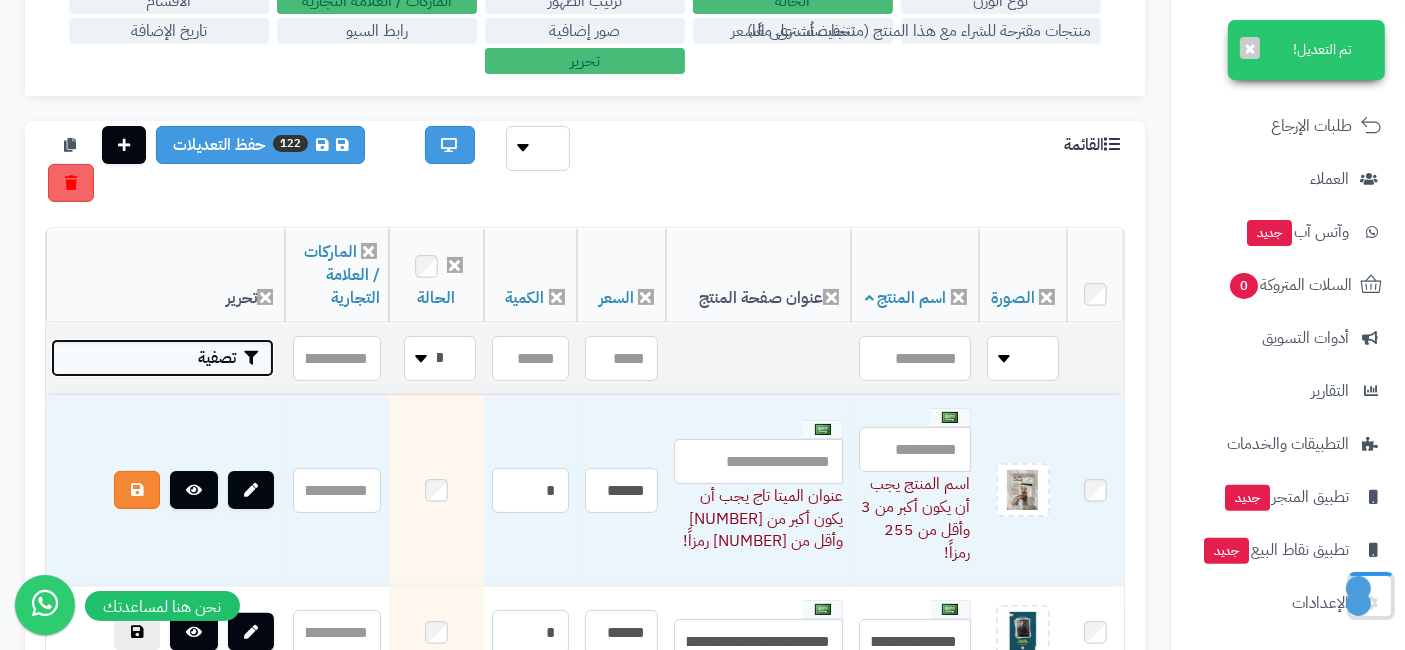 click on "تصفية" at bounding box center (162, 358) 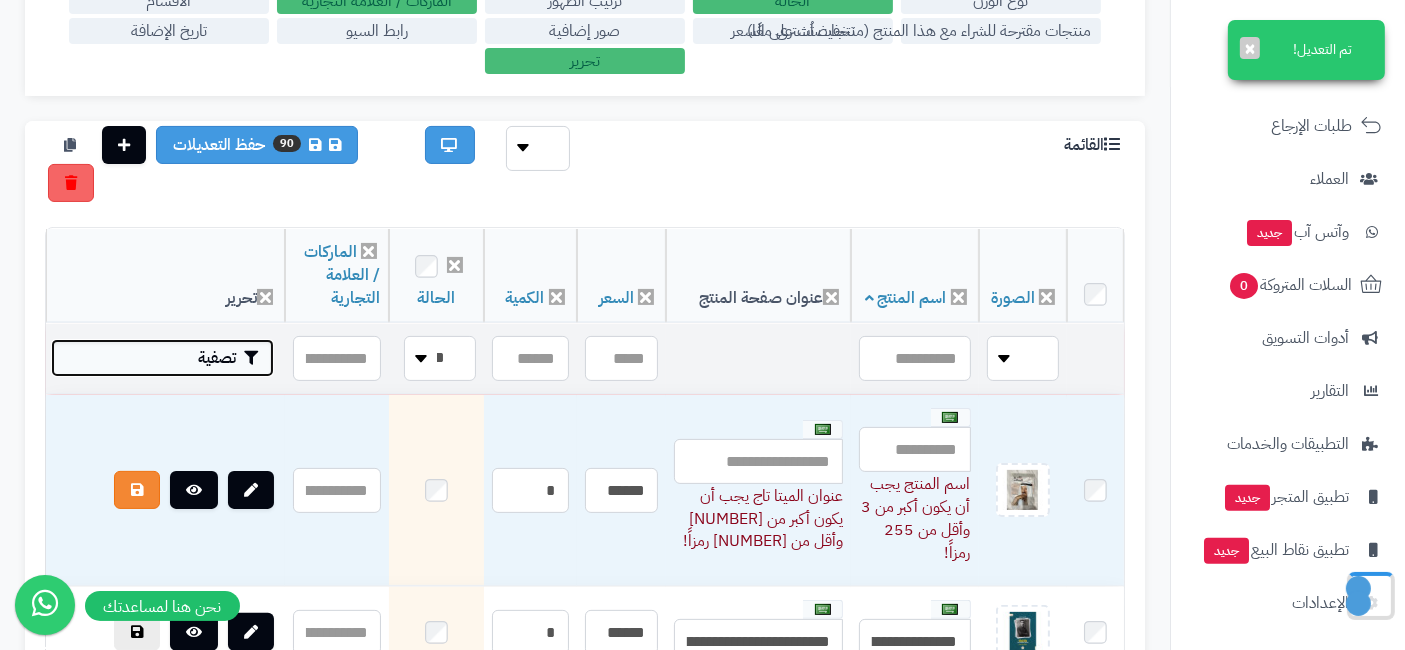 click on "تصفية" at bounding box center (162, 358) 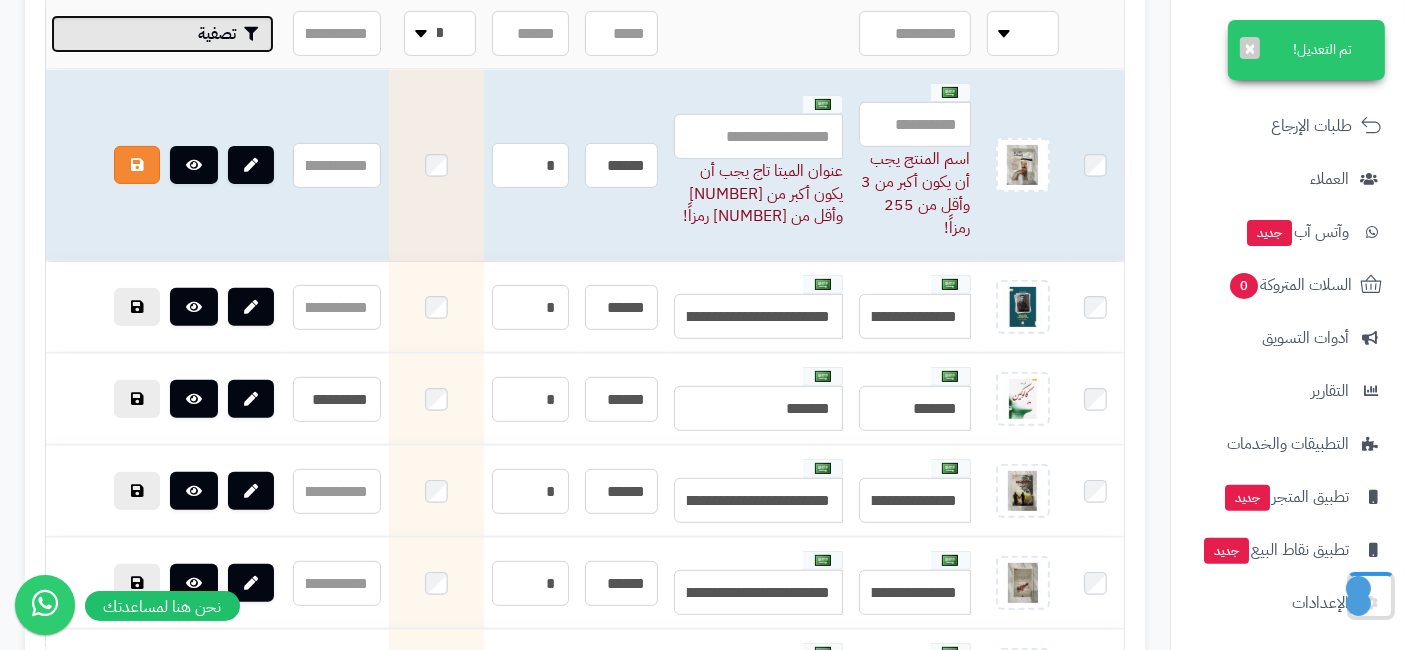 scroll, scrollTop: 615, scrollLeft: 0, axis: vertical 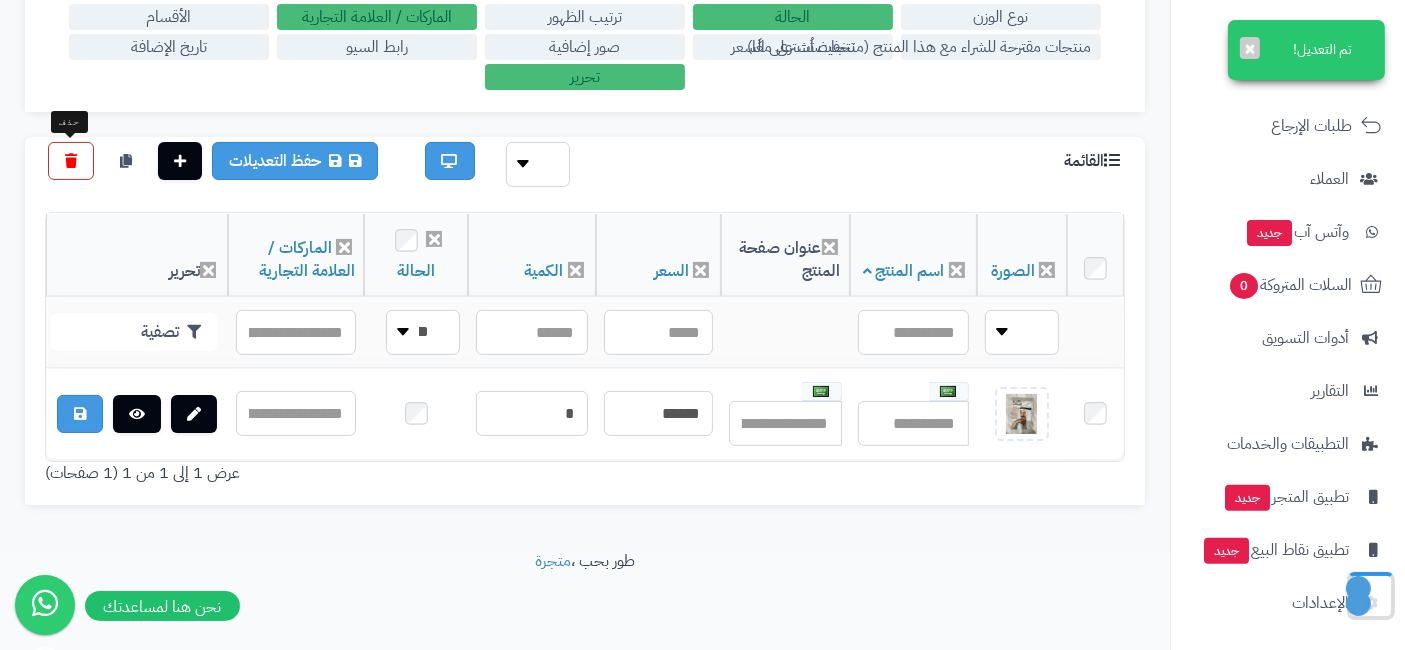 click at bounding box center (71, 161) 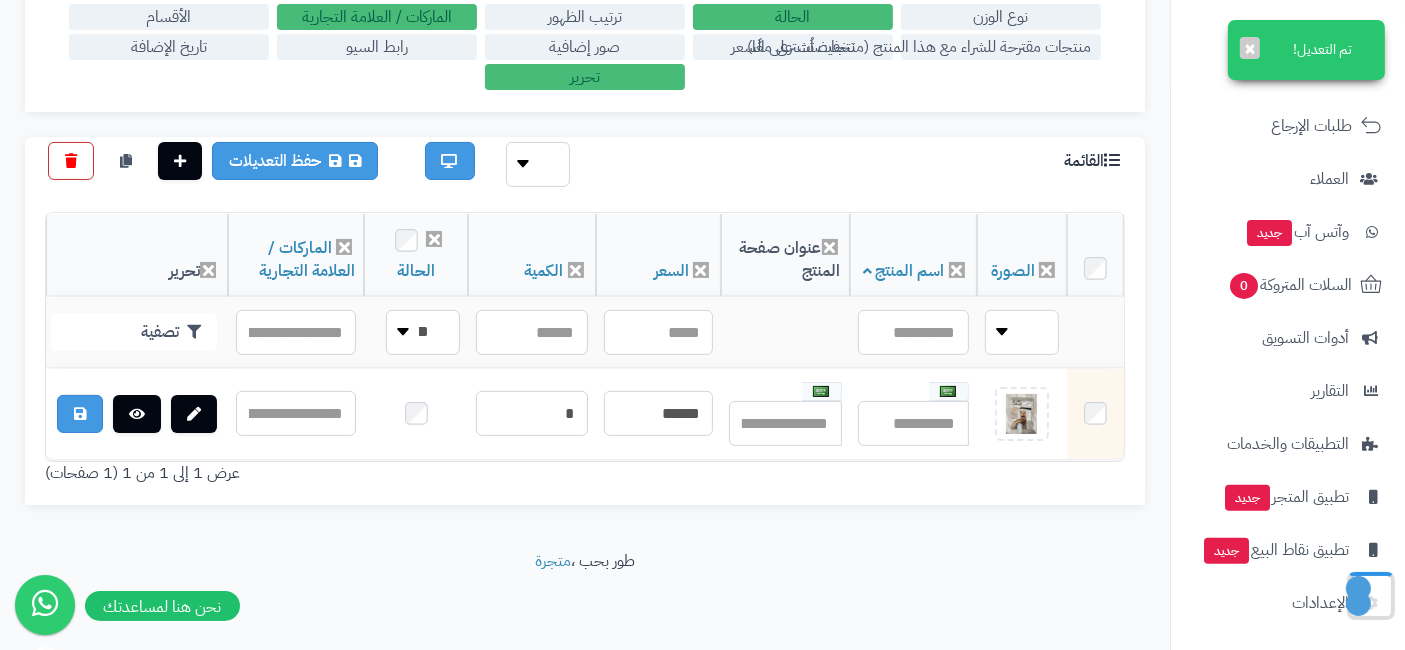 click at bounding box center (71, 161) 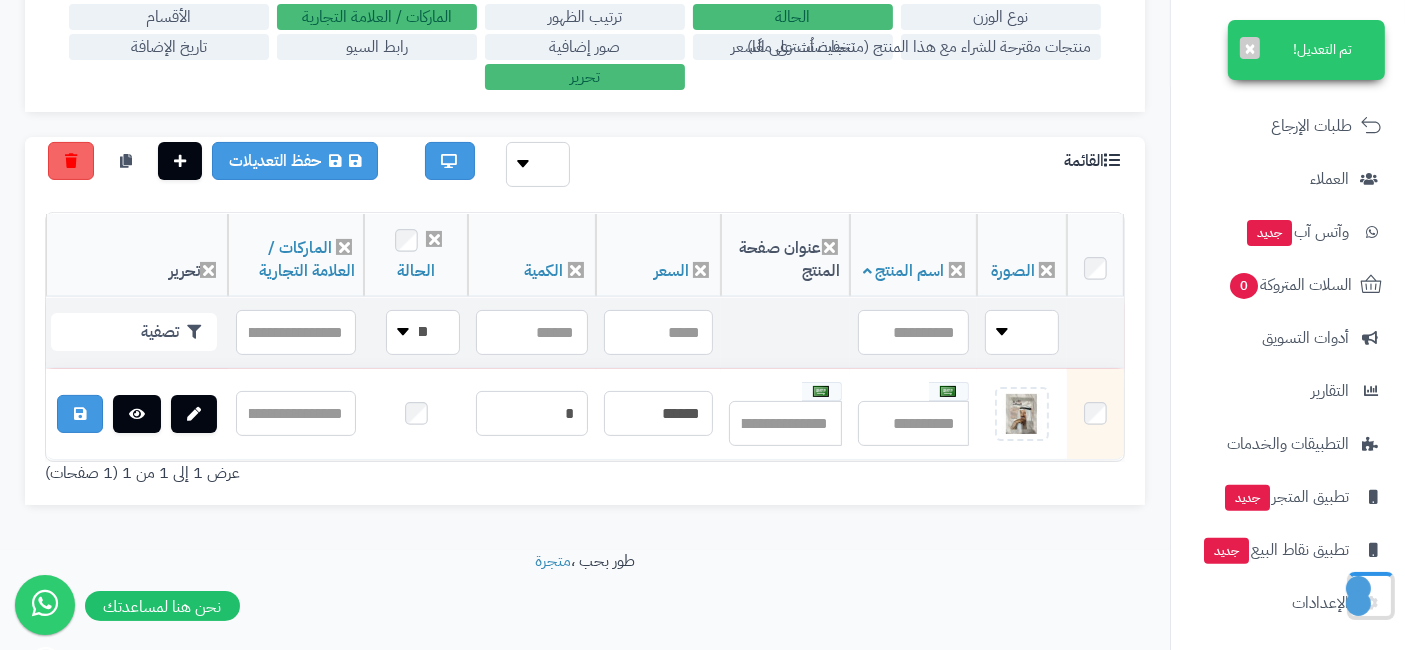 scroll, scrollTop: 380, scrollLeft: 0, axis: vertical 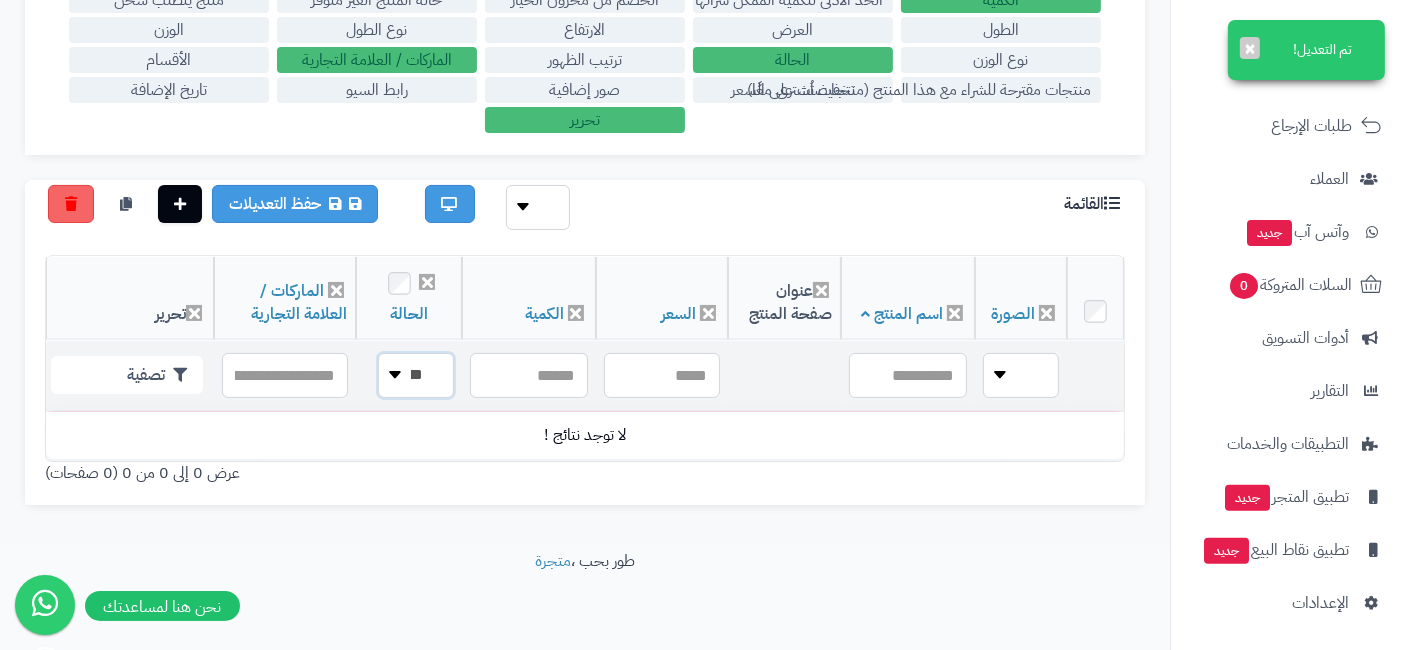 click on "**** ****" at bounding box center [416, 375] 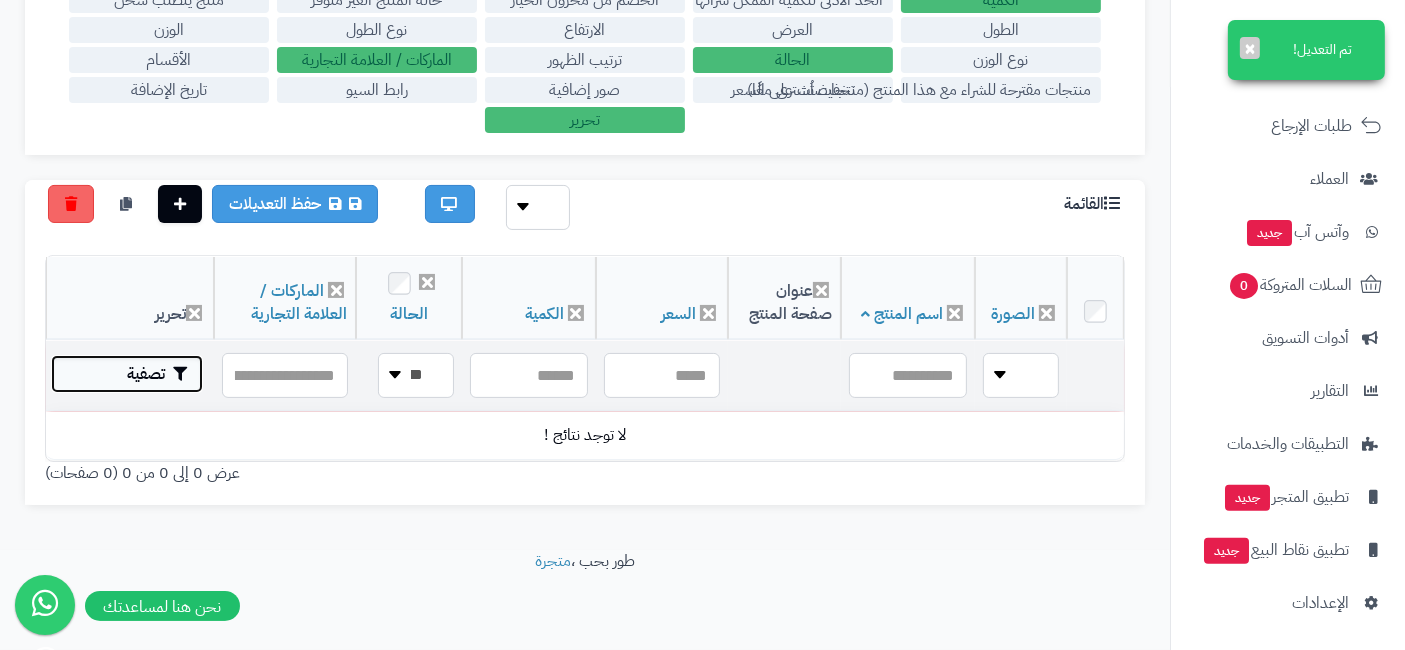 click on "تصفية" at bounding box center [127, 374] 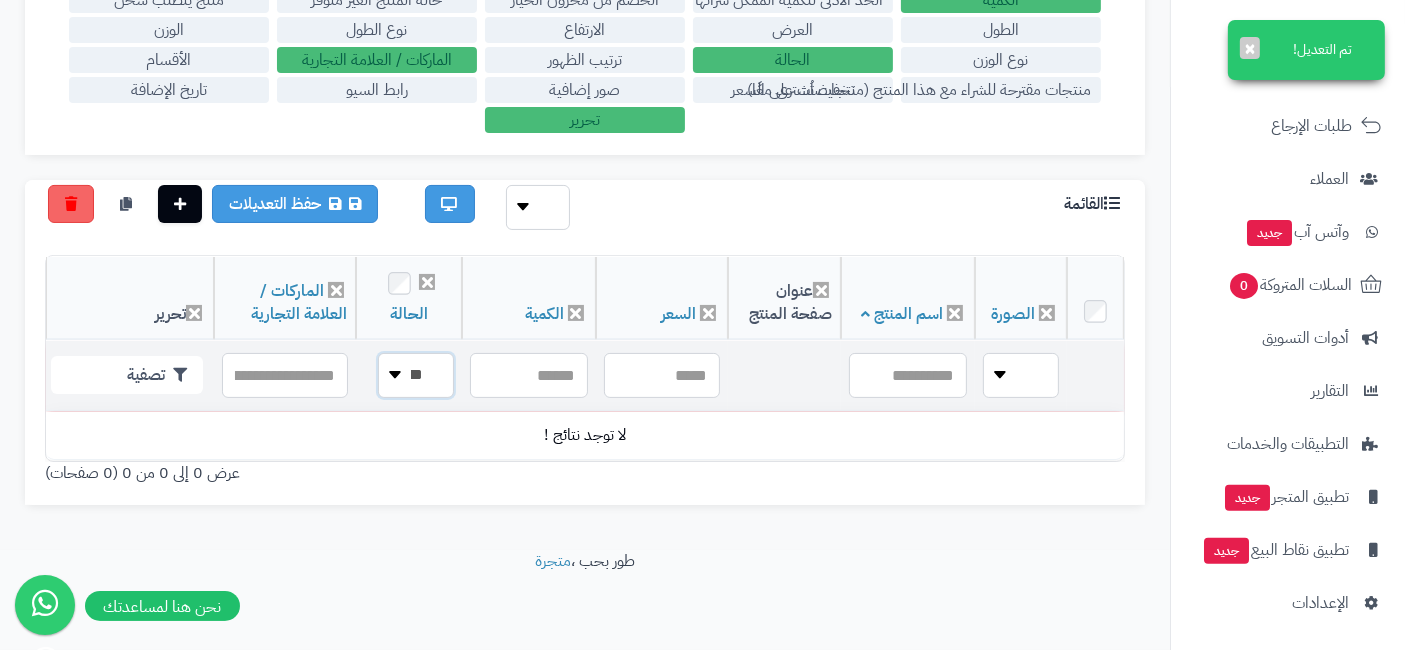 click on "**** ****" at bounding box center [416, 375] 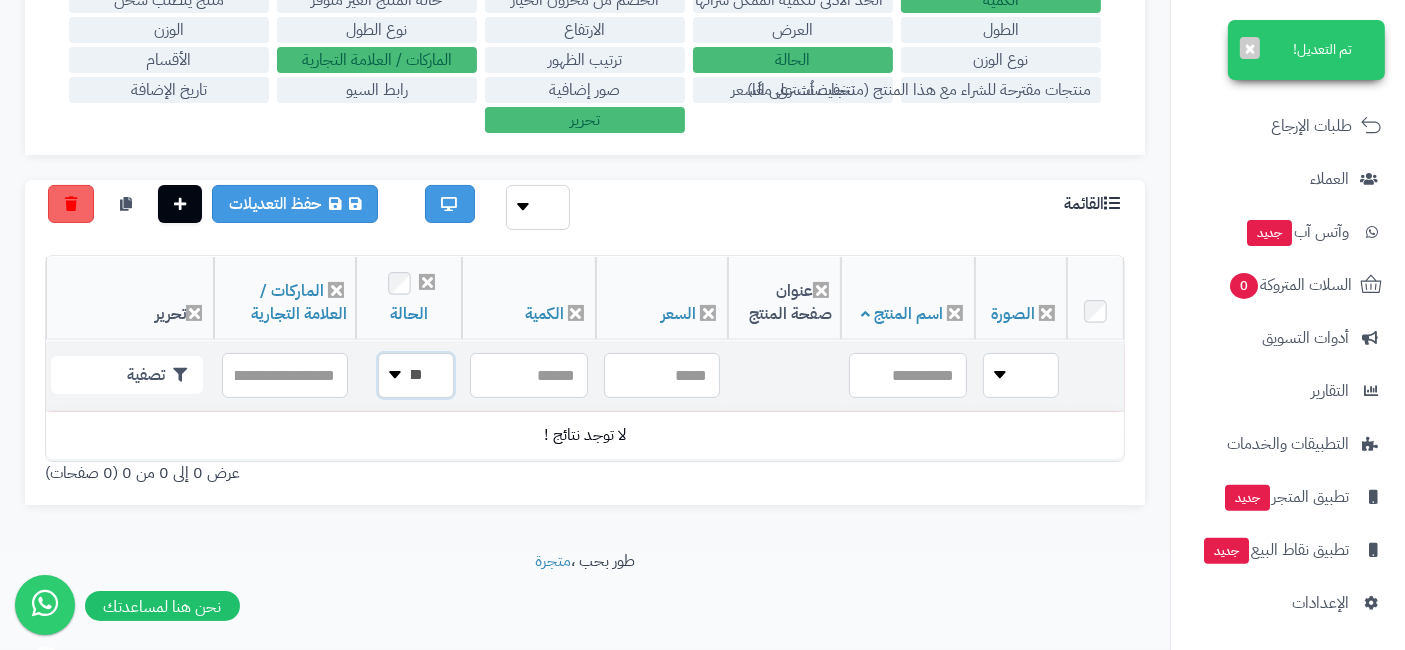 select on "*" 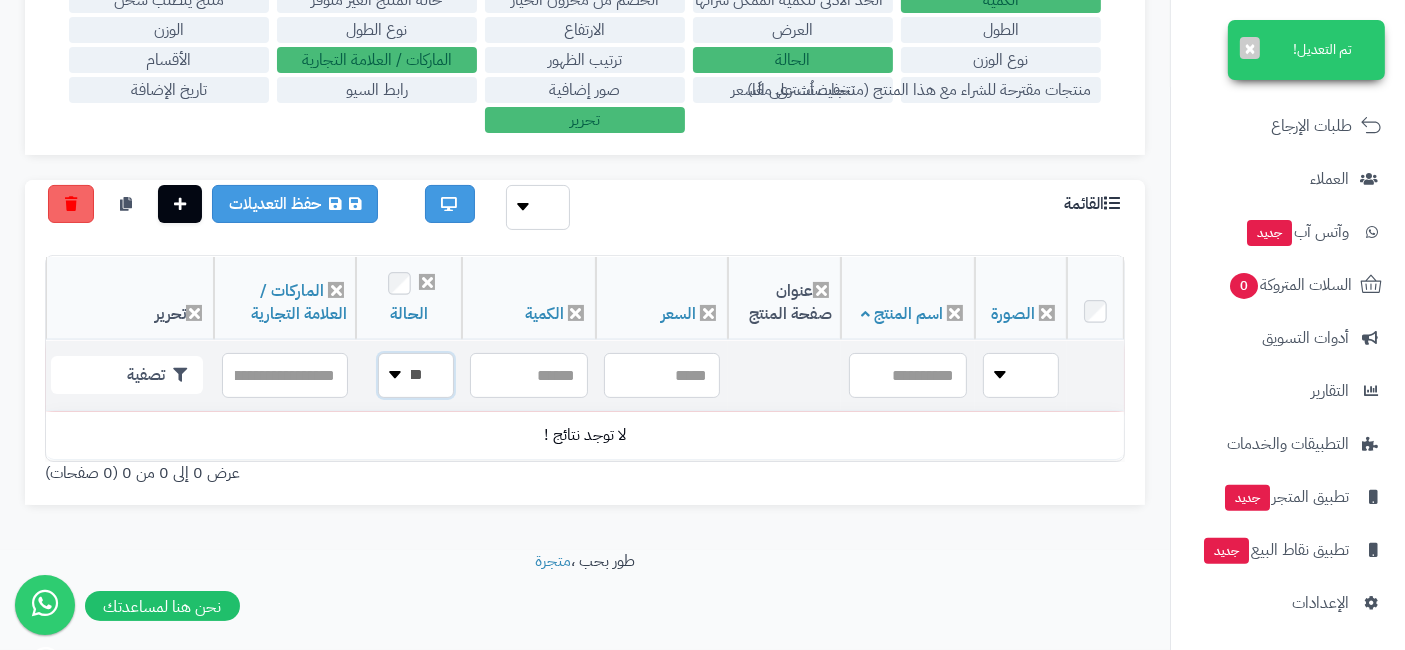 click on "**** ****" at bounding box center [416, 375] 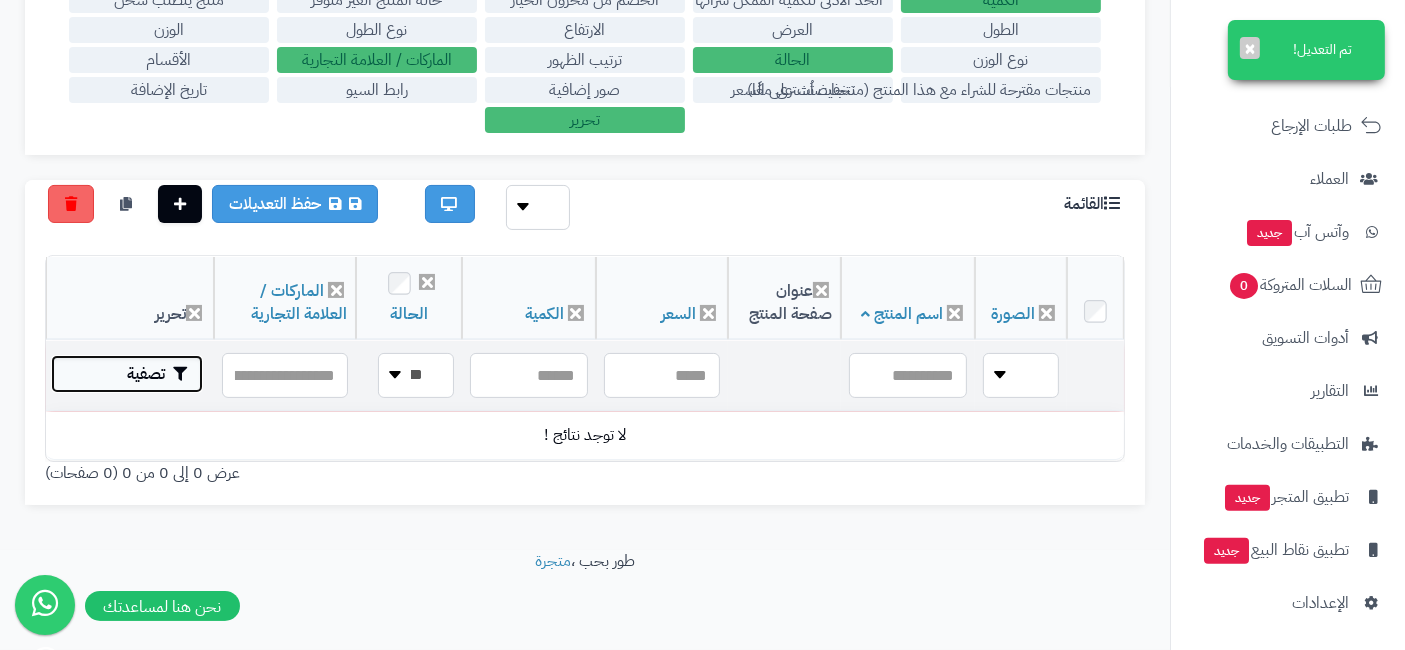 click on "تصفية" at bounding box center (127, 374) 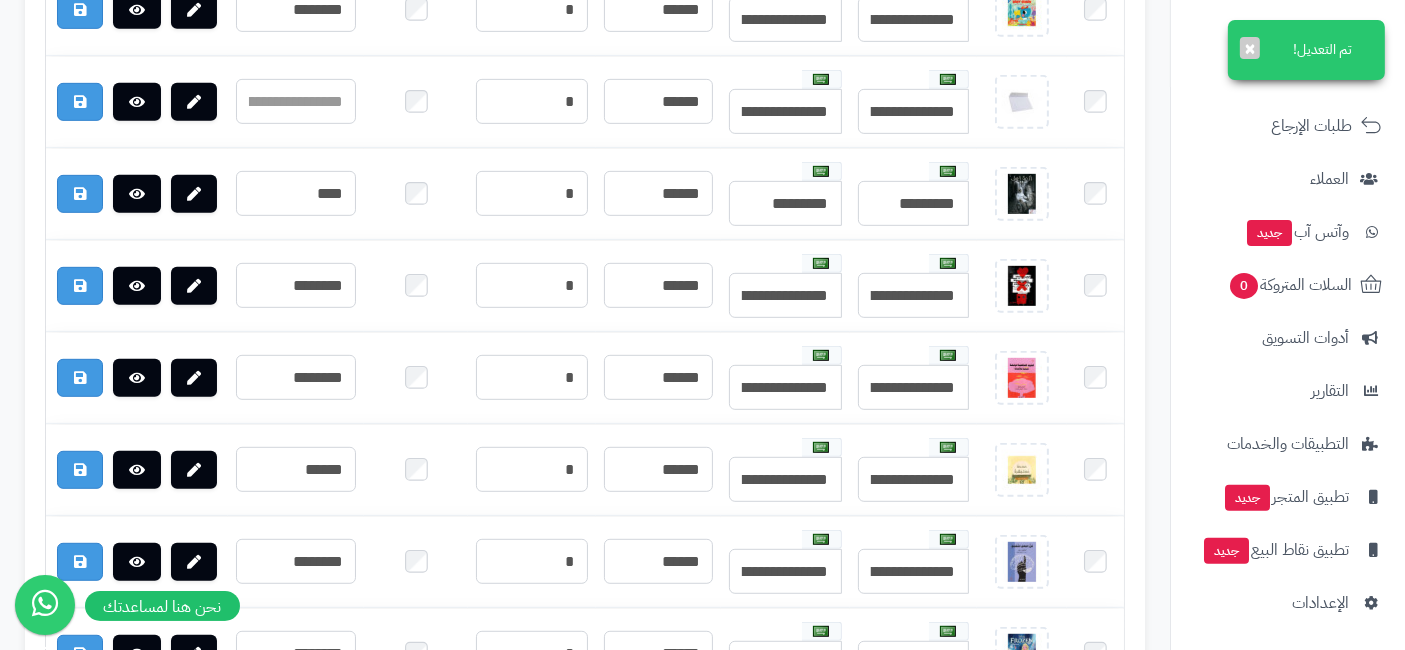 scroll, scrollTop: 0, scrollLeft: 0, axis: both 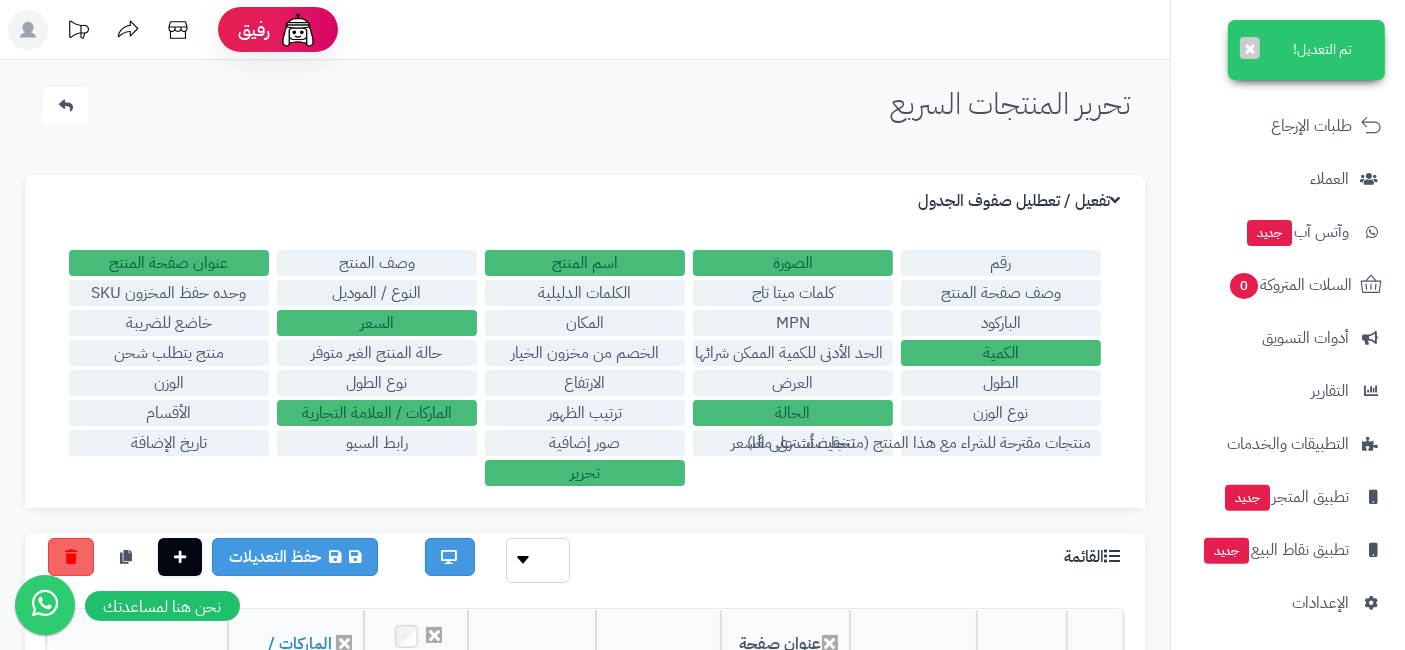 drag, startPoint x: 745, startPoint y: 124, endPoint x: 625, endPoint y: 138, distance: 120.8139 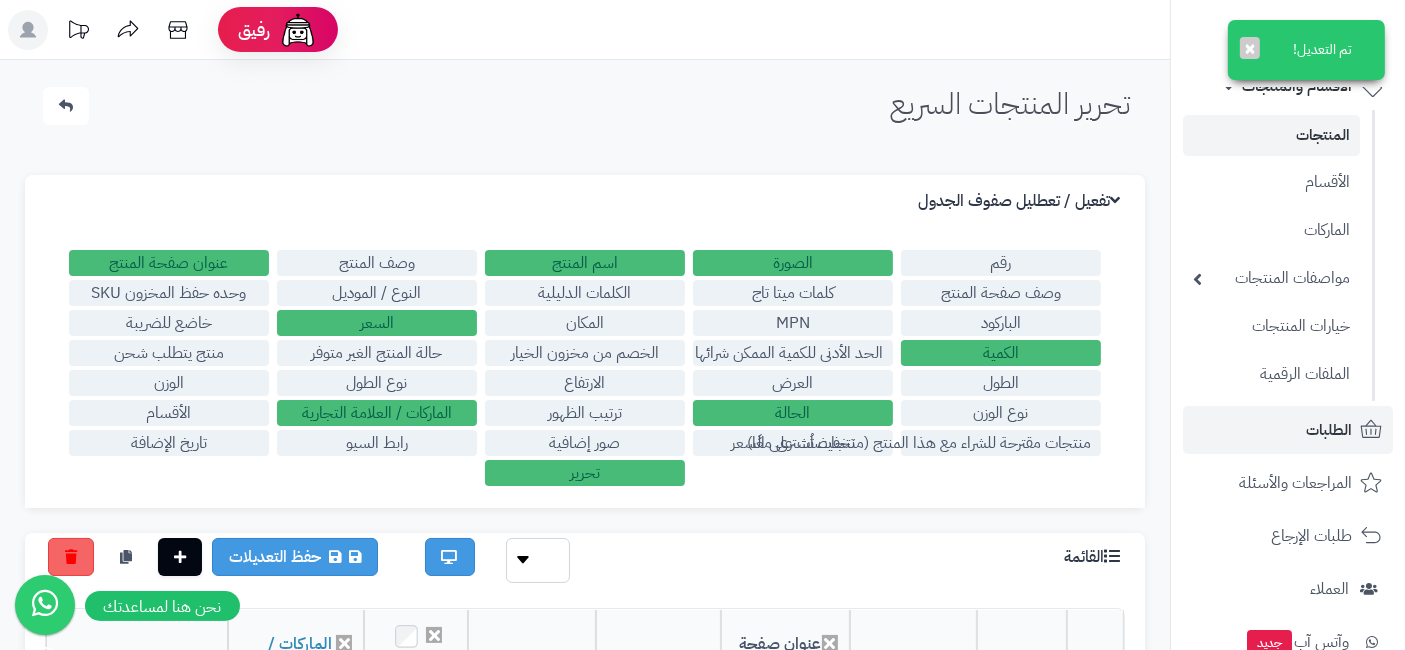 scroll, scrollTop: 76, scrollLeft: 0, axis: vertical 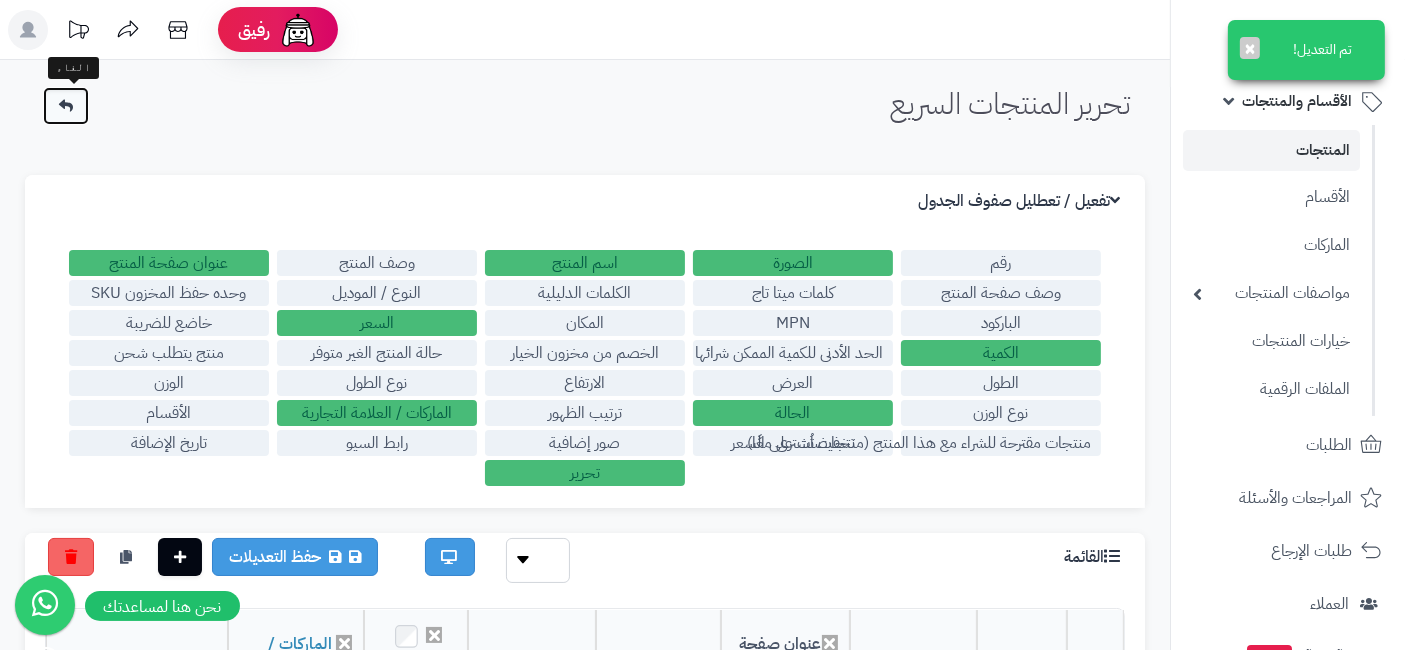 click at bounding box center (66, 106) 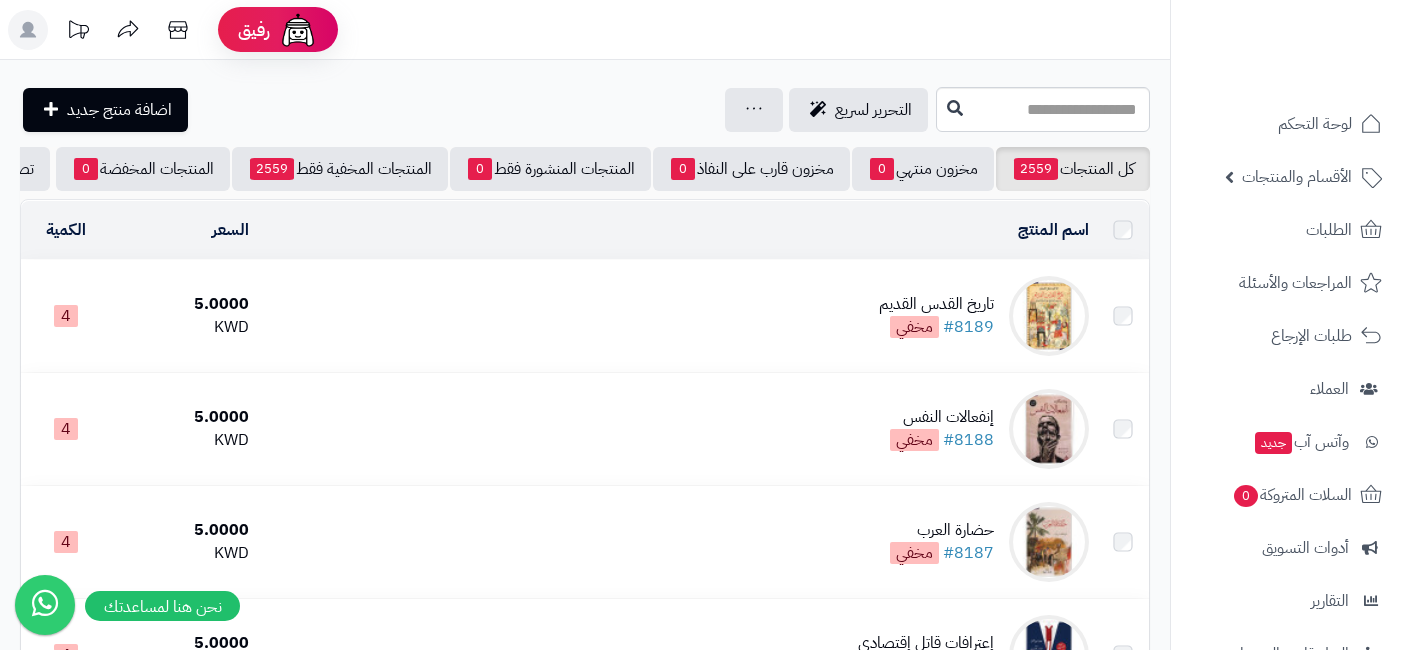 scroll, scrollTop: 0, scrollLeft: 0, axis: both 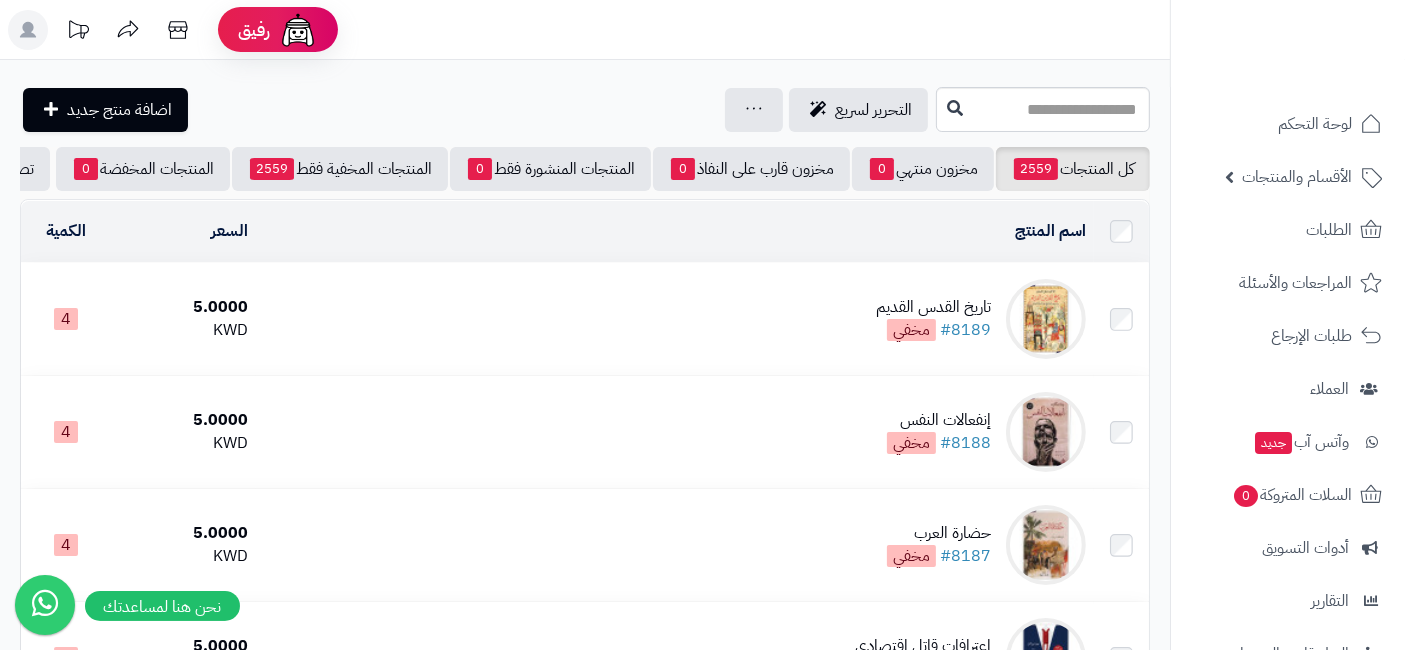 click on "تاريخ القدس القديم" at bounding box center (933, 307) 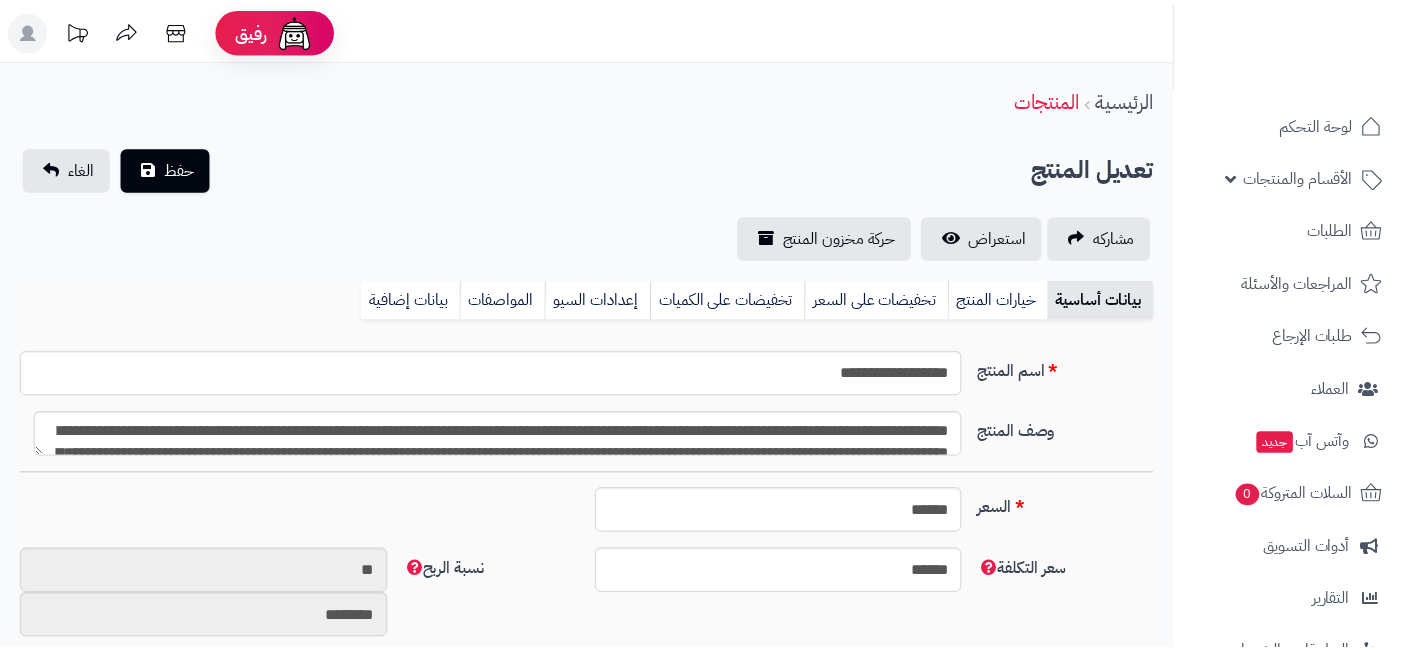scroll, scrollTop: 0, scrollLeft: 0, axis: both 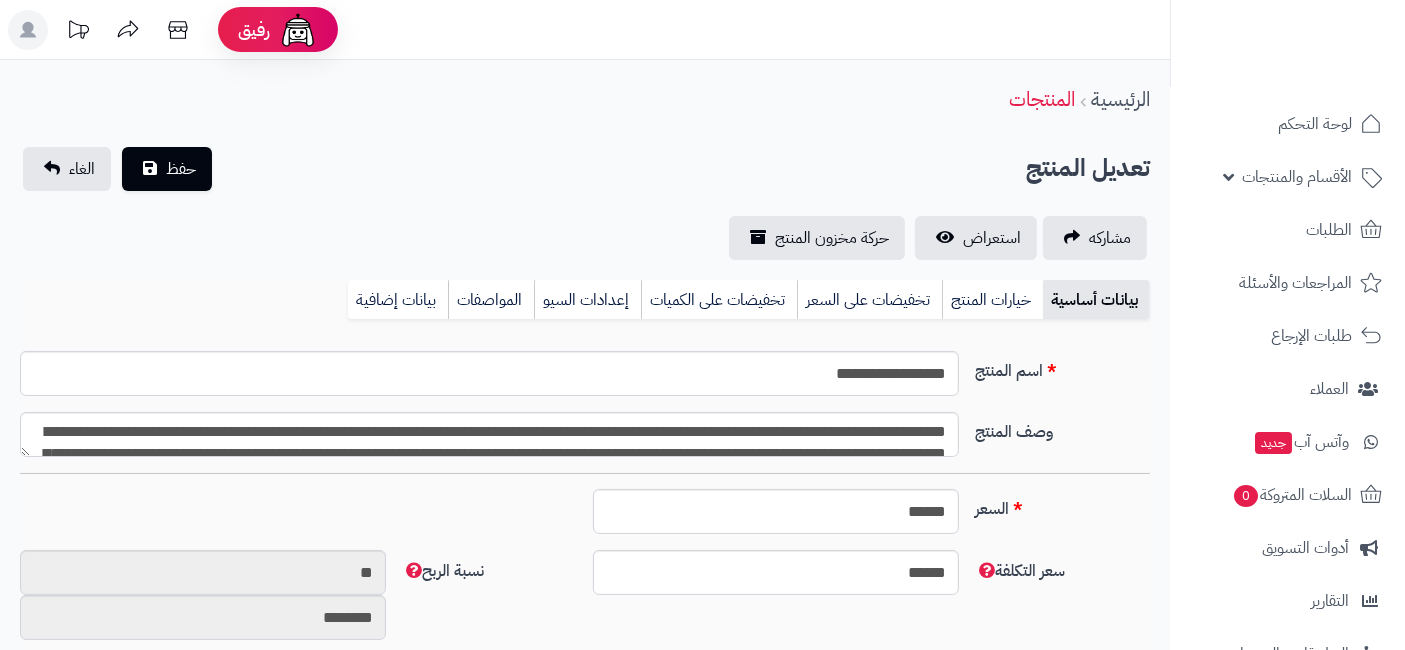 type on "****" 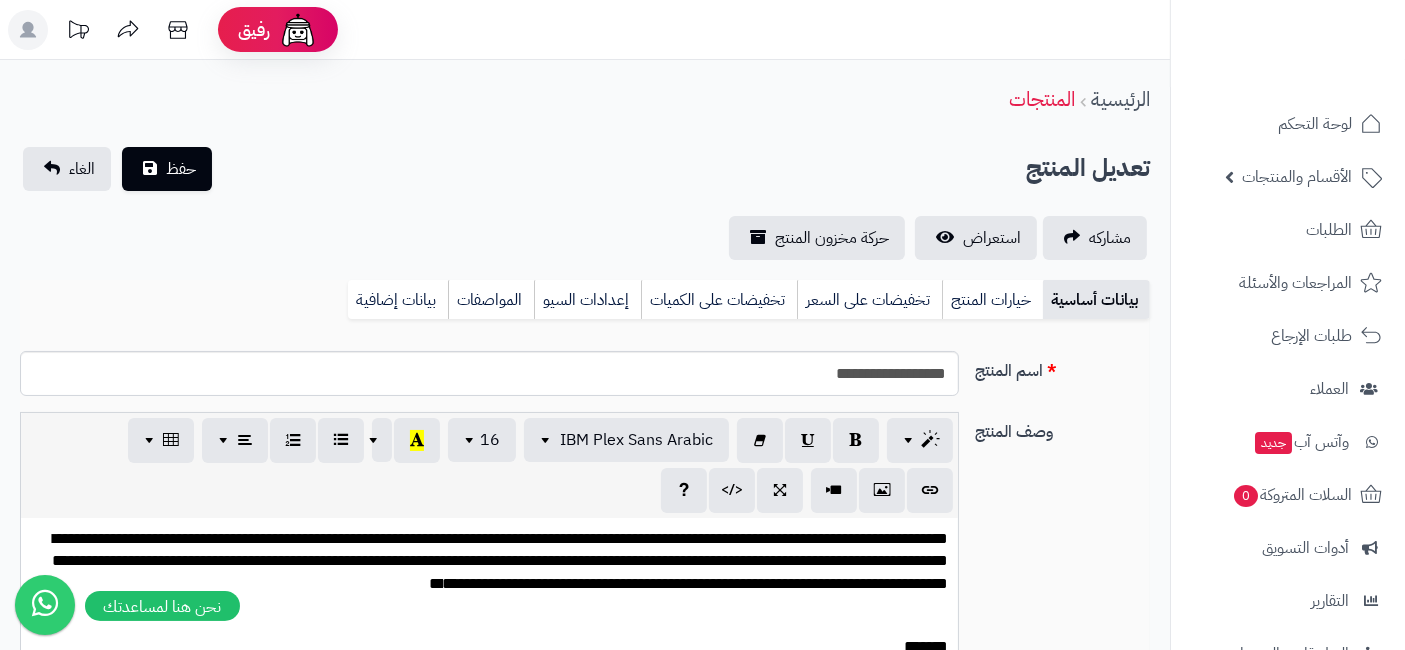 scroll, scrollTop: 0, scrollLeft: 17, axis: horizontal 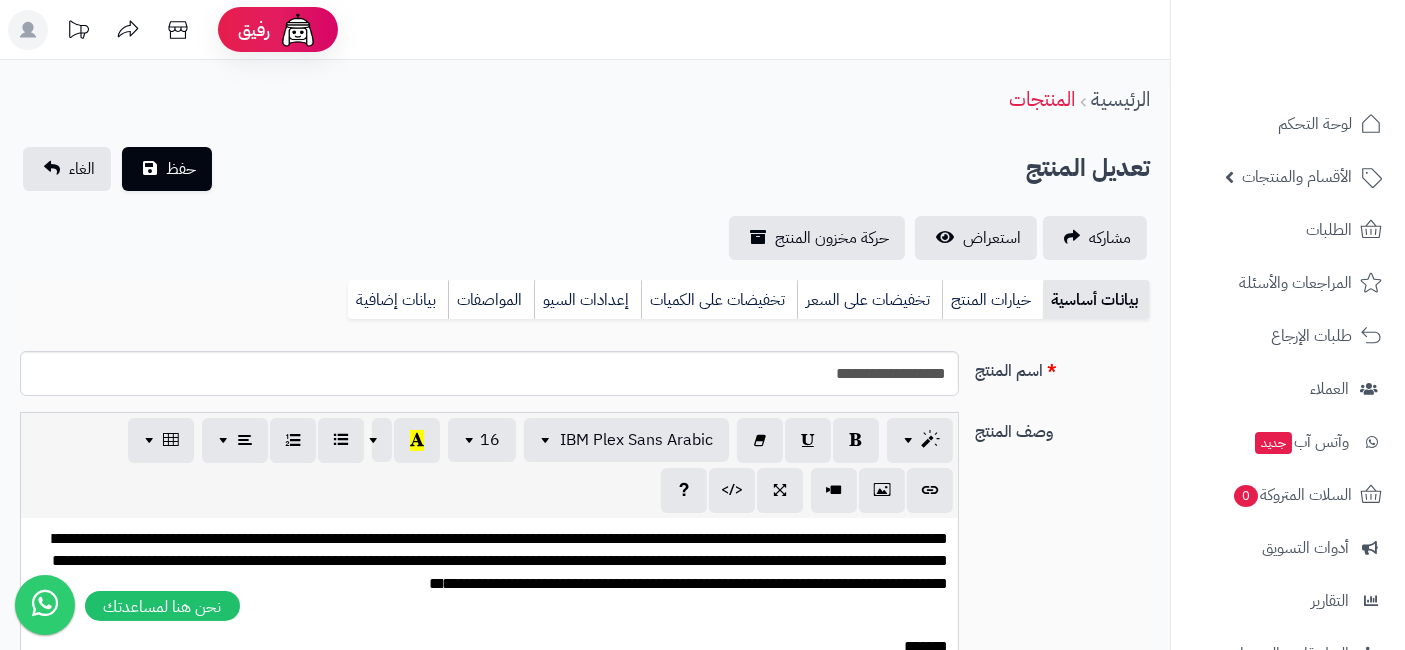 drag, startPoint x: 1100, startPoint y: 458, endPoint x: 1035, endPoint y: 559, distance: 120.108284 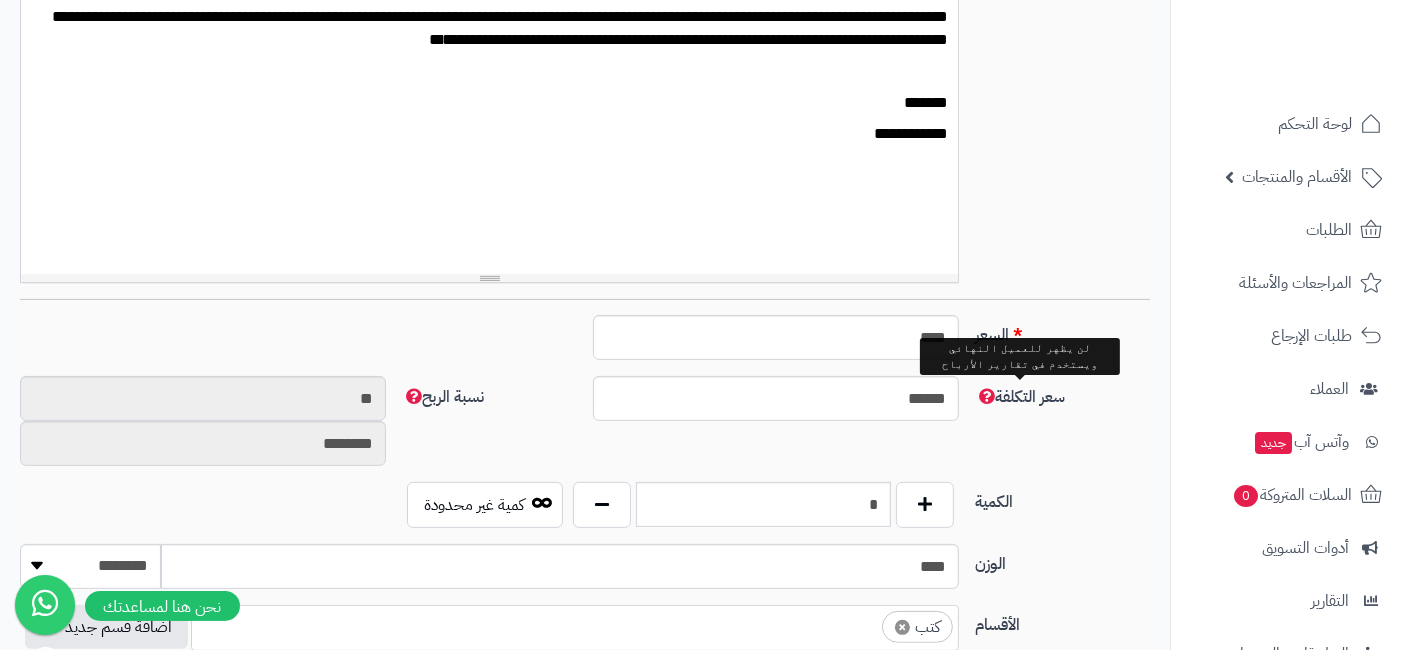scroll, scrollTop: 545, scrollLeft: 0, axis: vertical 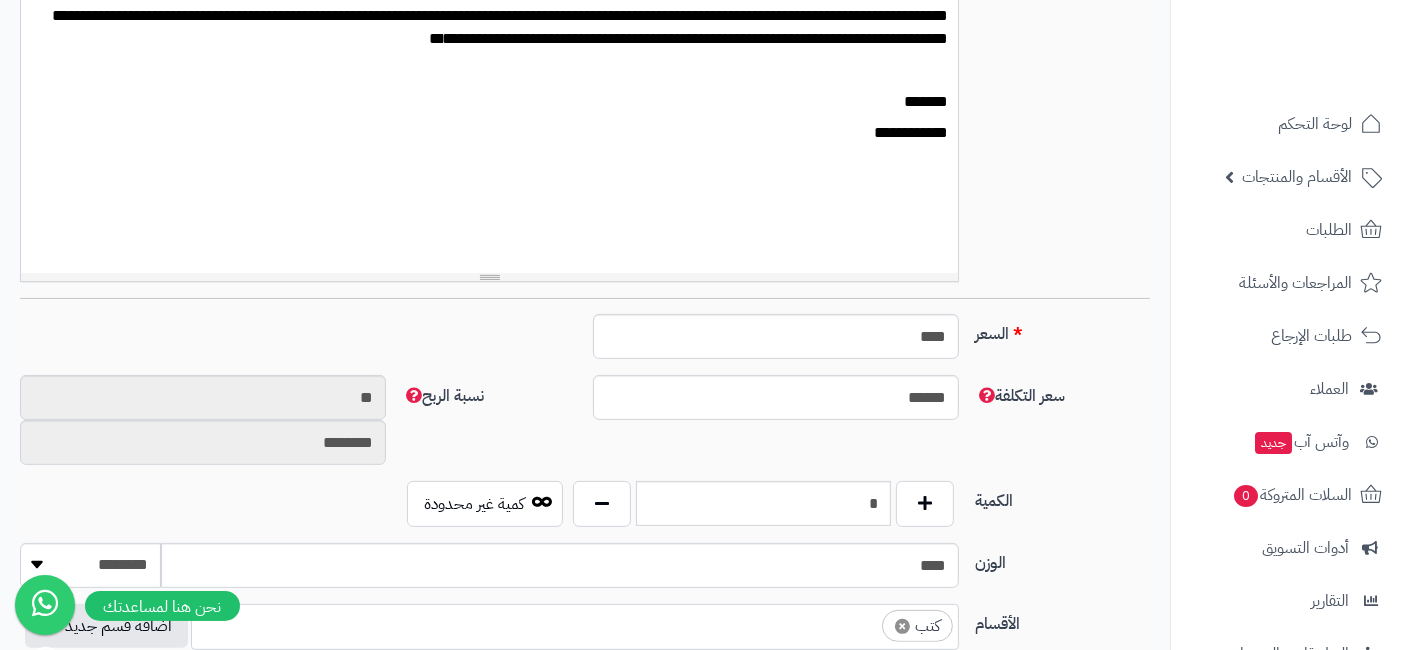 drag, startPoint x: 1068, startPoint y: 432, endPoint x: 1023, endPoint y: 495, distance: 77.42093 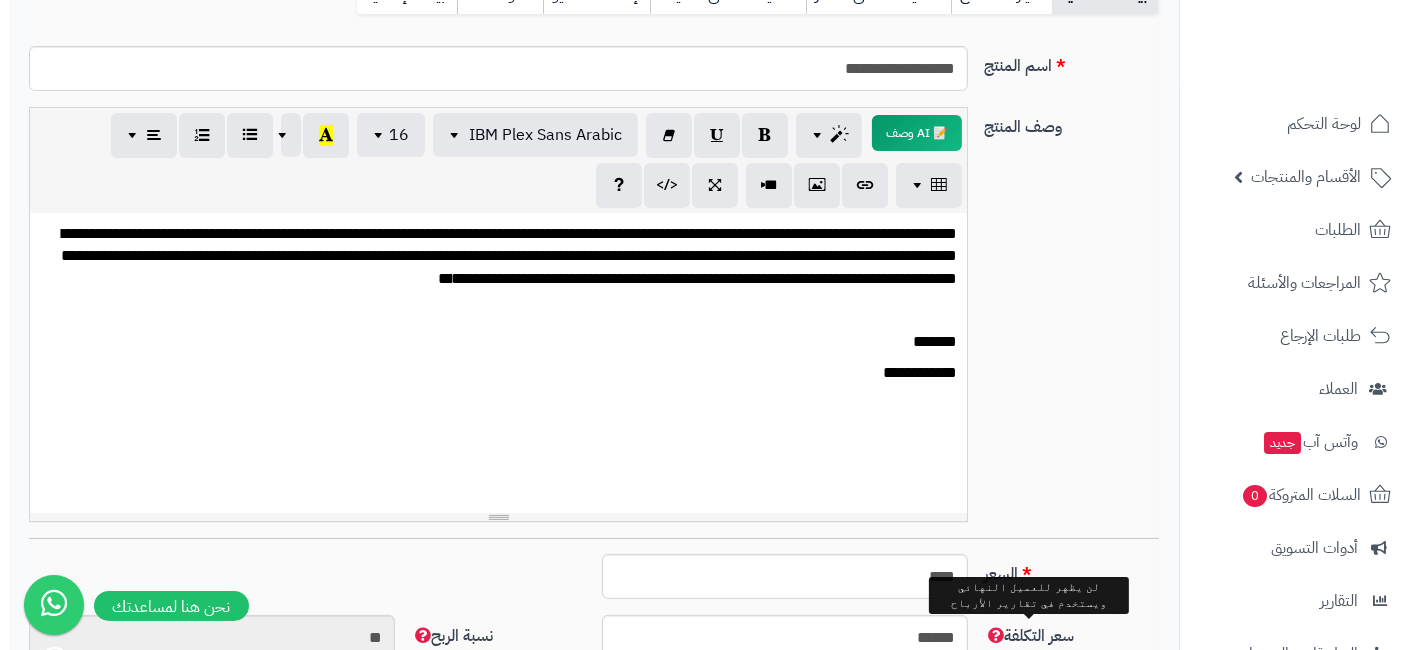 scroll, scrollTop: 305, scrollLeft: 0, axis: vertical 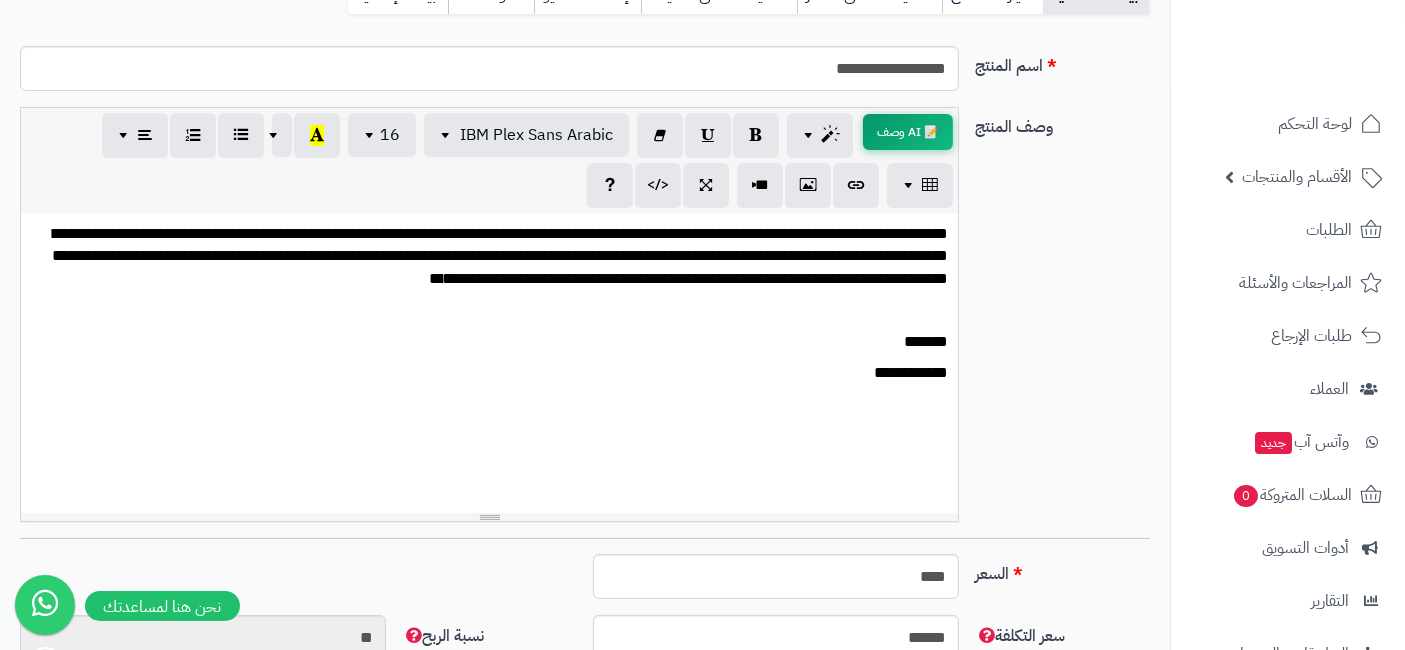 click on "📝 AI وصف" at bounding box center (908, 132) 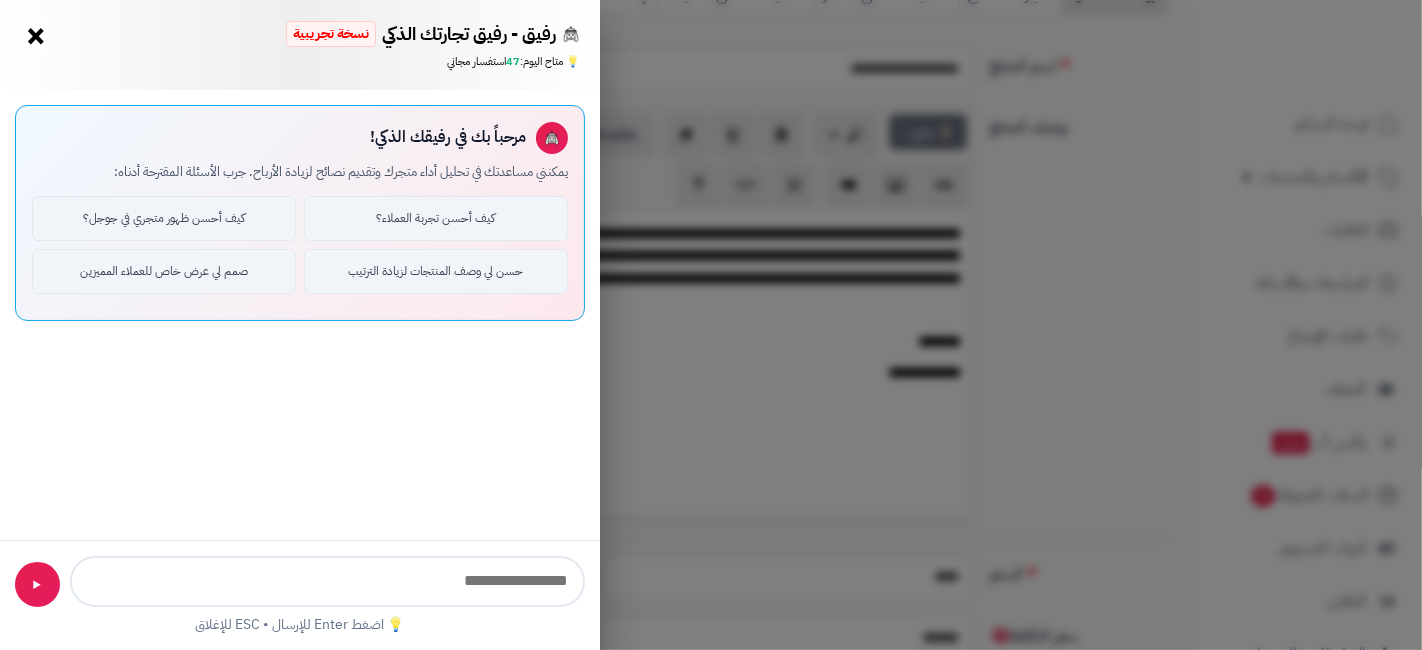 type on "**********" 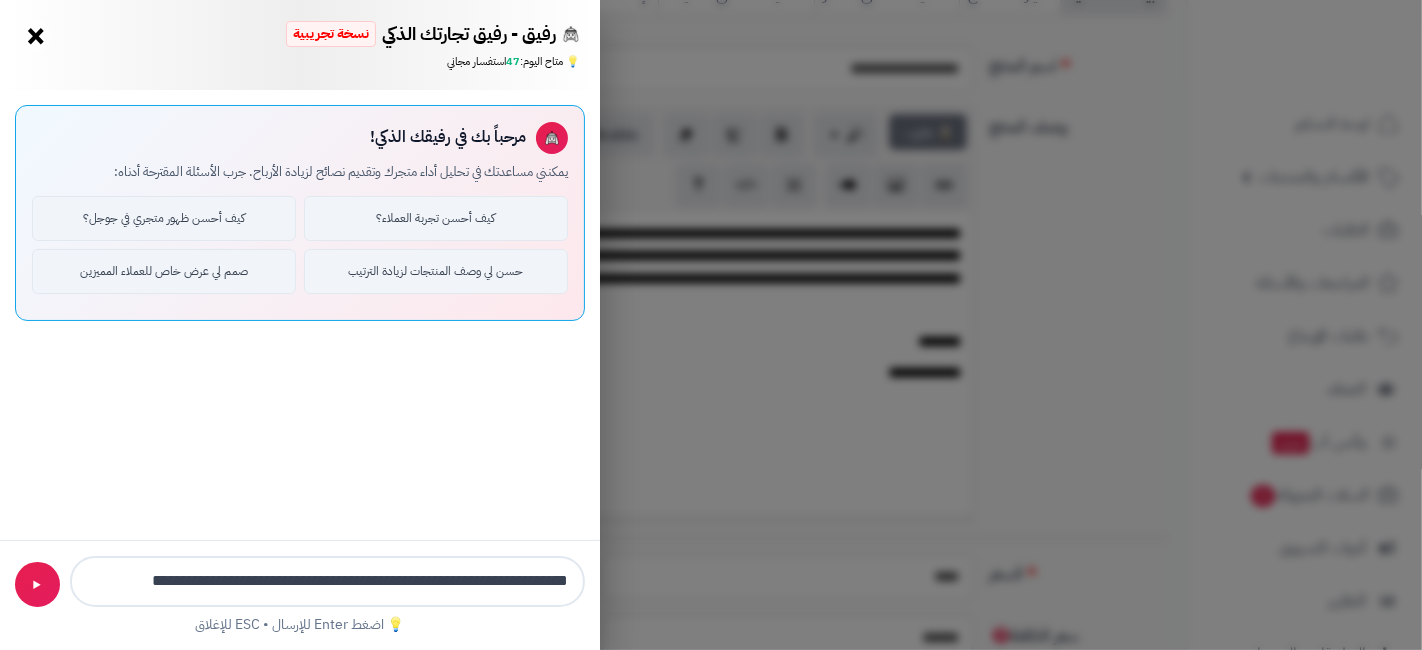 type 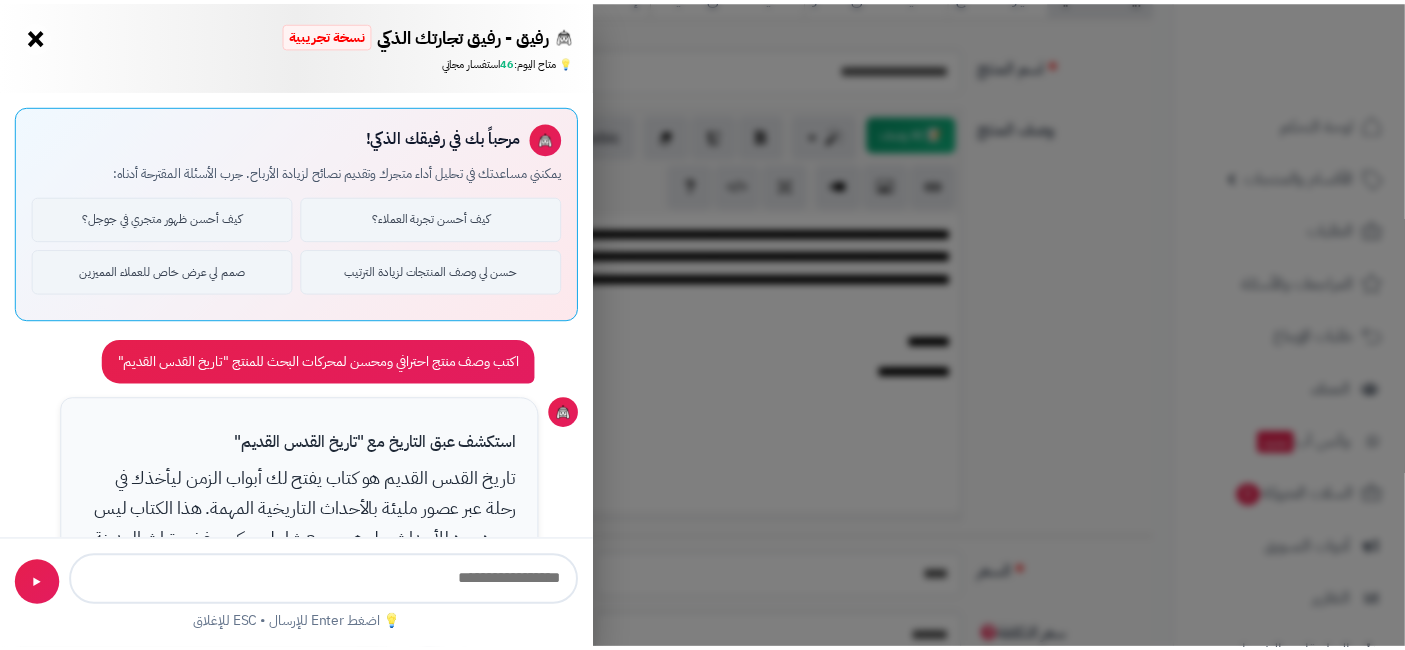 scroll, scrollTop: 997, scrollLeft: 0, axis: vertical 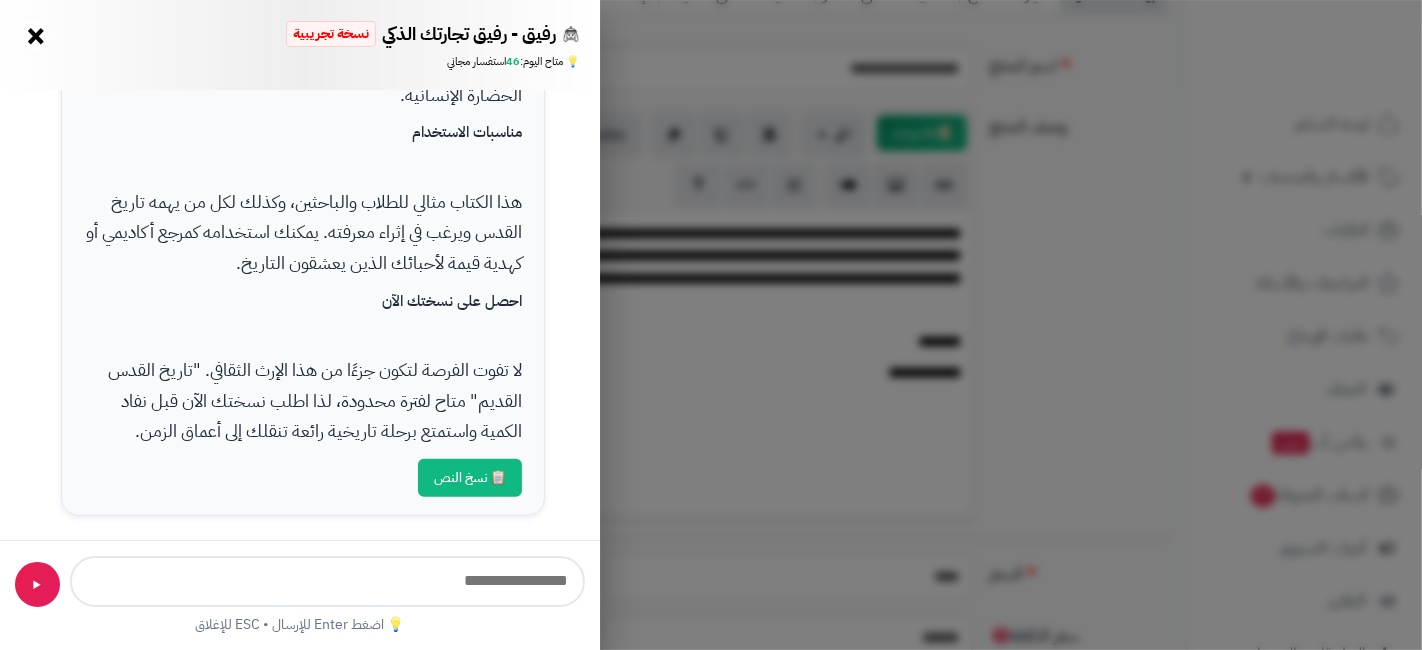 click on "رفيق - رفيق تجارتك الذكي
نسخة تجريبية
🌱
تاجر جديد
×
💡 متاح اليوم:  46  استفسار مجاني
📝  مساعد كتابة المنتجات  - اطلب مني كتابة عناوين أو أوصاف احترافية
✨ عنوان المنتج
📝 وصف المنتج
💰 تحليل المبيعات
🏆 أفضل المنتجات
👥 ولاء العملاء
📦 إدارة المخزون
مرحباً بك في رفيقك الذكي!
يمكنني مساعدتك في تحليل أداء متجرك وتقديم نصائح لزيادة الأرباح. جرب الأسئلة المقترحة أدناه: كيف أحسن تجربة العملاء؟ كيف أحسن ظهور متجري في جوجل؟ حسن لي وصف المنتجات لزيادة الترتيب صمم لي عرض خاص للعملاء المميزين استكشف عبق التاريخ مع "تاريخ القدس القديم" محتويات الكتاب" at bounding box center (711, 325) 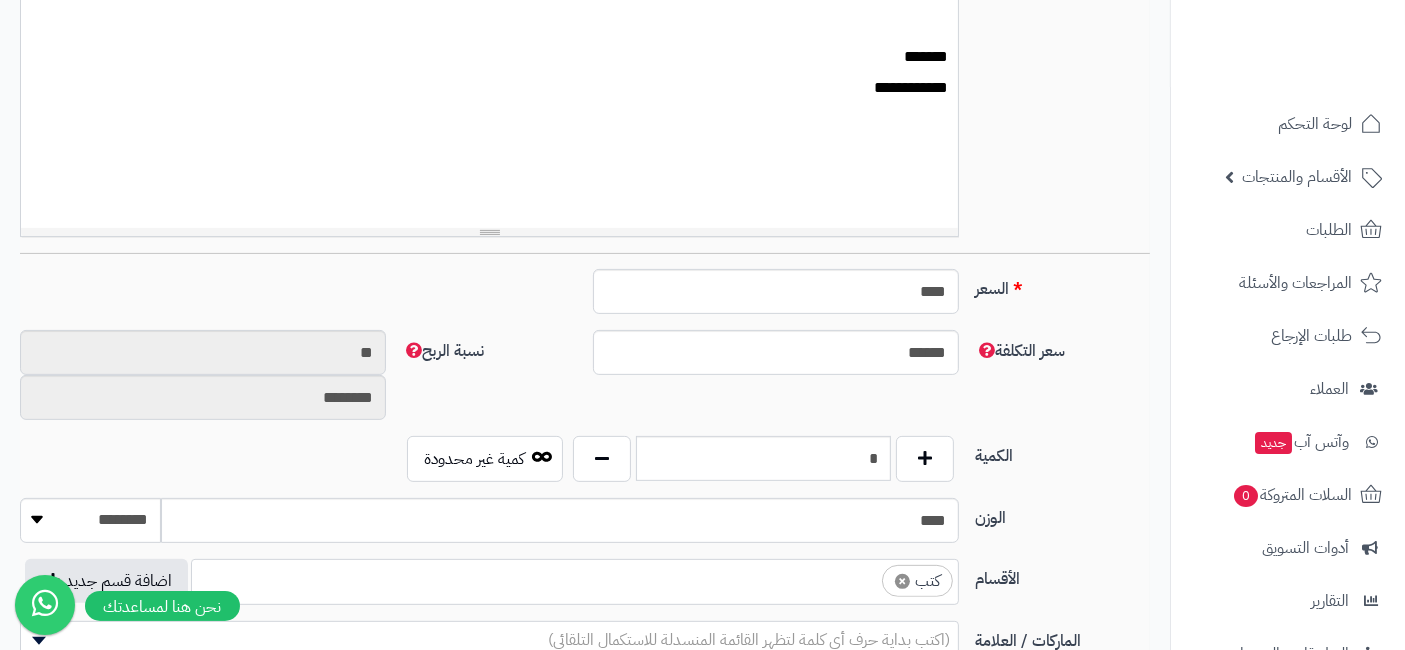scroll, scrollTop: 568, scrollLeft: 0, axis: vertical 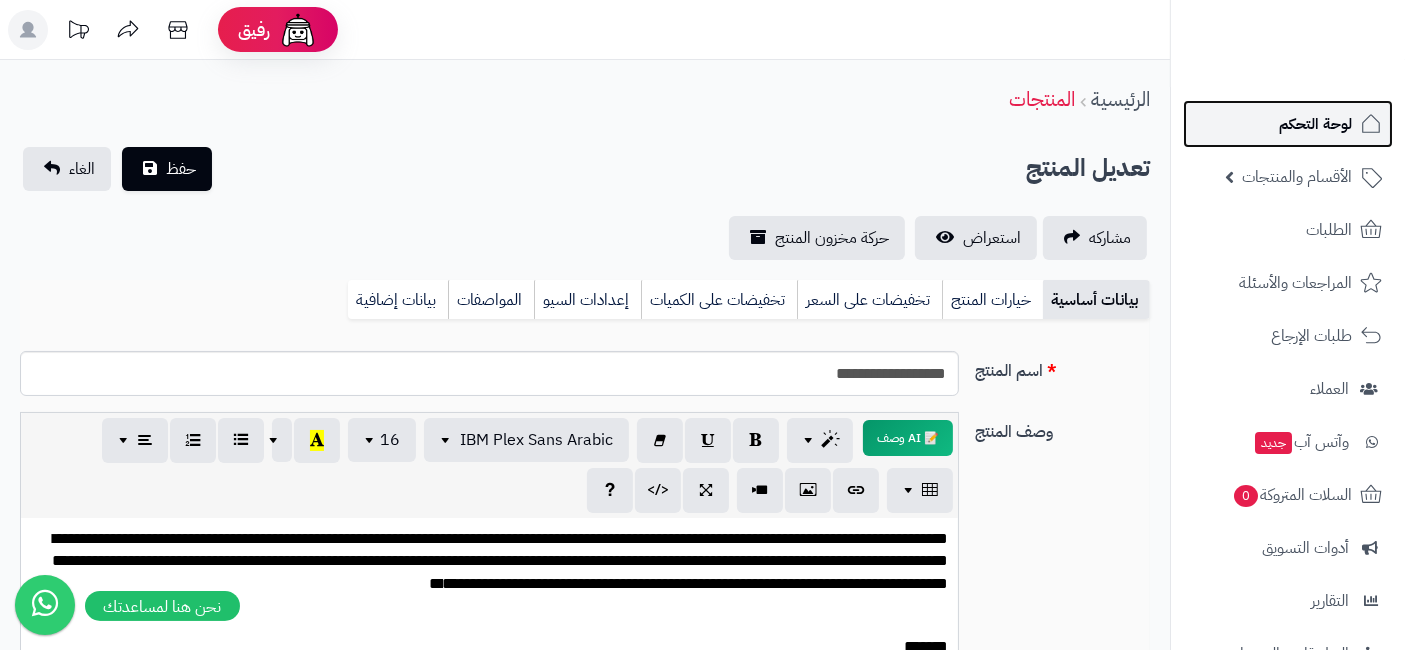 click on "لوحة التحكم" at bounding box center [1315, 124] 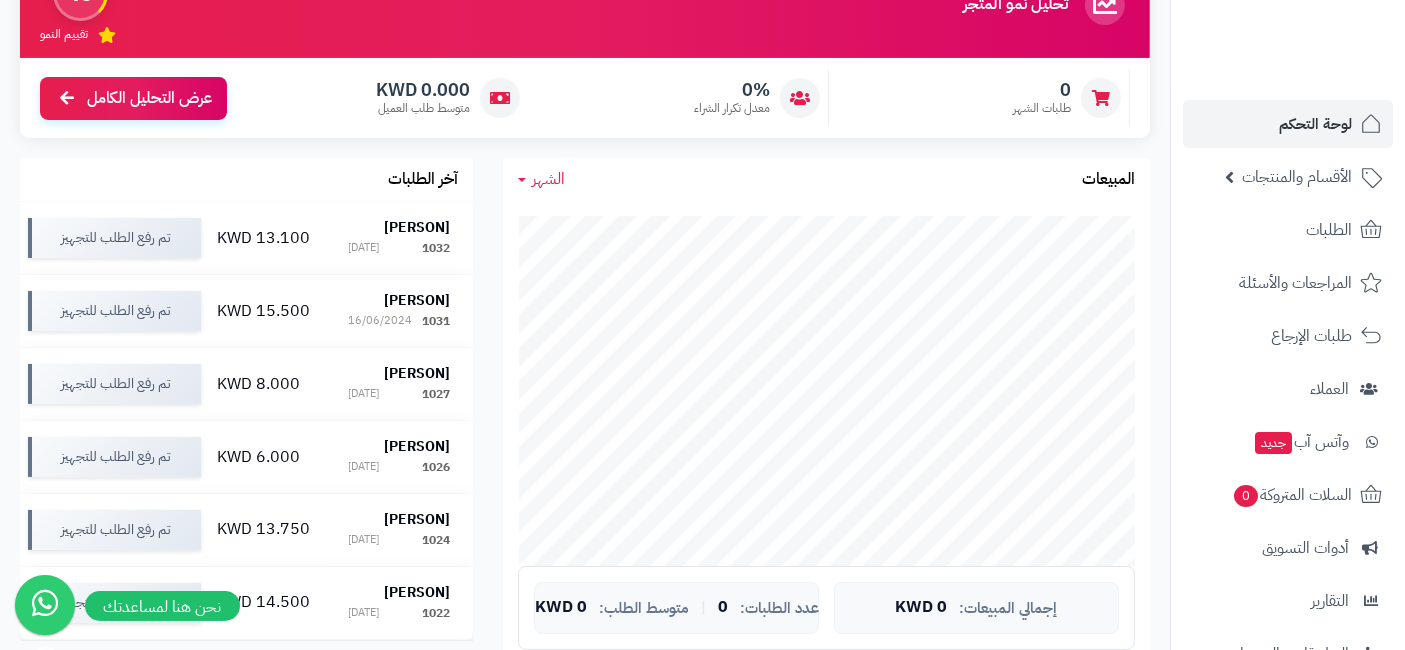 scroll, scrollTop: 311, scrollLeft: 0, axis: vertical 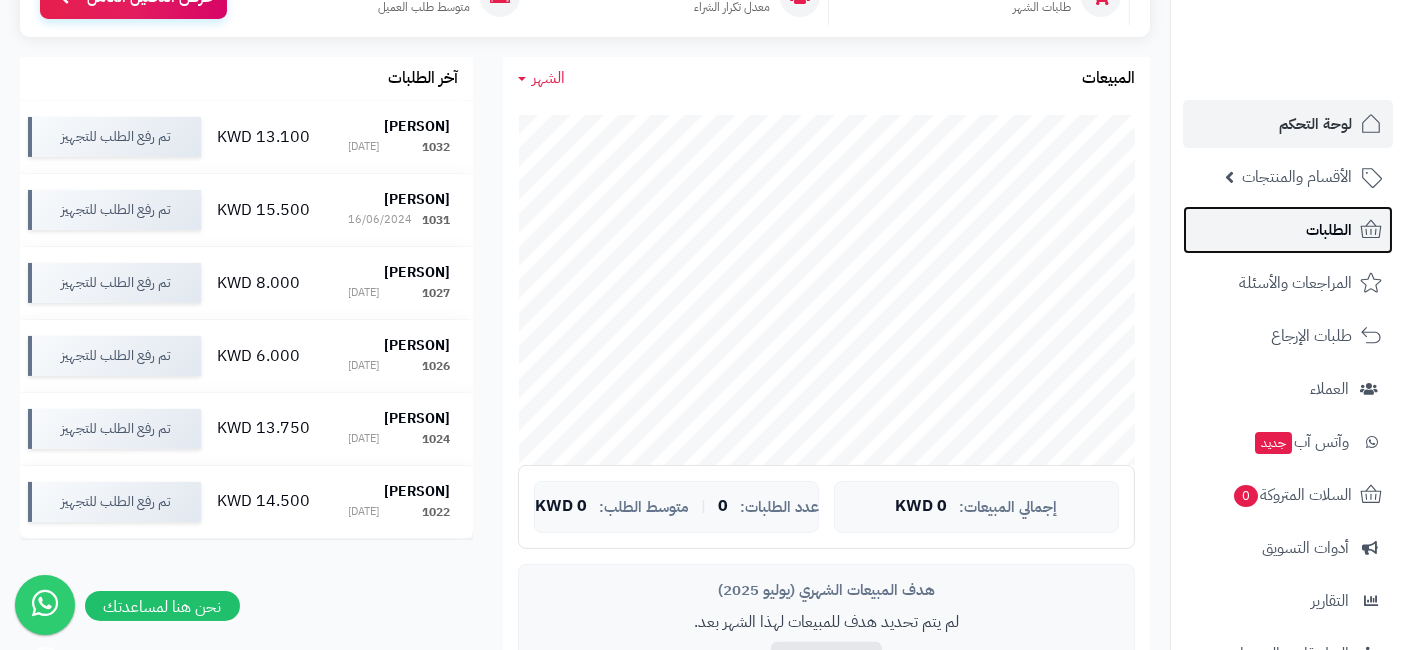 click on "الطلبات" at bounding box center (1329, 230) 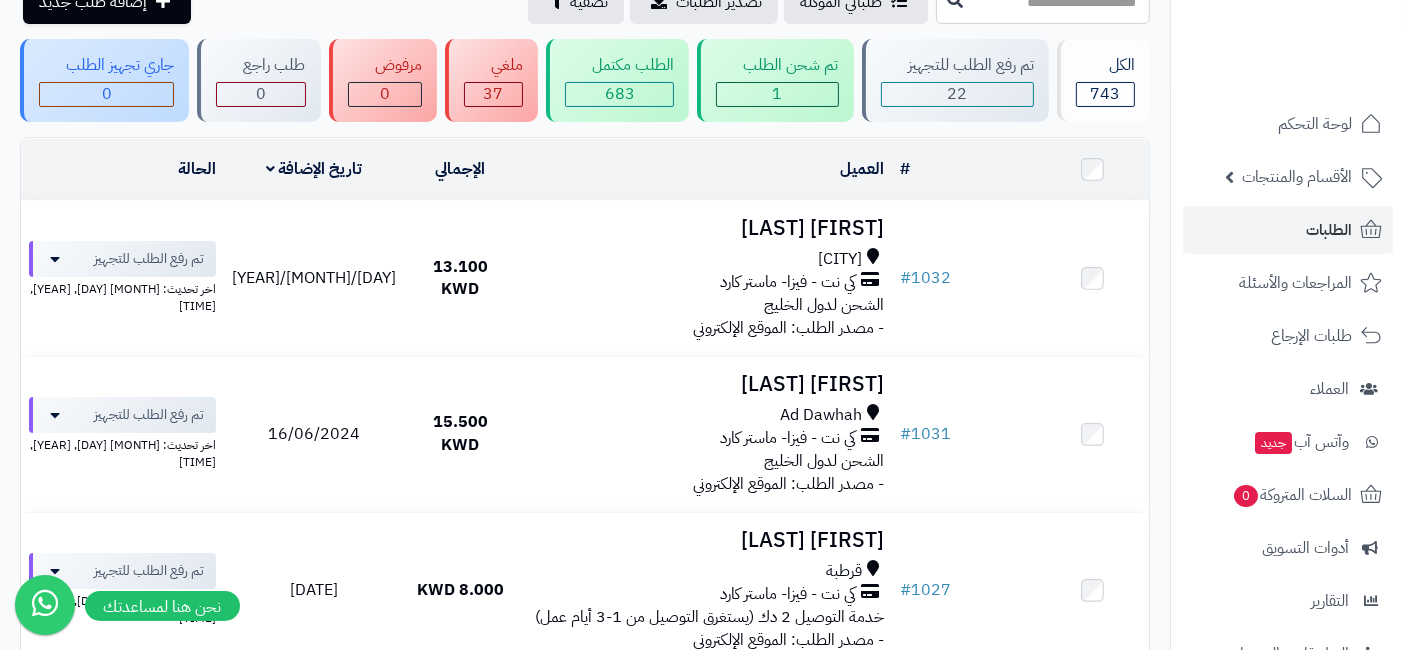 scroll, scrollTop: 0, scrollLeft: 0, axis: both 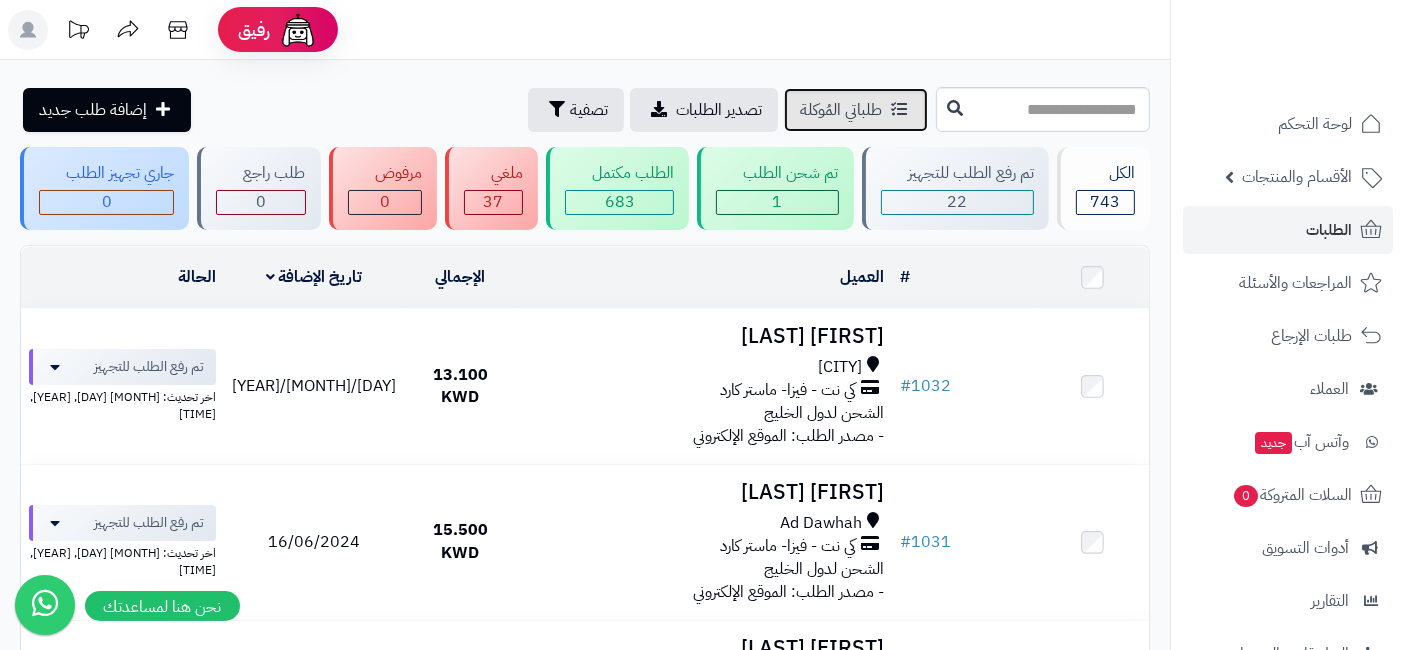 click on "طلباتي المُوكلة" at bounding box center (841, 110) 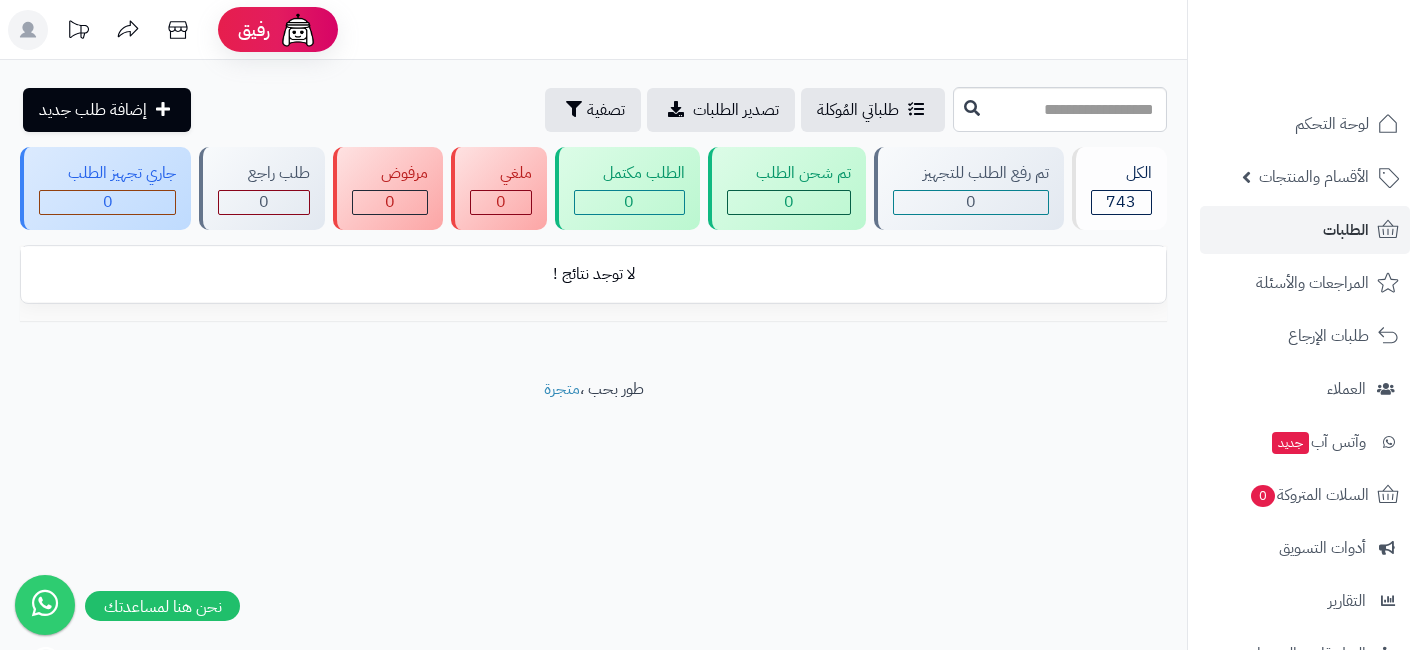scroll, scrollTop: 0, scrollLeft: 0, axis: both 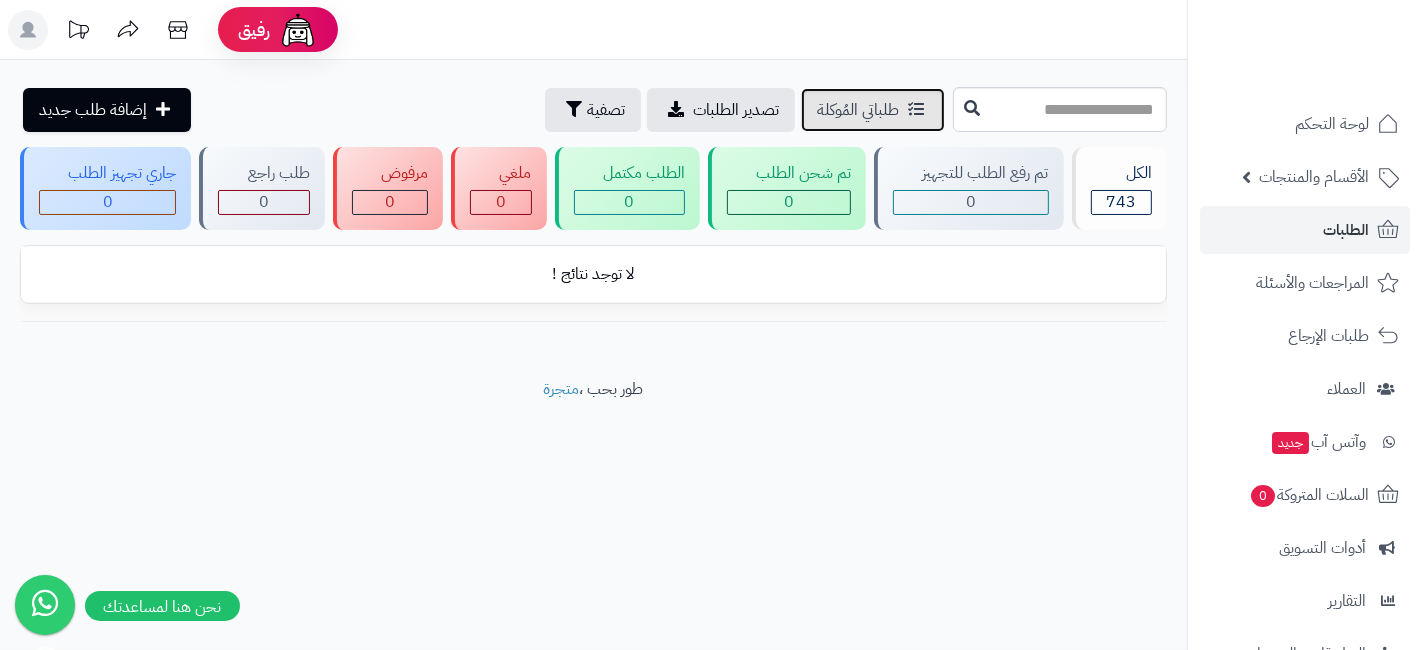 click on "طلباتي المُوكلة" at bounding box center [873, 110] 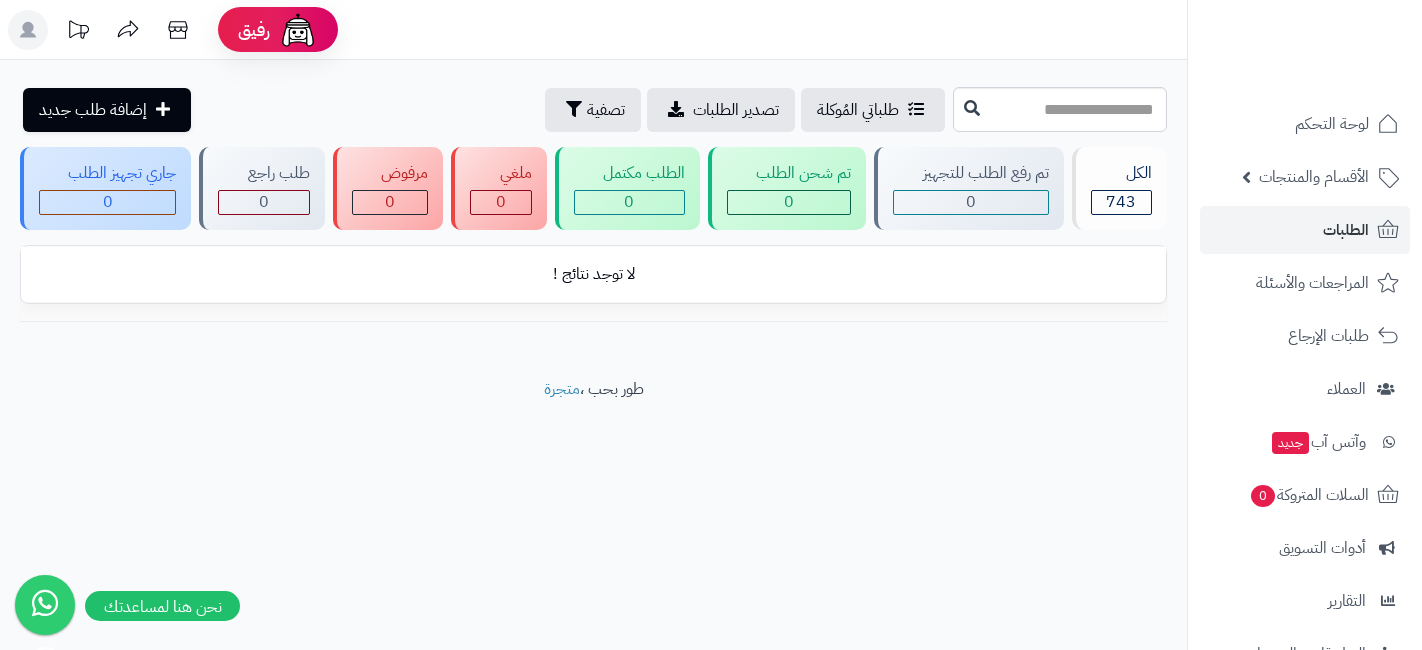 scroll, scrollTop: 0, scrollLeft: 0, axis: both 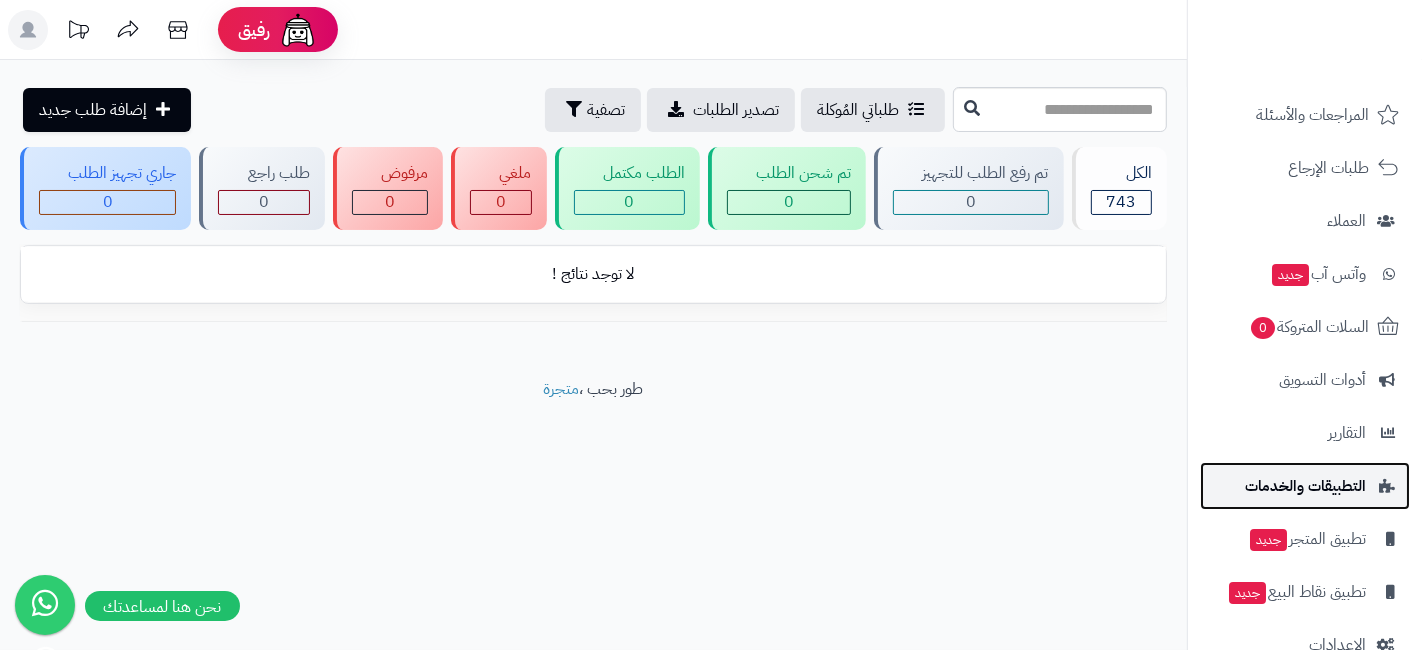 click on "التطبيقات والخدمات" at bounding box center (1305, 486) 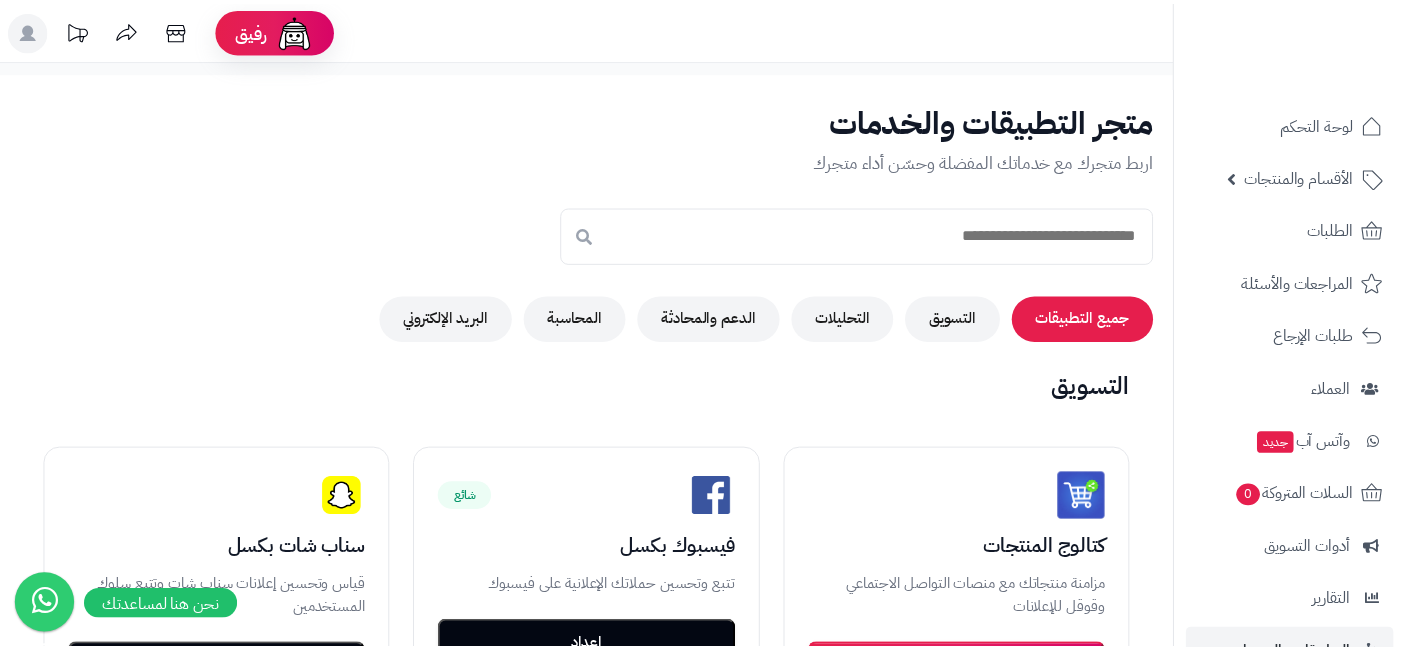 scroll, scrollTop: 0, scrollLeft: 0, axis: both 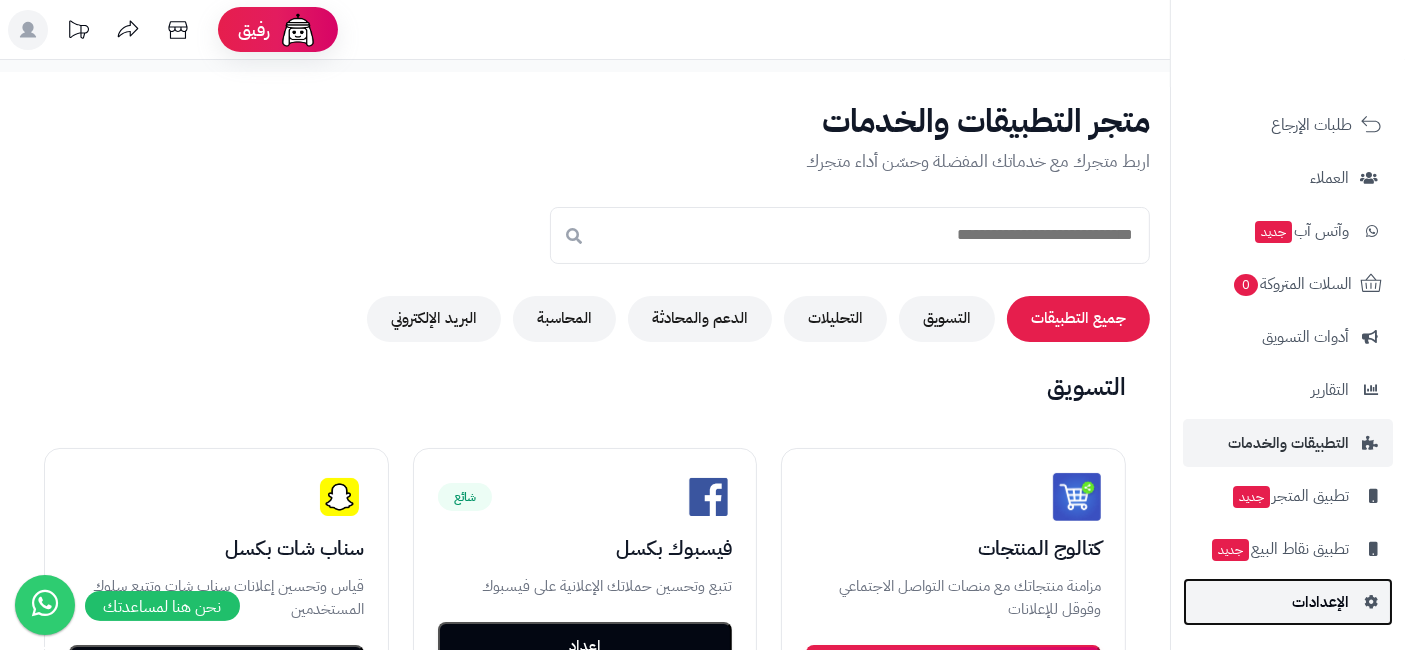 click on "الإعدادات" at bounding box center [1320, 602] 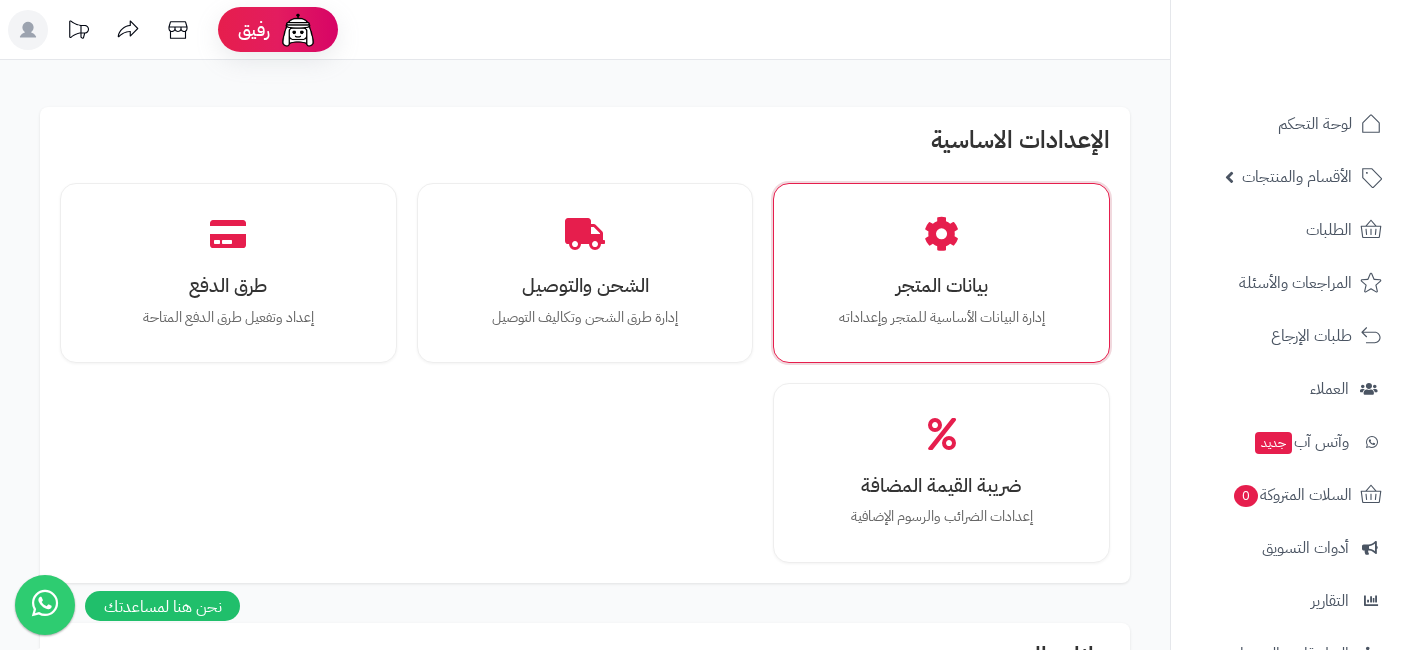 scroll, scrollTop: 0, scrollLeft: 0, axis: both 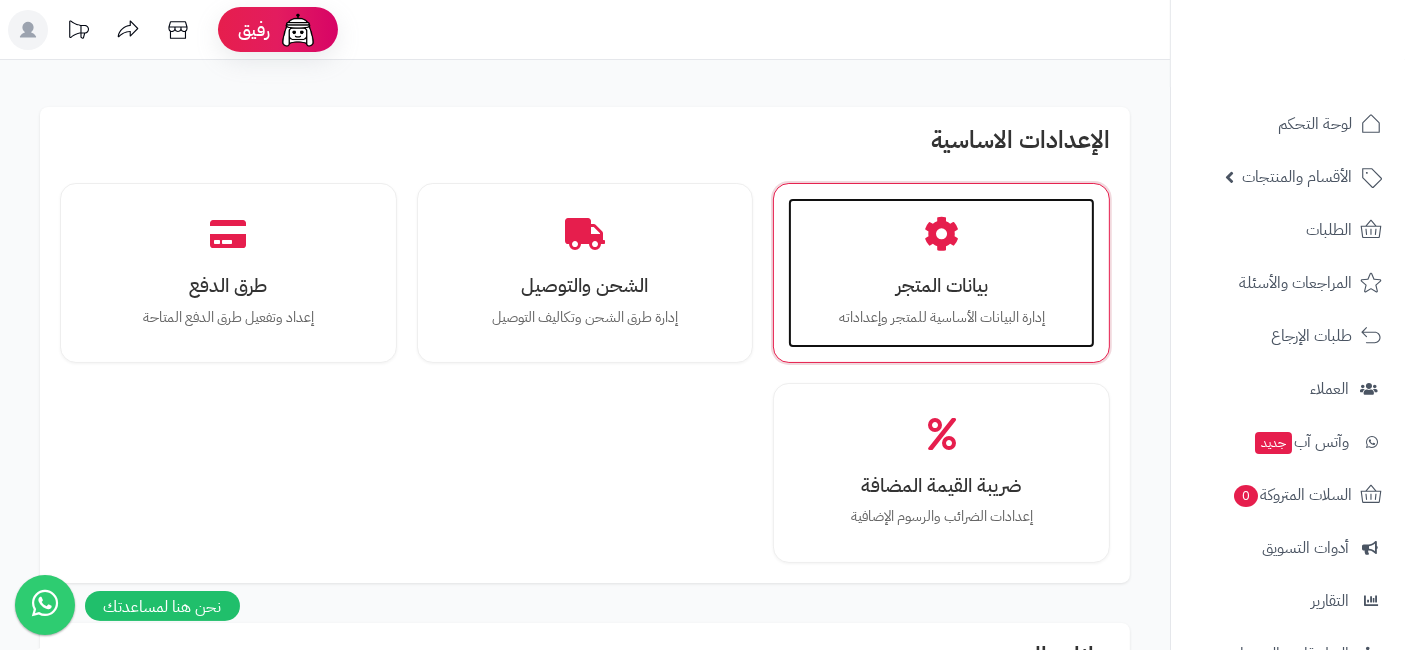 click on "بيانات المتجر" at bounding box center [941, 285] 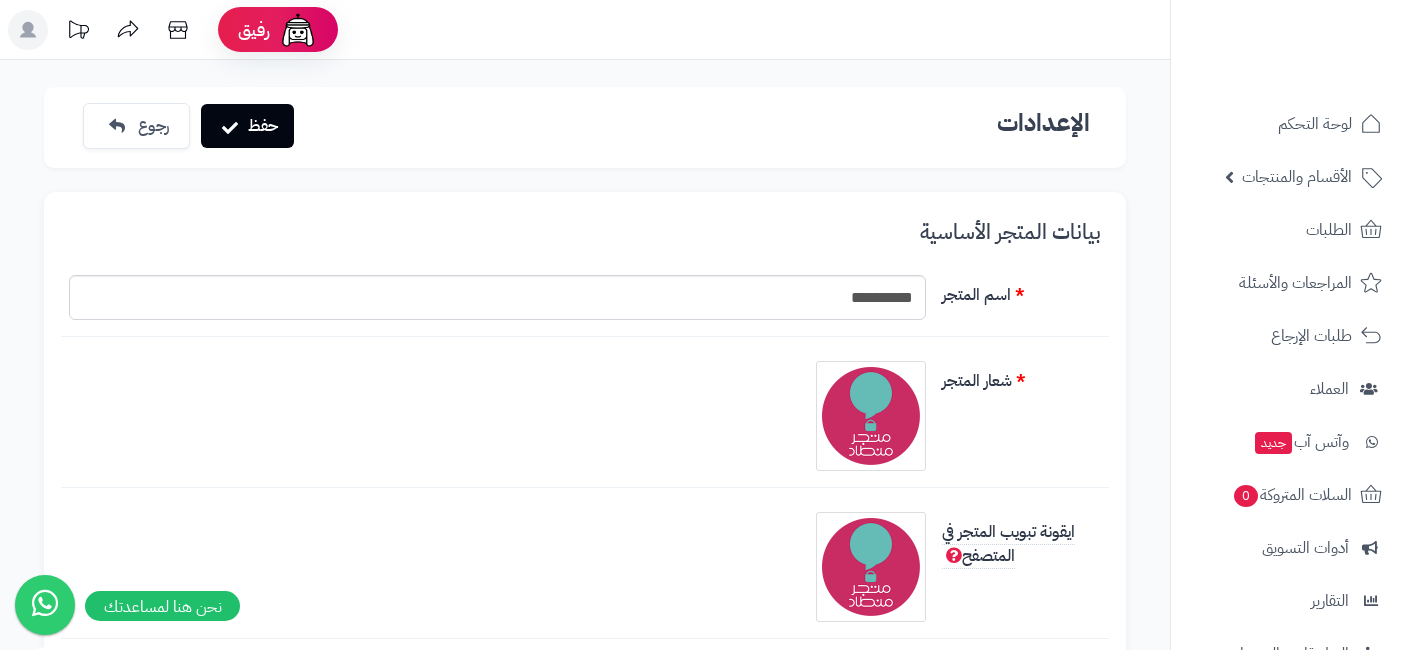 scroll, scrollTop: 0, scrollLeft: 0, axis: both 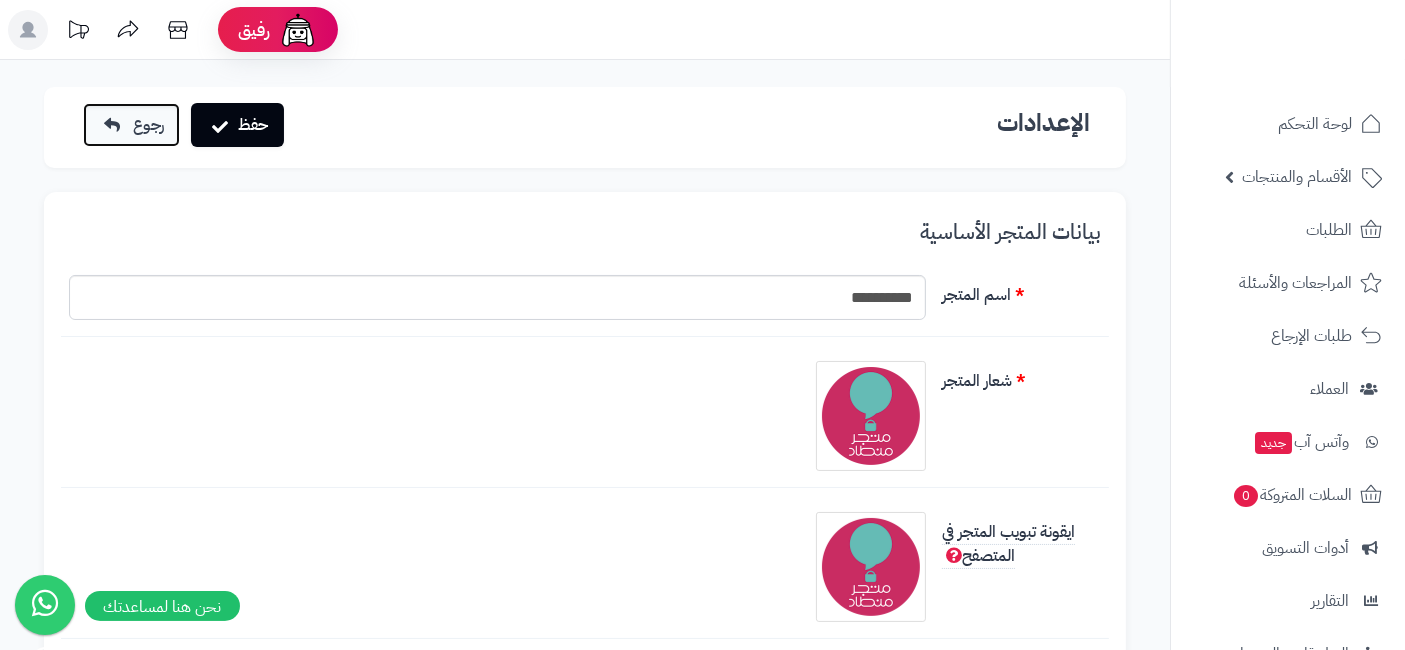 click on "رجوع" at bounding box center [148, 125] 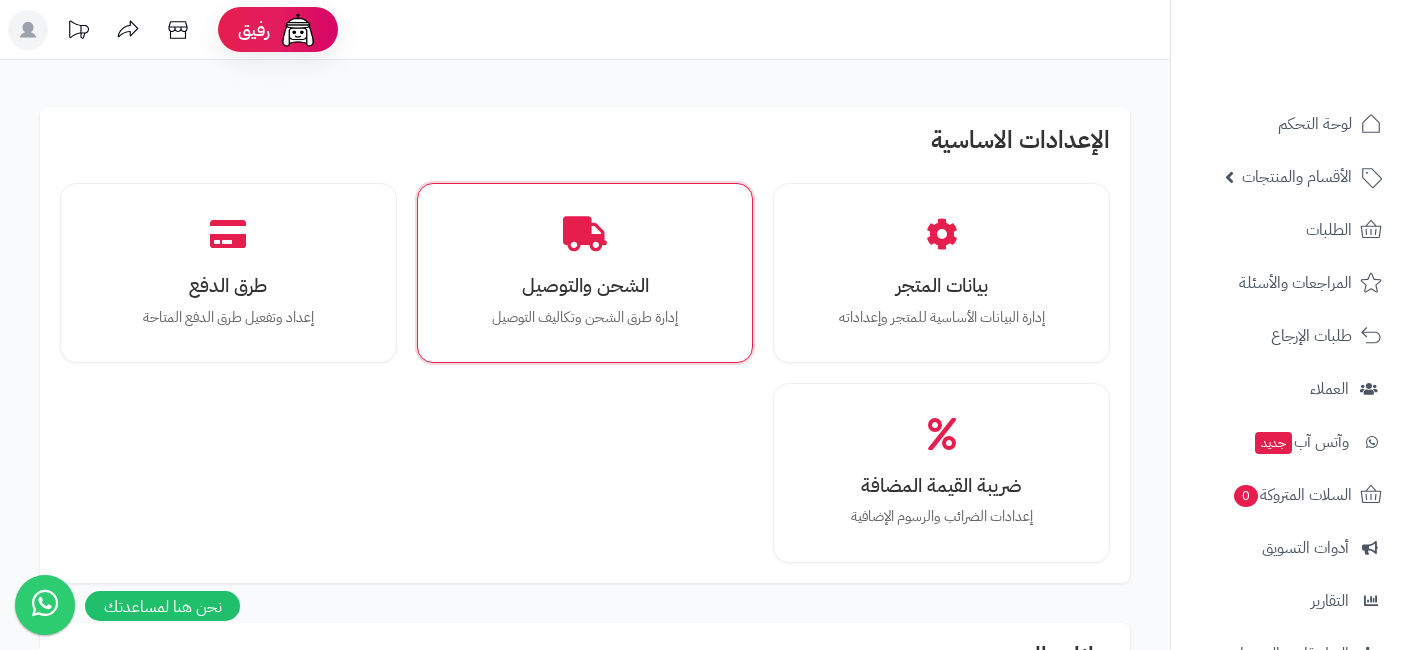 scroll, scrollTop: 0, scrollLeft: 0, axis: both 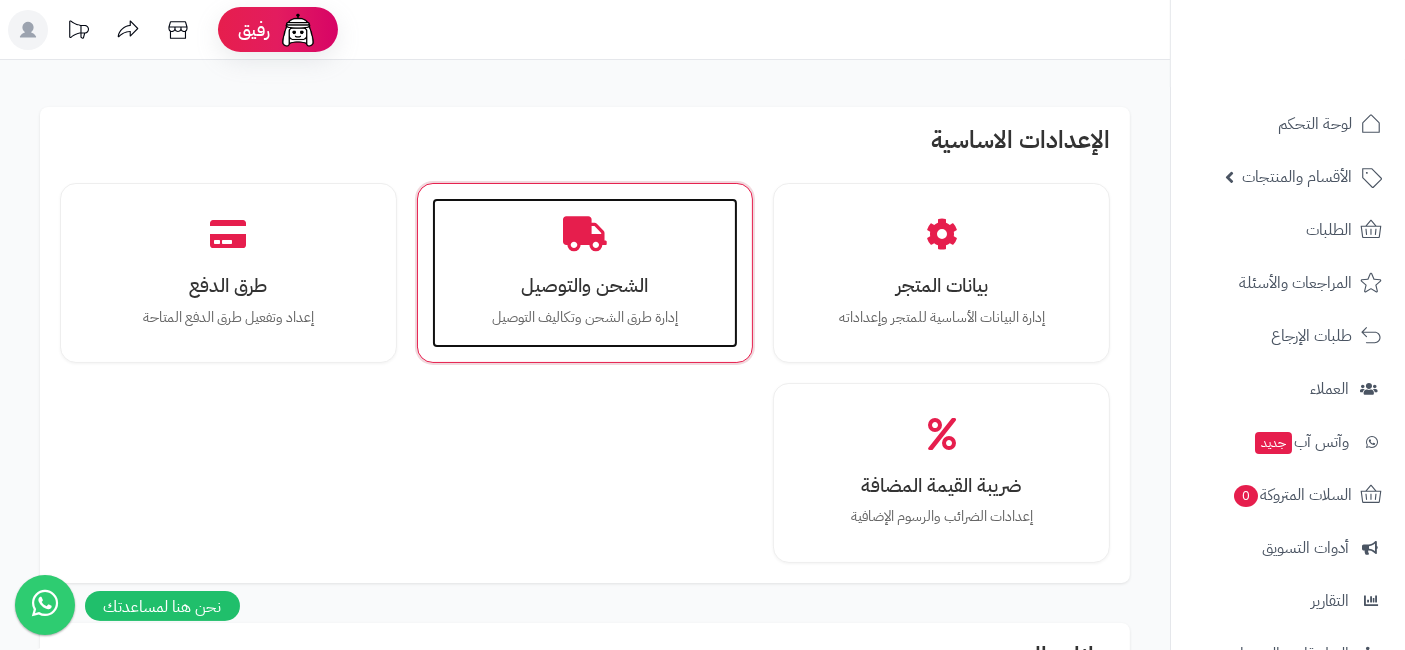 click on "الشحن والتوصيل إدارة طرق الشحن وتكاليف التوصيل" at bounding box center (585, 273) 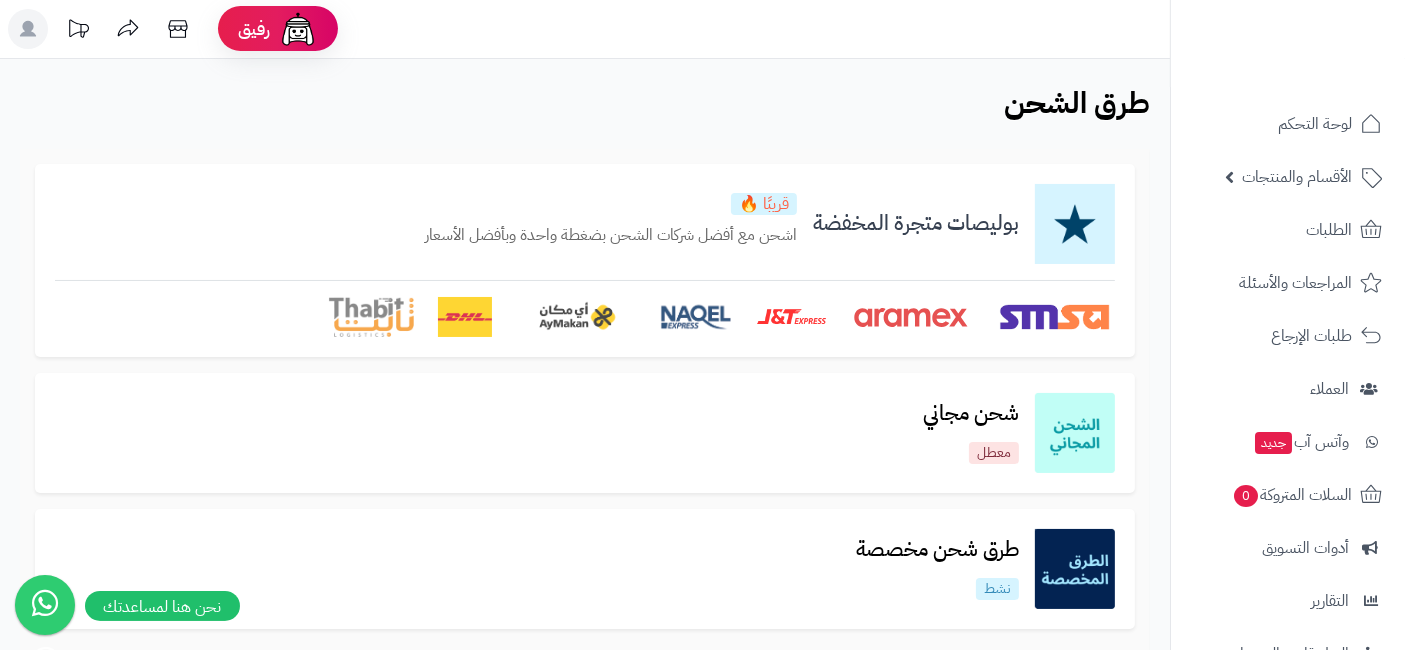 scroll, scrollTop: 0, scrollLeft: 0, axis: both 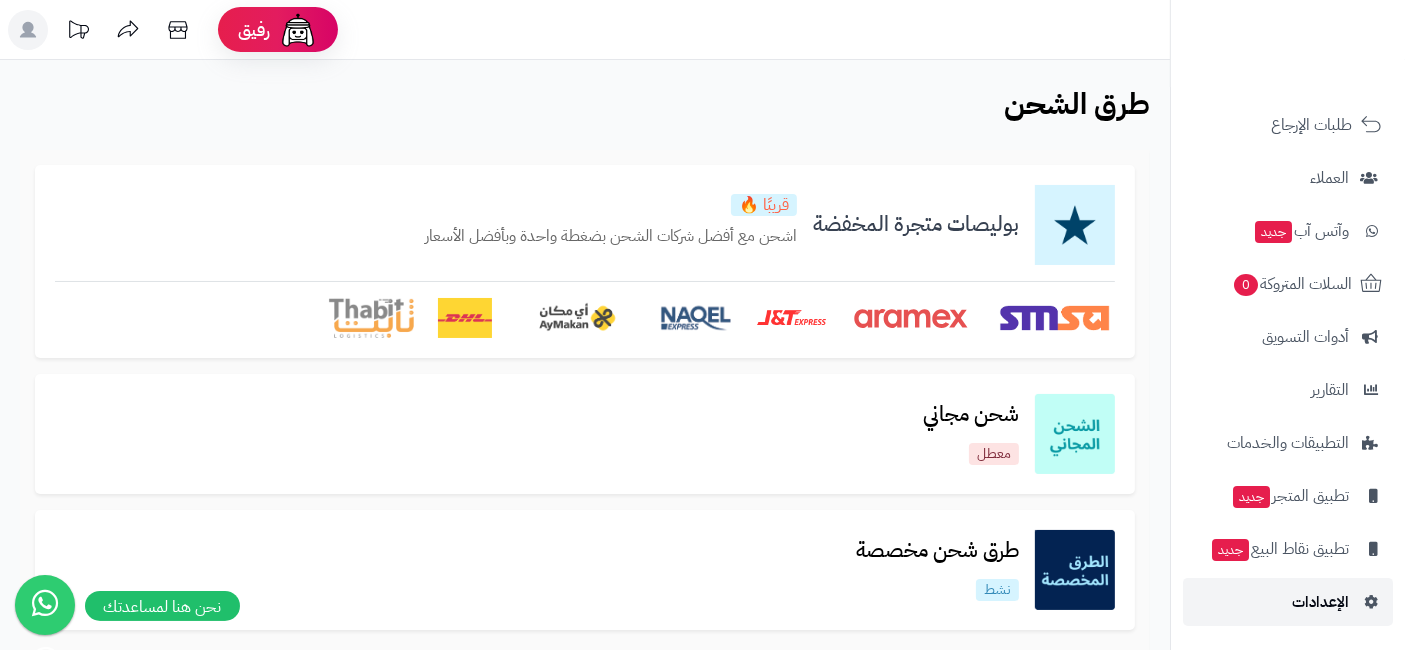 click on "الإعدادات" at bounding box center (1320, 602) 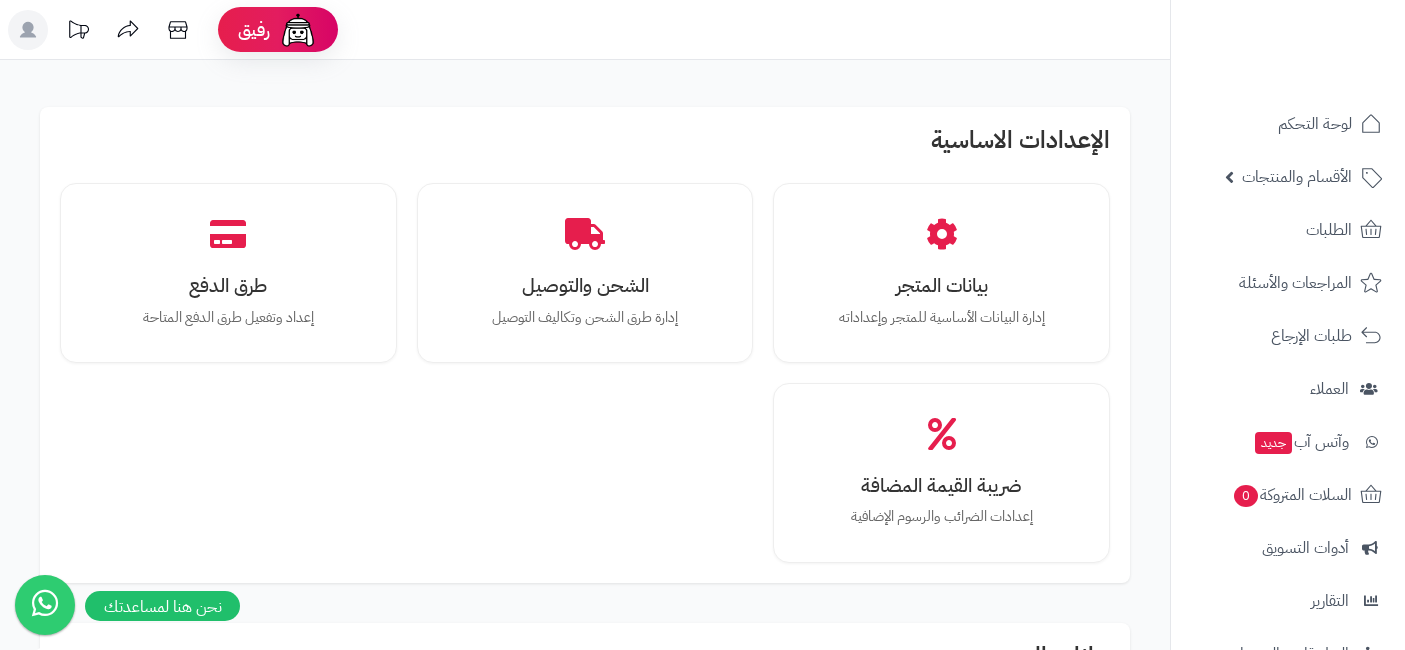 scroll, scrollTop: 0, scrollLeft: 0, axis: both 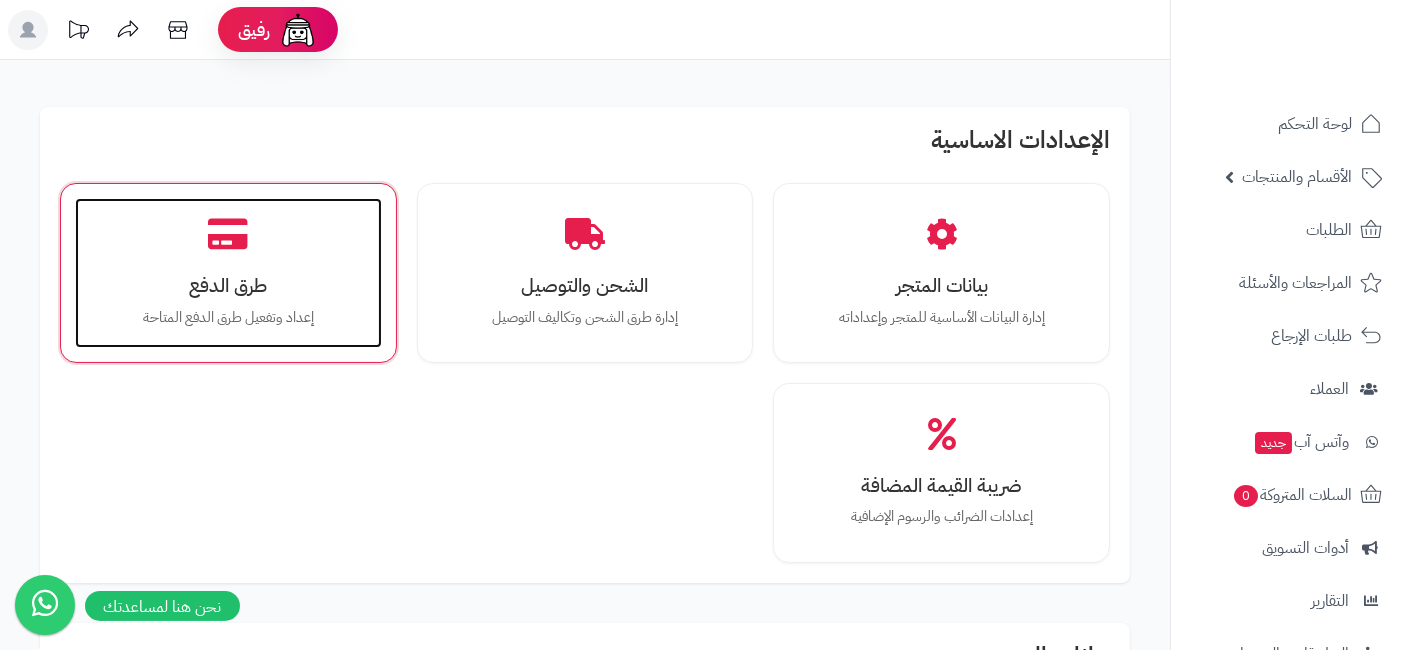 click on "طرق الدفع" at bounding box center (228, 285) 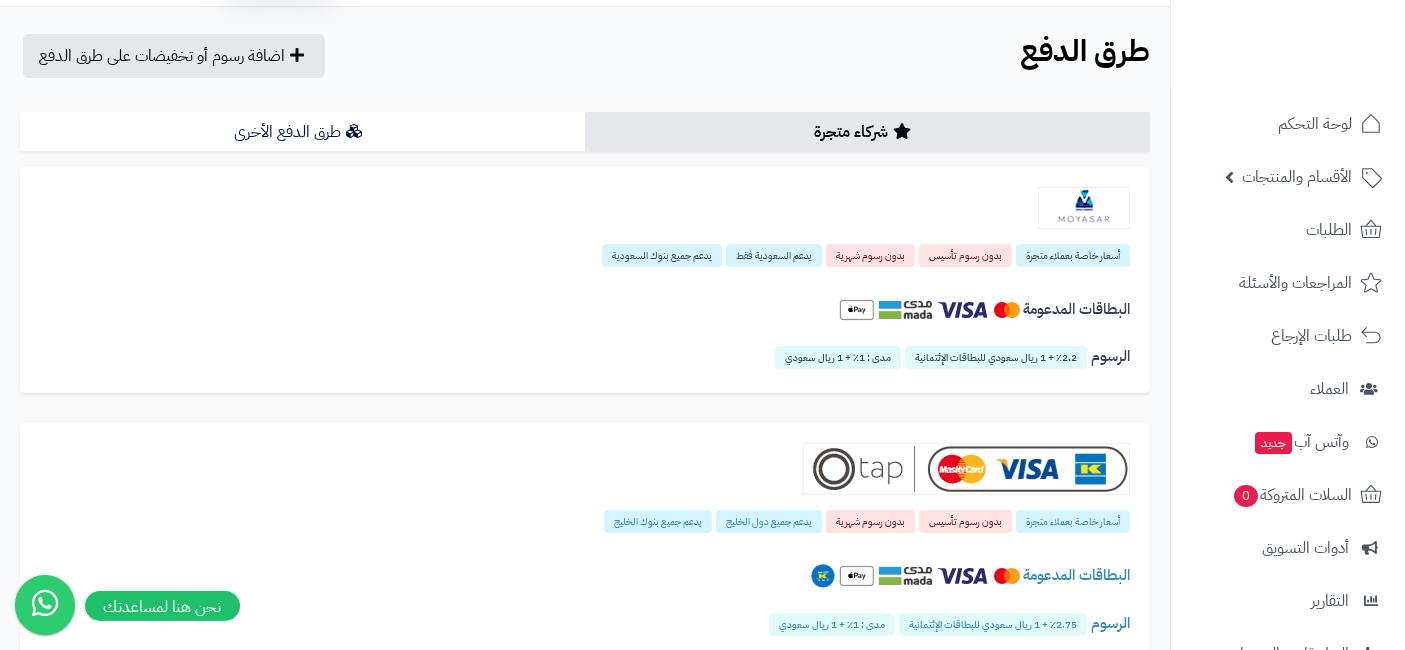 scroll, scrollTop: 0, scrollLeft: 0, axis: both 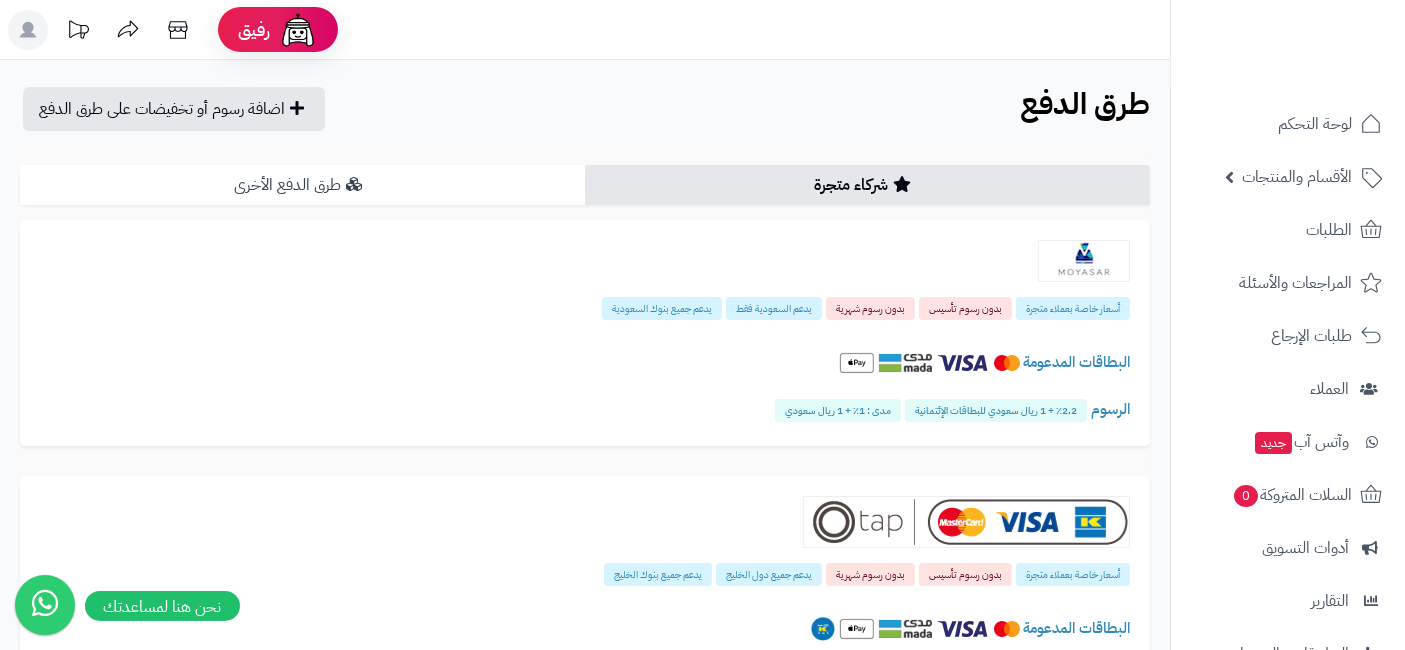click on "طرق الدفع الأخرى" at bounding box center (302, 185) 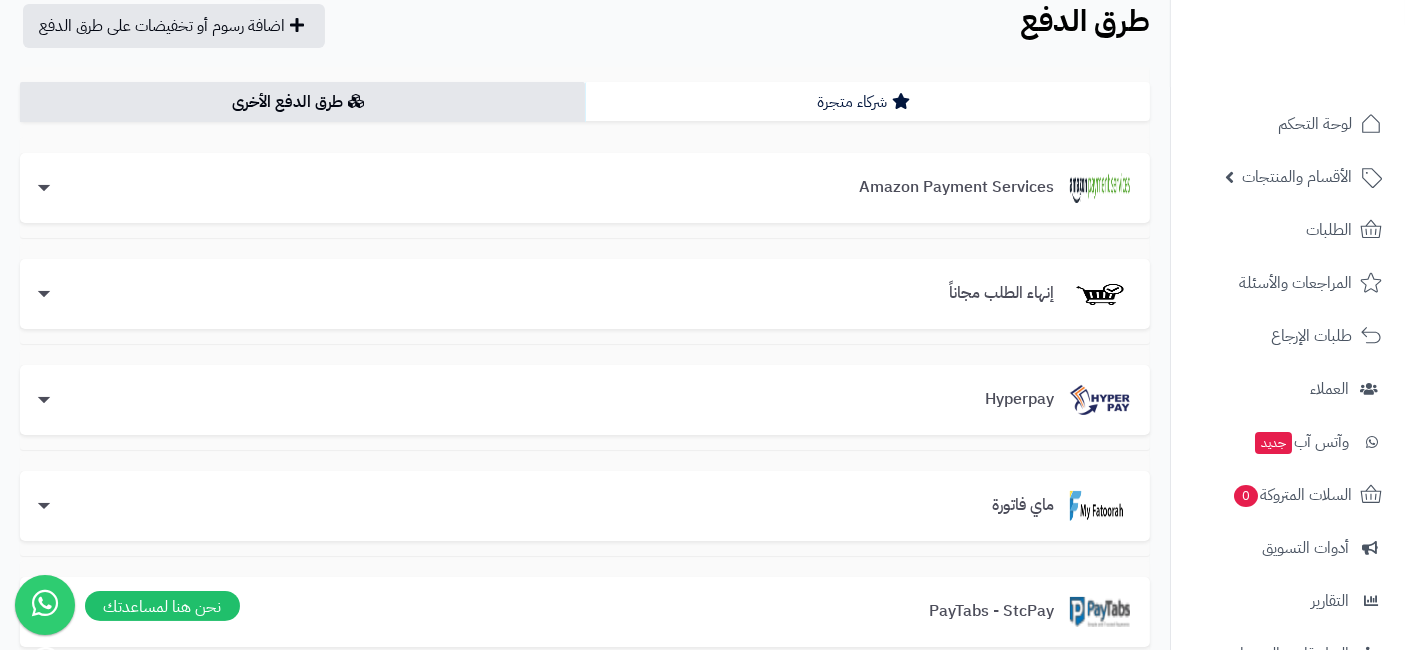 scroll, scrollTop: 28, scrollLeft: 0, axis: vertical 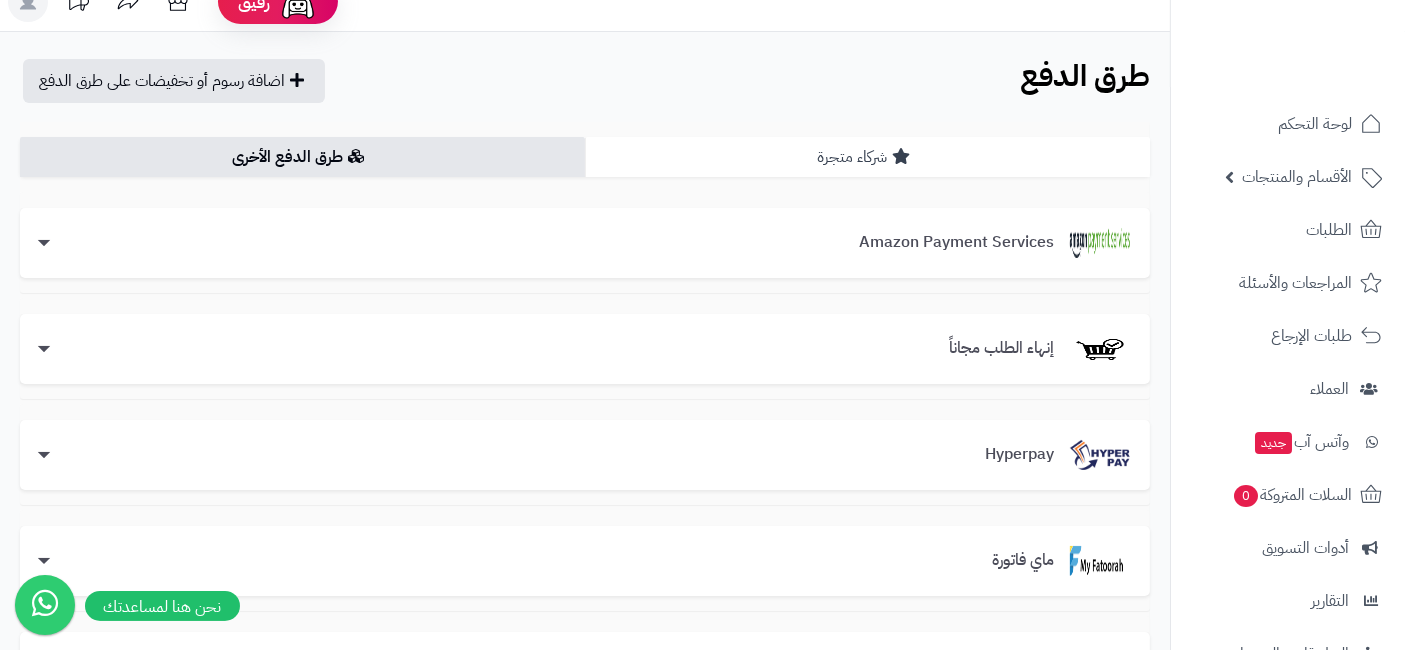 click on "شركاء متجرة" at bounding box center (867, 157) 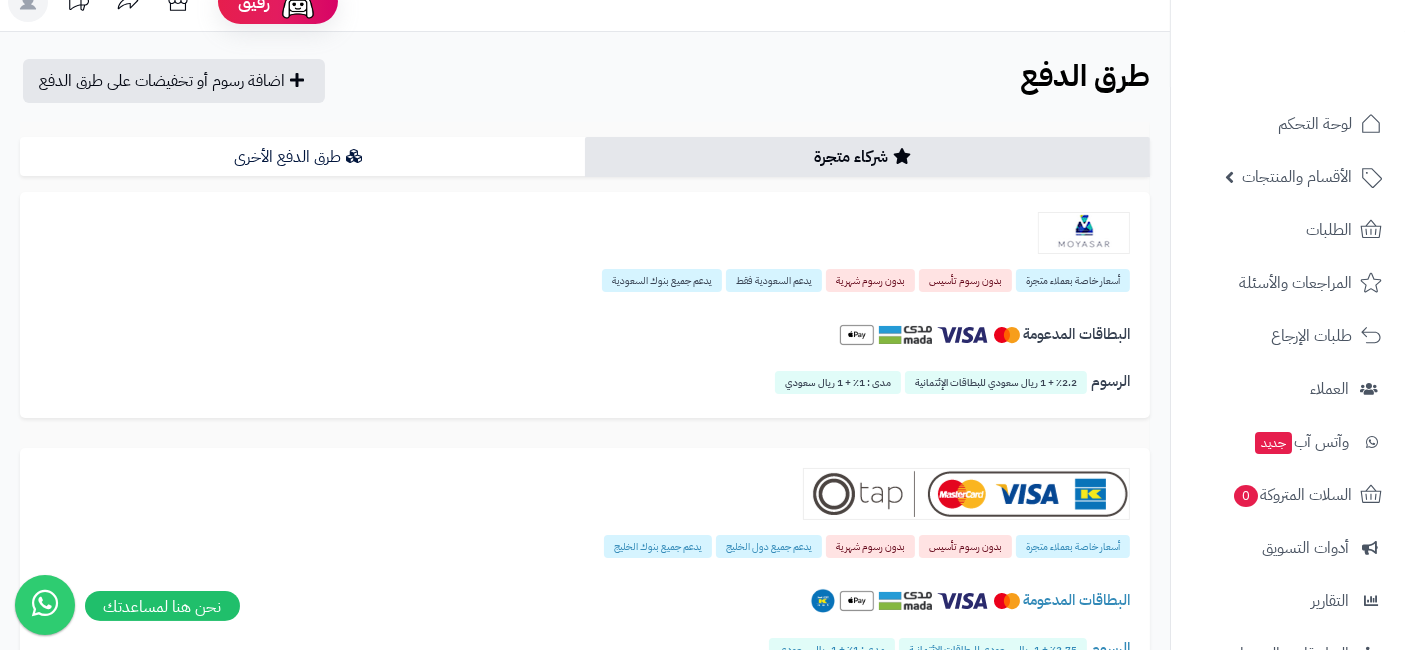 scroll, scrollTop: 219, scrollLeft: 0, axis: vertical 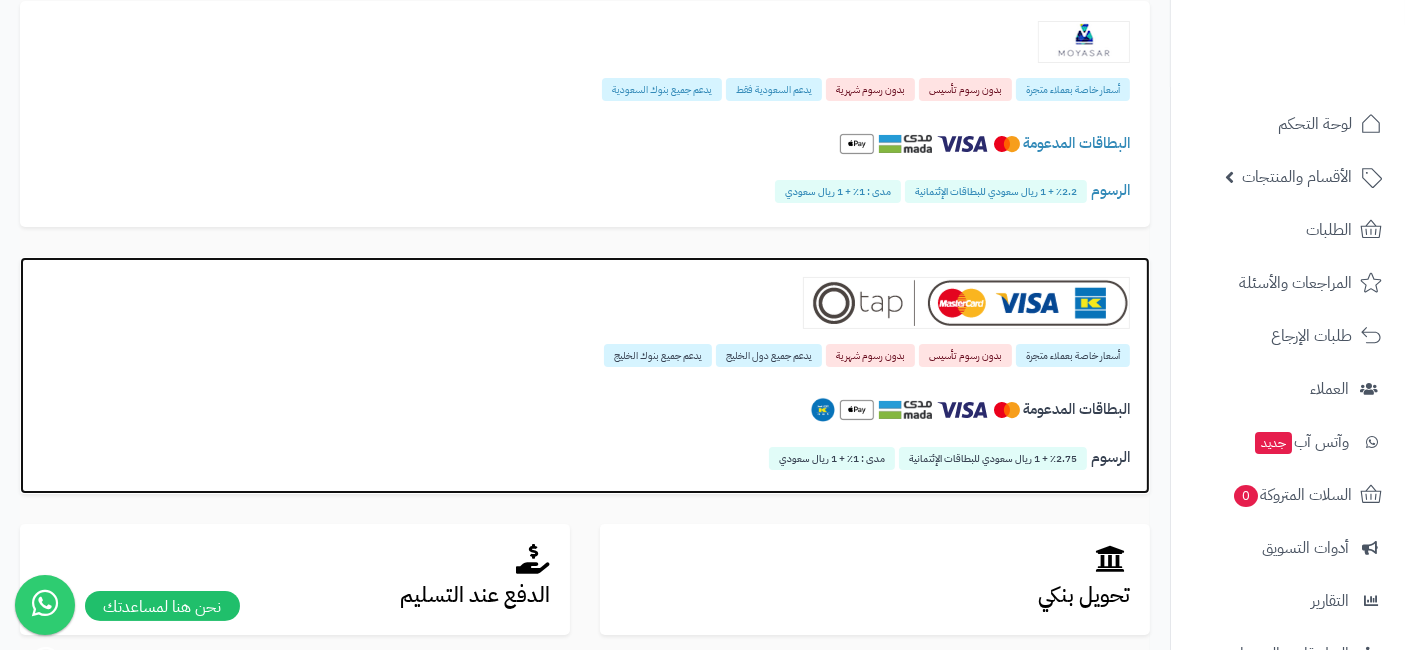 click on "أسعار خاصة بعملاء متجرة
بدون رسوم تأسيس
بدون رسوم شهرية
يدعم جميع دول الخليج
يدعم جميع بنوك الخليج
البطاقات المدعومة
الرسوم
2.75٪ + 1 ريال سعودي للبطاقات الإئتمانية
مدى : 1٪ + 1 ريال سعودي" at bounding box center (585, 375) 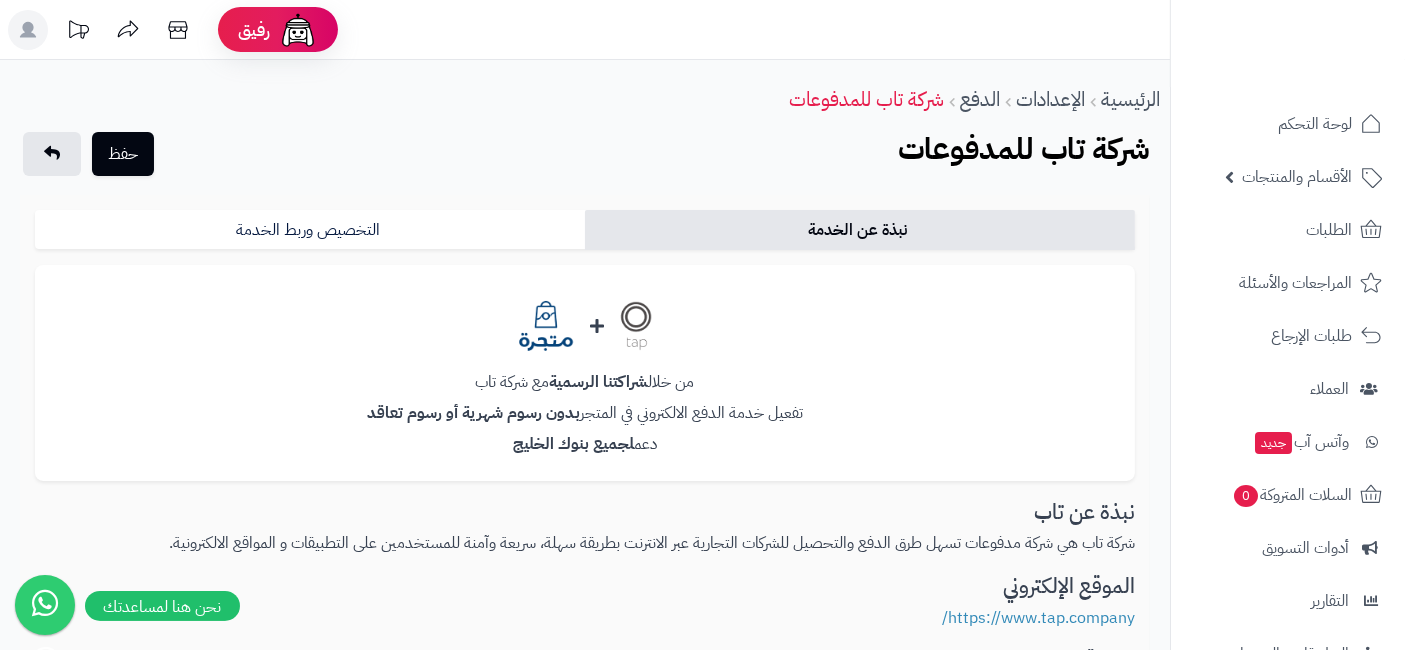 scroll, scrollTop: 101, scrollLeft: 0, axis: vertical 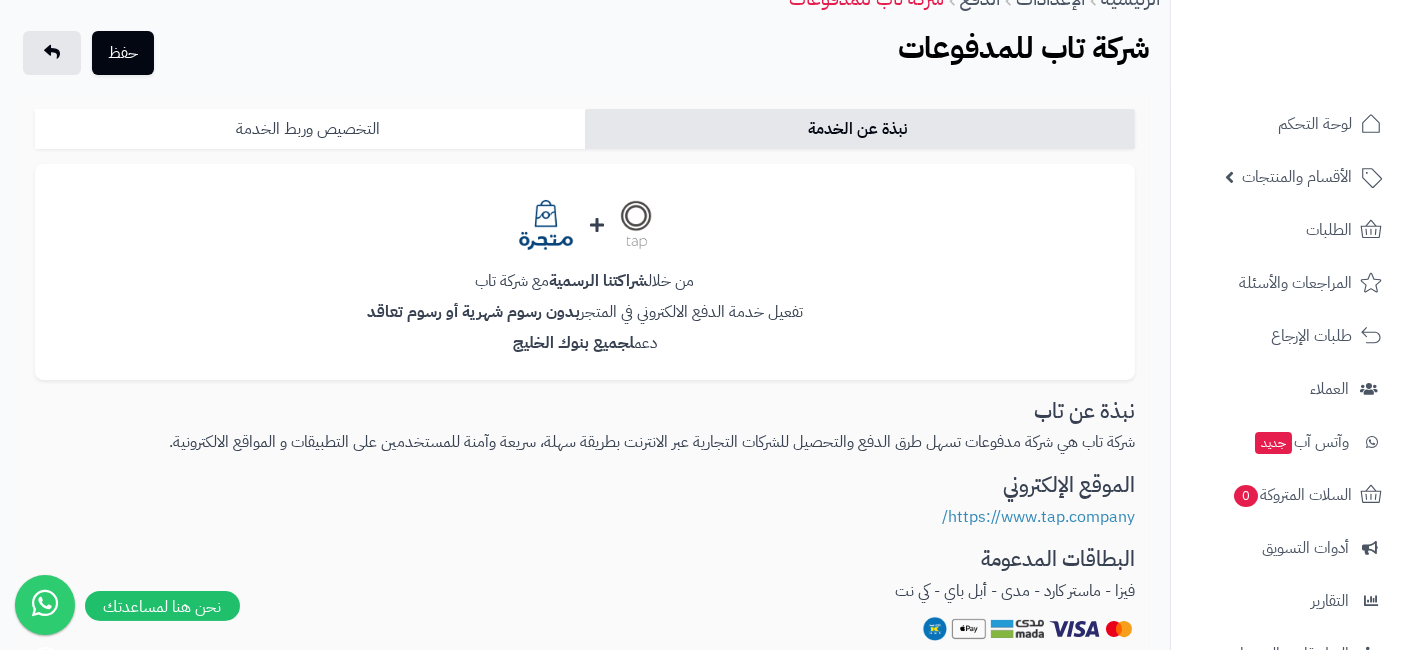 click on "التخصيص وربط الخدمة" at bounding box center (310, 129) 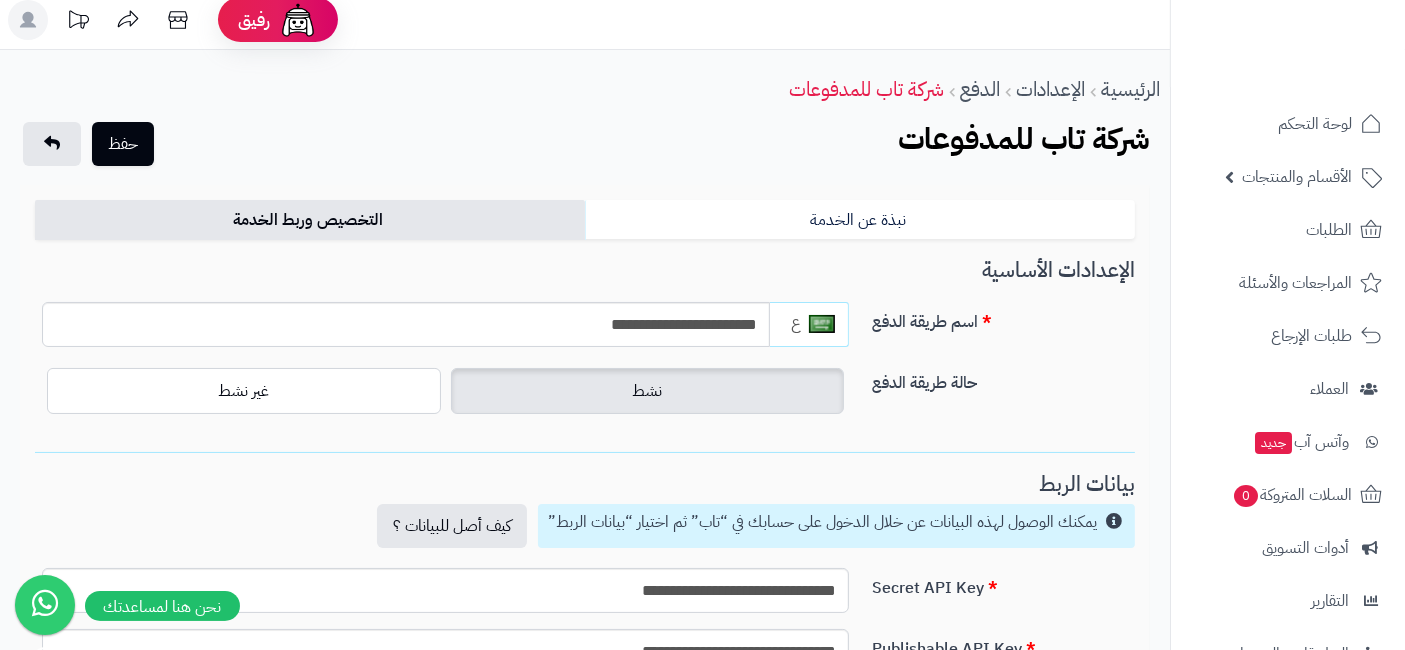 scroll, scrollTop: 0, scrollLeft: 0, axis: both 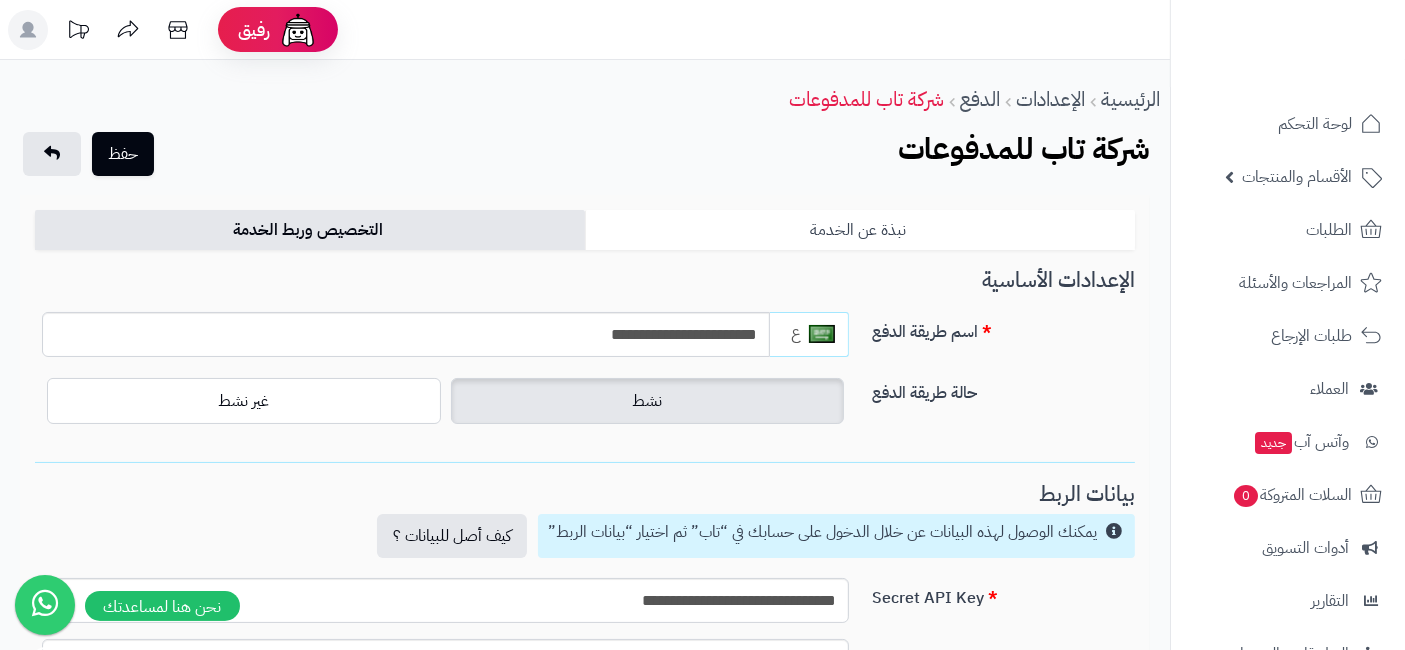 click on "نبذة عن الخدمة" at bounding box center (860, 230) 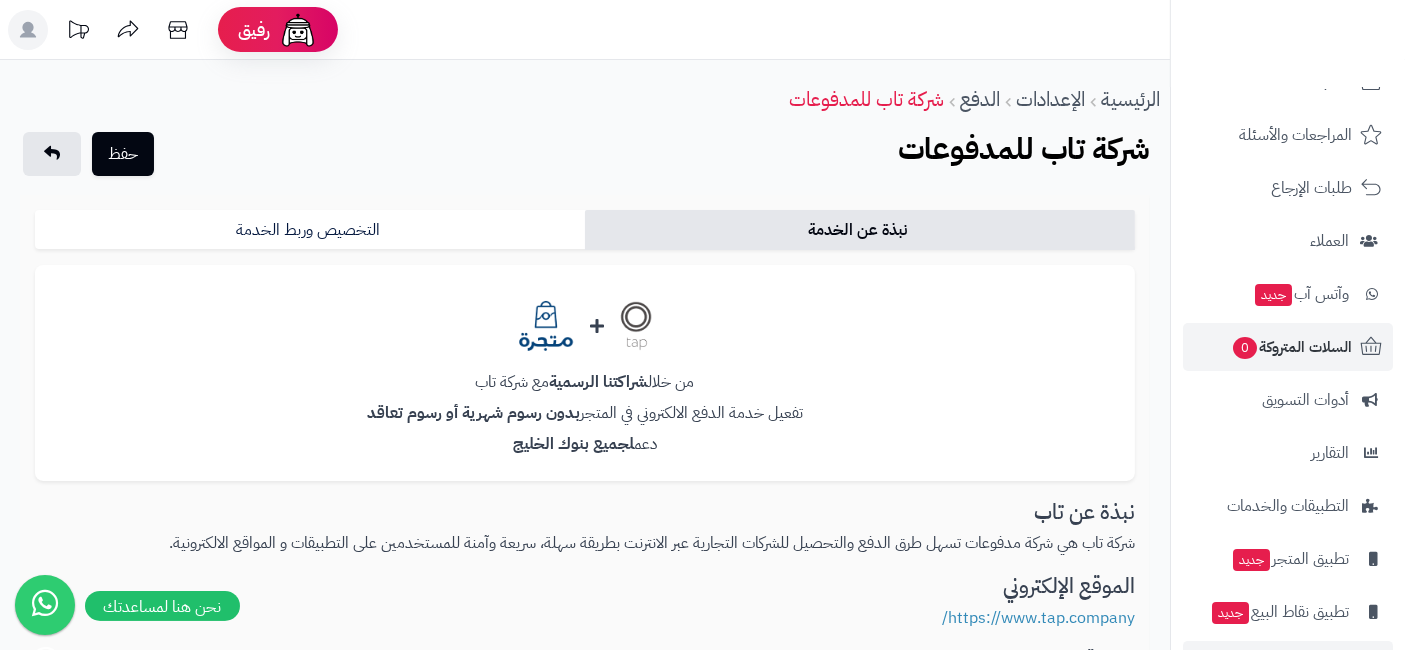 scroll, scrollTop: 211, scrollLeft: 0, axis: vertical 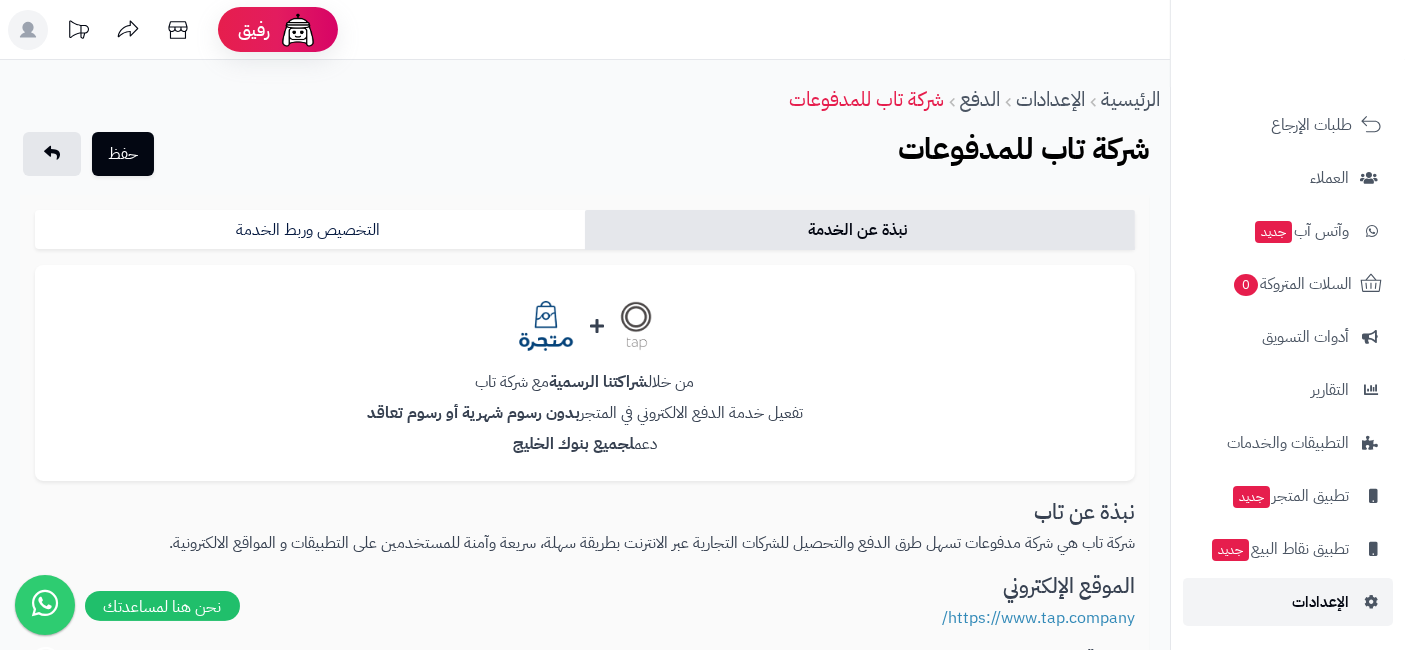 click on "الإعدادات" at bounding box center (1320, 602) 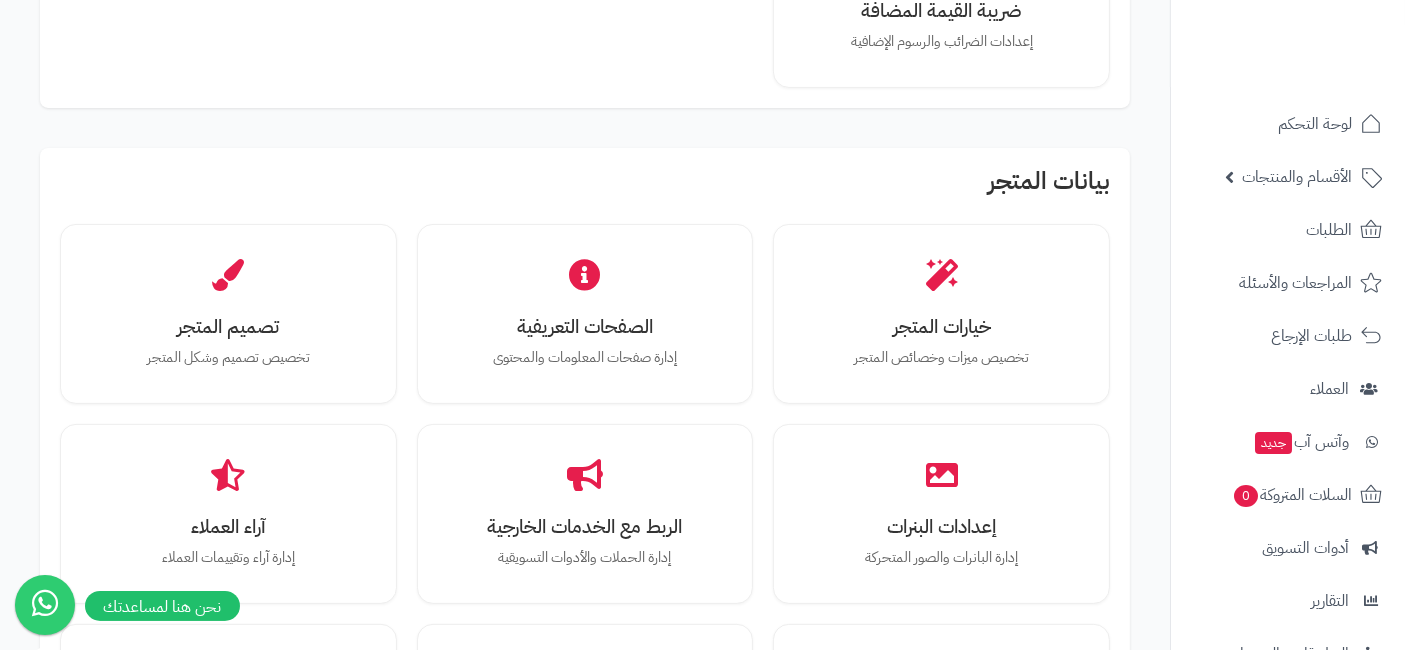 scroll, scrollTop: 488, scrollLeft: 0, axis: vertical 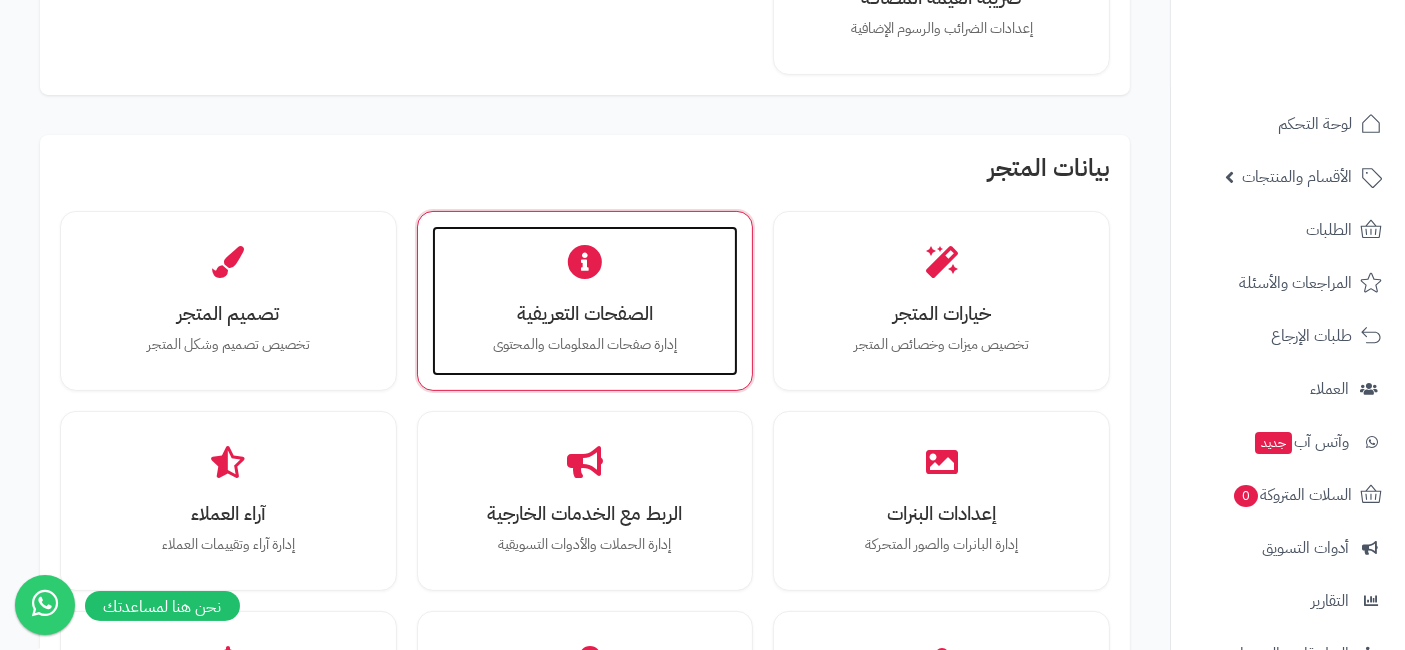 click on "الصفحات التعريفية إدارة صفحات المعلومات والمحتوى" at bounding box center (585, 301) 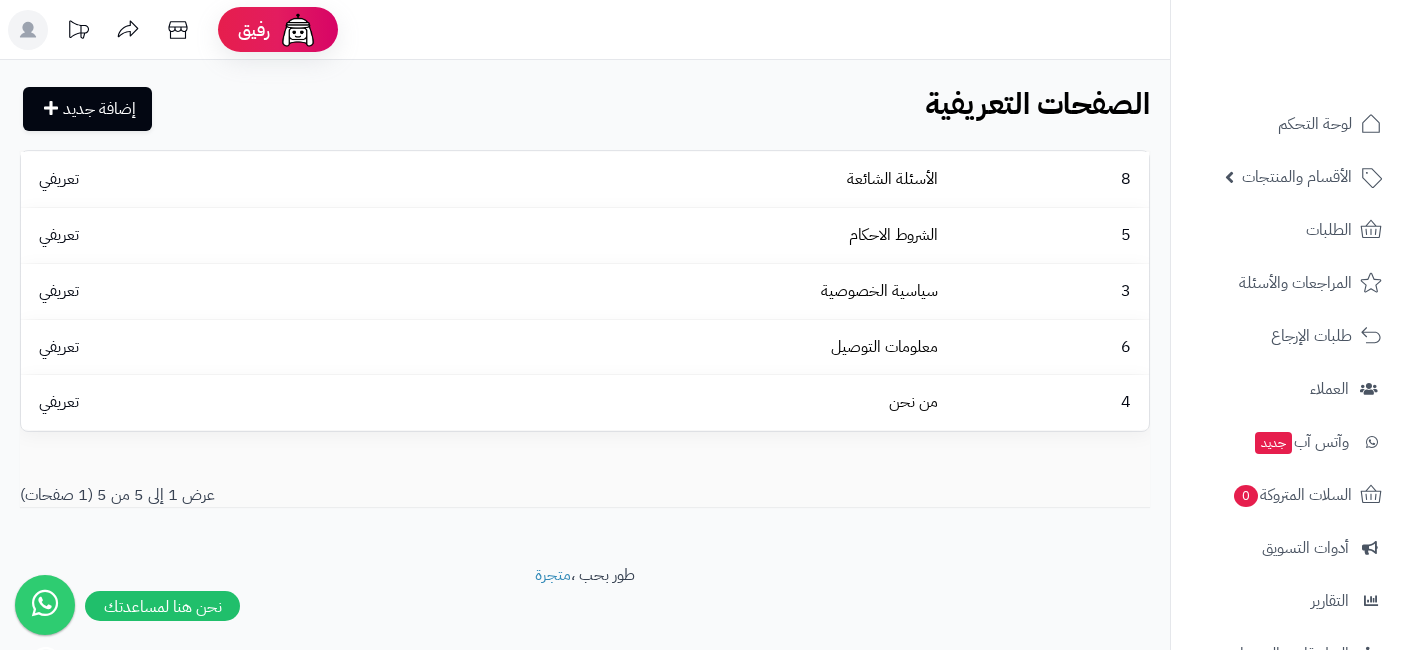 scroll, scrollTop: 0, scrollLeft: 0, axis: both 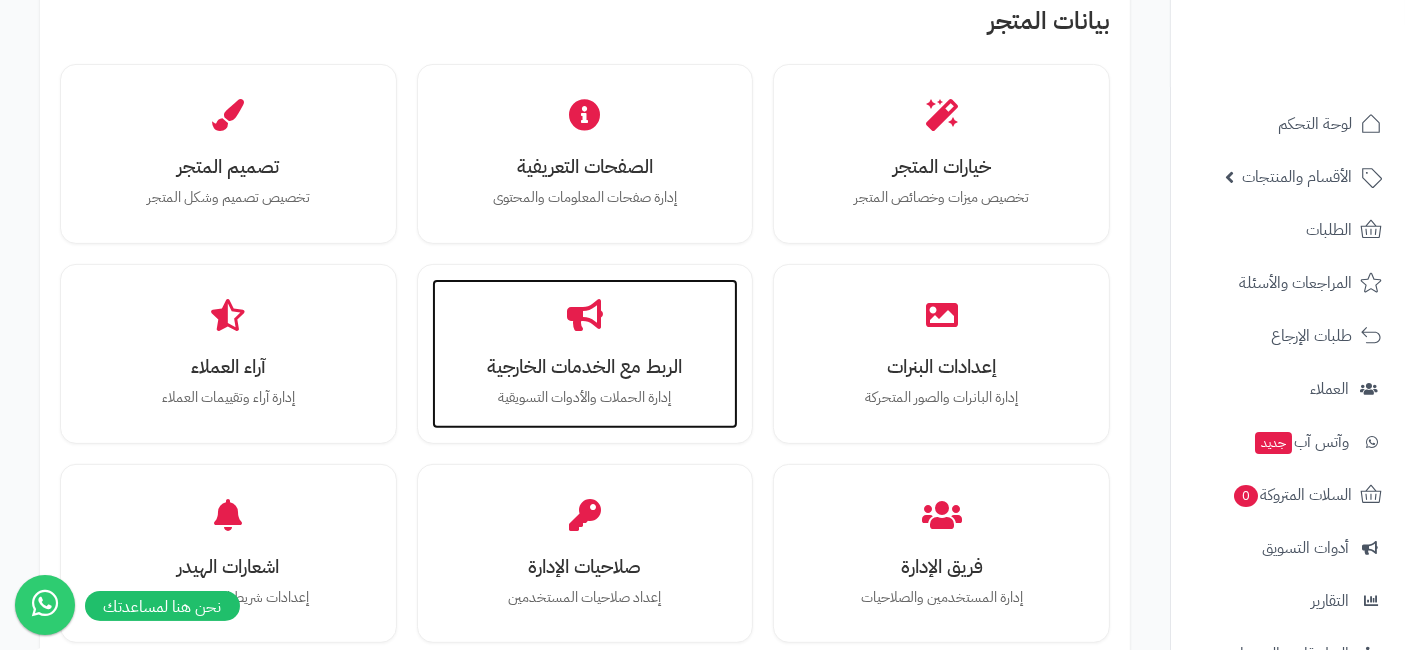 click at bounding box center [585, 315] 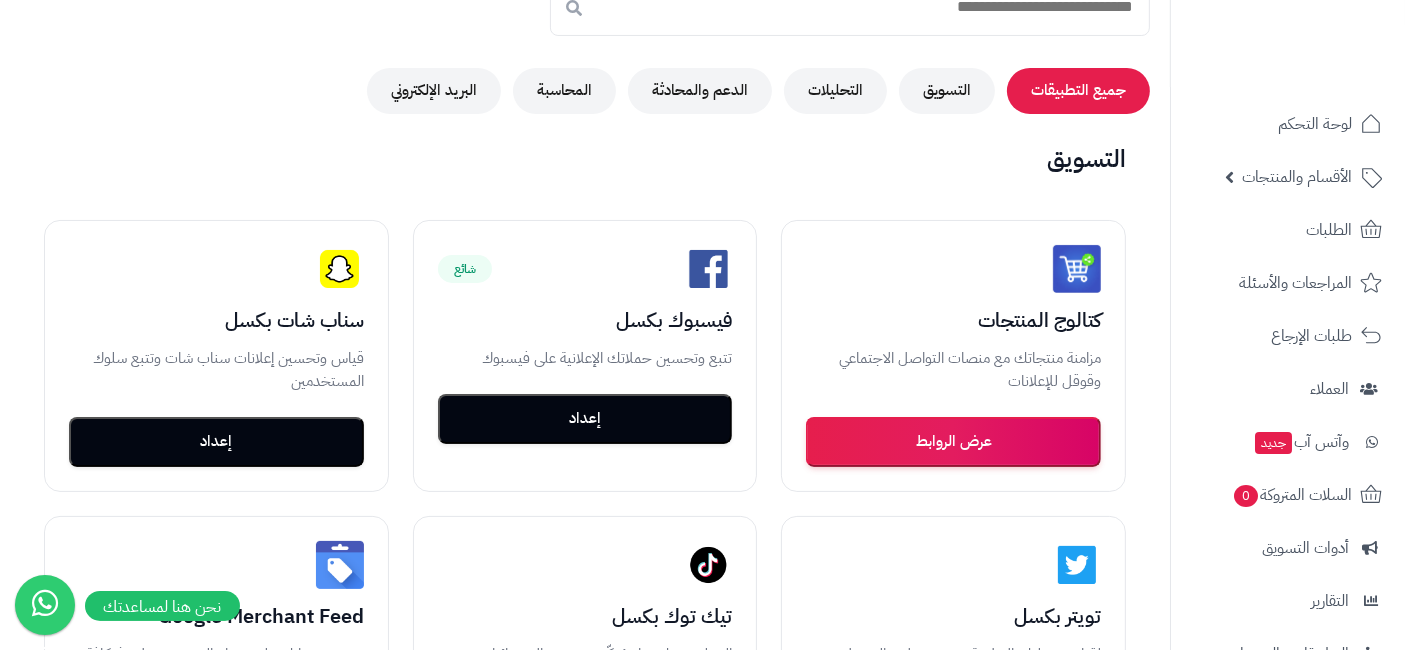 scroll, scrollTop: 0, scrollLeft: 0, axis: both 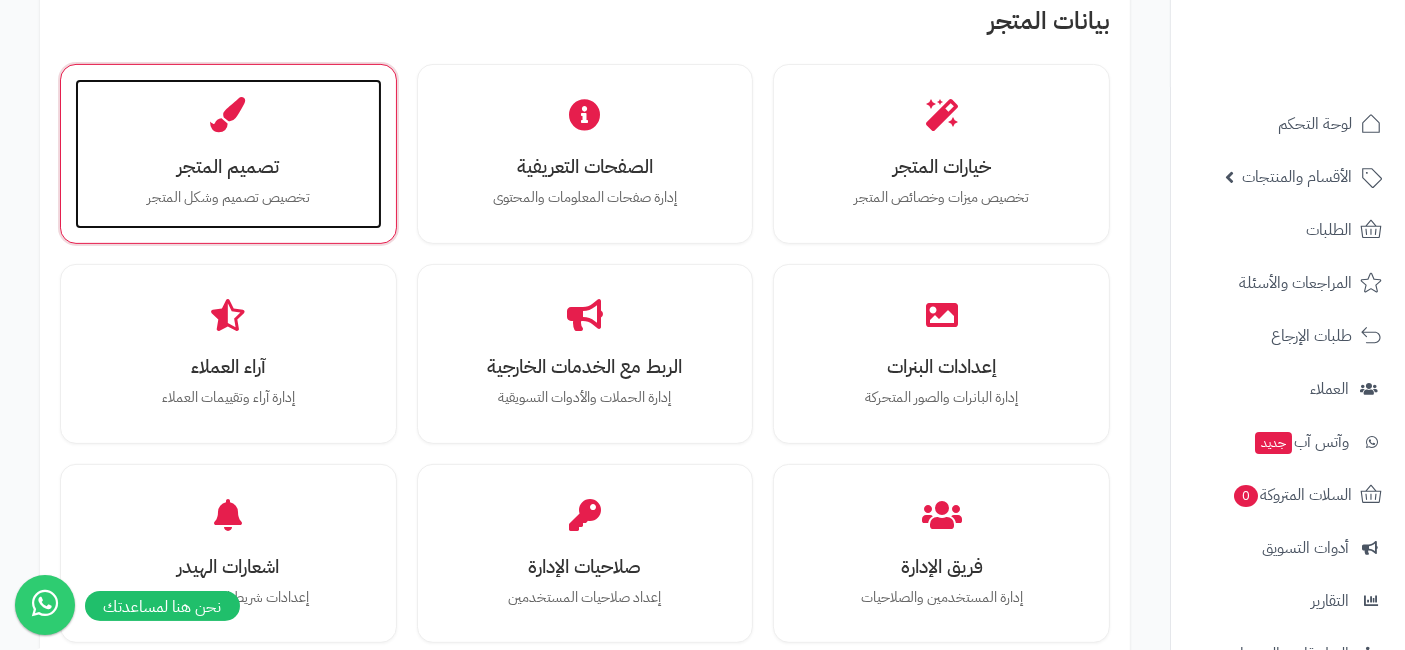 click on "تصميم المتجر" at bounding box center [228, 166] 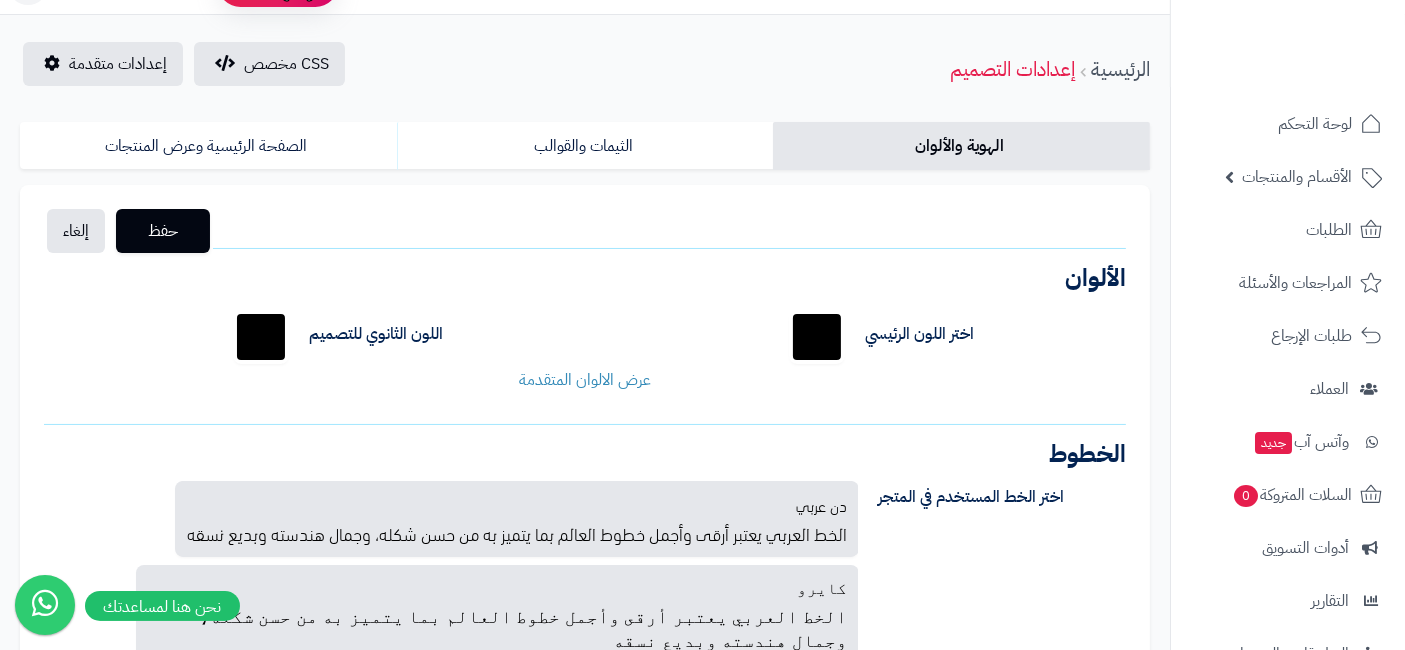 scroll, scrollTop: 43, scrollLeft: 0, axis: vertical 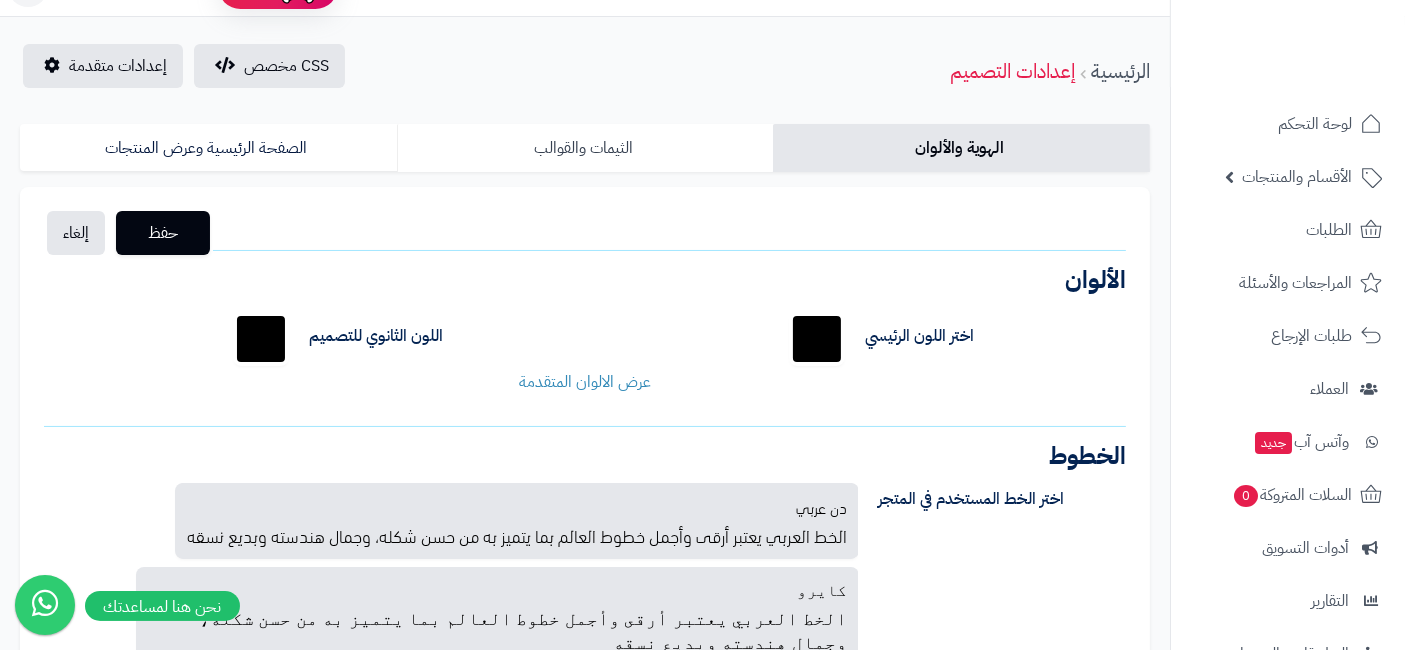 click on "الثيمات والقوالب" at bounding box center [585, 148] 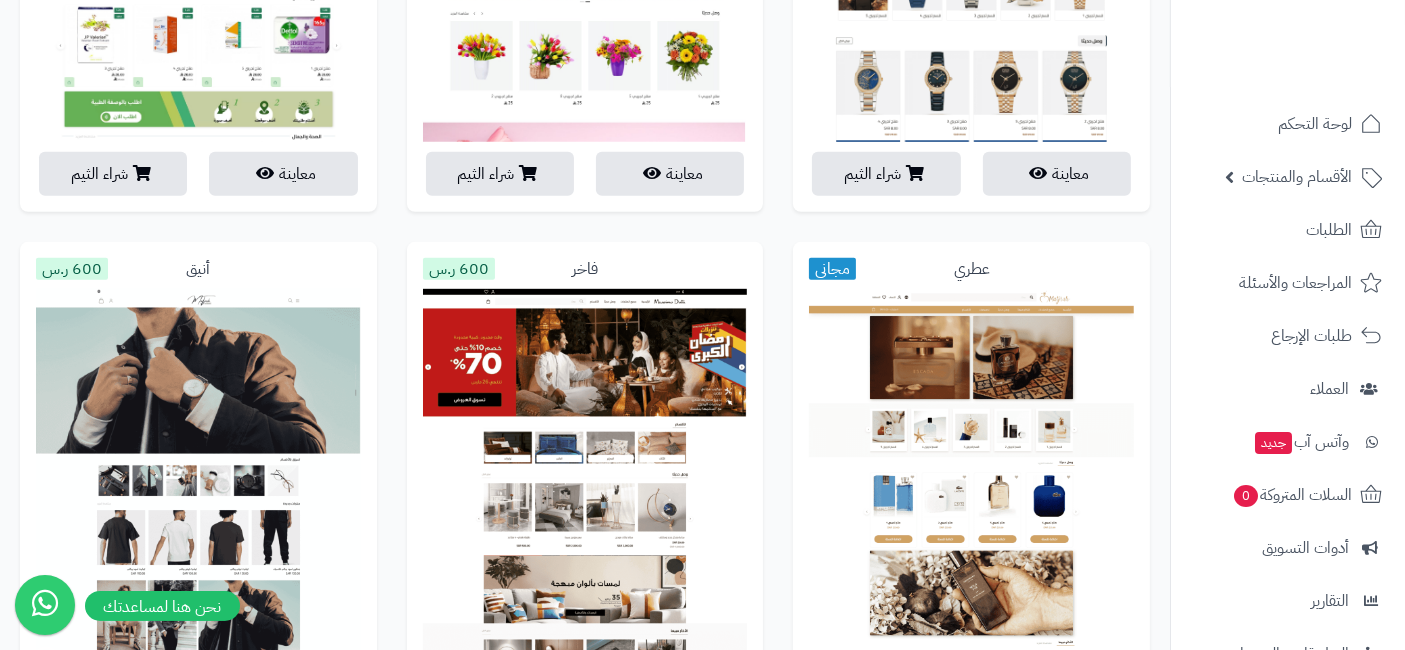 scroll, scrollTop: 1074, scrollLeft: 0, axis: vertical 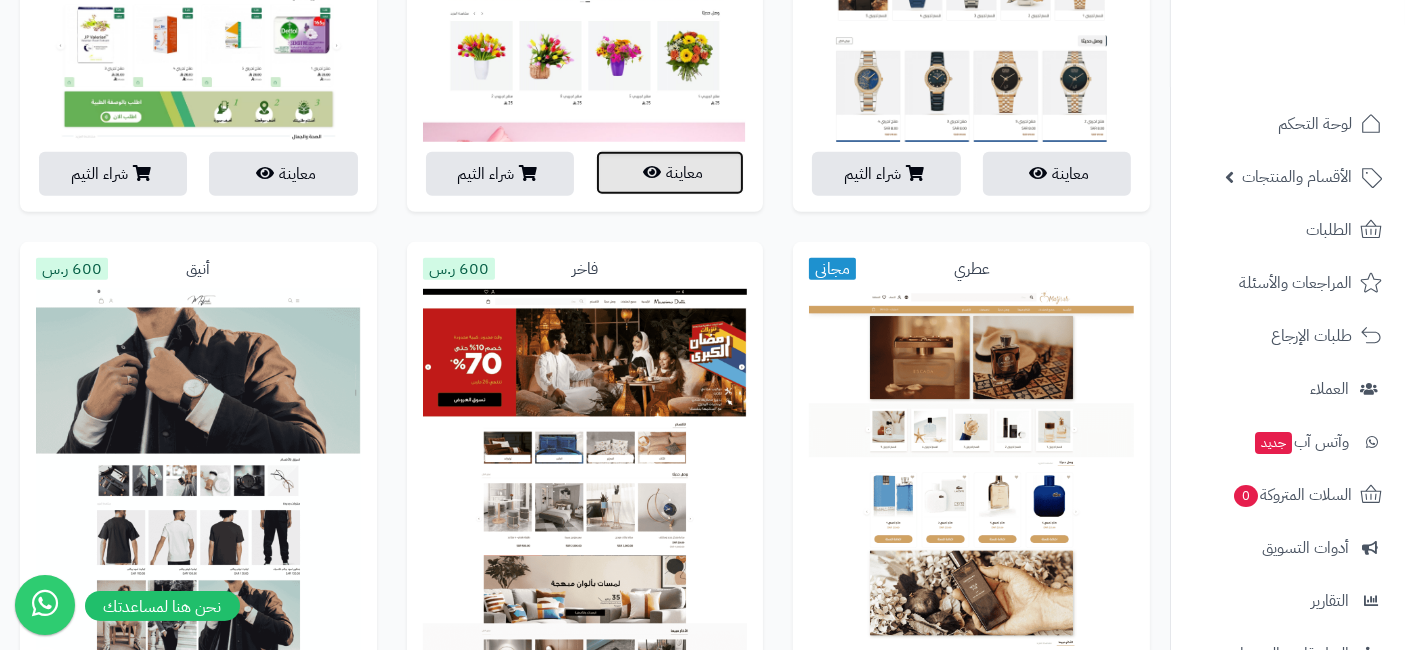 click on "معاينة" at bounding box center [670, 173] 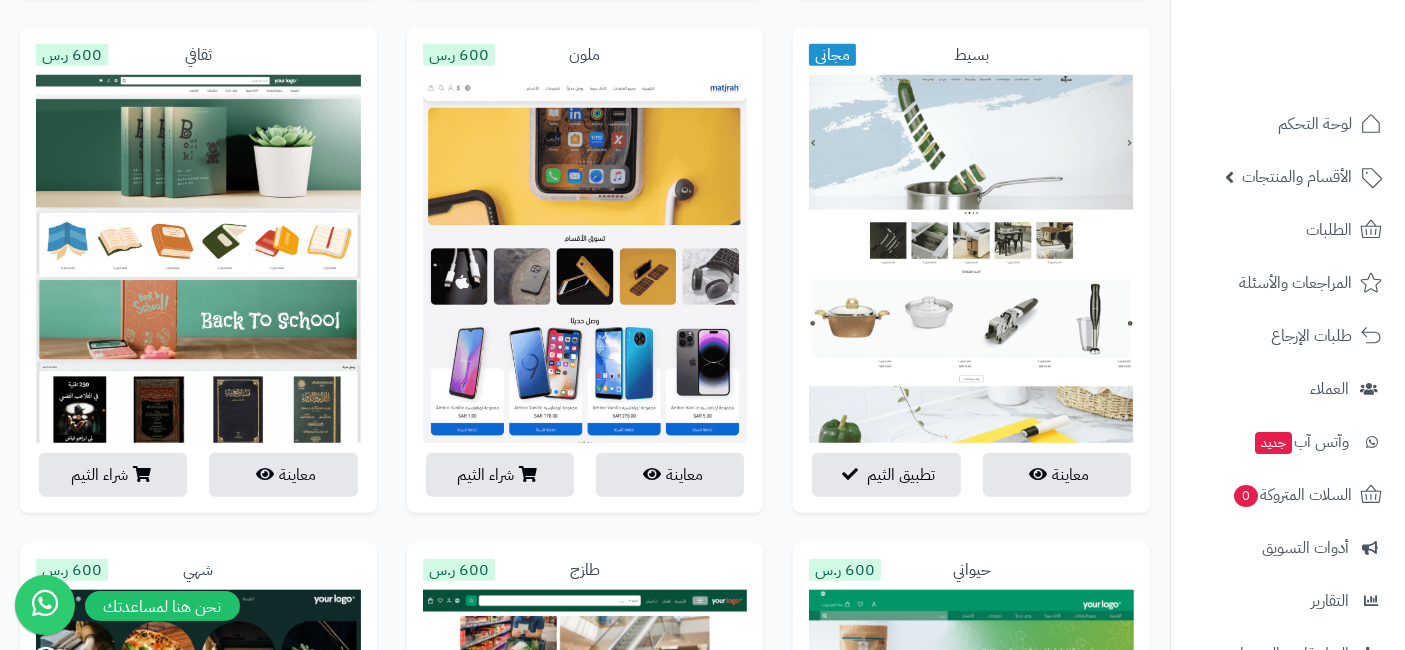 scroll, scrollTop: 1805, scrollLeft: 0, axis: vertical 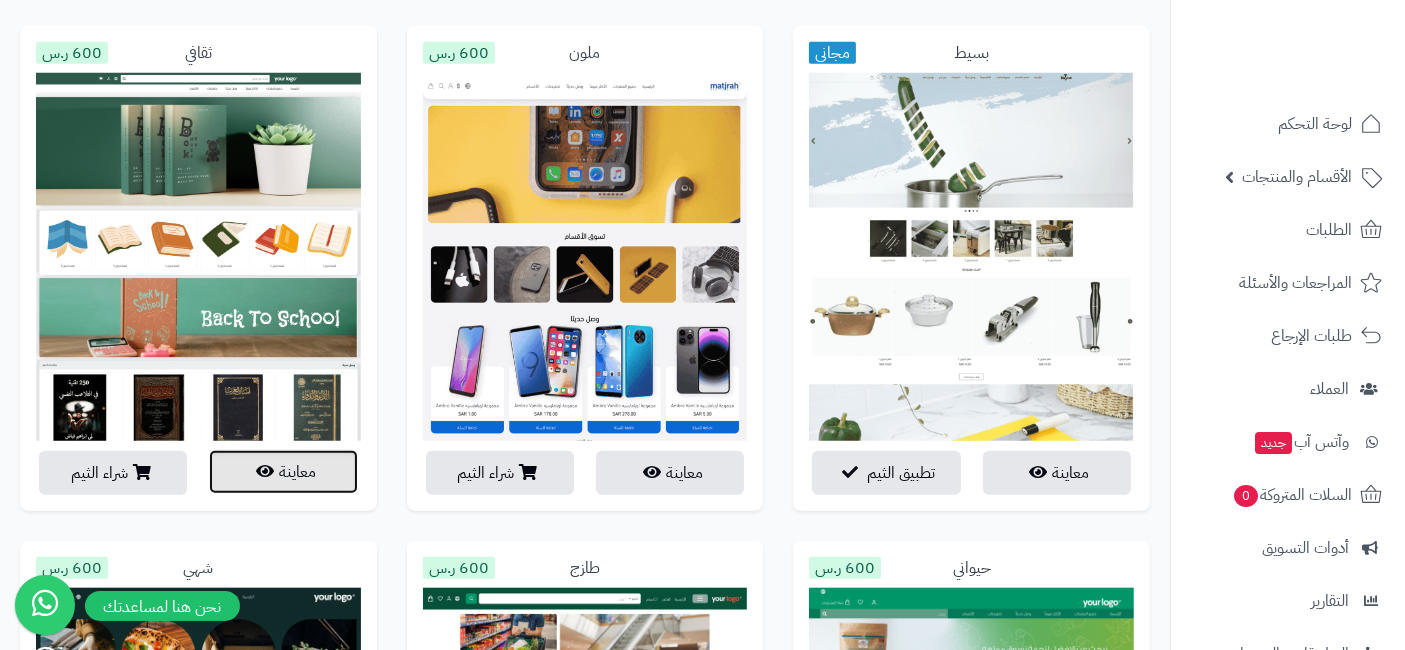 click on "معاينة" at bounding box center (283, 472) 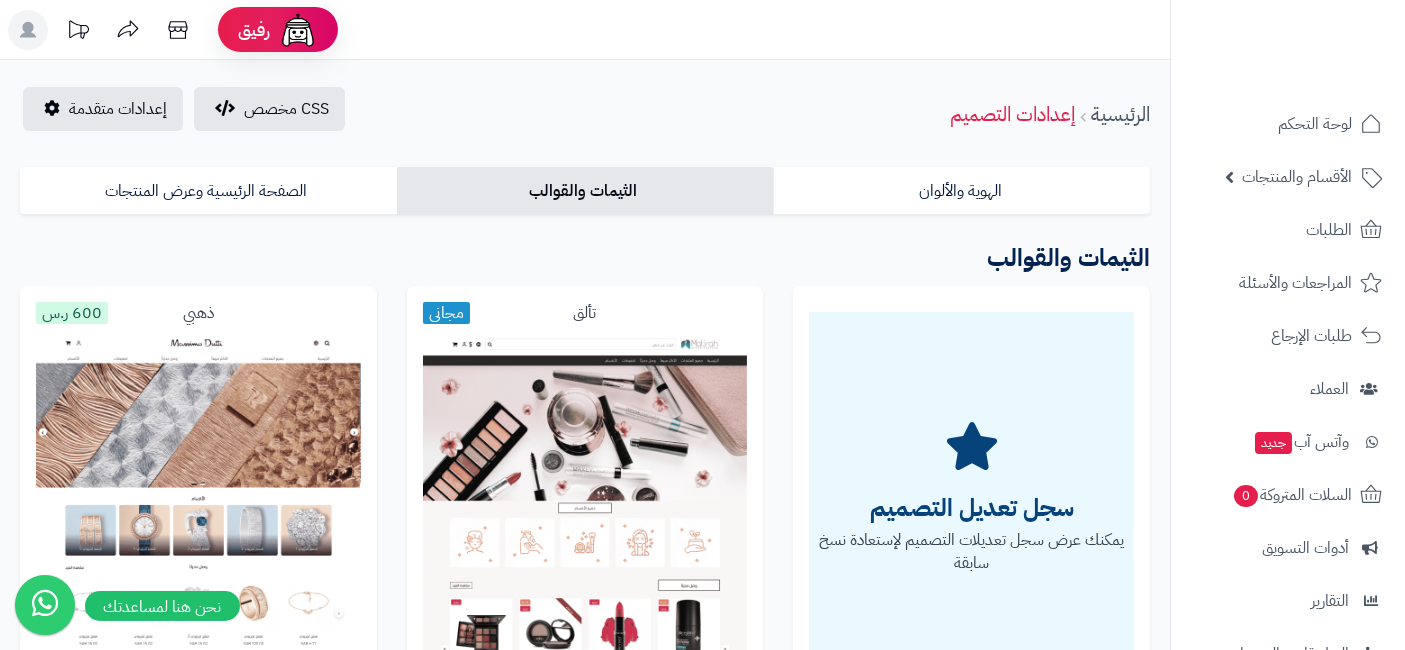 scroll, scrollTop: 268, scrollLeft: 0, axis: vertical 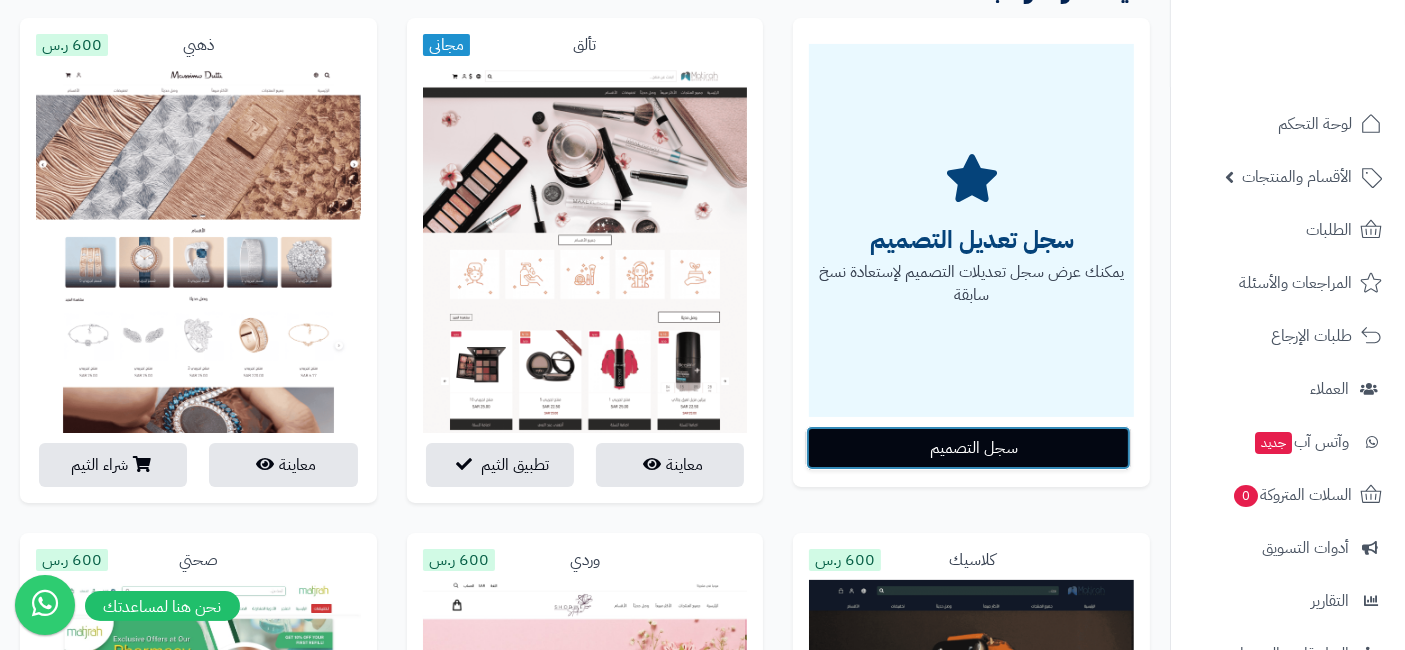 click on "سجل التصميم" at bounding box center [968, 448] 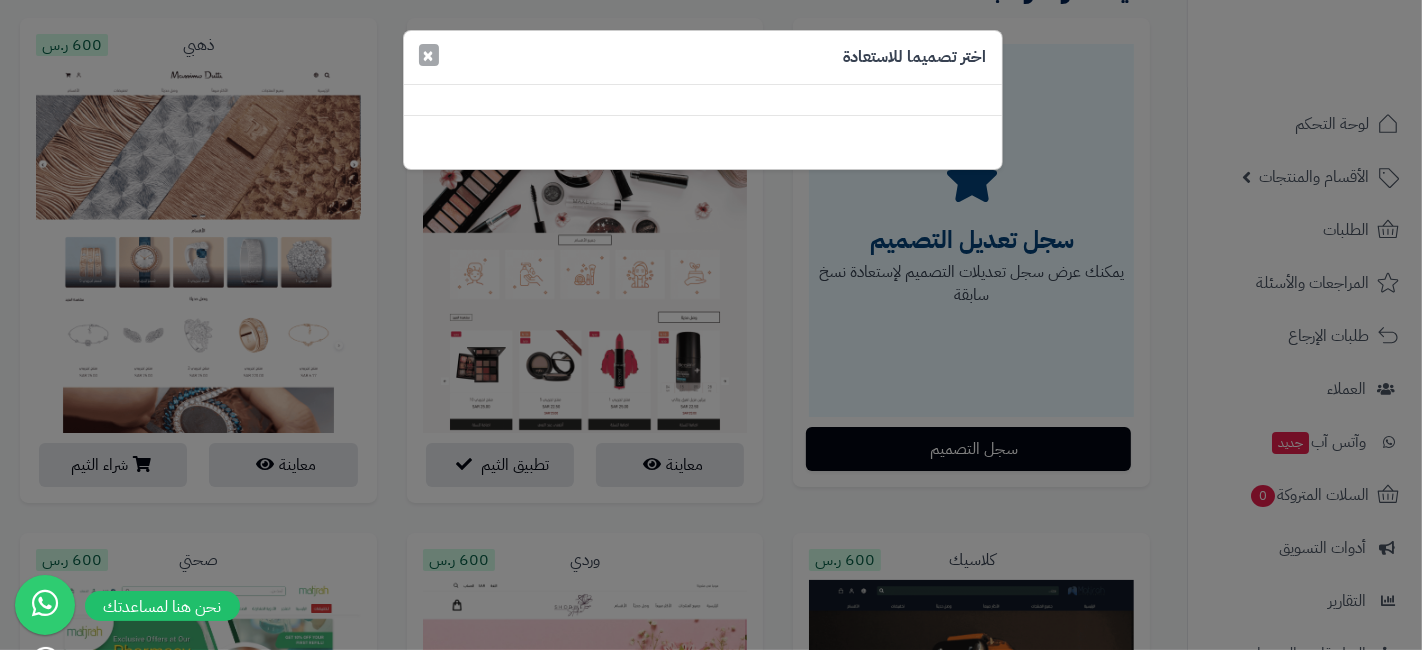 click on "×" at bounding box center (429, 55) 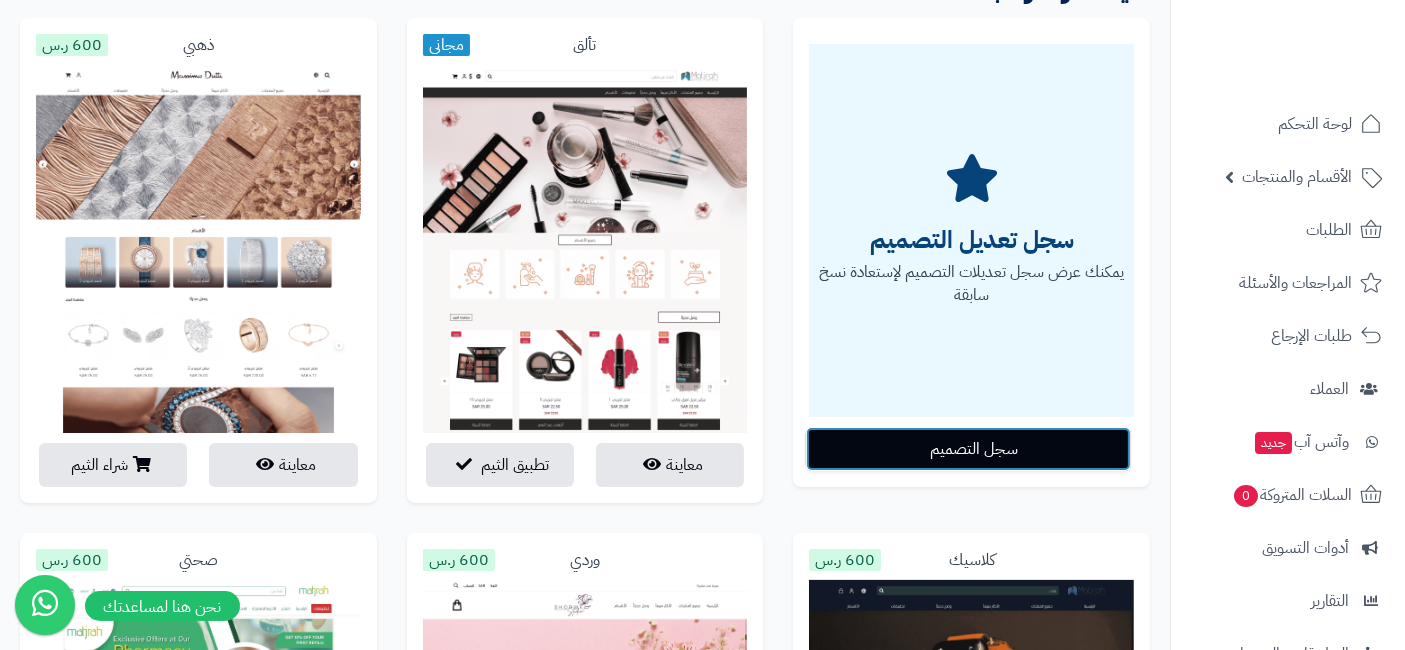 scroll, scrollTop: 0, scrollLeft: 0, axis: both 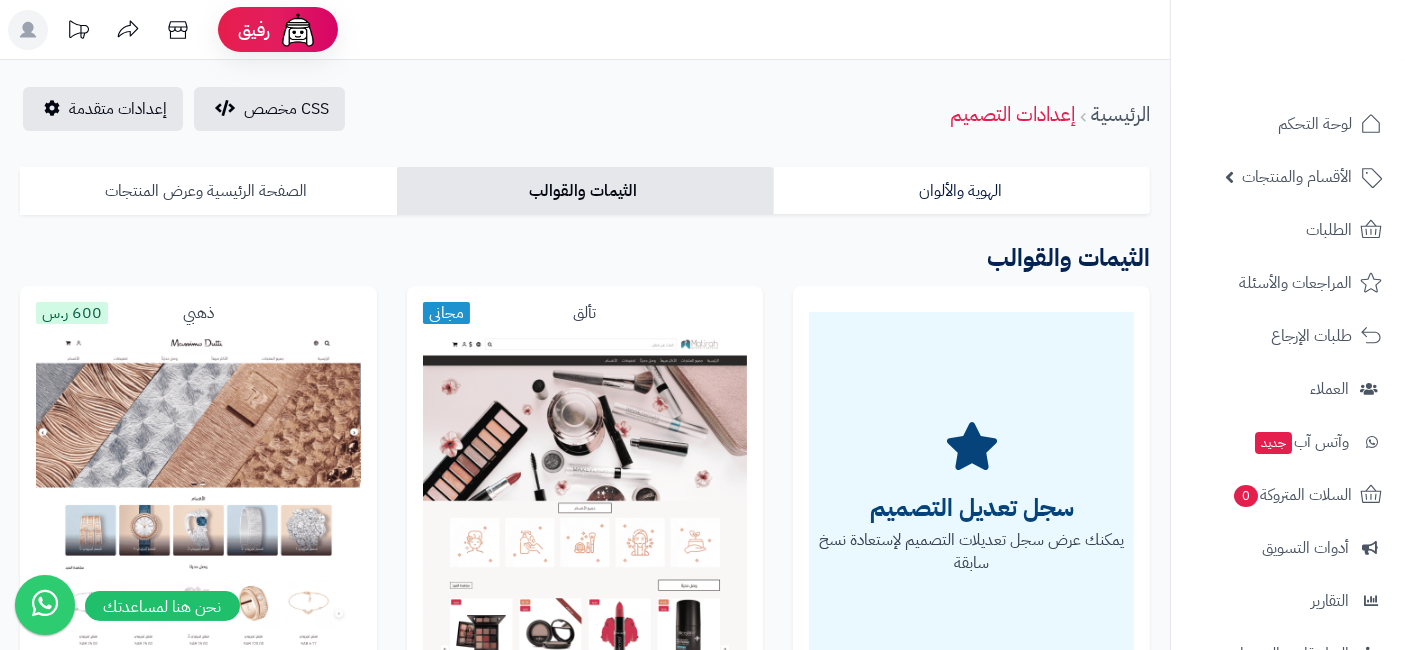 click on "الصفحة الرئيسية وعرض المنتجات" at bounding box center [208, 191] 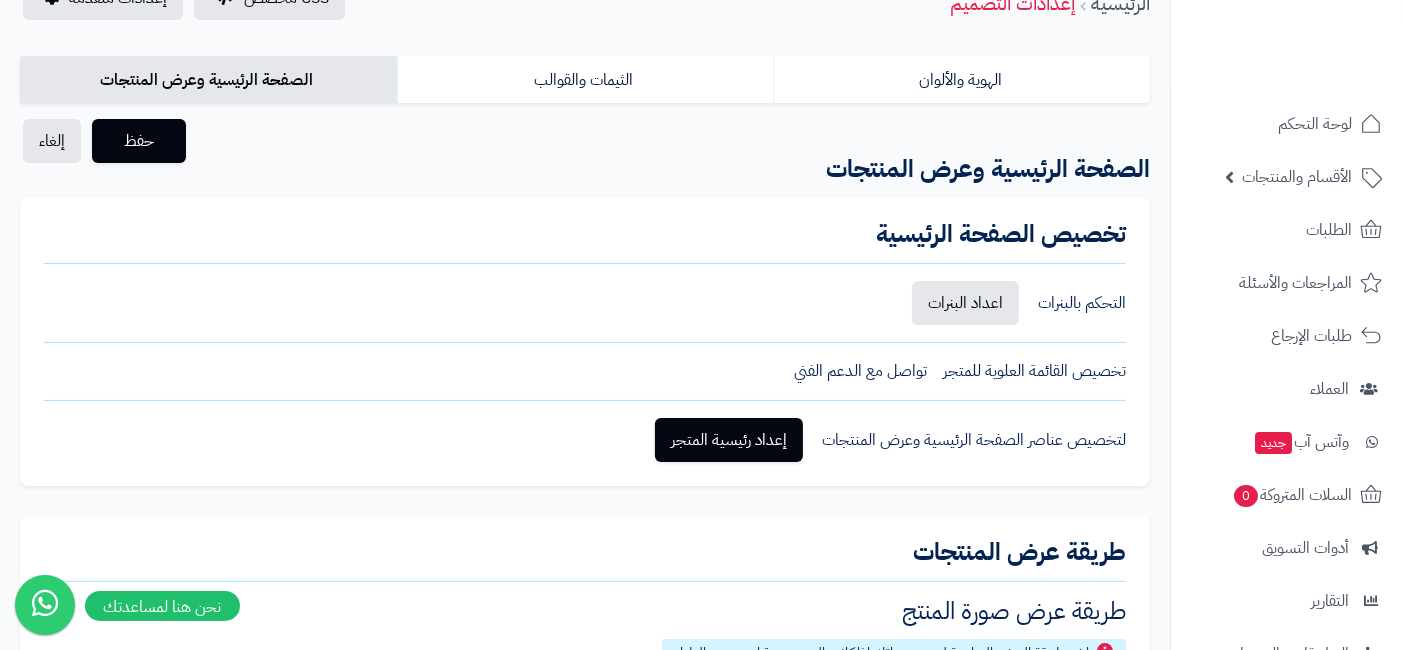 scroll, scrollTop: 115, scrollLeft: 0, axis: vertical 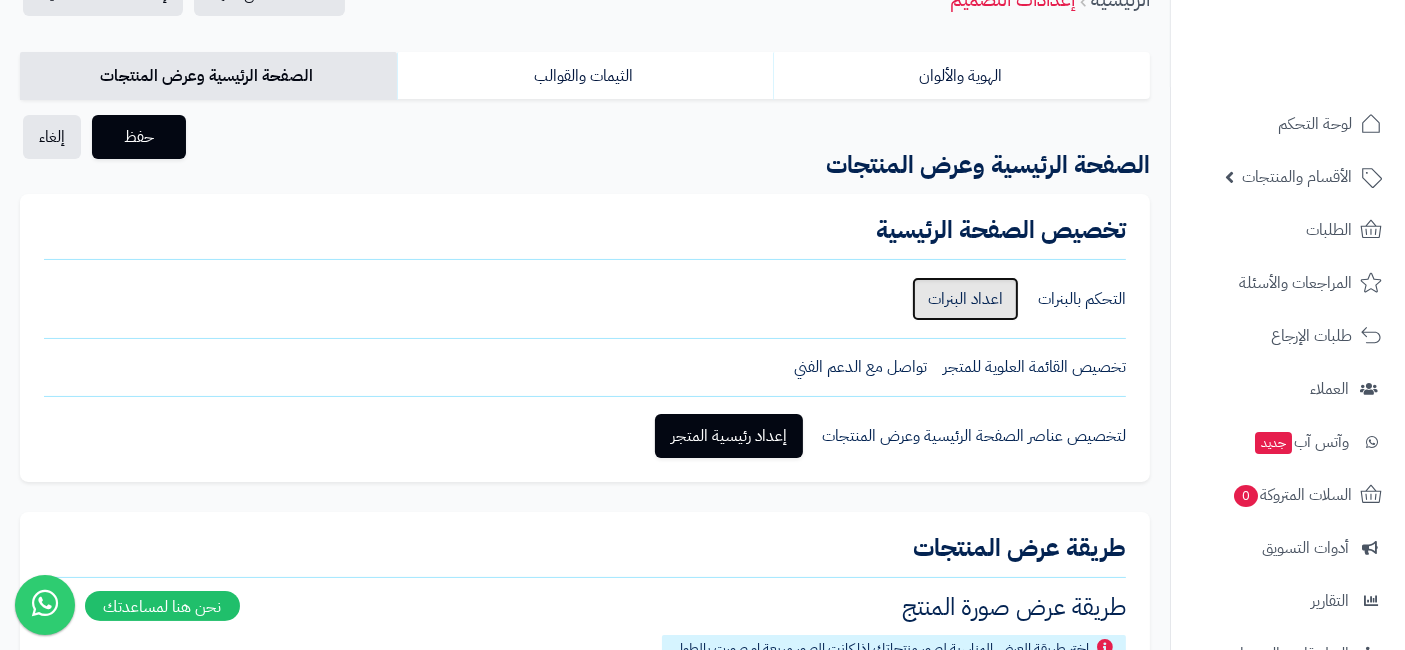 click on "اعداد البنرات" at bounding box center [965, 299] 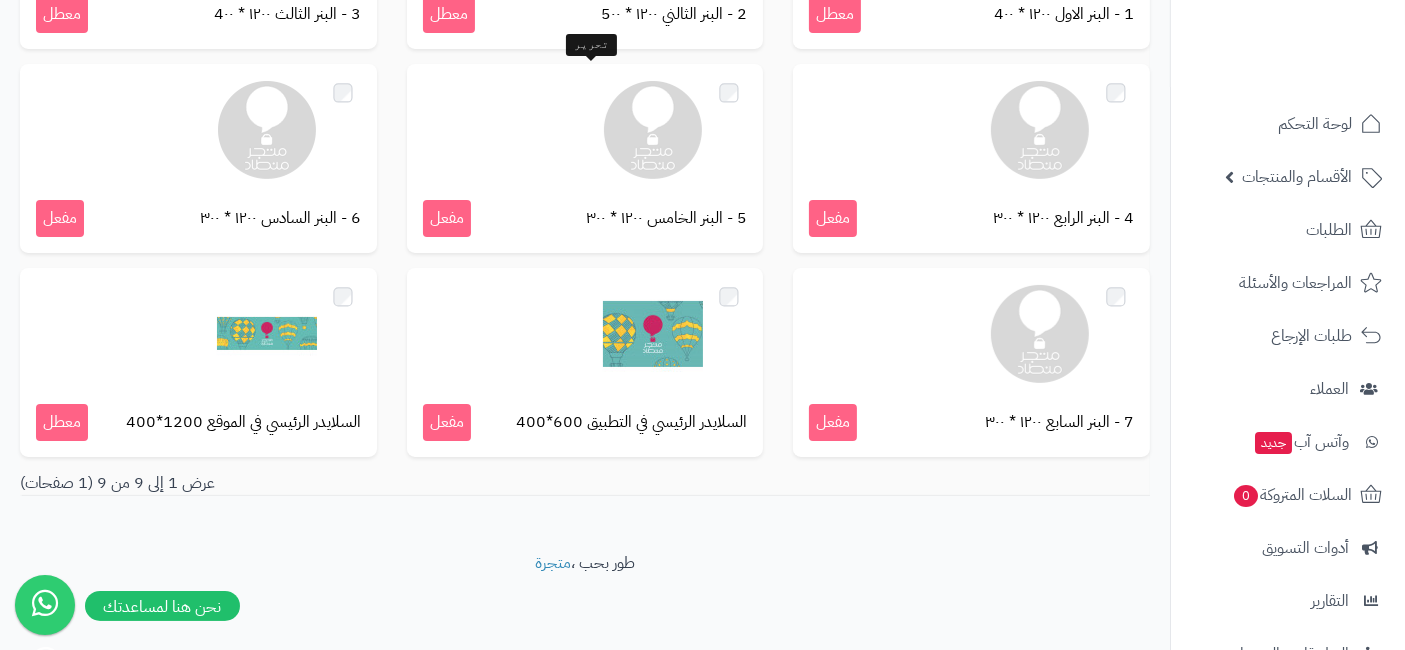 scroll, scrollTop: 0, scrollLeft: 0, axis: both 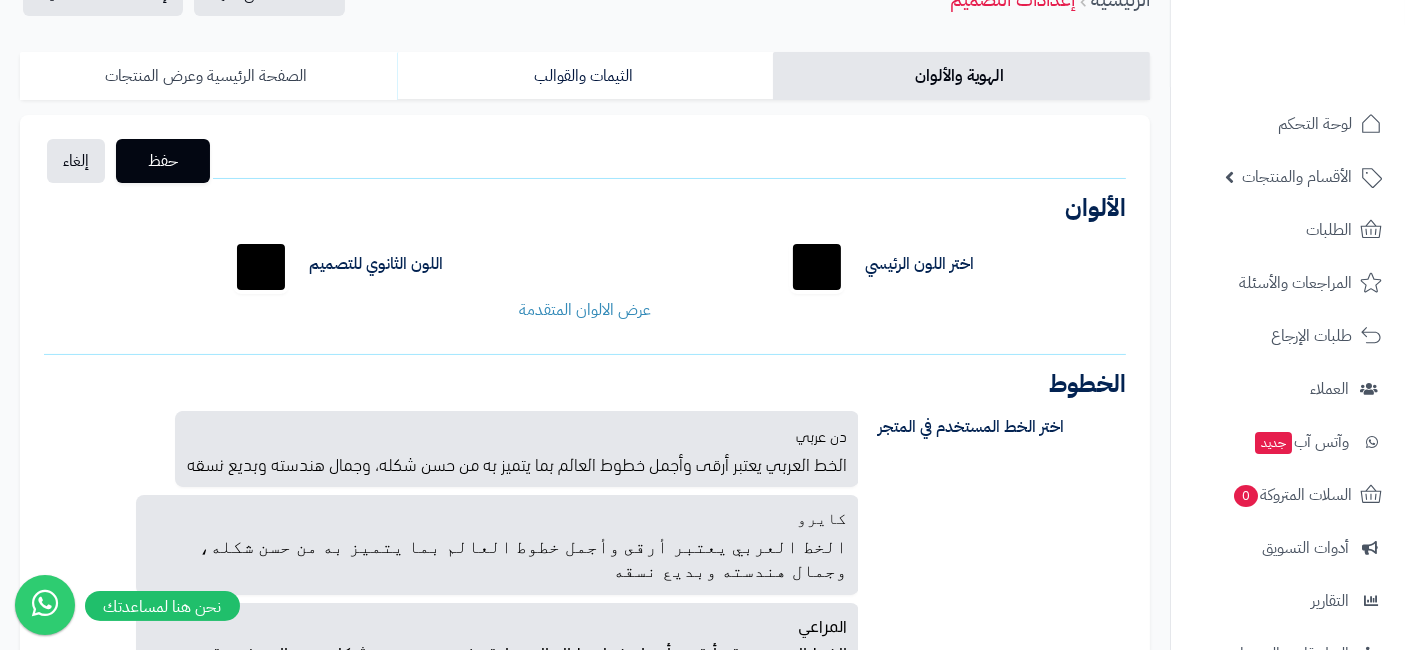 click on "الصفحة الرئيسية وعرض المنتجات" at bounding box center (208, 76) 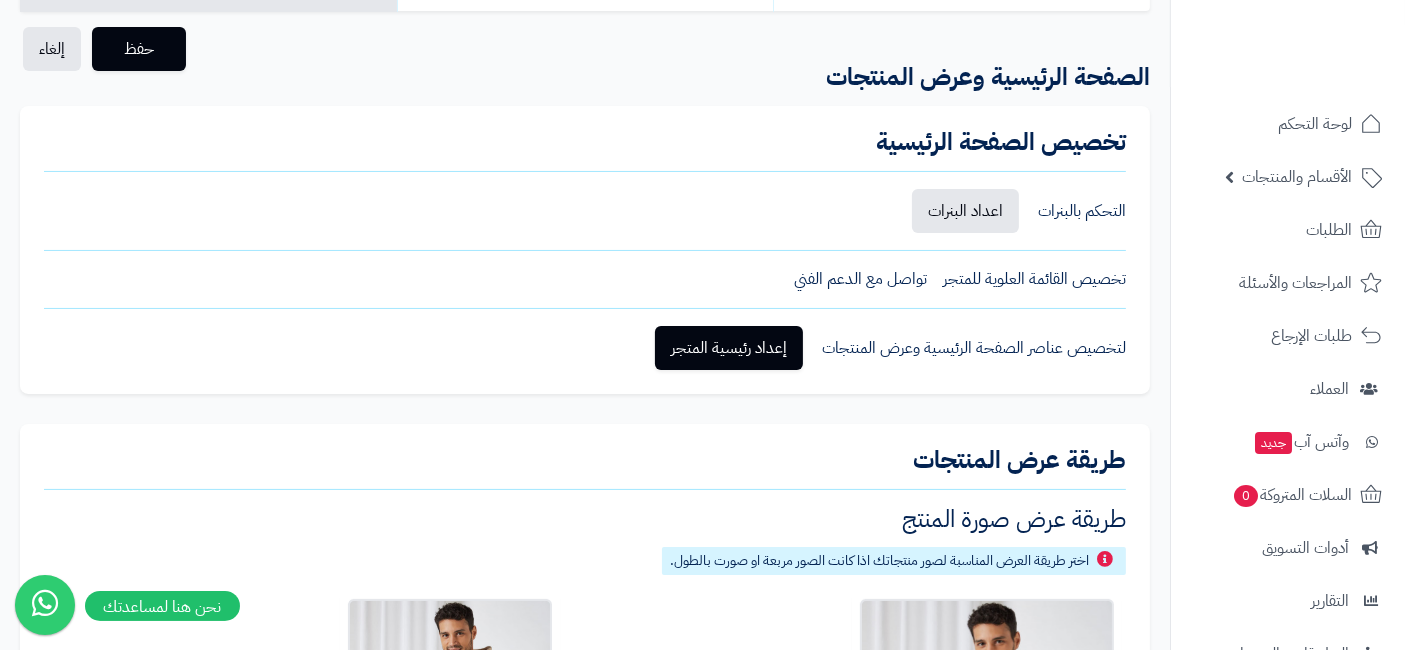 scroll, scrollTop: 206, scrollLeft: 0, axis: vertical 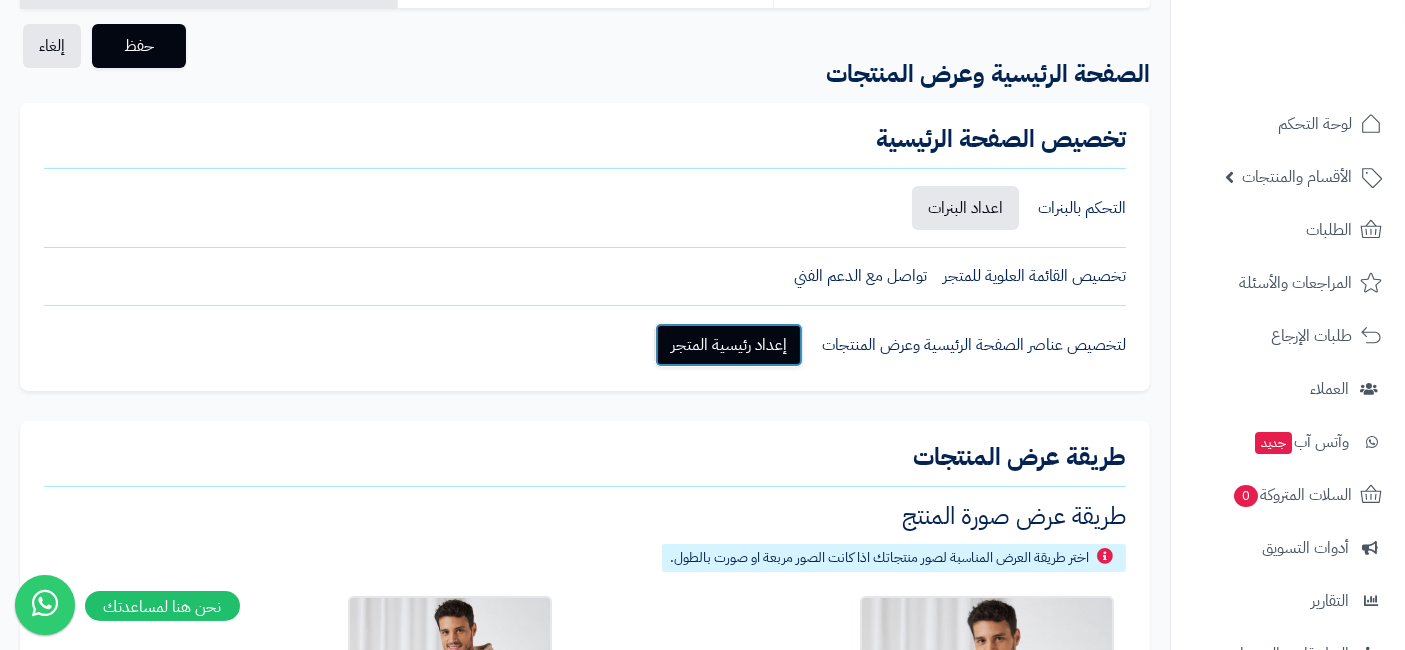 click on "إعداد رئيسية المتجر" at bounding box center (729, 345) 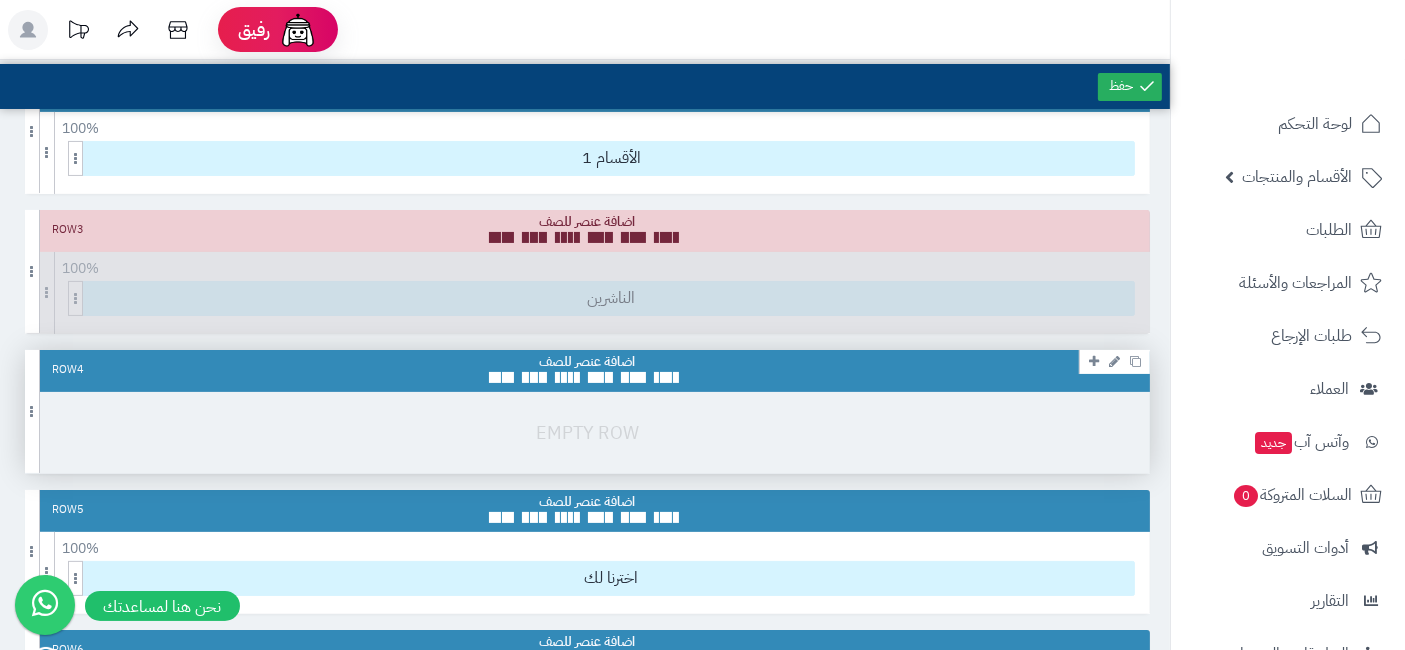scroll, scrollTop: 0, scrollLeft: 0, axis: both 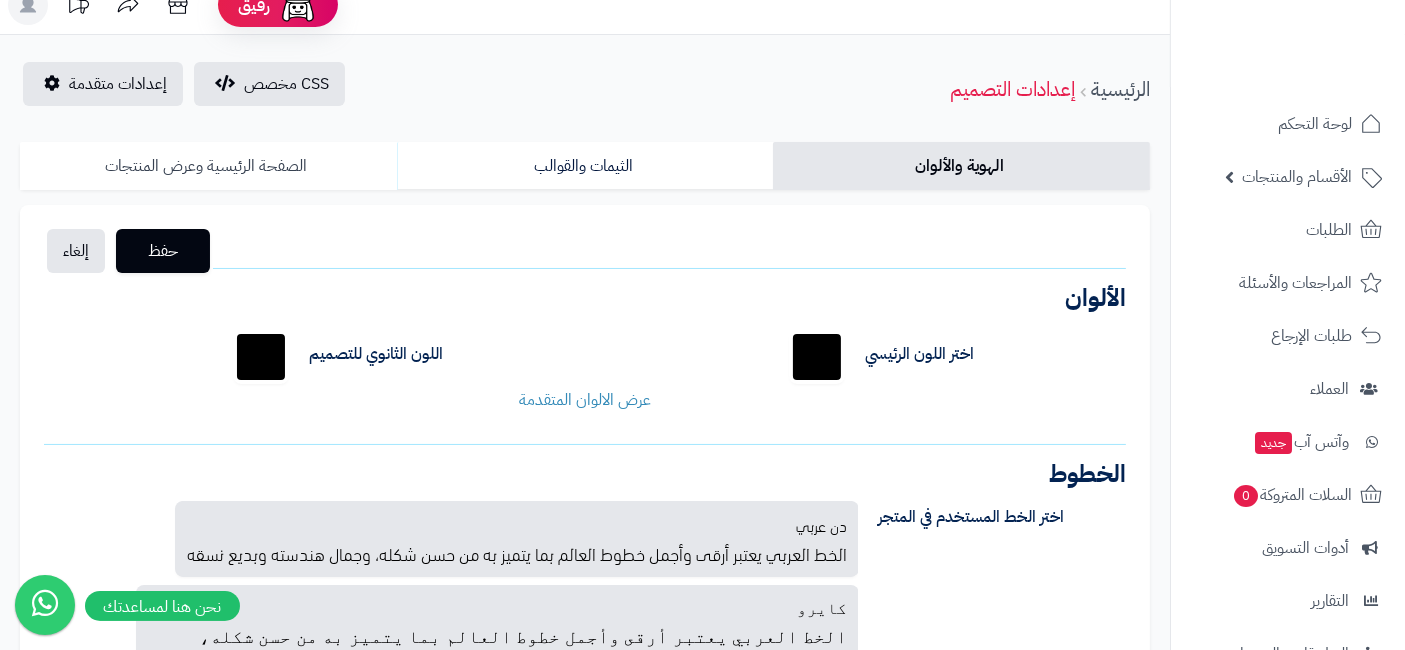 click on "الصفحة الرئيسية وعرض المنتجات" at bounding box center [208, 166] 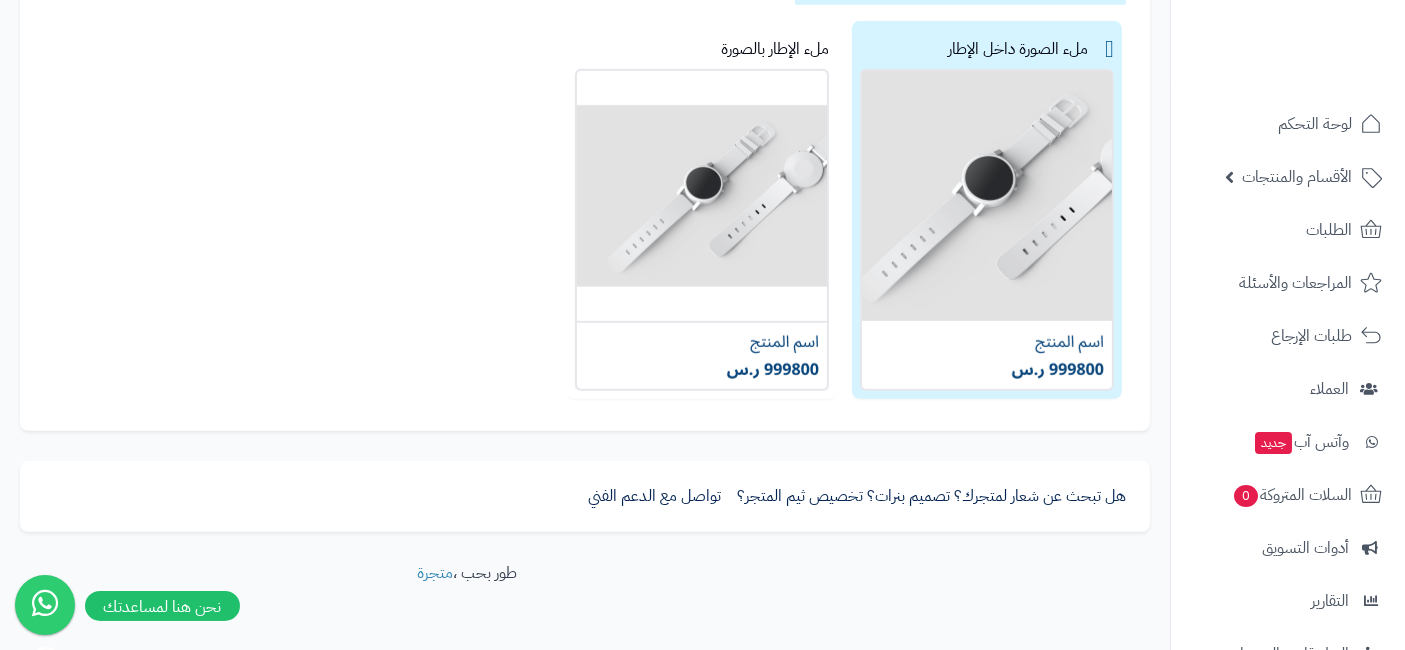 scroll, scrollTop: 1288, scrollLeft: 0, axis: vertical 